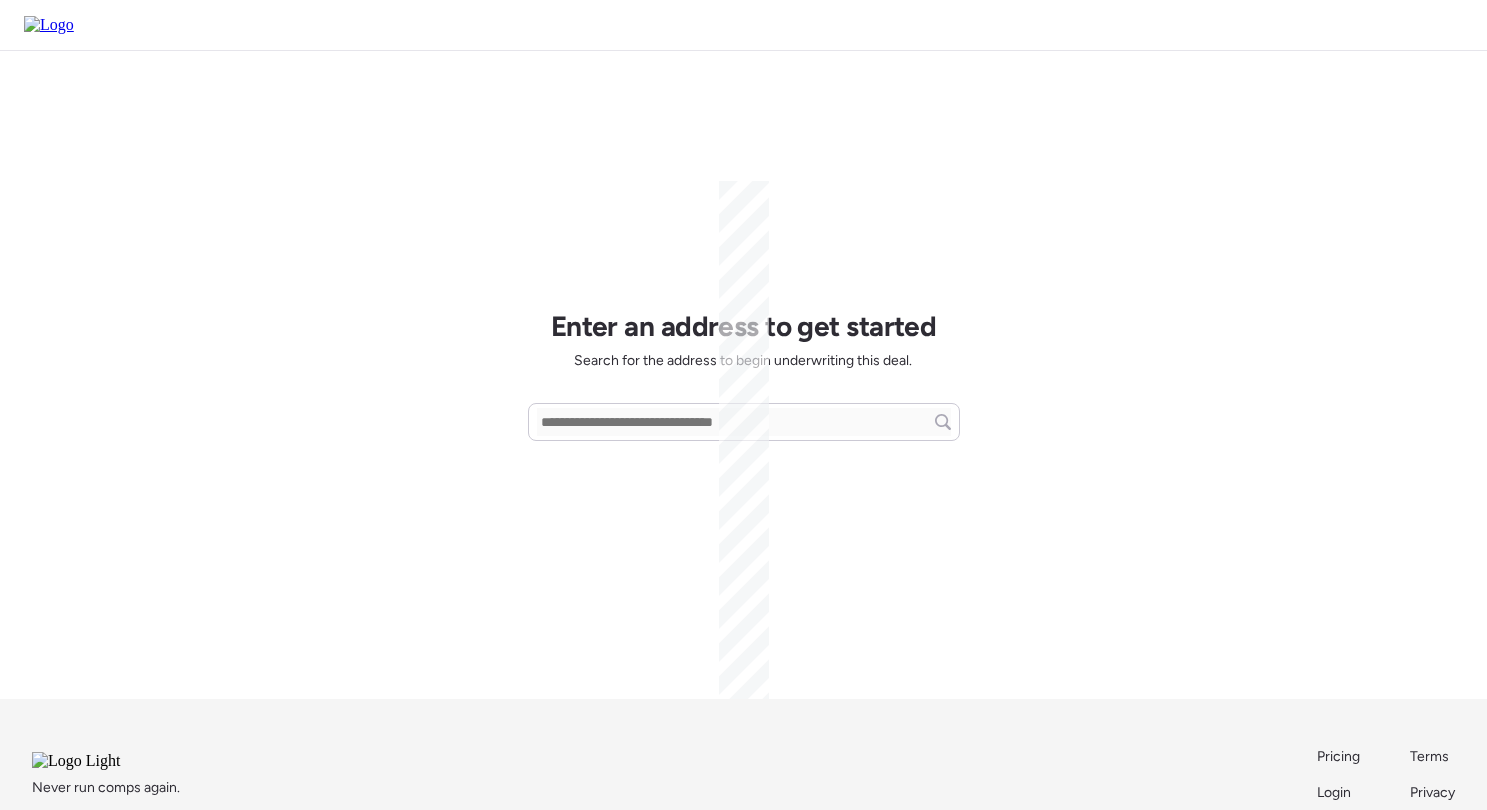 scroll, scrollTop: 0, scrollLeft: 0, axis: both 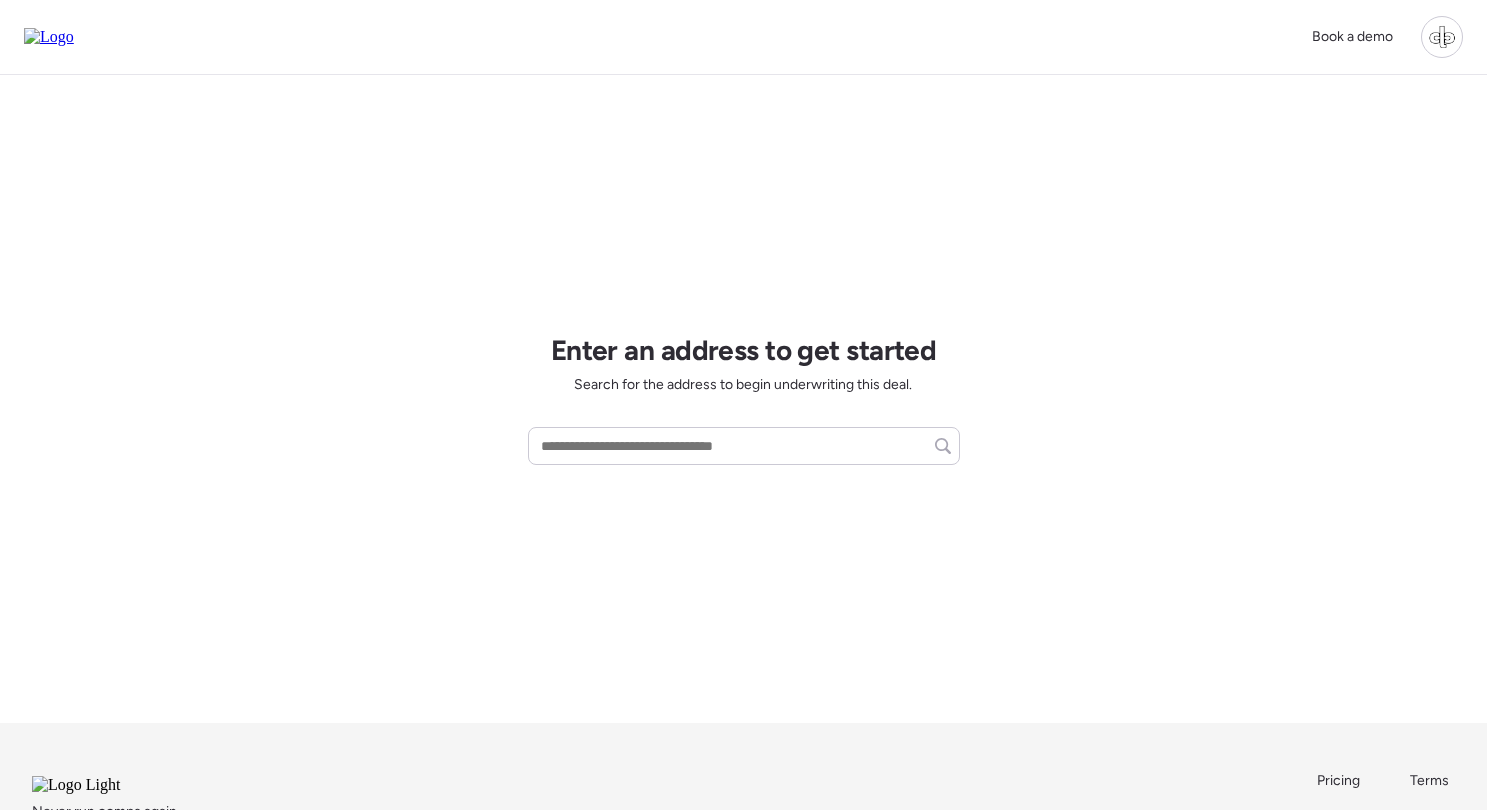 click at bounding box center (1442, 37) 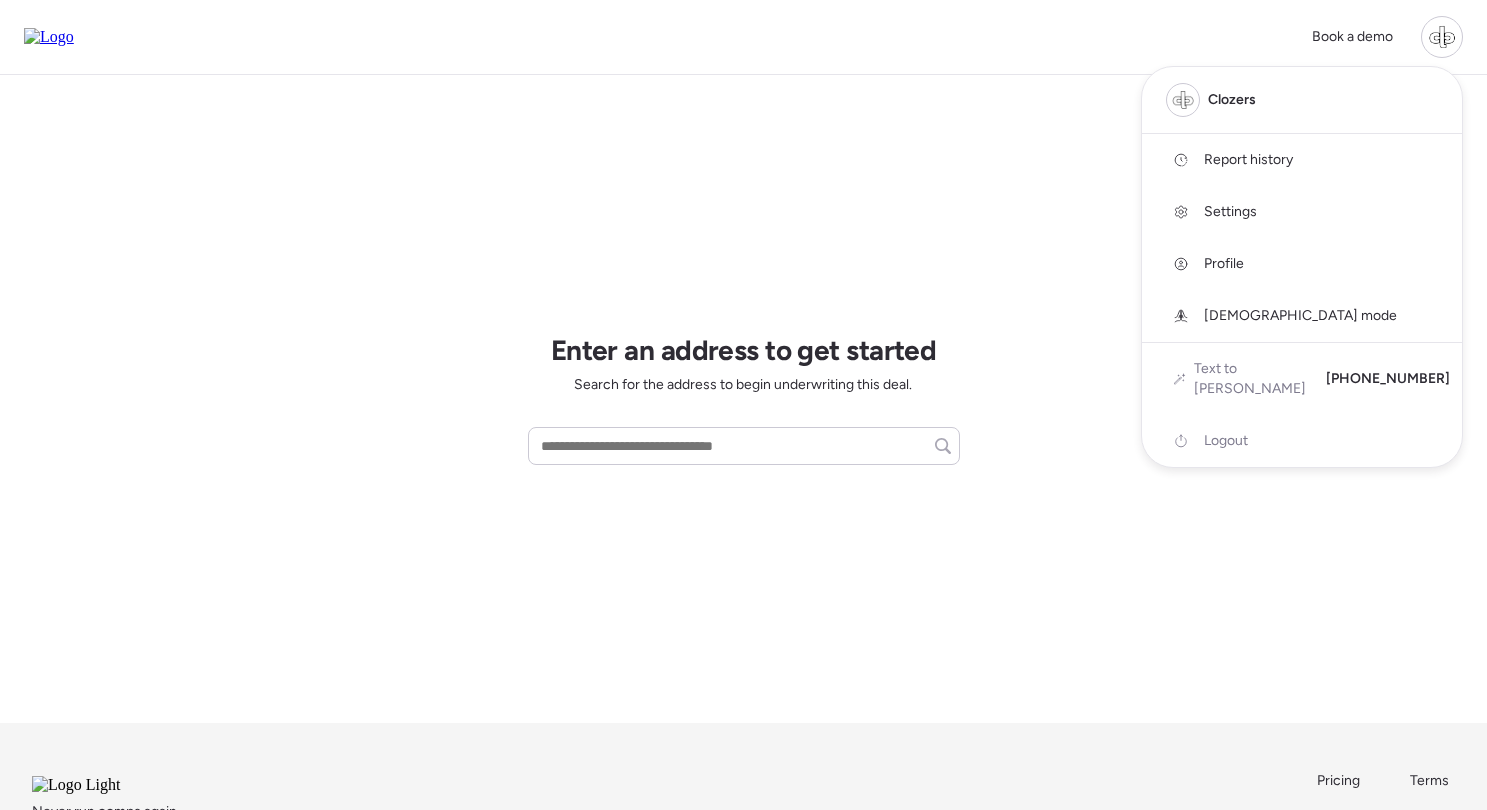 click on "Report history" at bounding box center (1248, 160) 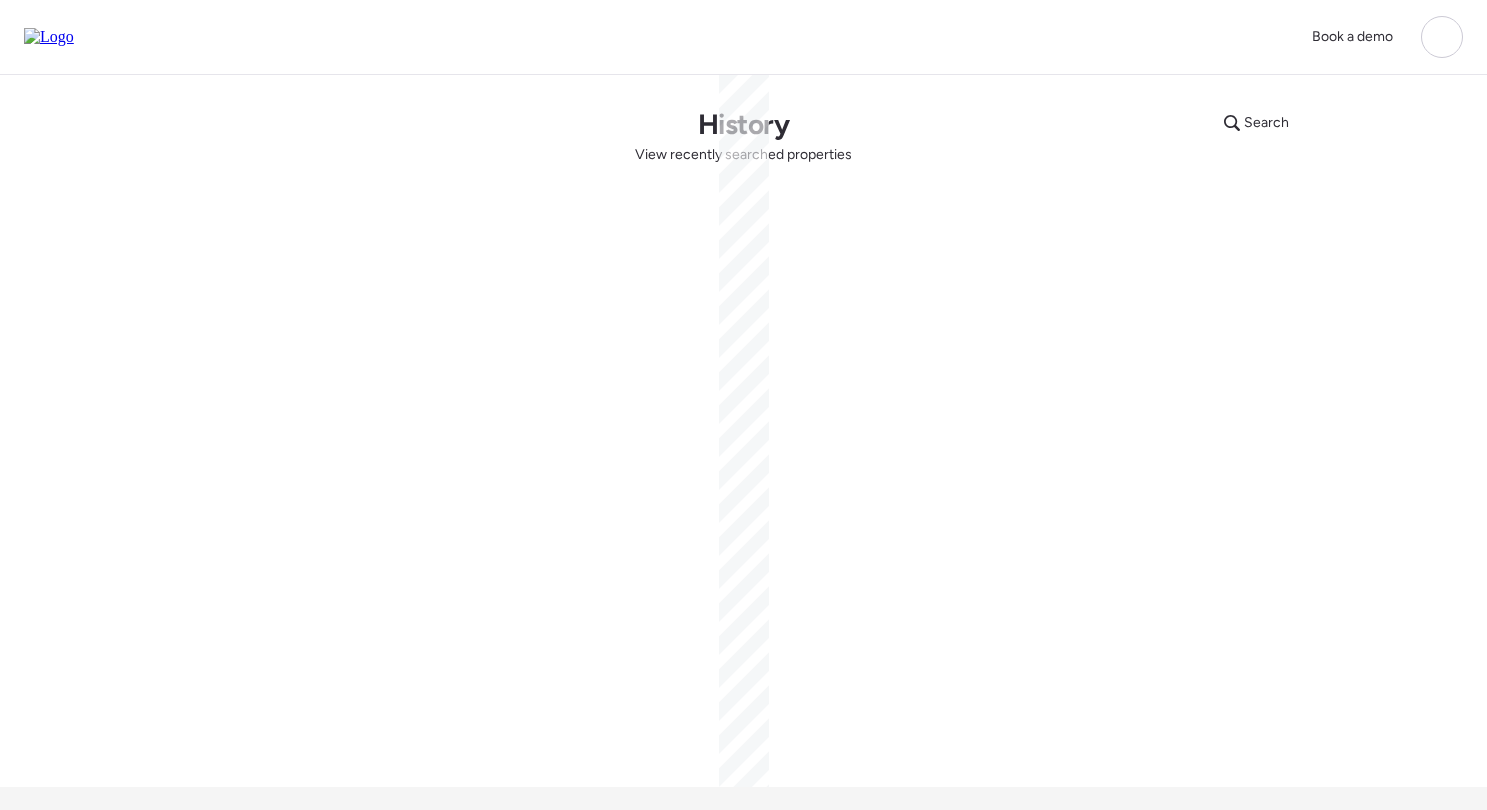scroll, scrollTop: 0, scrollLeft: 0, axis: both 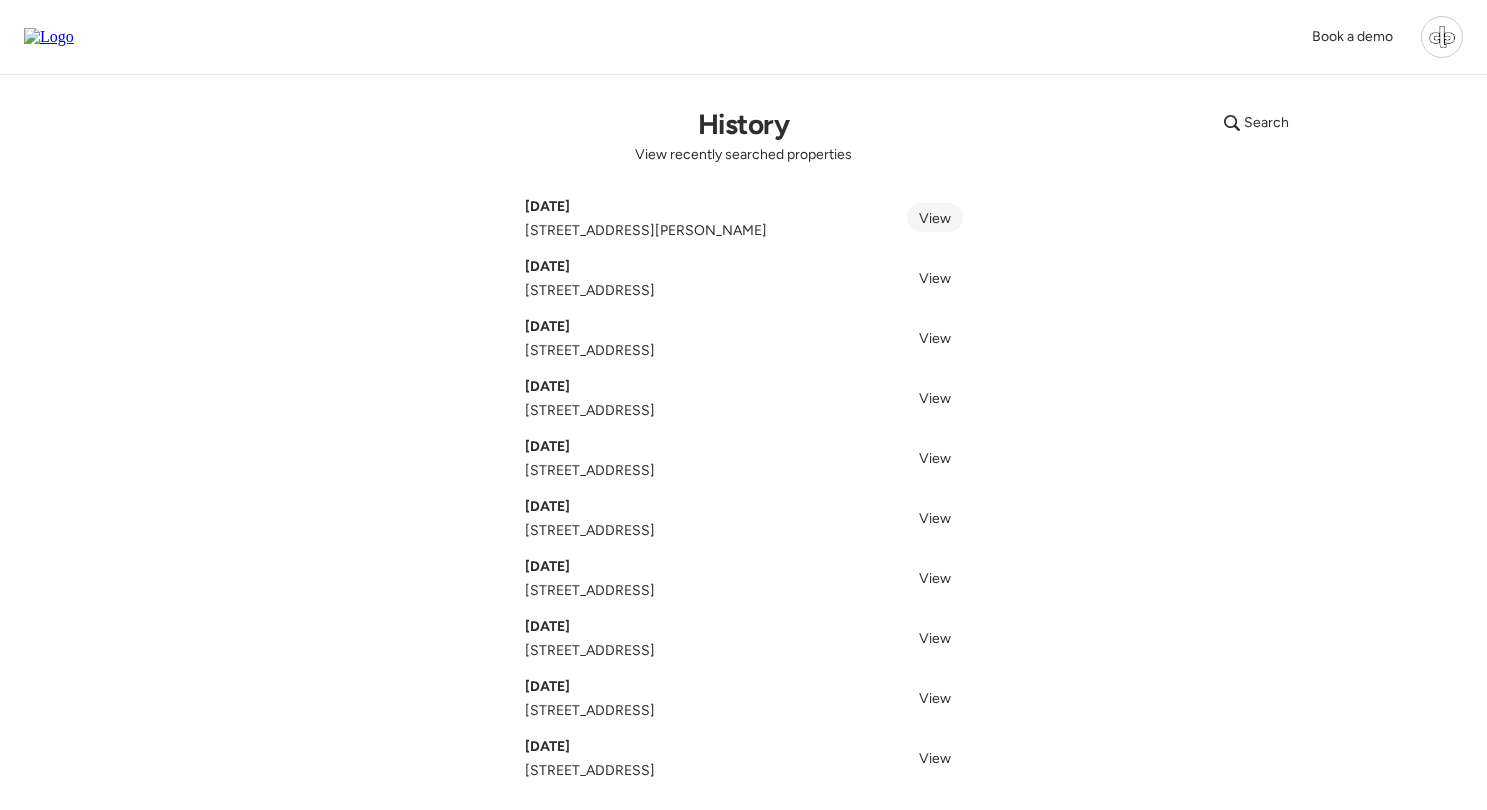 click on "View" at bounding box center (935, 218) 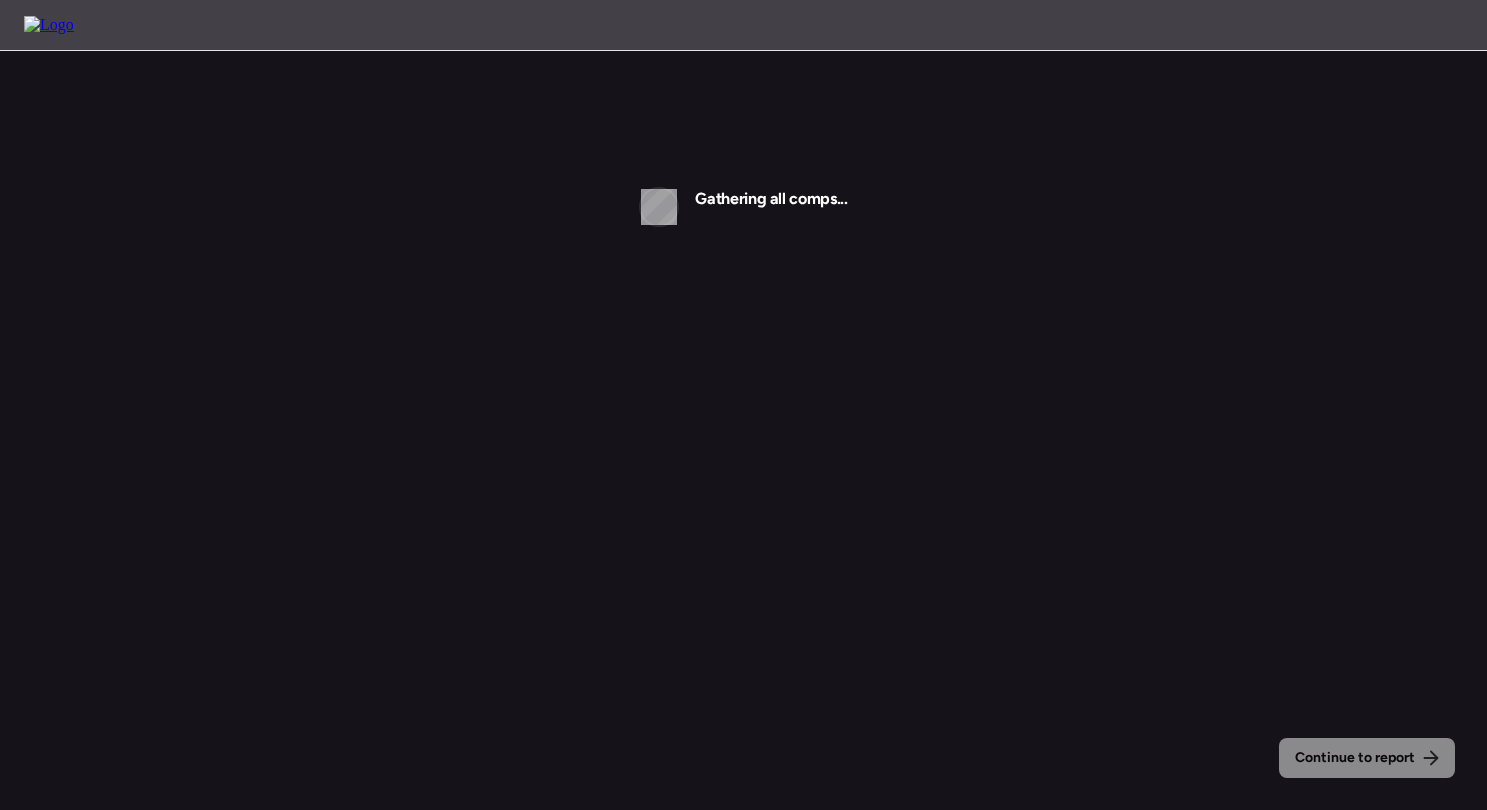 scroll, scrollTop: 0, scrollLeft: 0, axis: both 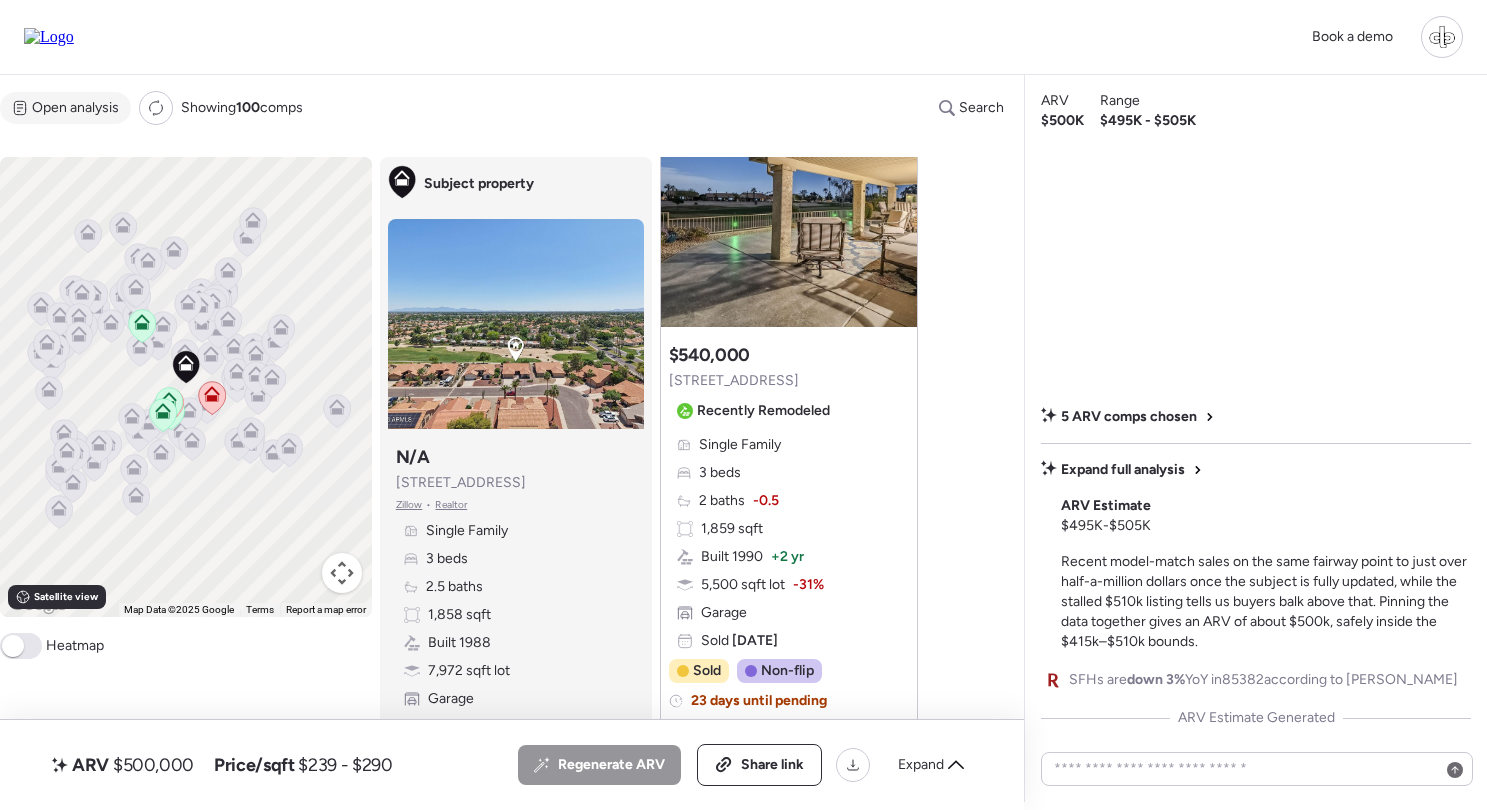click on "Open analysis" at bounding box center (75, 108) 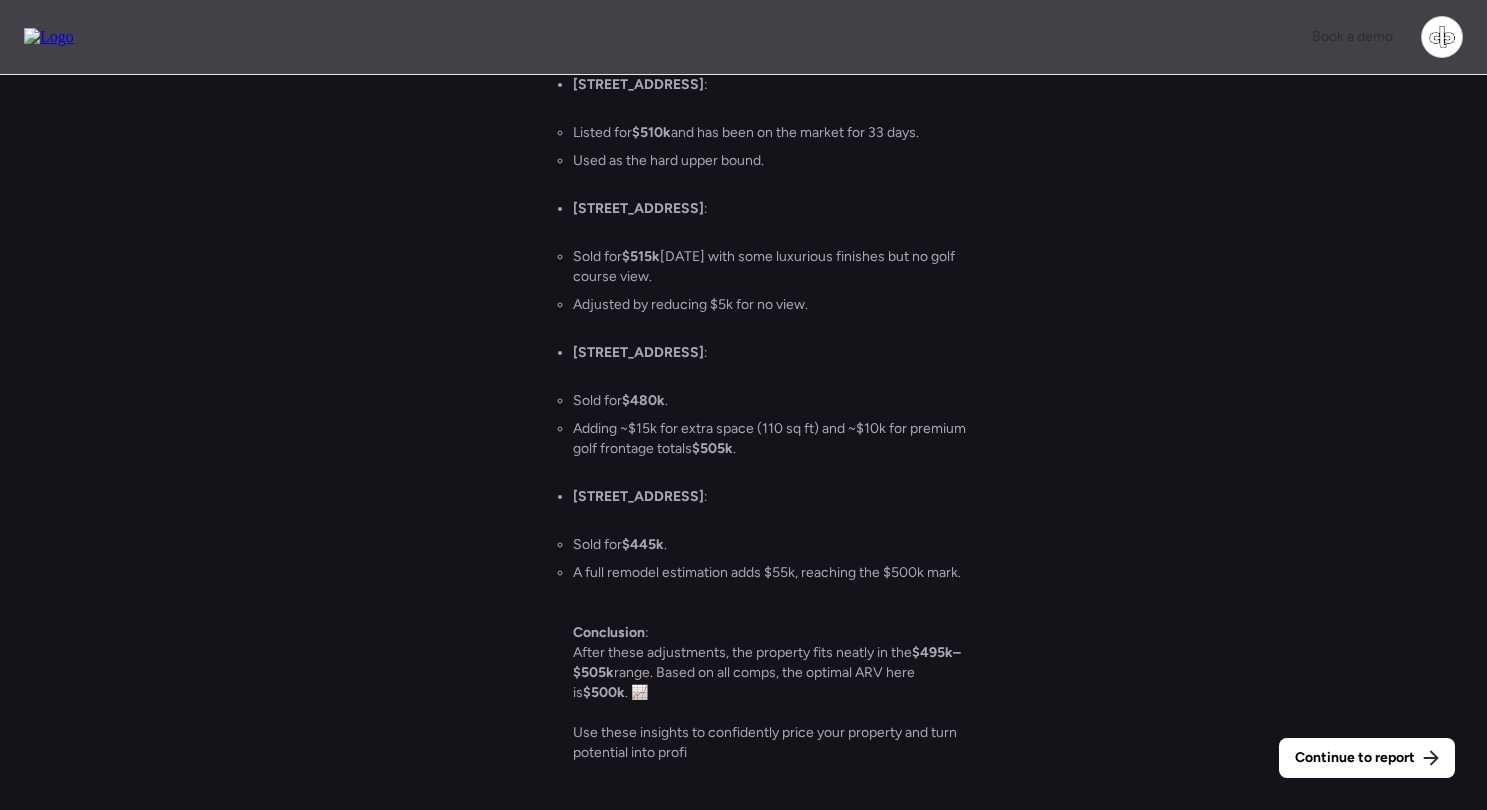 scroll, scrollTop: 0, scrollLeft: 0, axis: both 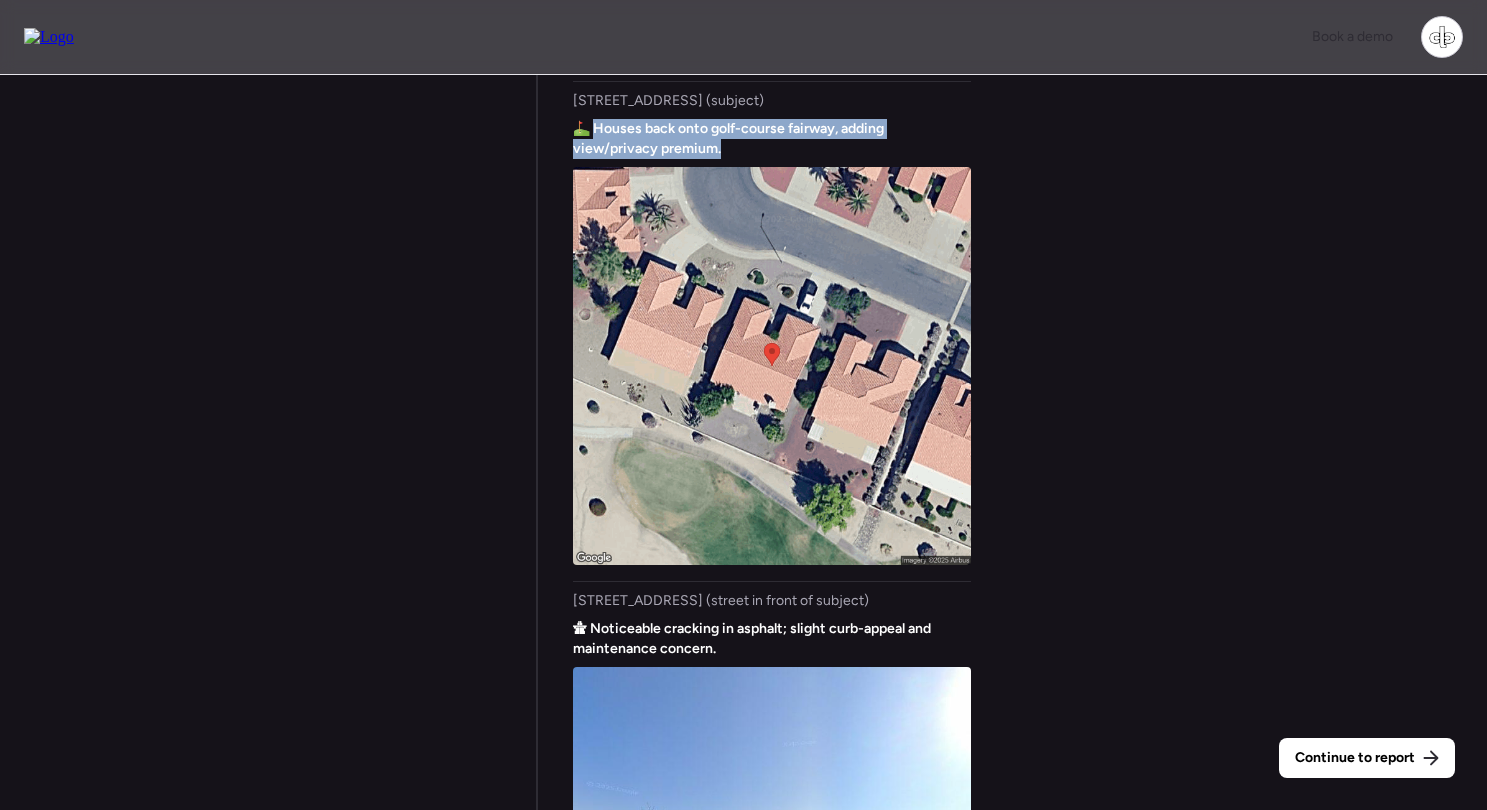 drag, startPoint x: 597, startPoint y: 127, endPoint x: 738, endPoint y: 143, distance: 141.90489 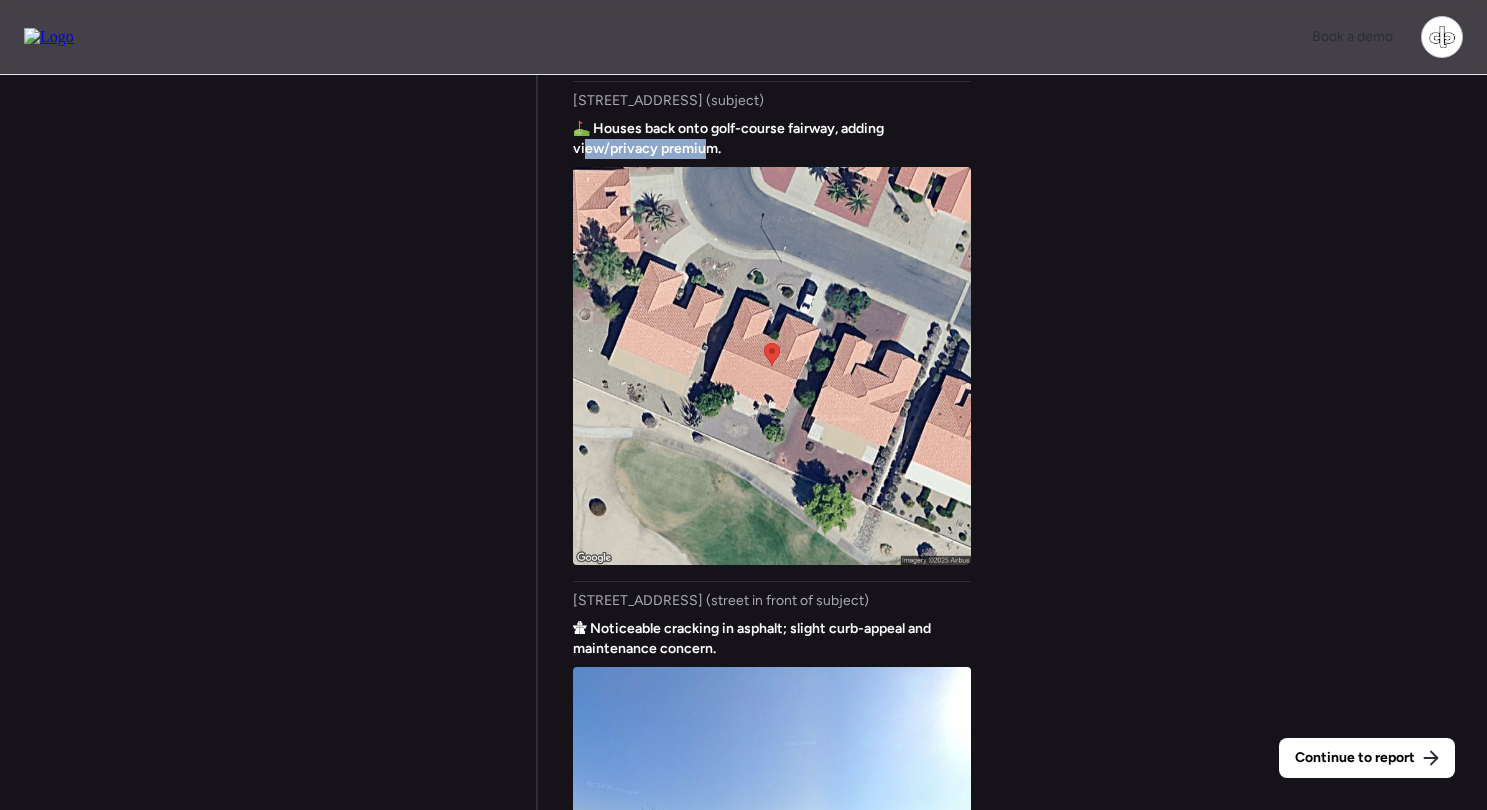 drag, startPoint x: 585, startPoint y: 150, endPoint x: 701, endPoint y: 145, distance: 116.10771 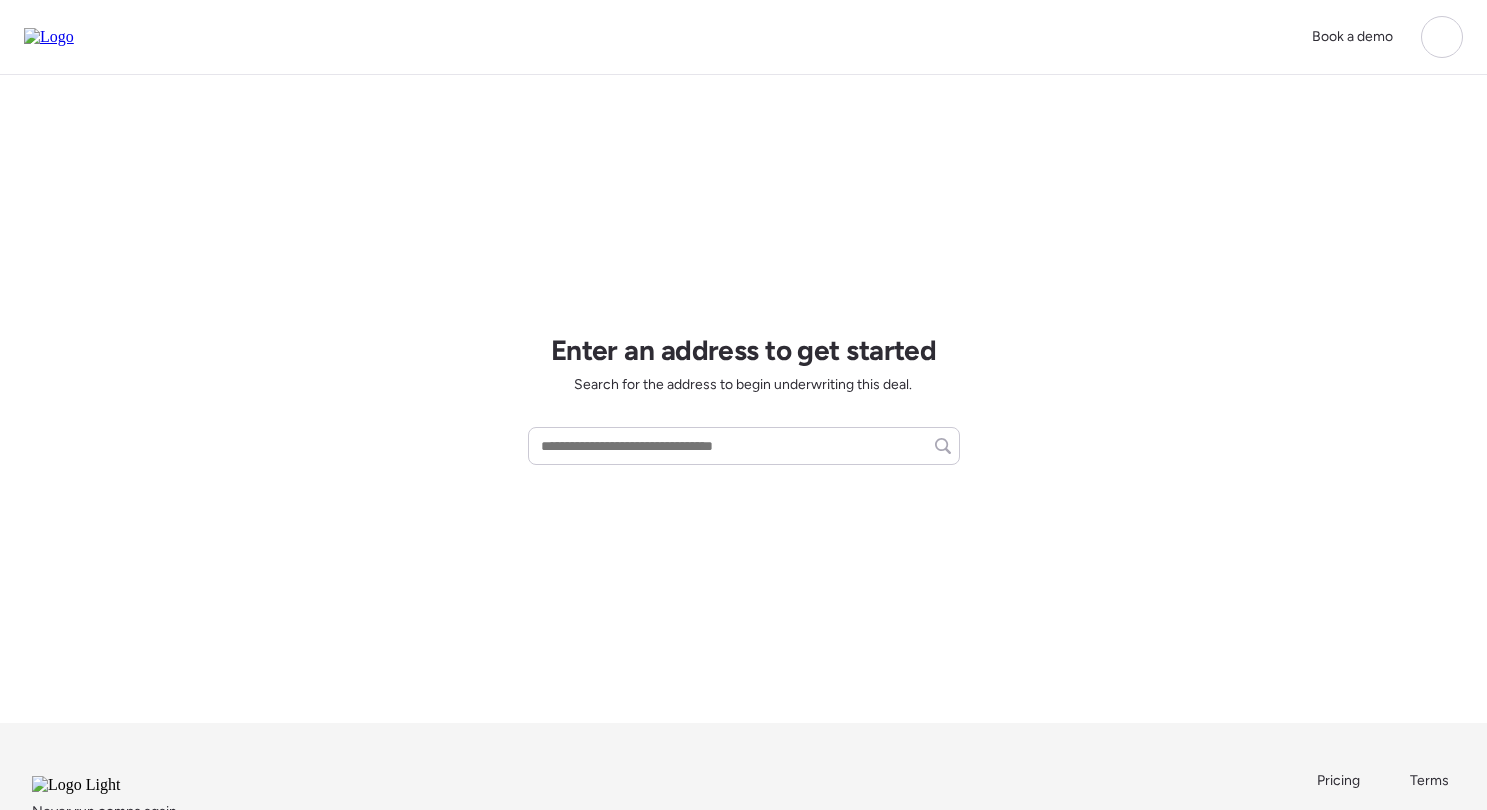 scroll, scrollTop: 0, scrollLeft: 0, axis: both 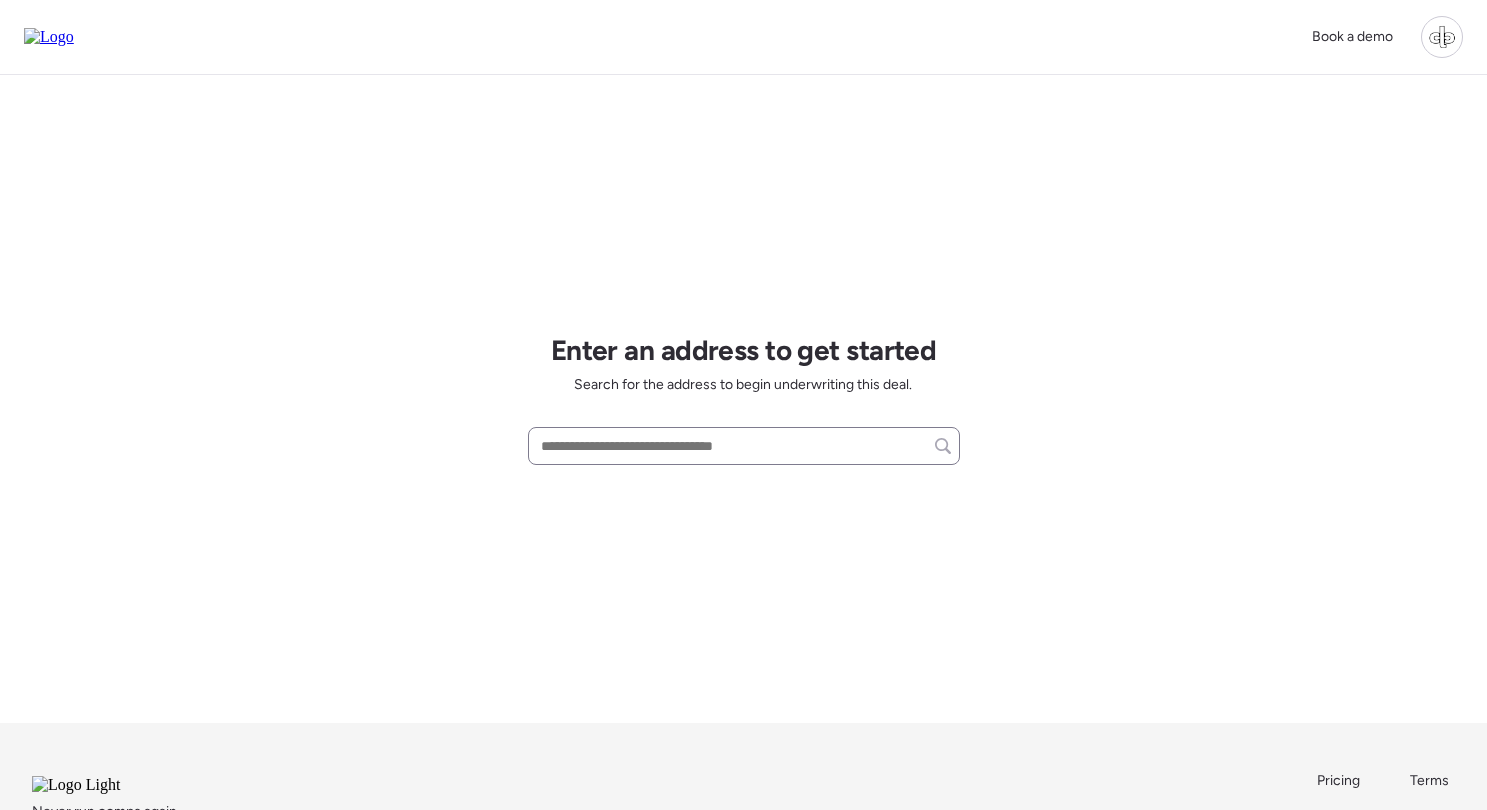 click at bounding box center (744, 446) 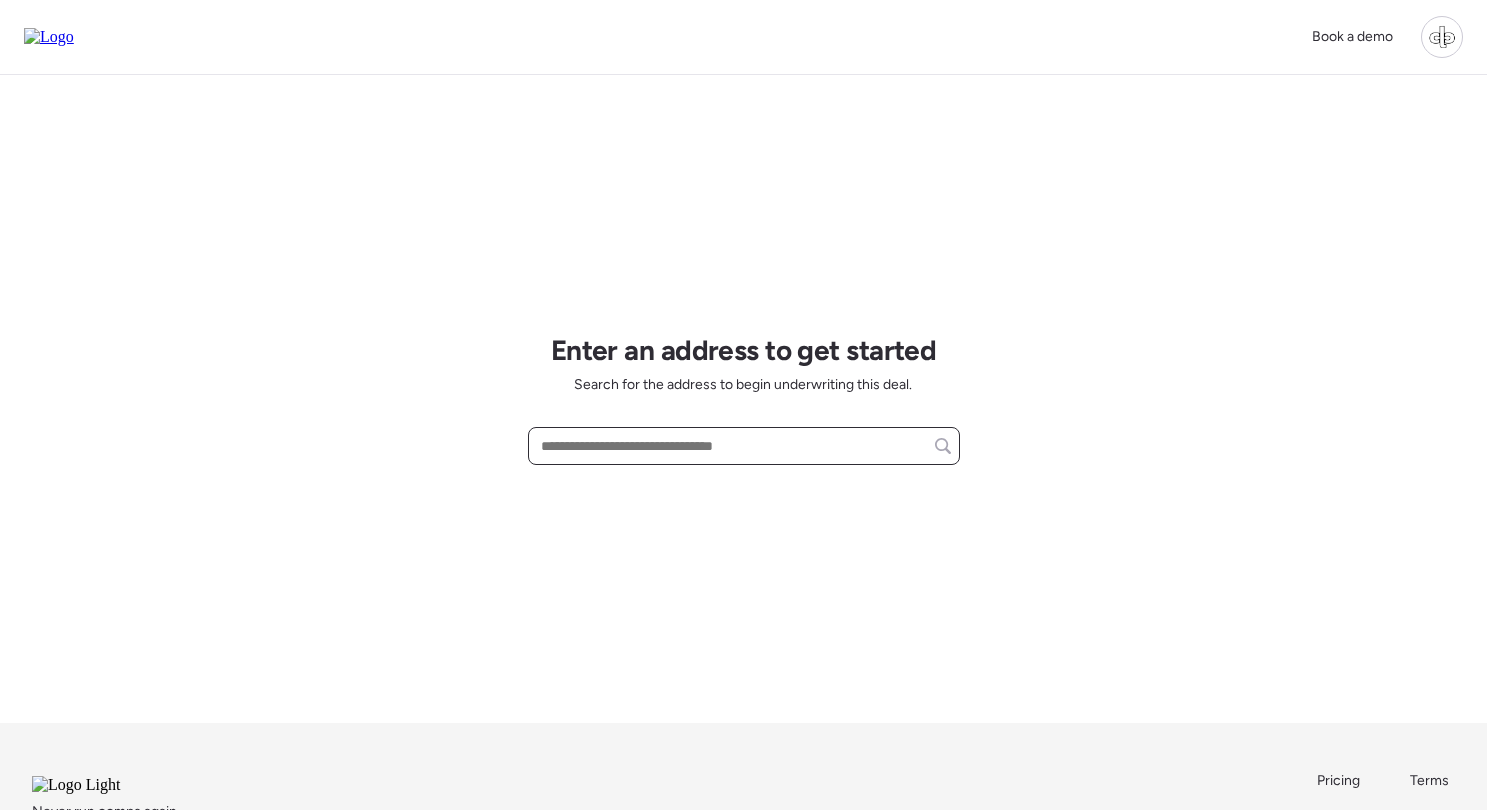 click at bounding box center (744, 446) 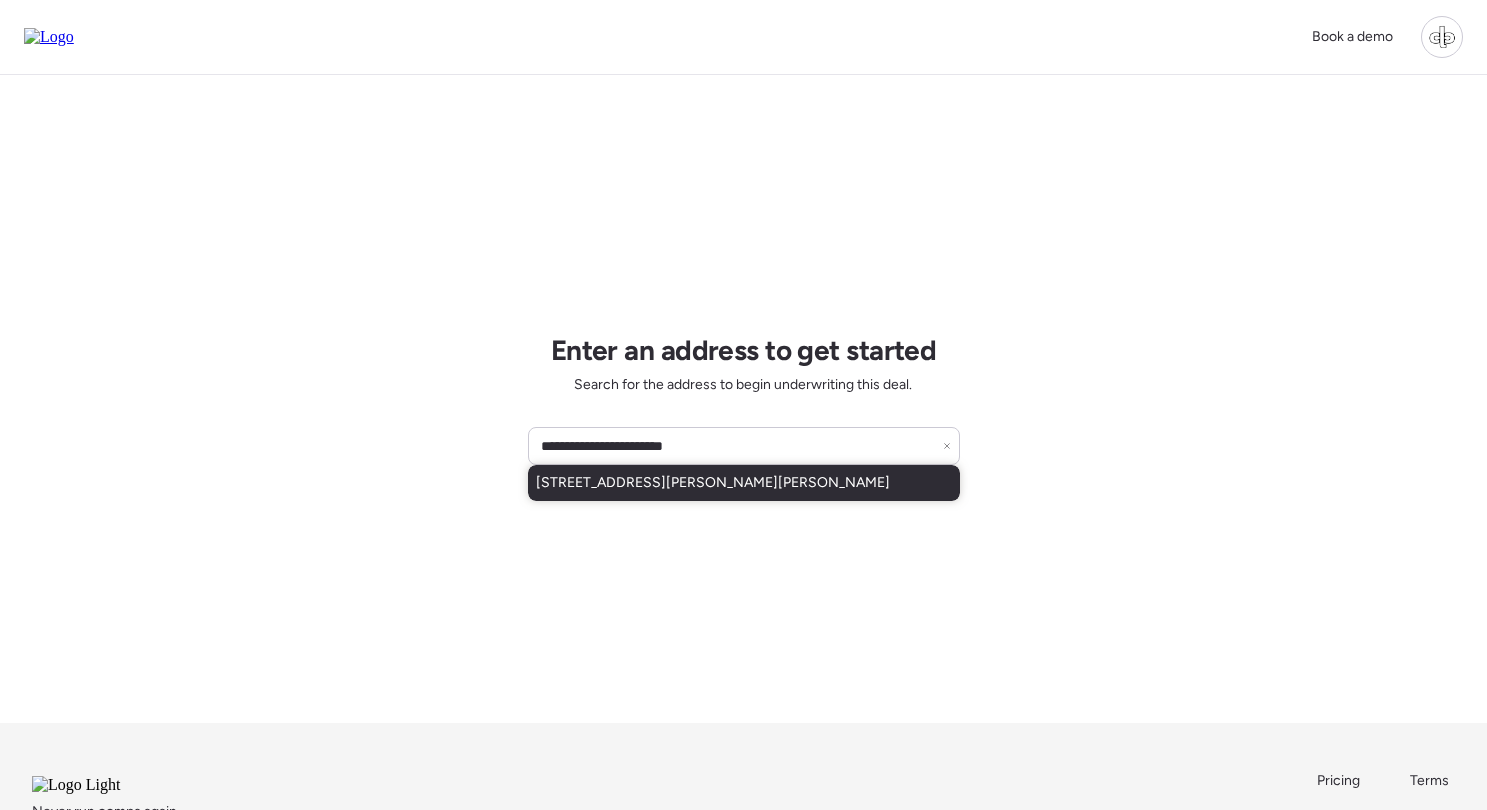 click on "911 S Taylor Rd, Seffner, FL, 33584" at bounding box center [713, 483] 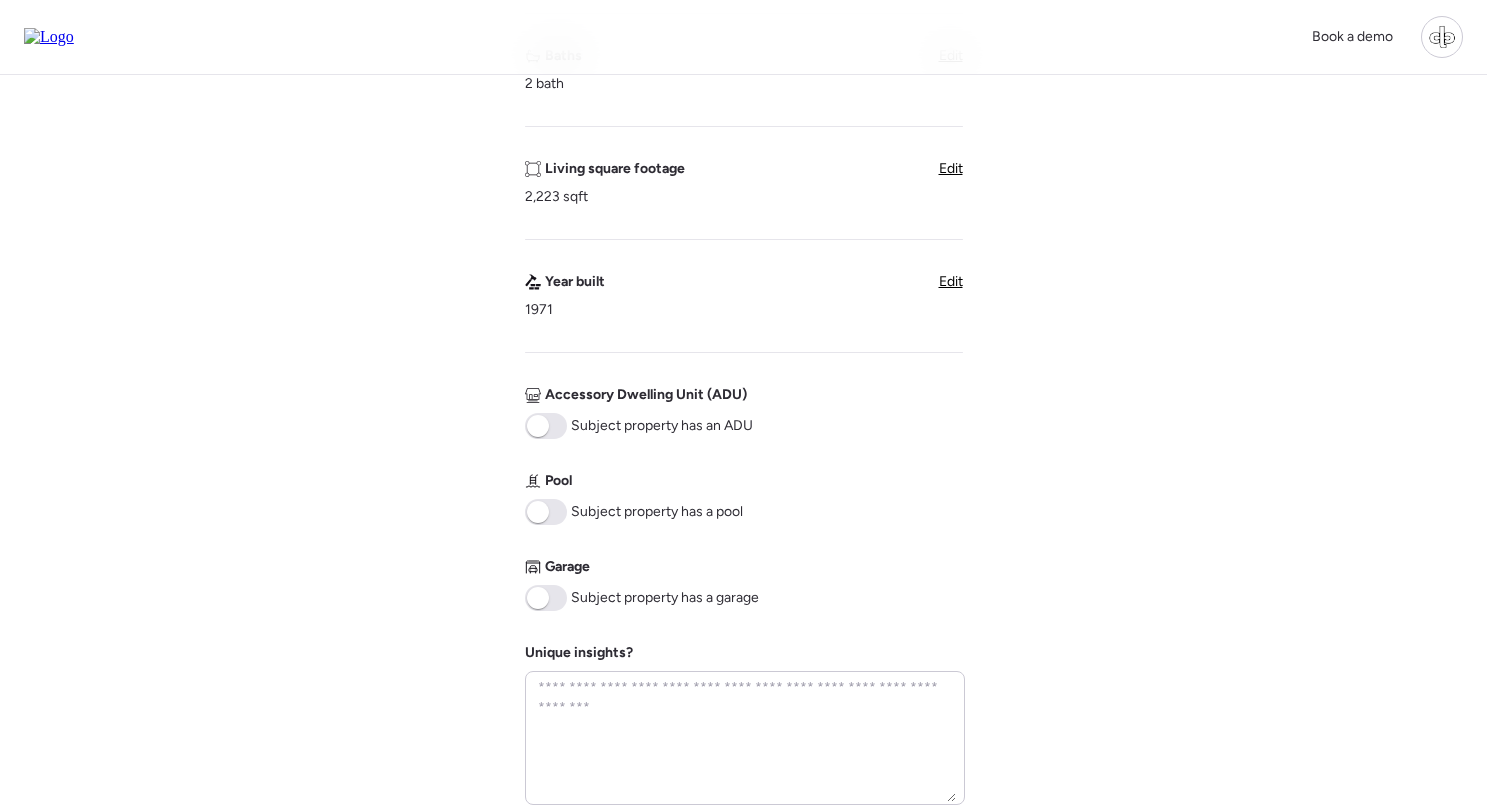 scroll, scrollTop: 908, scrollLeft: 0, axis: vertical 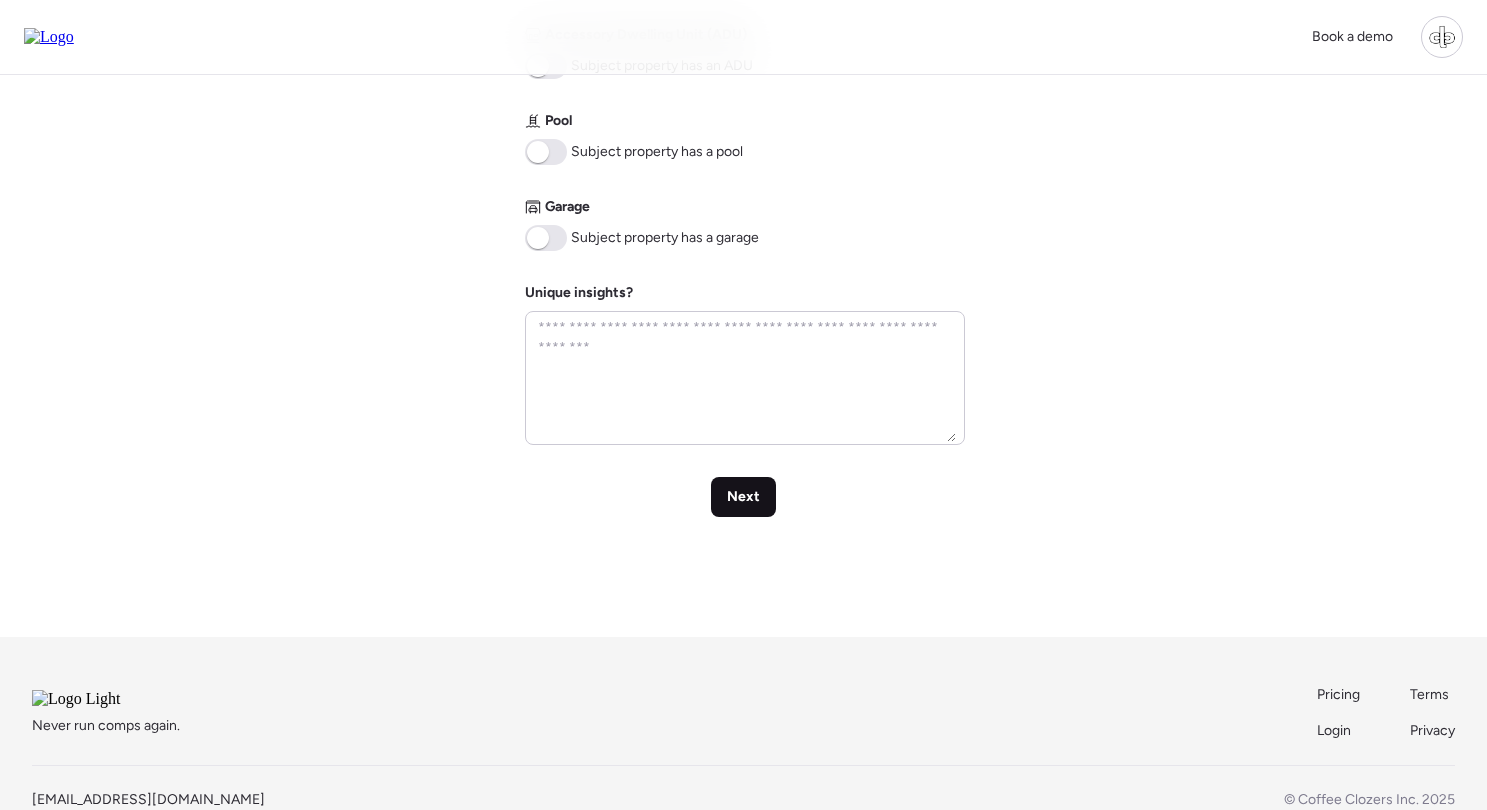 click on "Next" at bounding box center (743, 497) 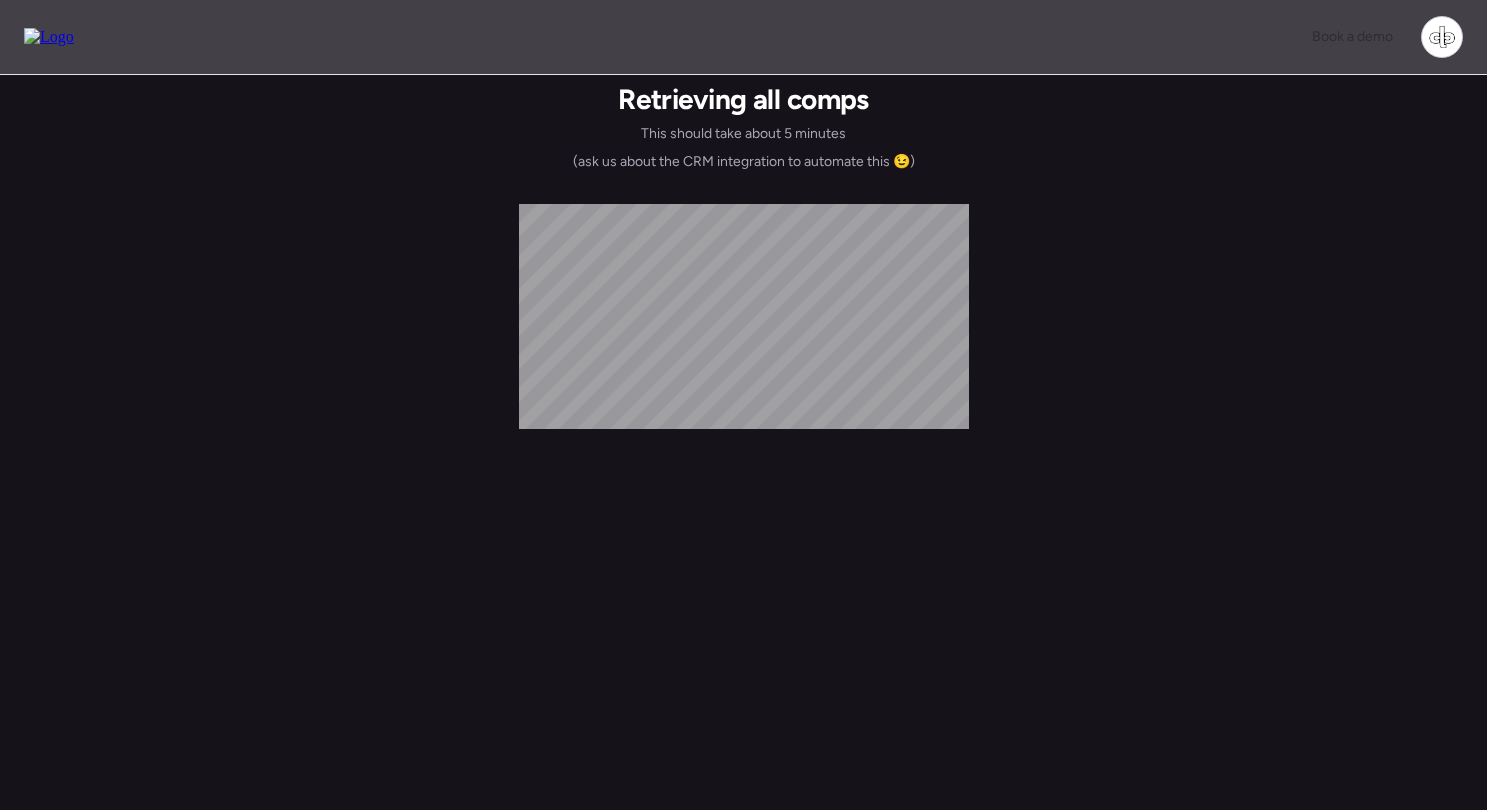 scroll, scrollTop: 0, scrollLeft: 0, axis: both 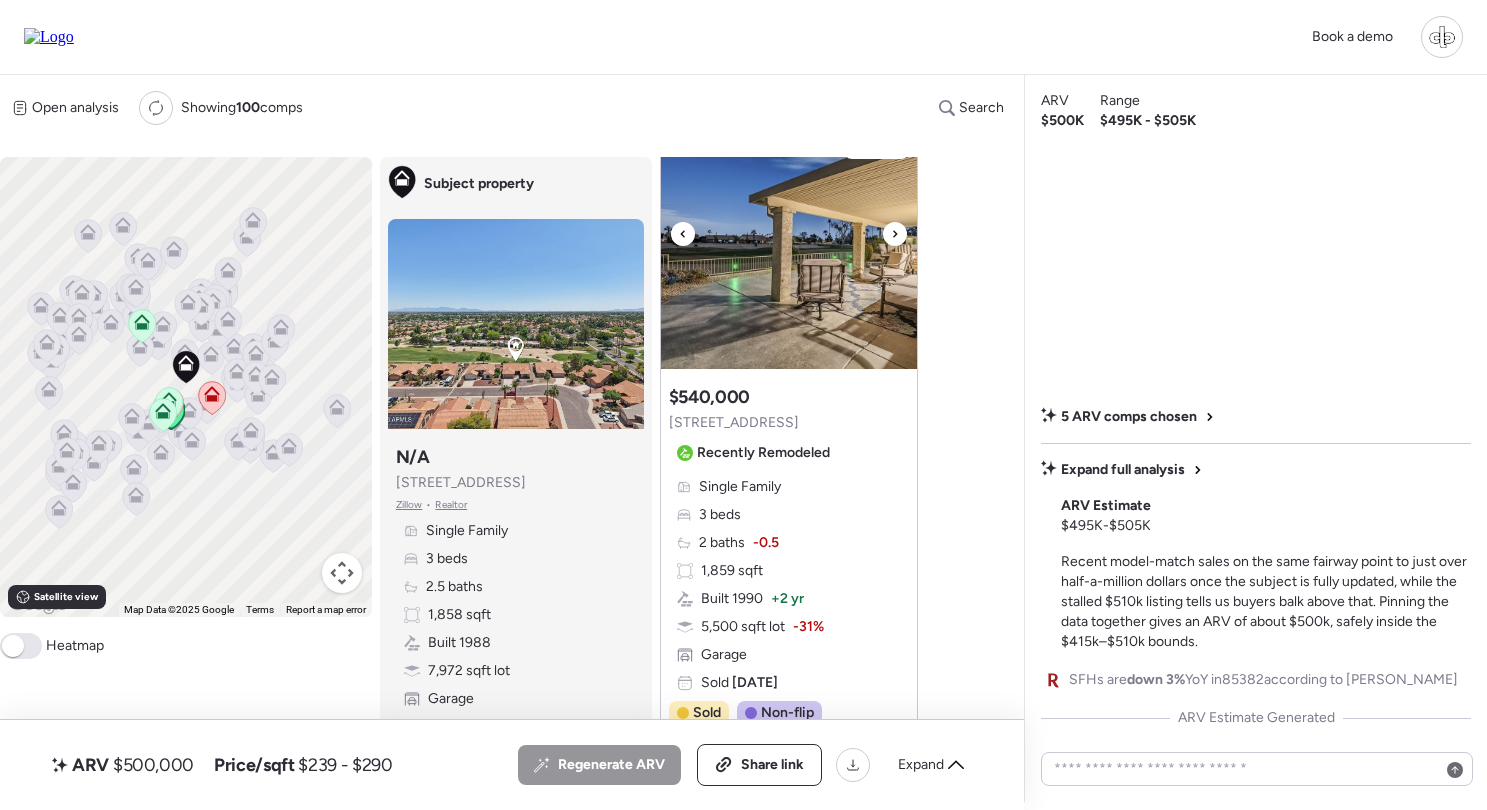 click at bounding box center (789, 244) 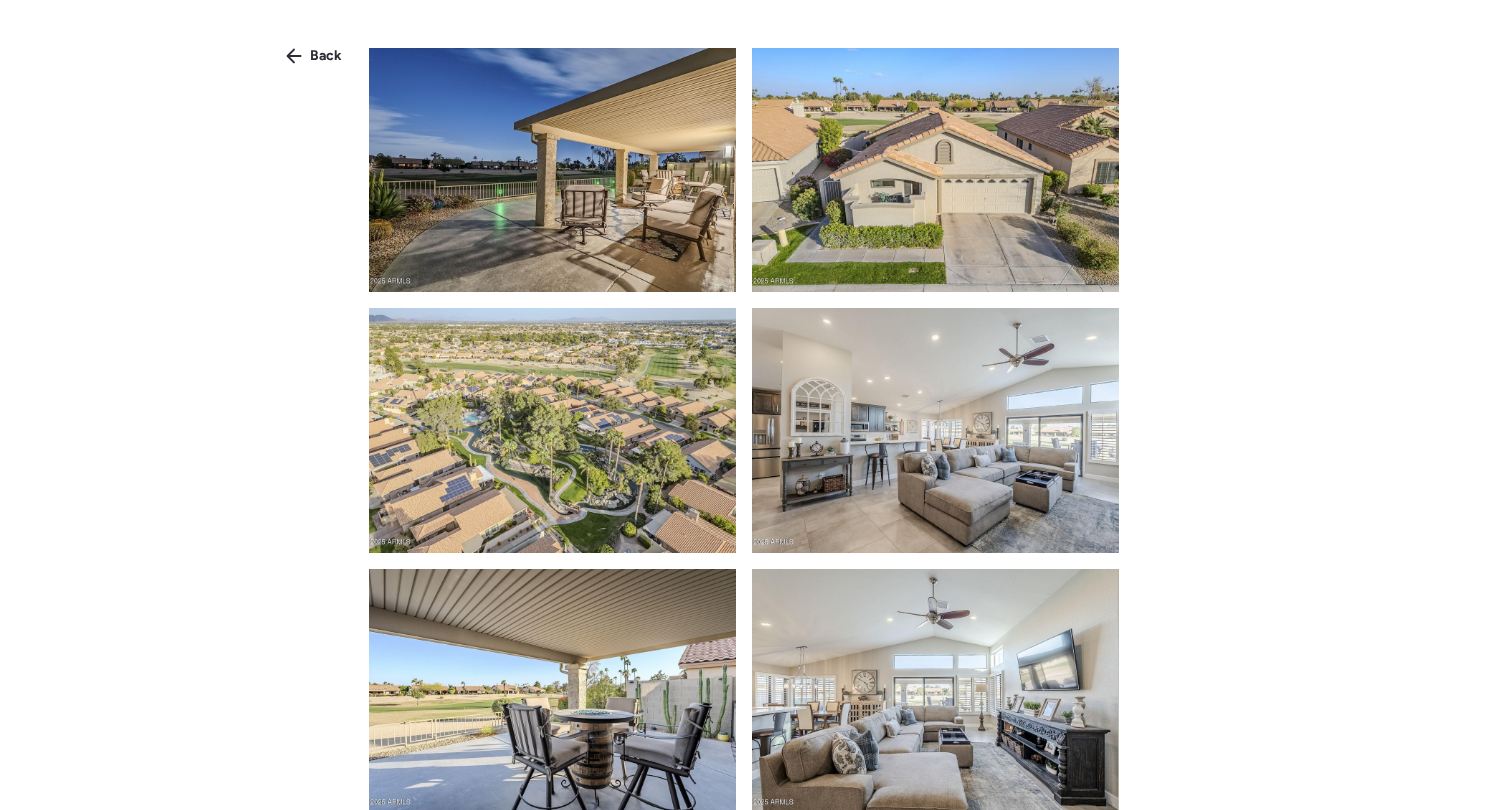click at bounding box center [552, 170] 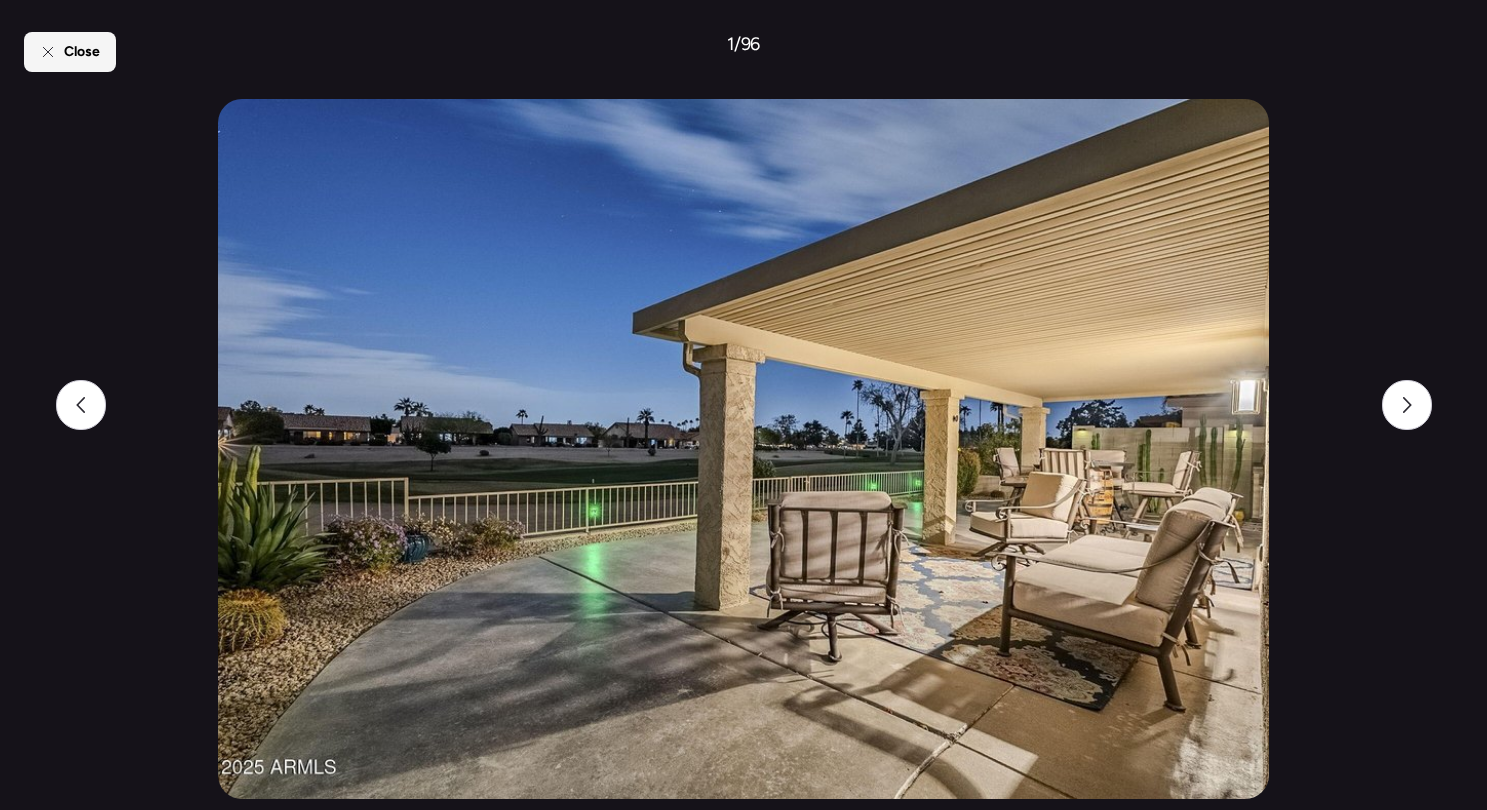 click on "Close" at bounding box center (70, 52) 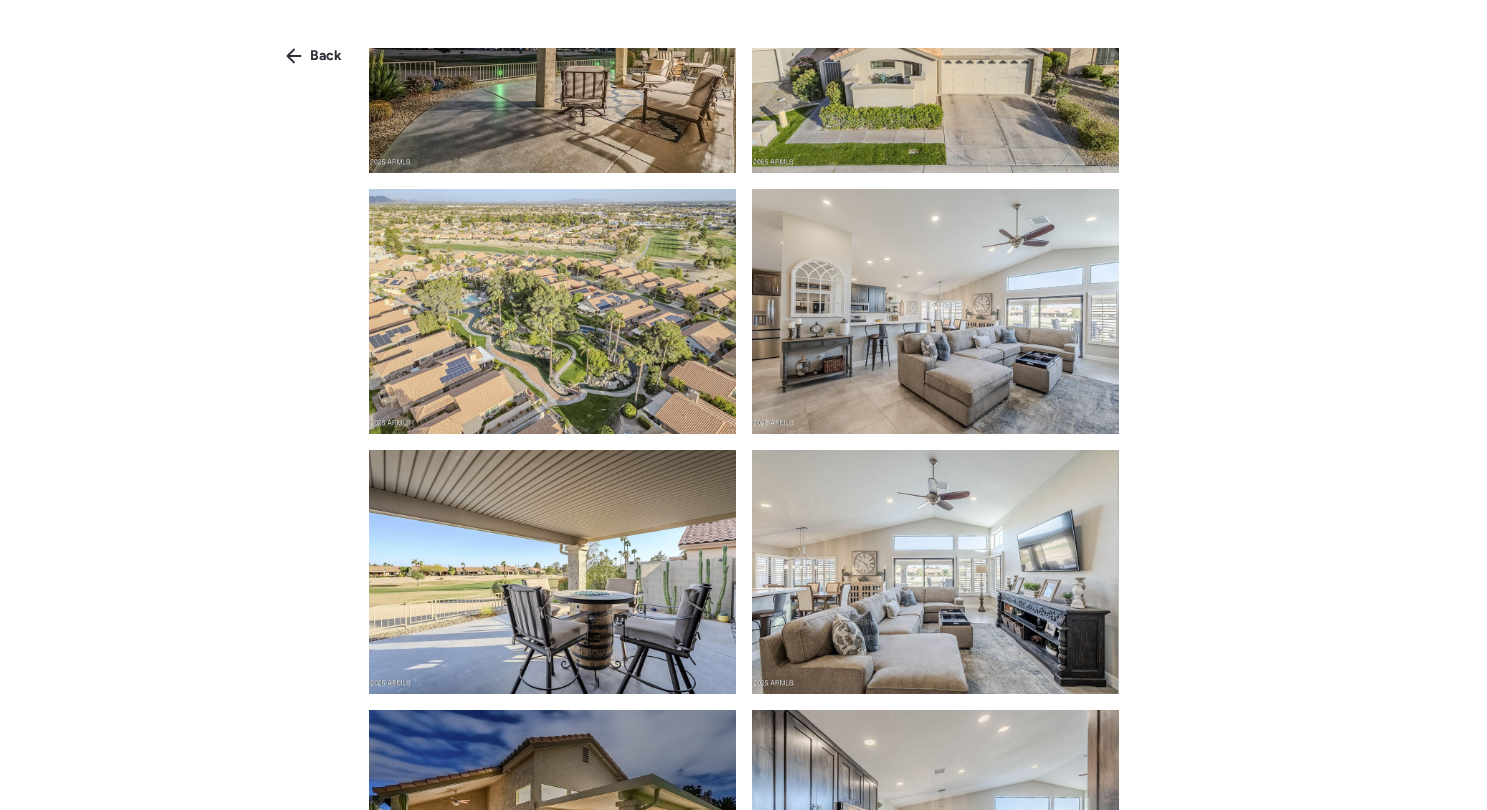 scroll, scrollTop: 152, scrollLeft: 0, axis: vertical 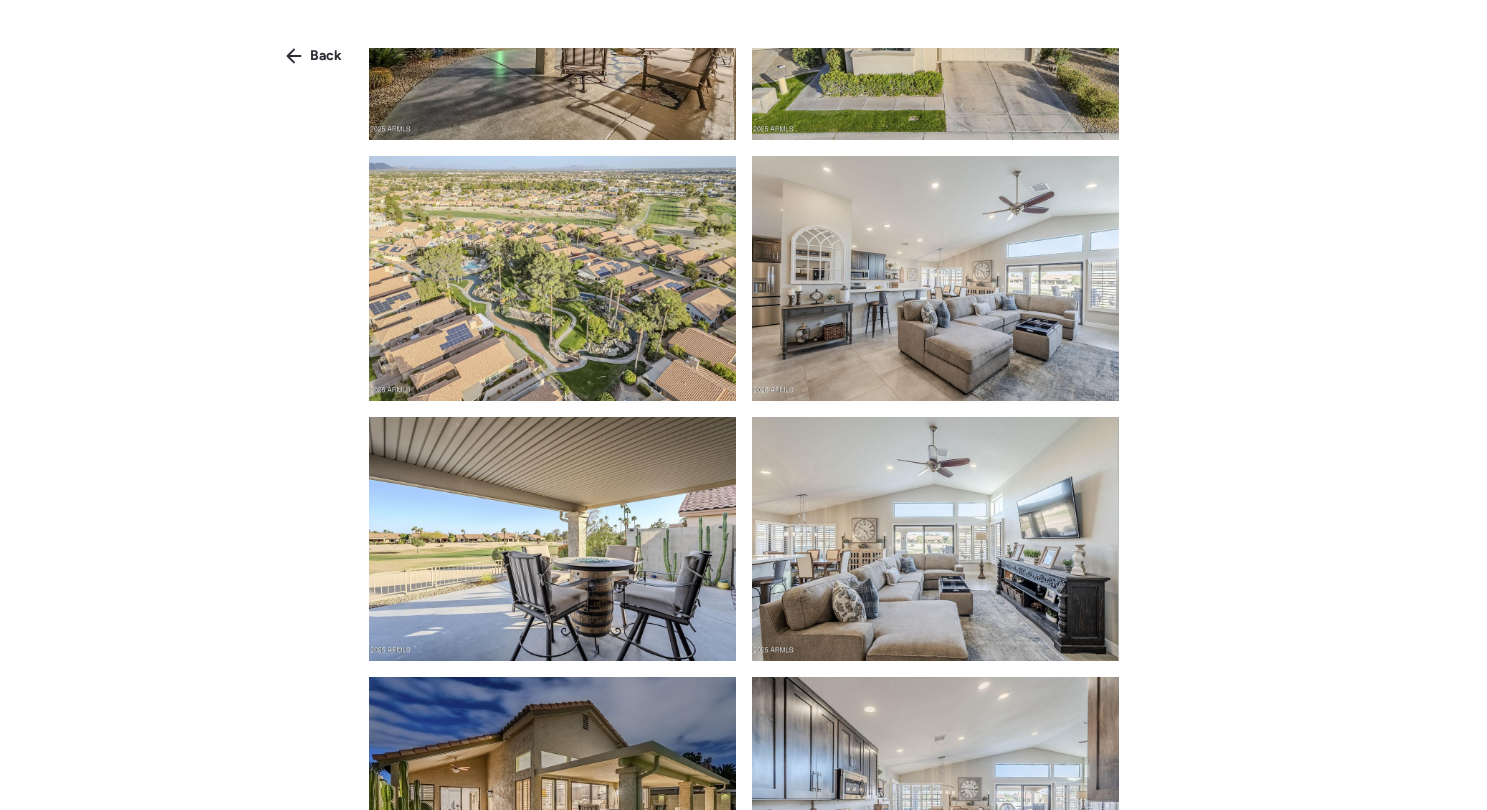click on "Back" at bounding box center (326, 56) 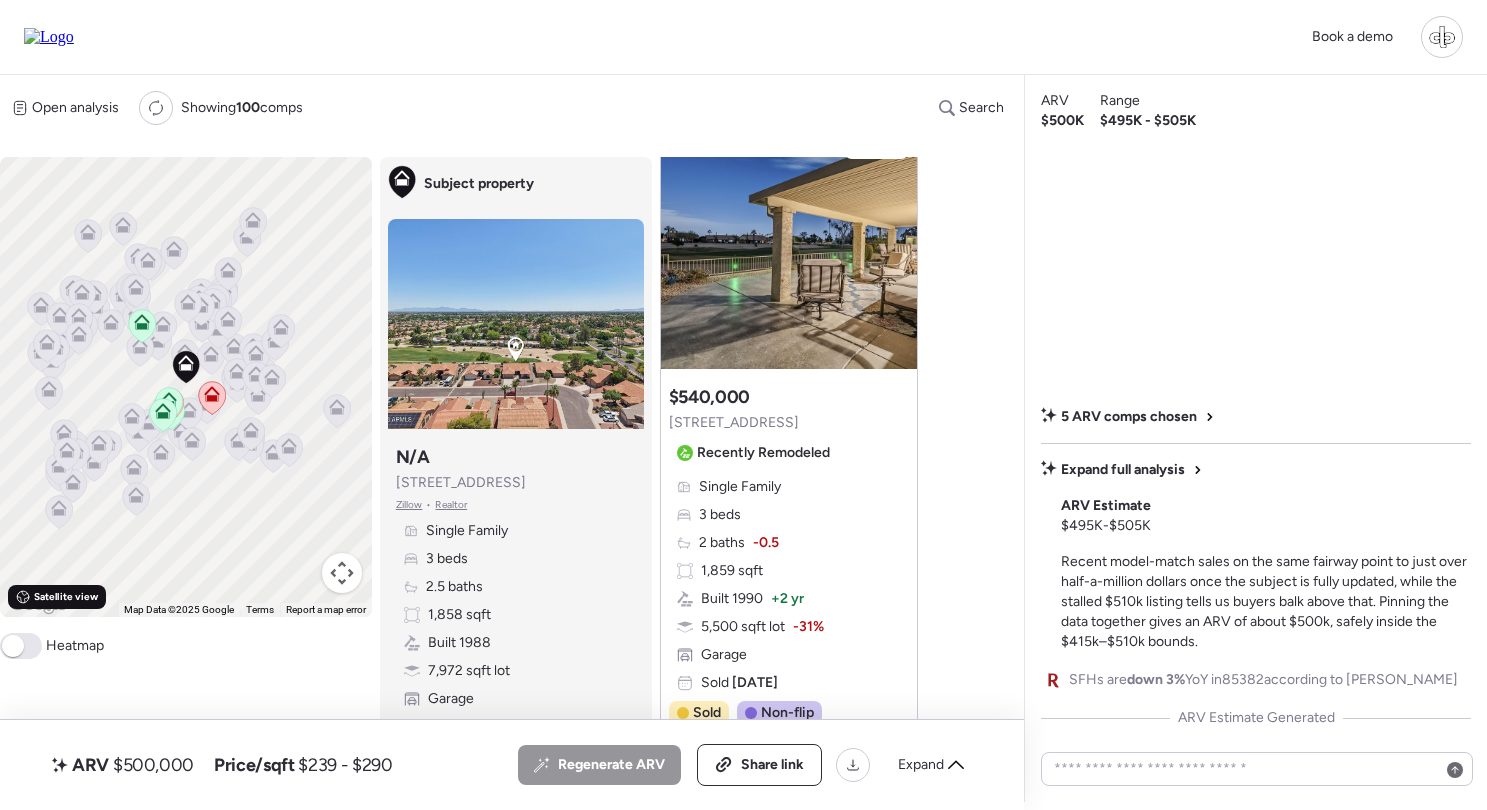 click on "Satellite view" at bounding box center (66, 597) 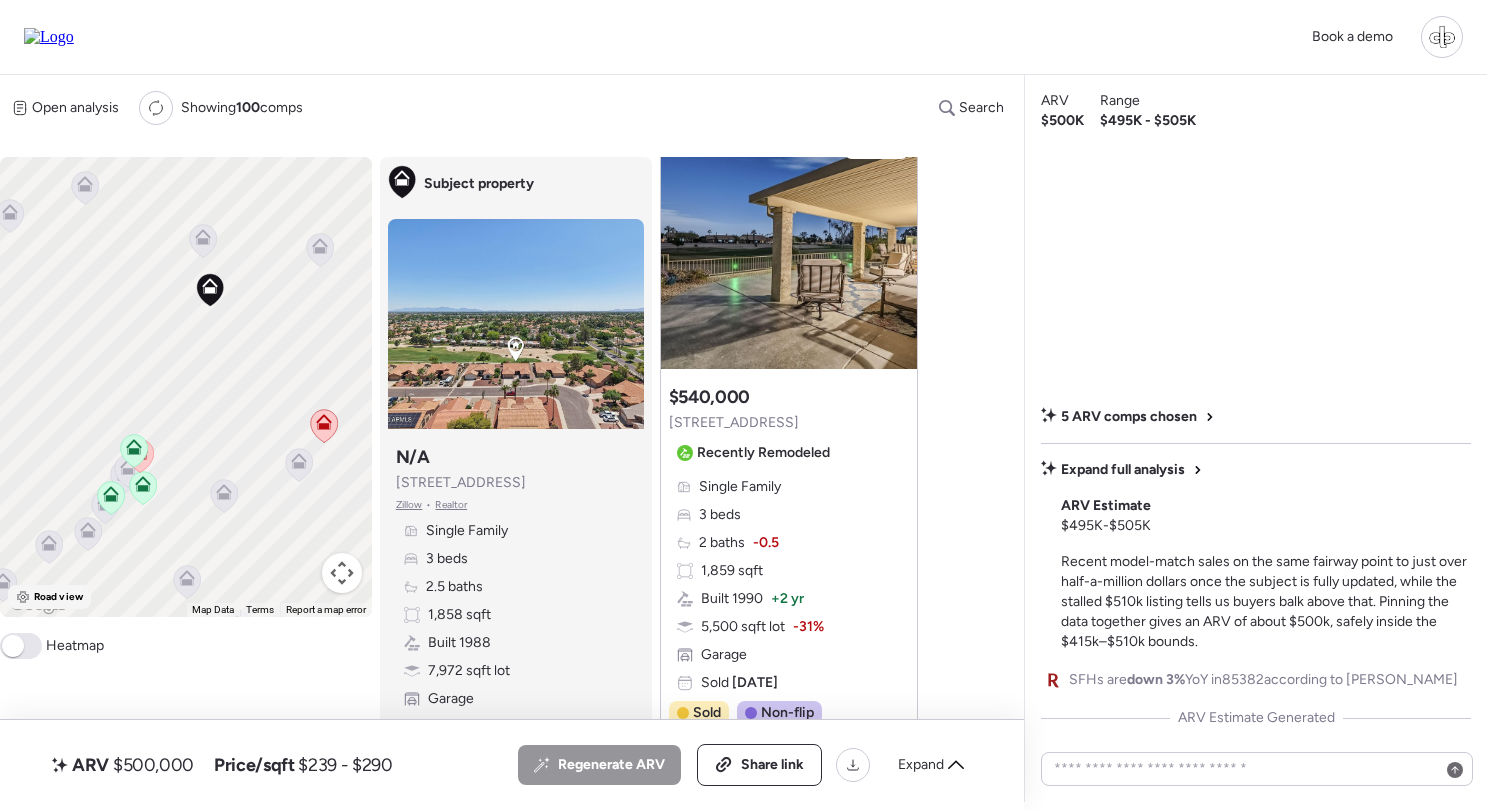 click on "Road view" at bounding box center (58, 597) 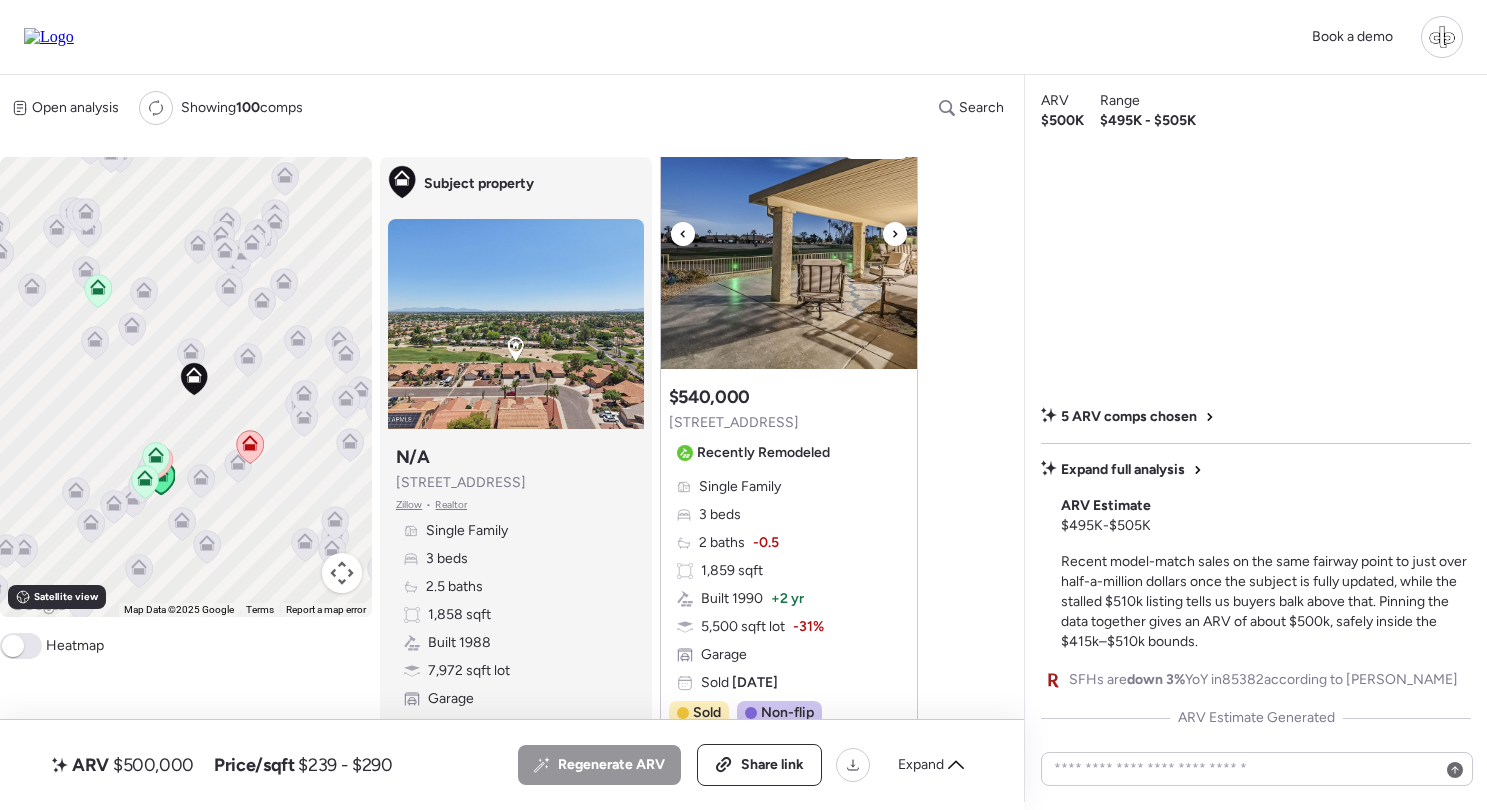 scroll, scrollTop: 141, scrollLeft: 0, axis: vertical 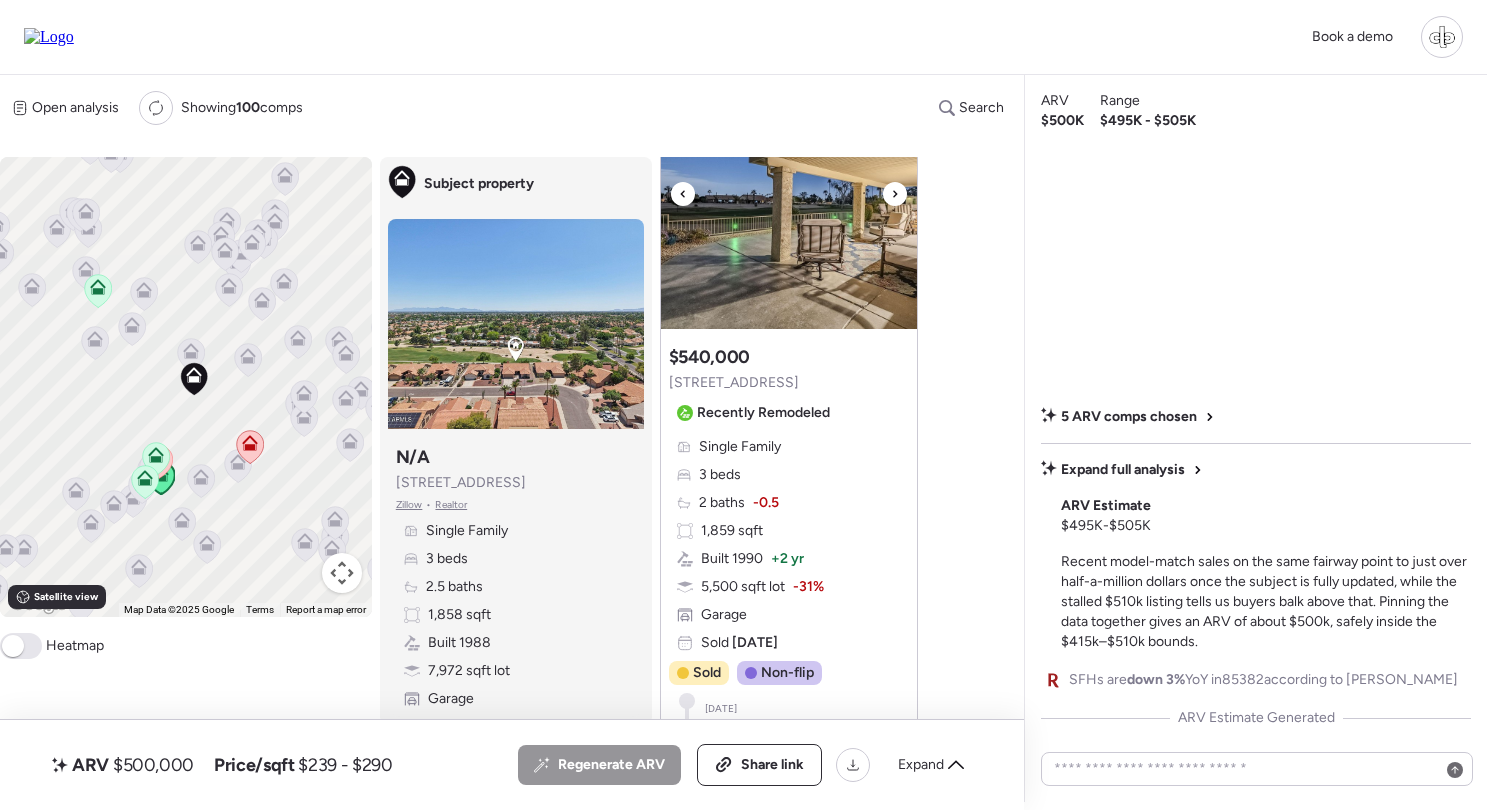 click at bounding box center (789, 204) 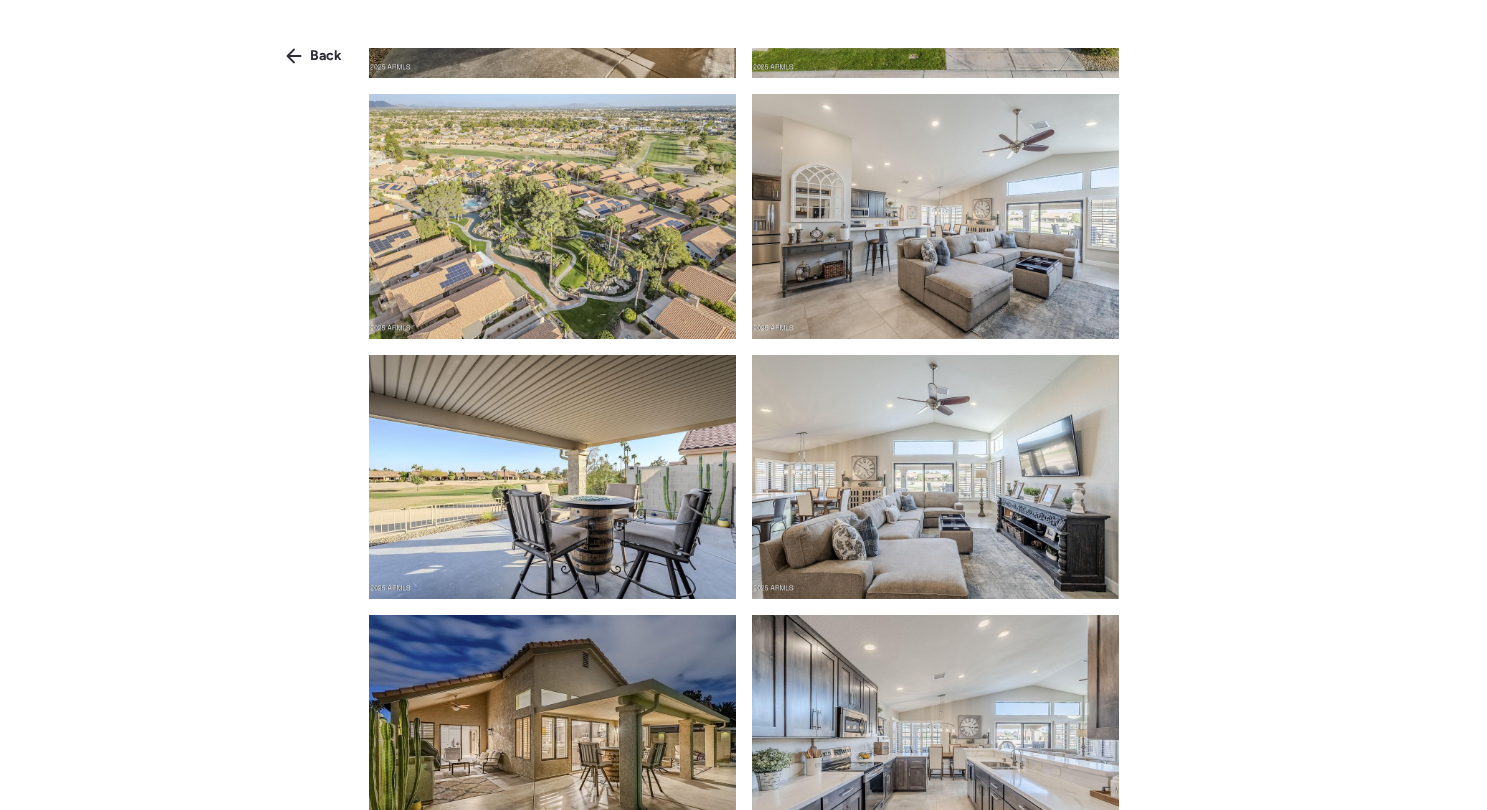 scroll, scrollTop: 219, scrollLeft: 0, axis: vertical 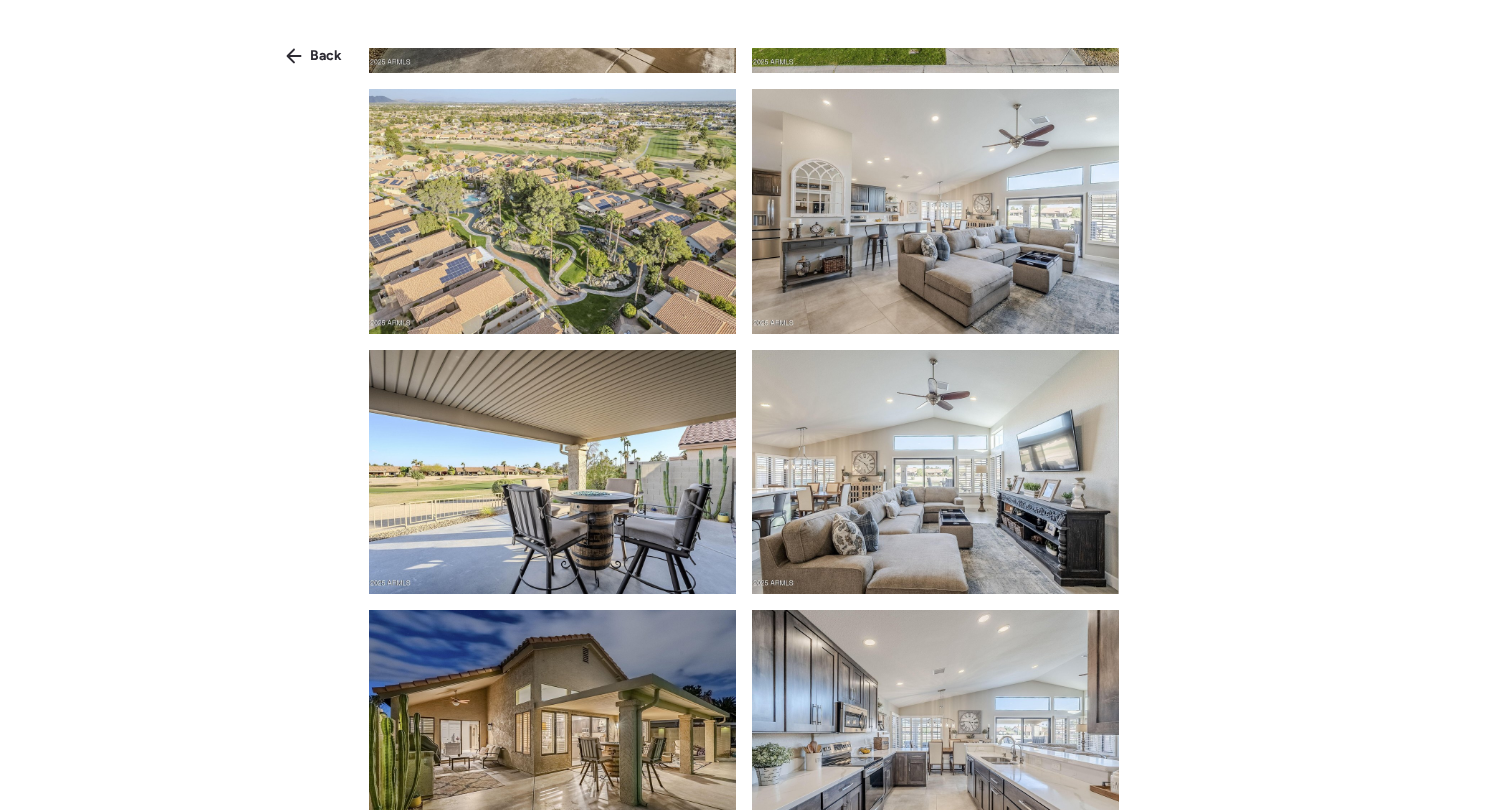 click at bounding box center (935, 211) 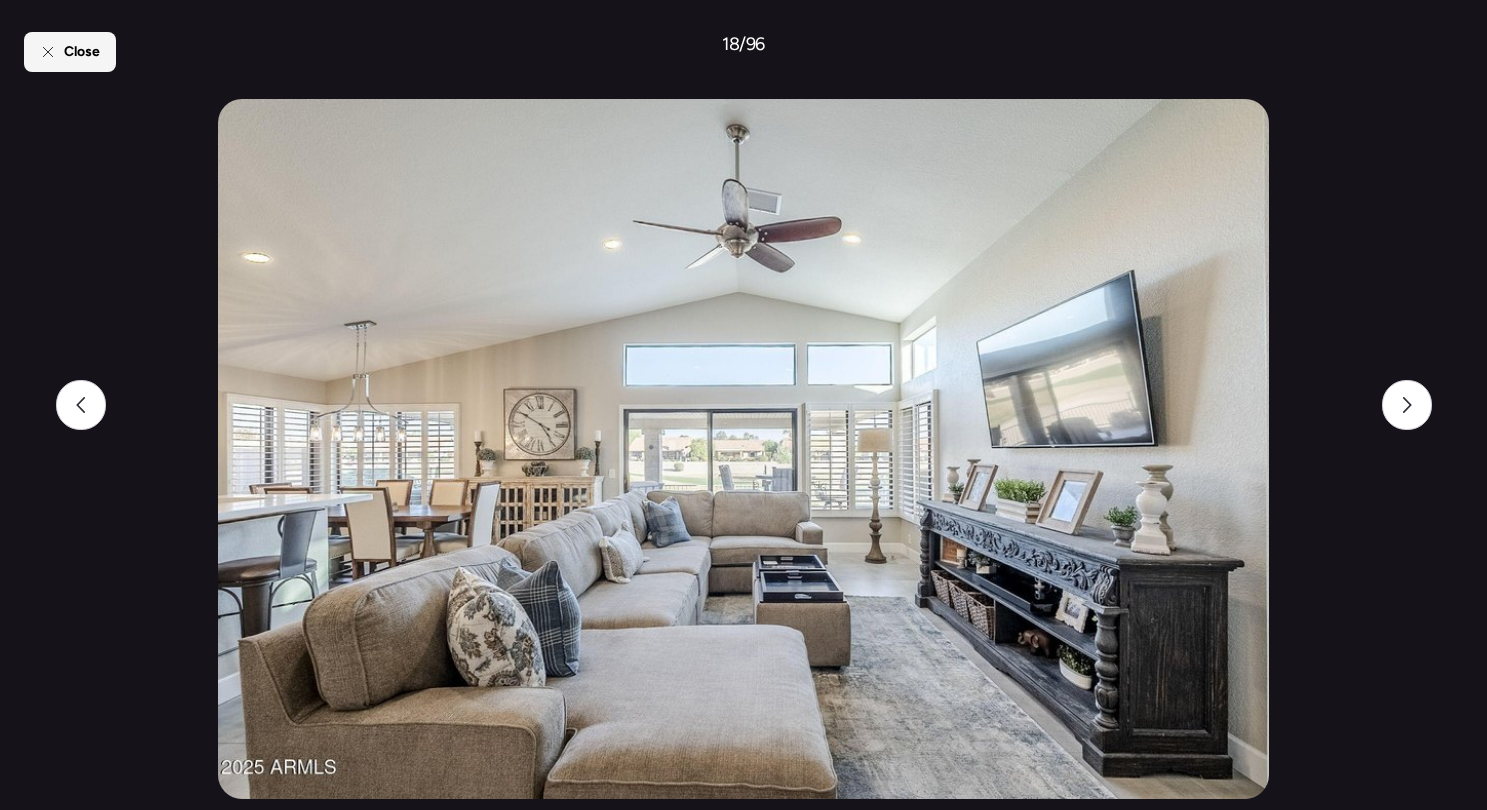 click on "Close" at bounding box center [82, 52] 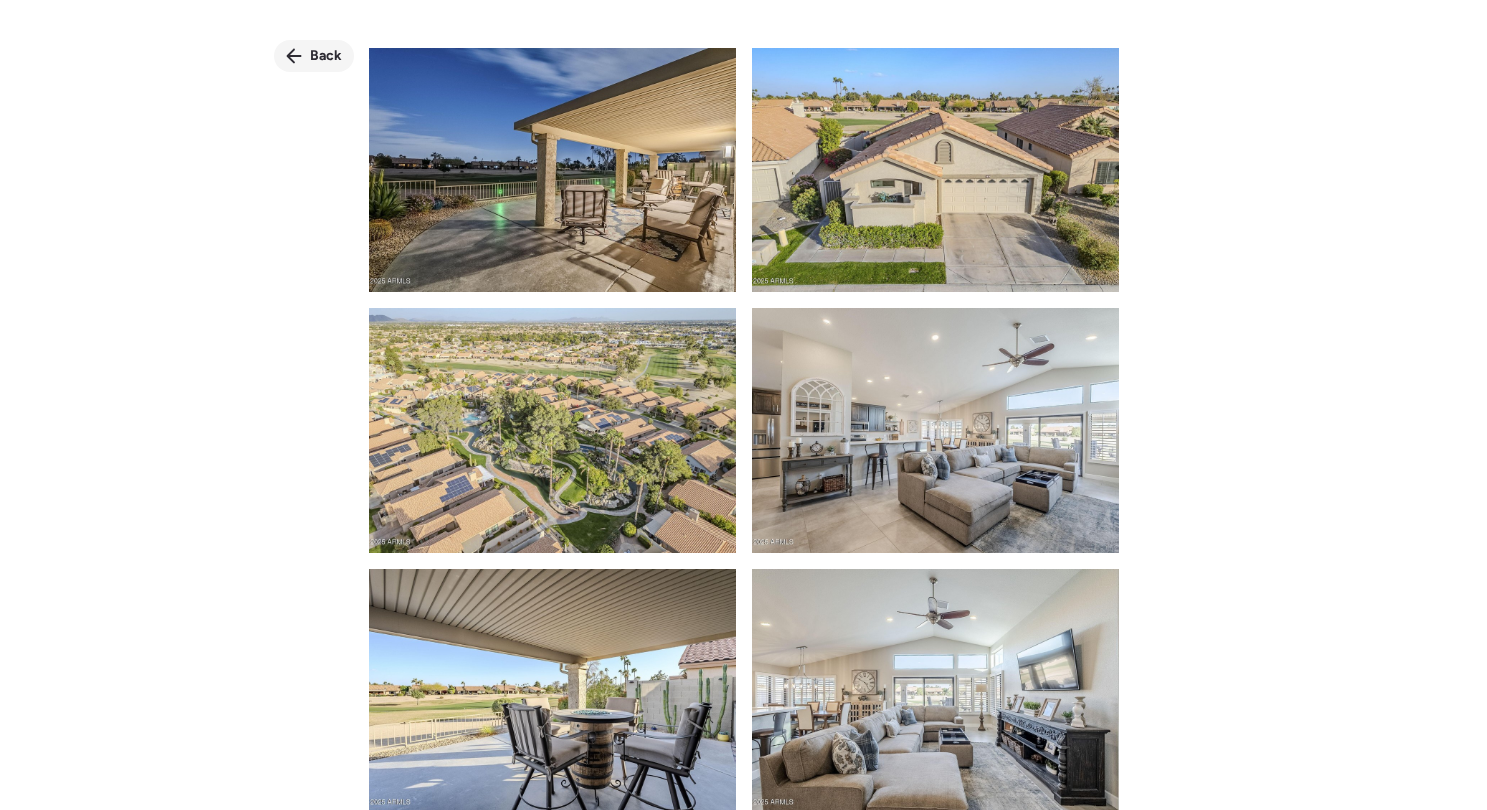 click on "Back" at bounding box center (326, 56) 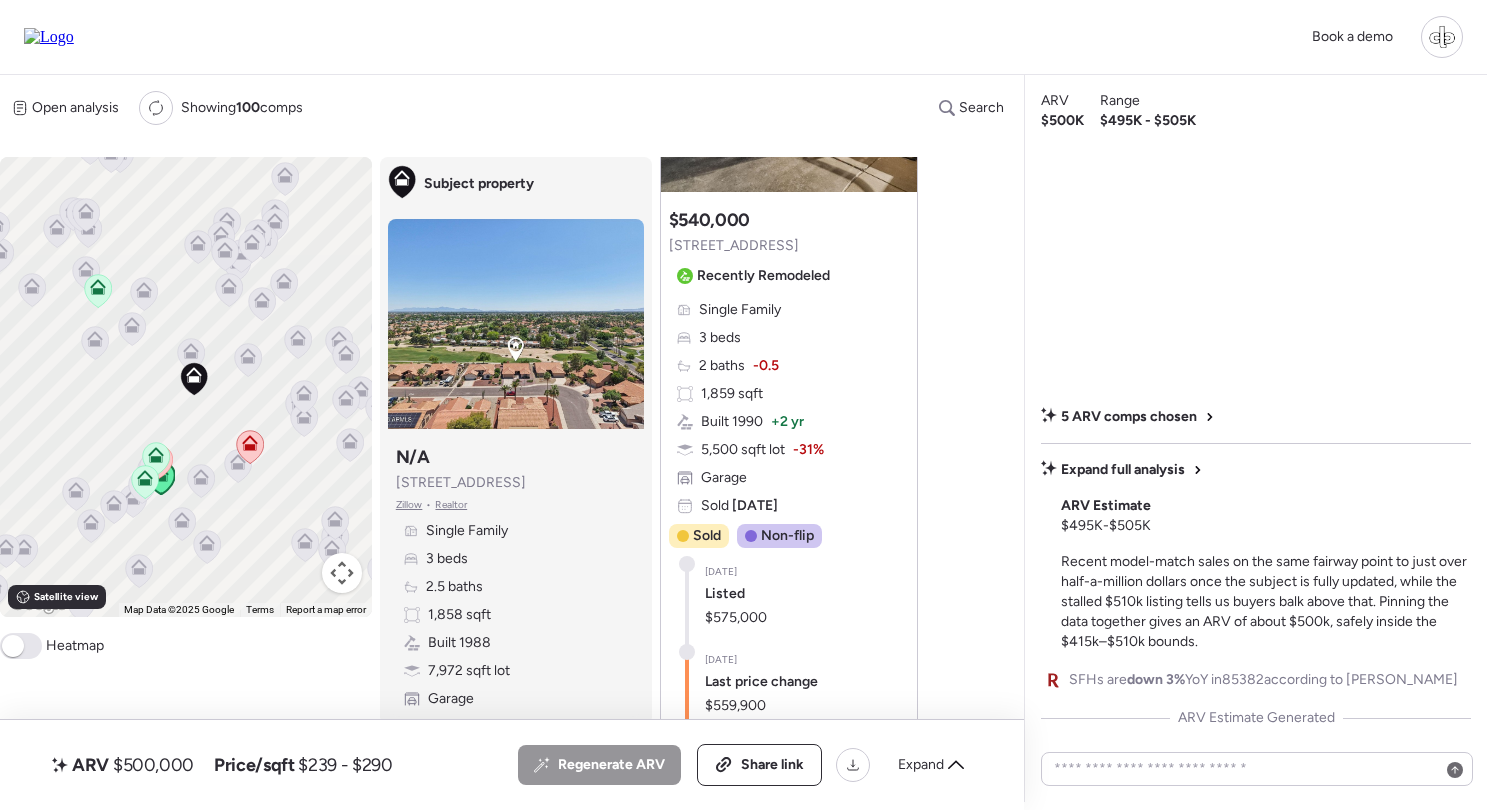 scroll, scrollTop: 291, scrollLeft: 0, axis: vertical 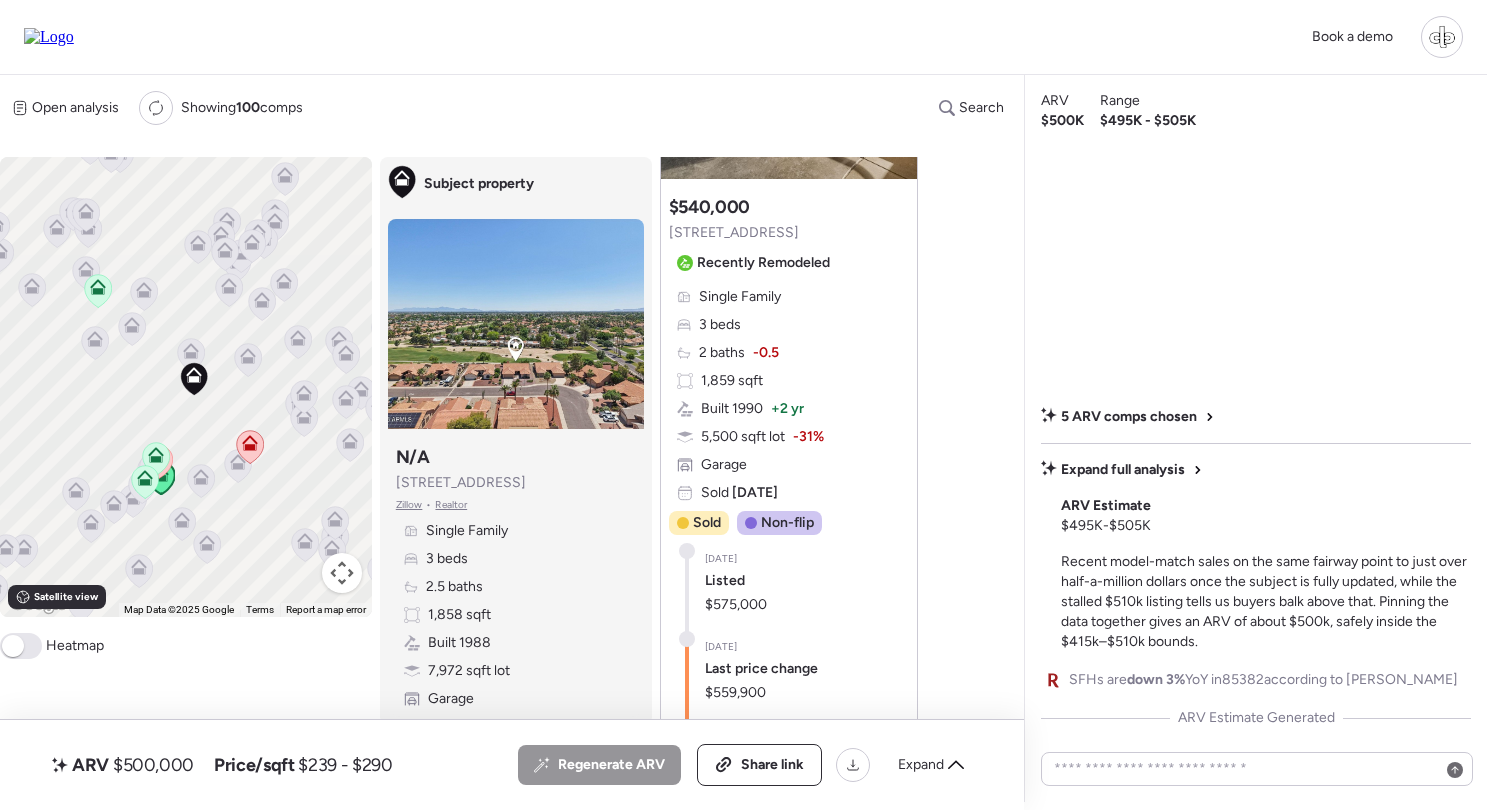 click on "Single Family 3 beds 2 baths -0.5 1,859 sqft Built 1990 + 2 yr 5,500 sqft lot -31% Garage Sold   22 days ago" at bounding box center [789, 395] 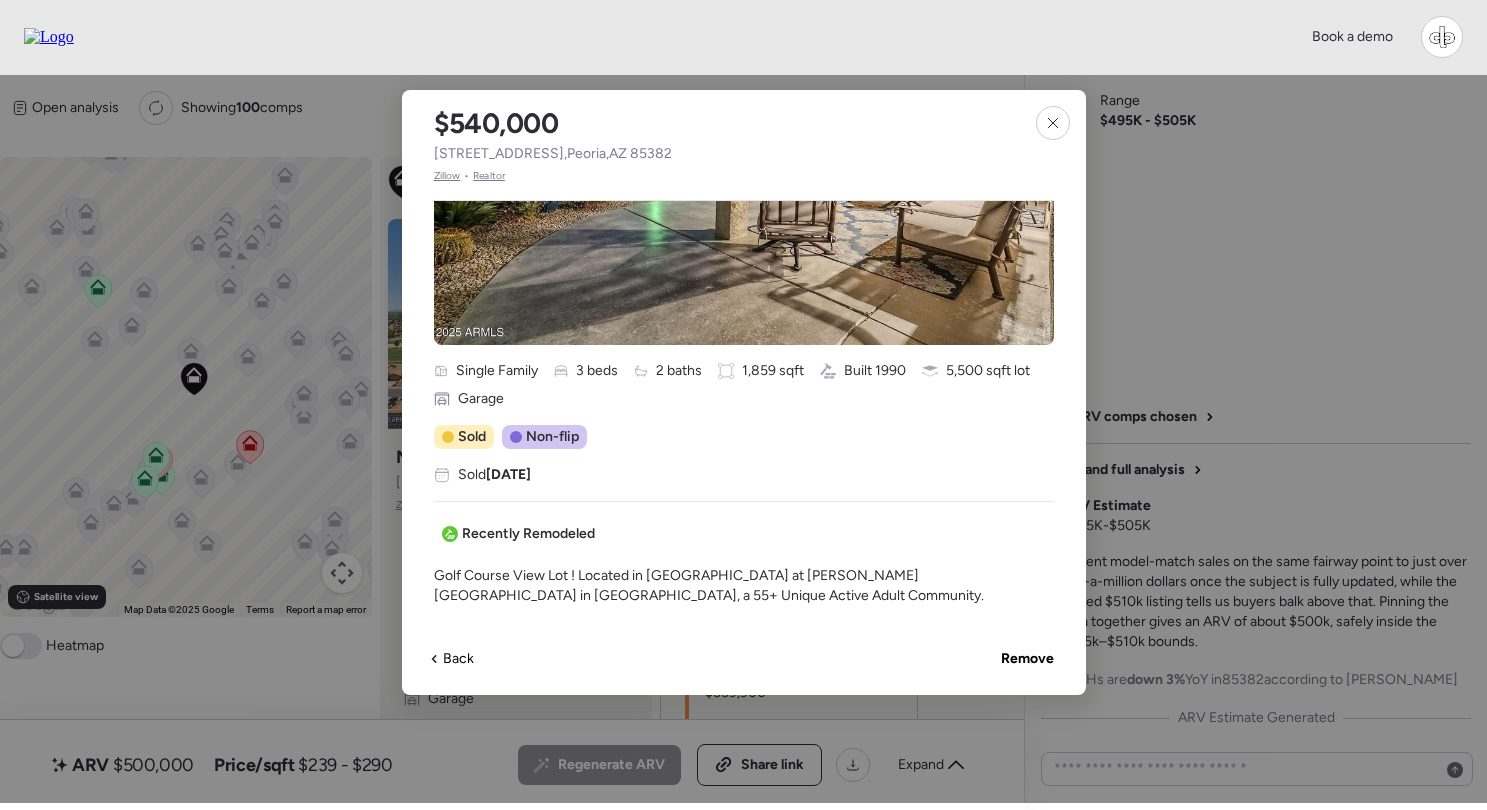 scroll, scrollTop: 392, scrollLeft: 0, axis: vertical 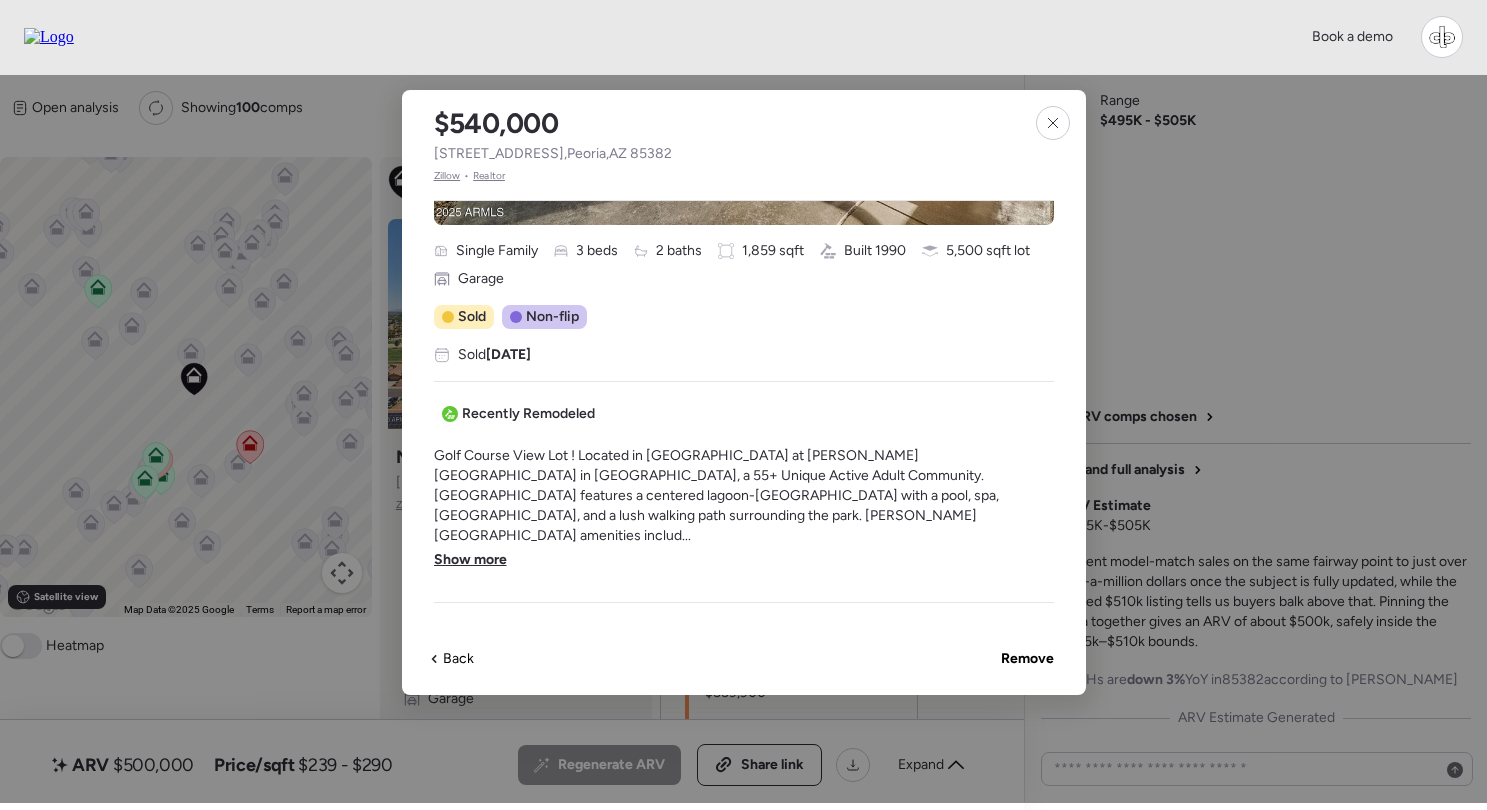 click on "Show more" at bounding box center [470, 560] 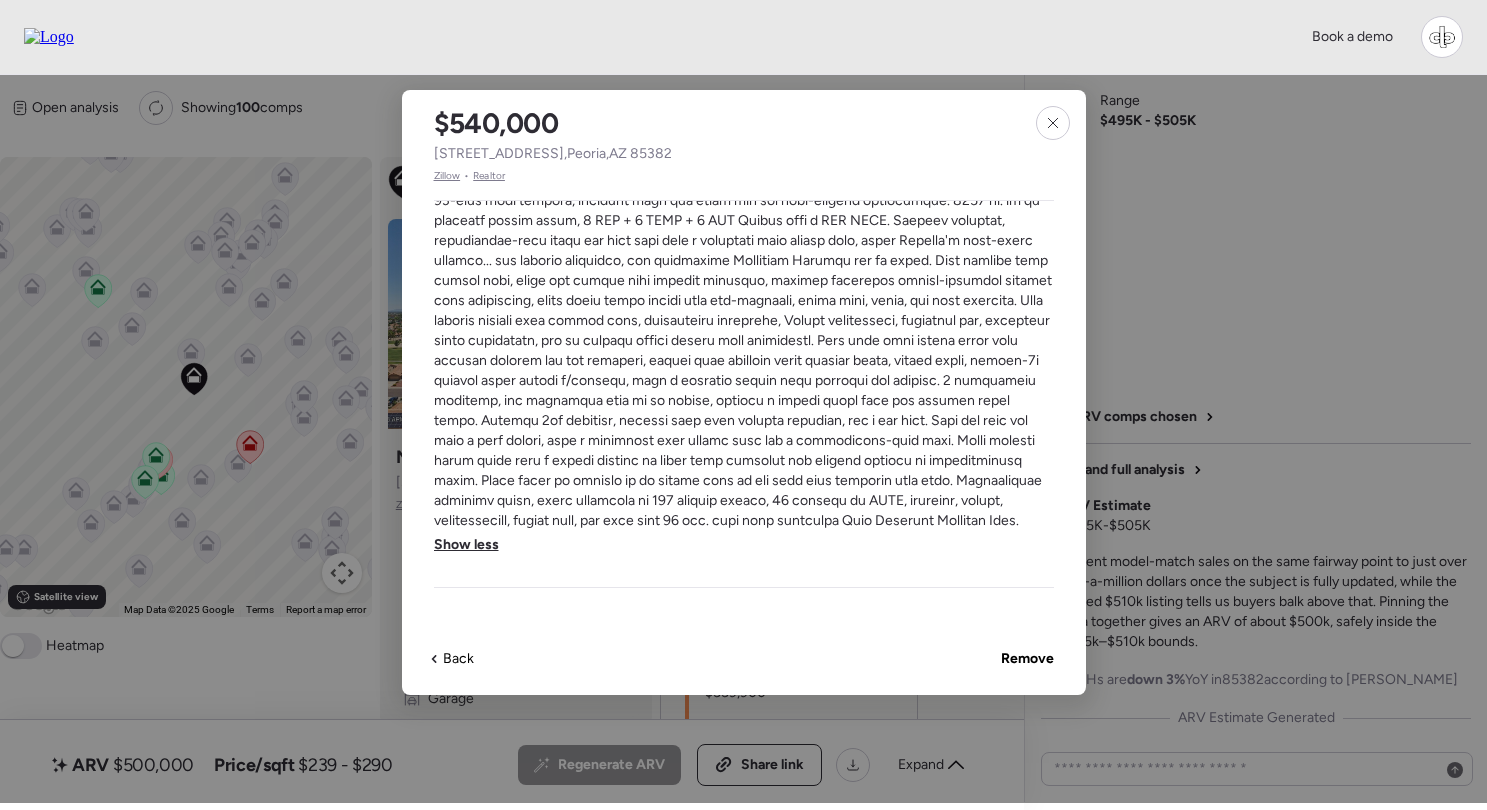scroll, scrollTop: 735, scrollLeft: 0, axis: vertical 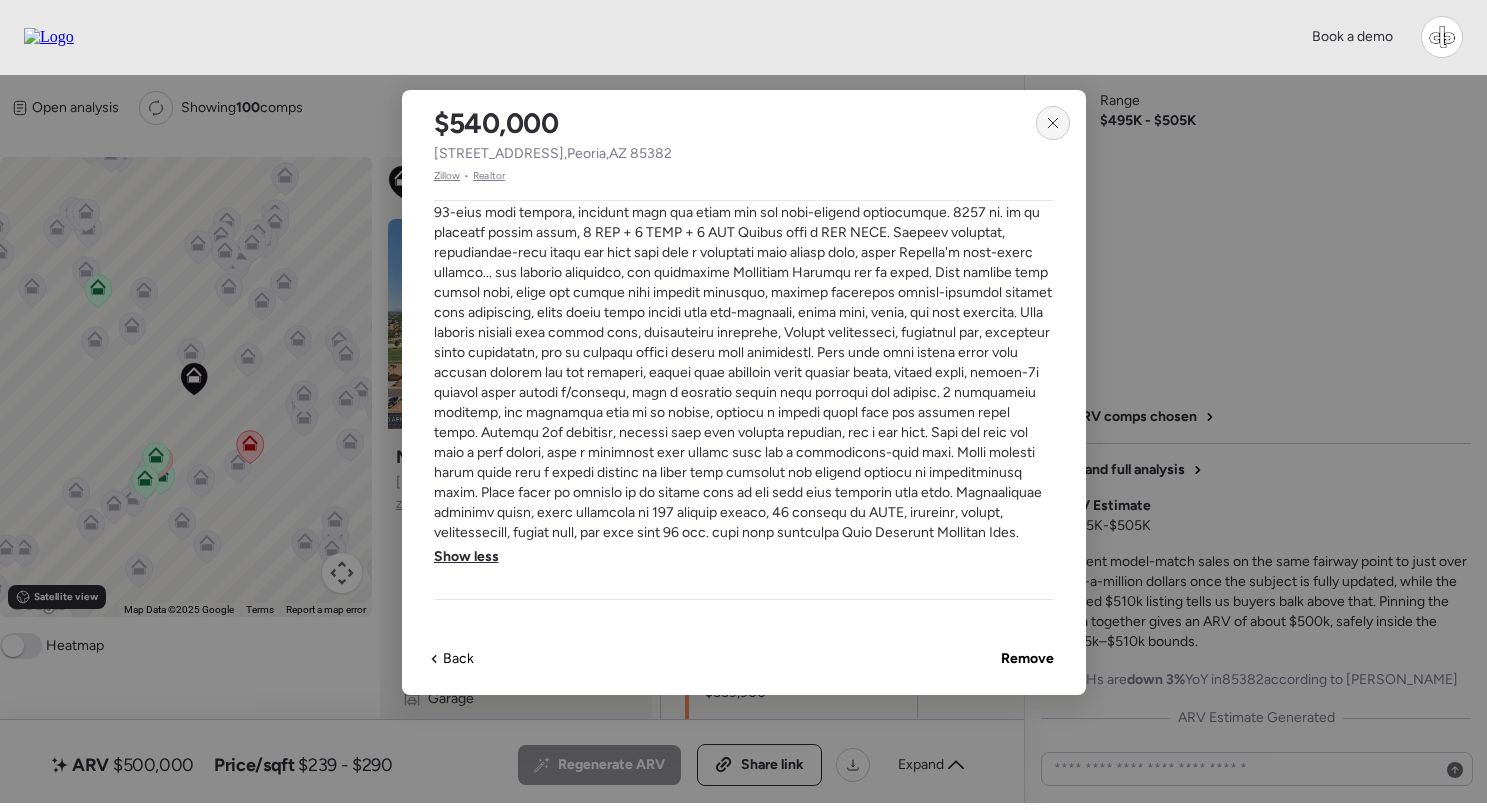 click at bounding box center [1053, 123] 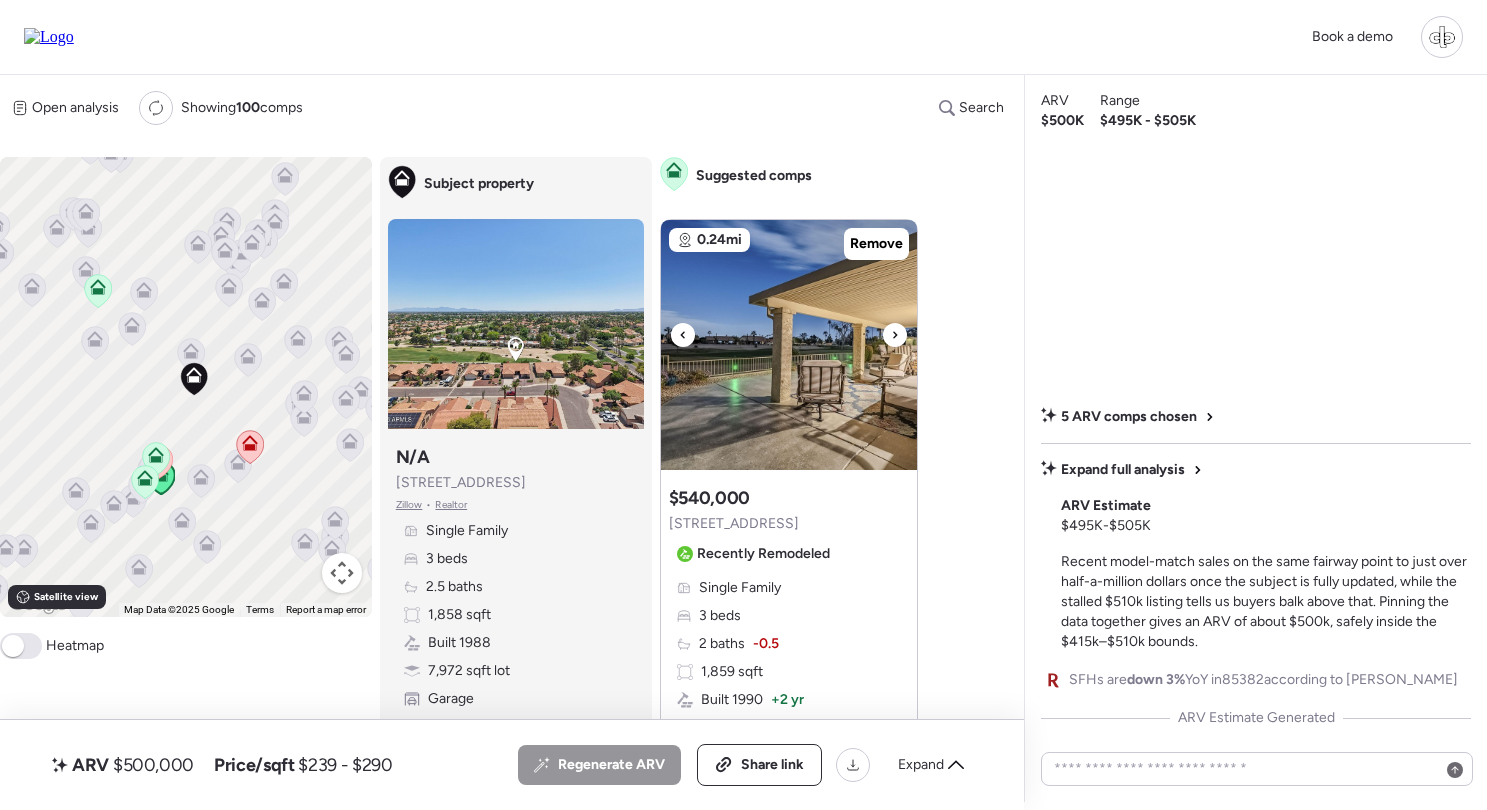 scroll, scrollTop: 0, scrollLeft: 0, axis: both 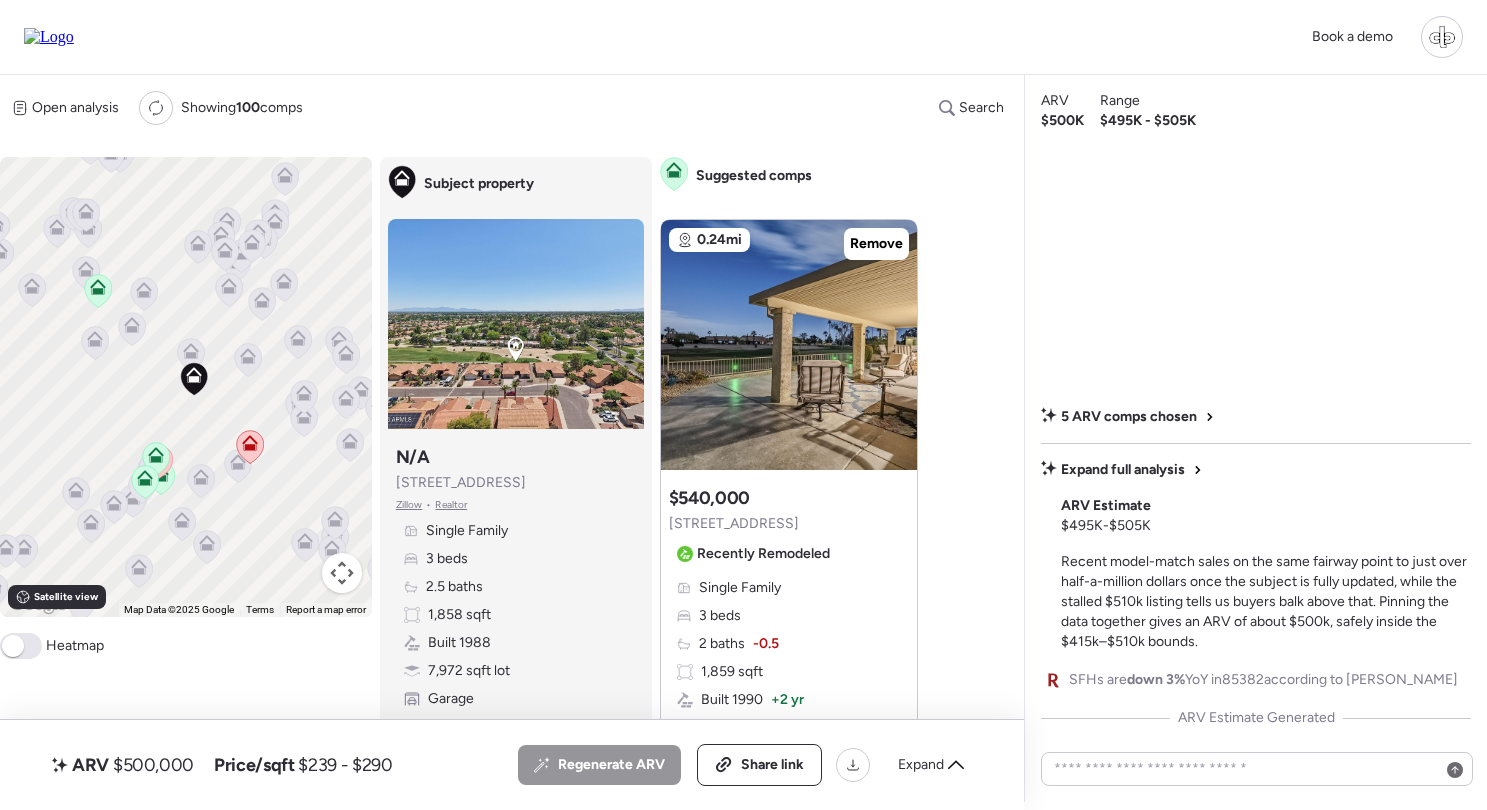 click 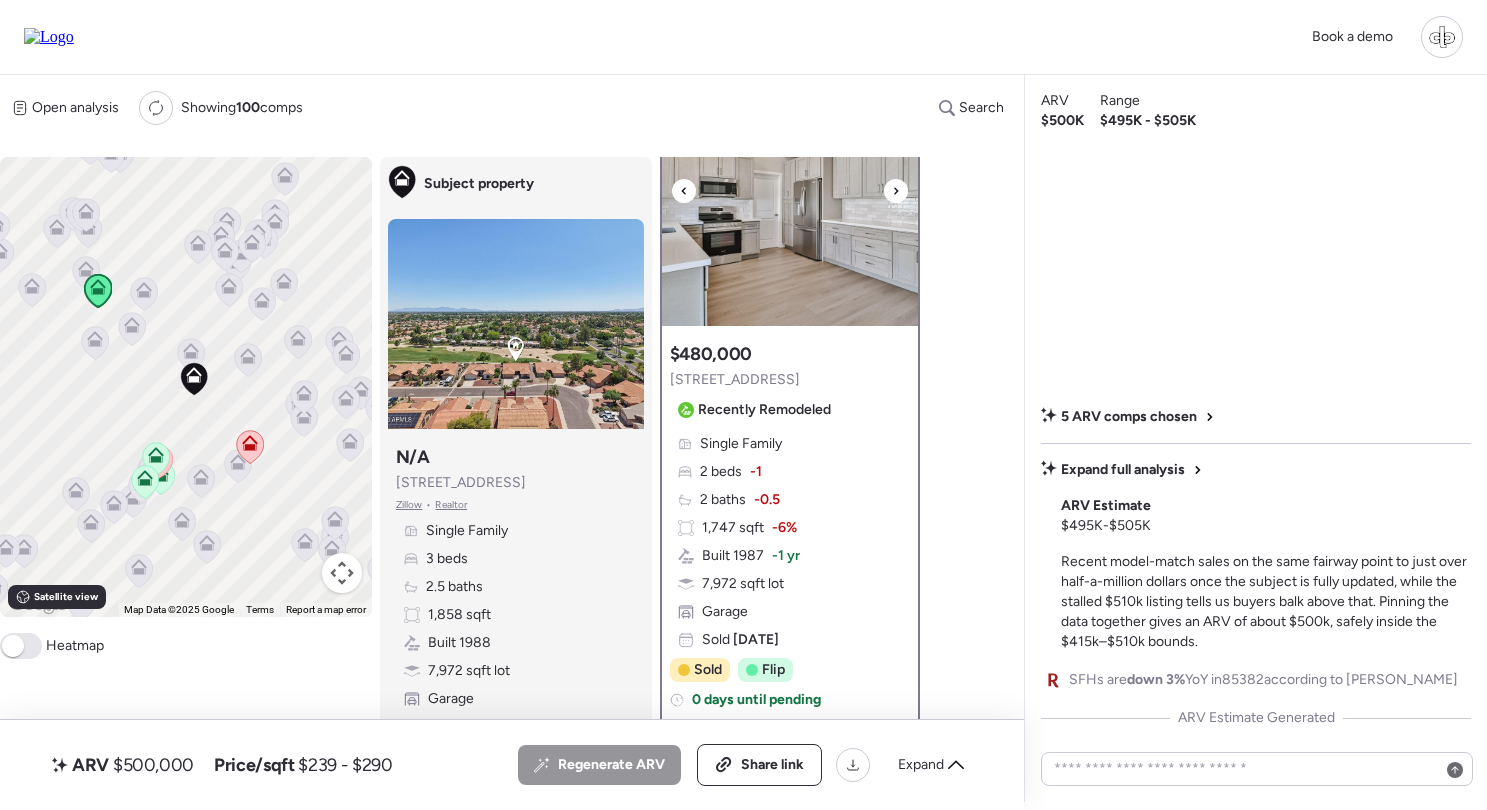scroll, scrollTop: 89, scrollLeft: 0, axis: vertical 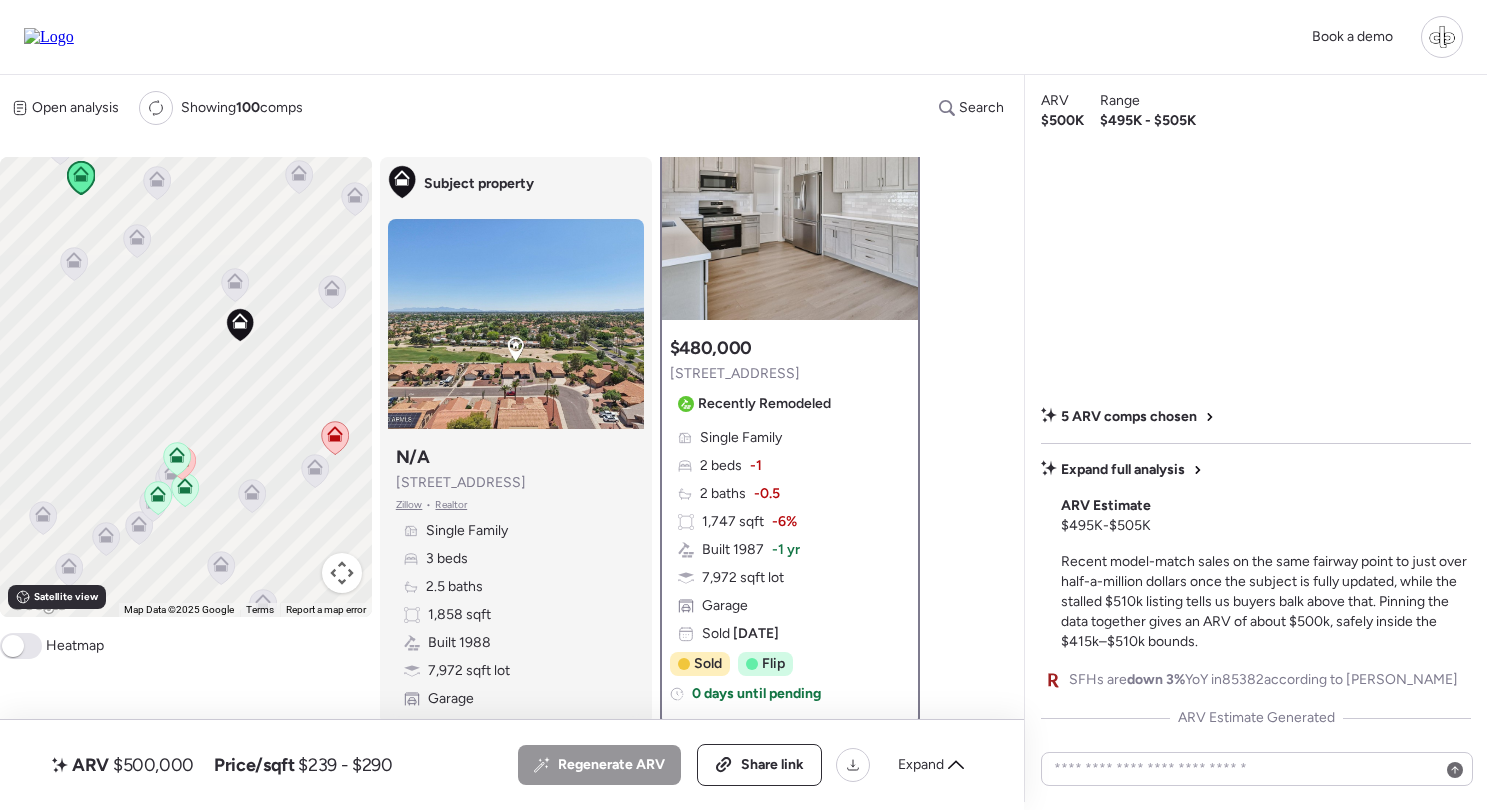 click 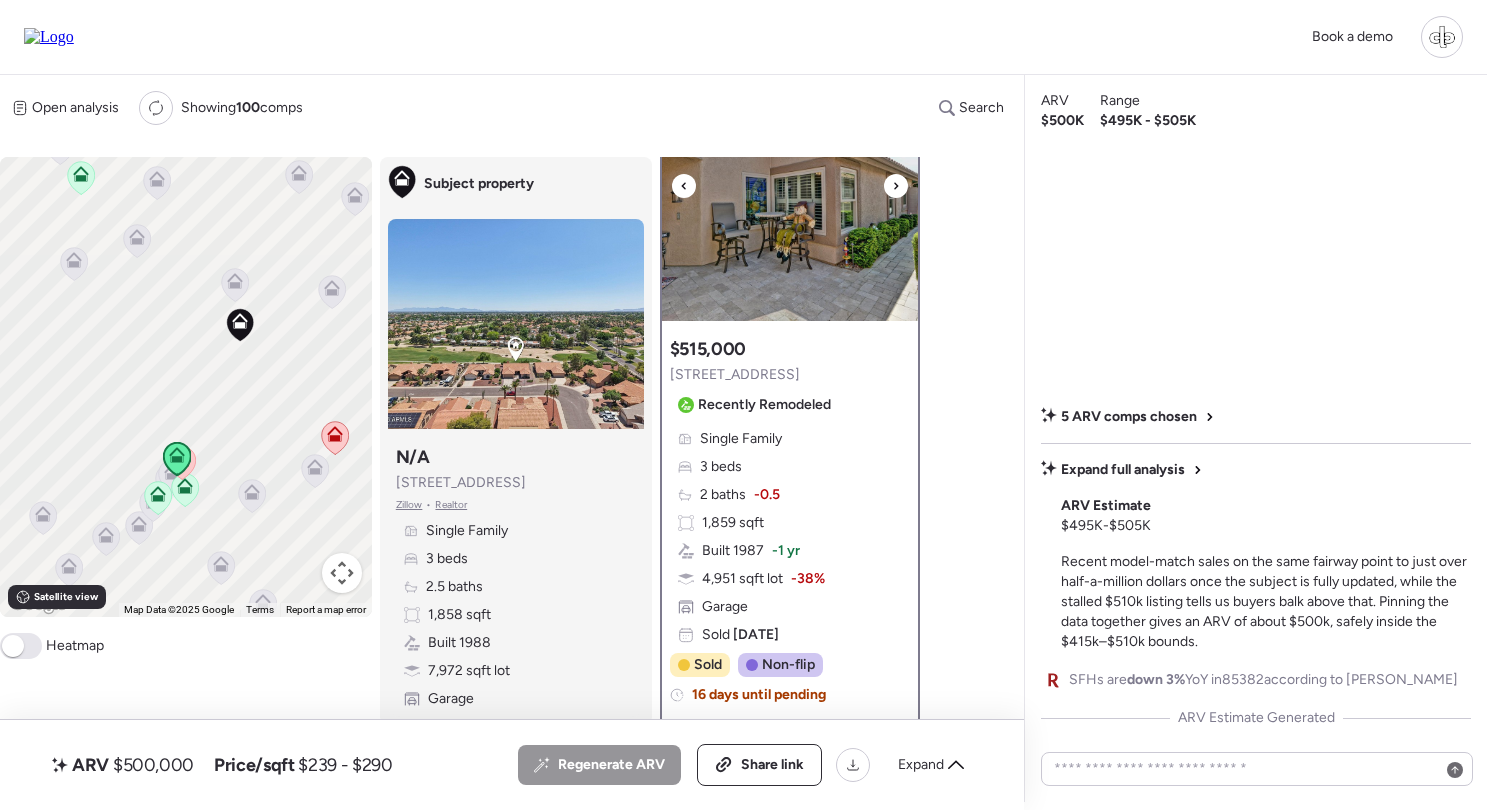 scroll, scrollTop: 85, scrollLeft: 0, axis: vertical 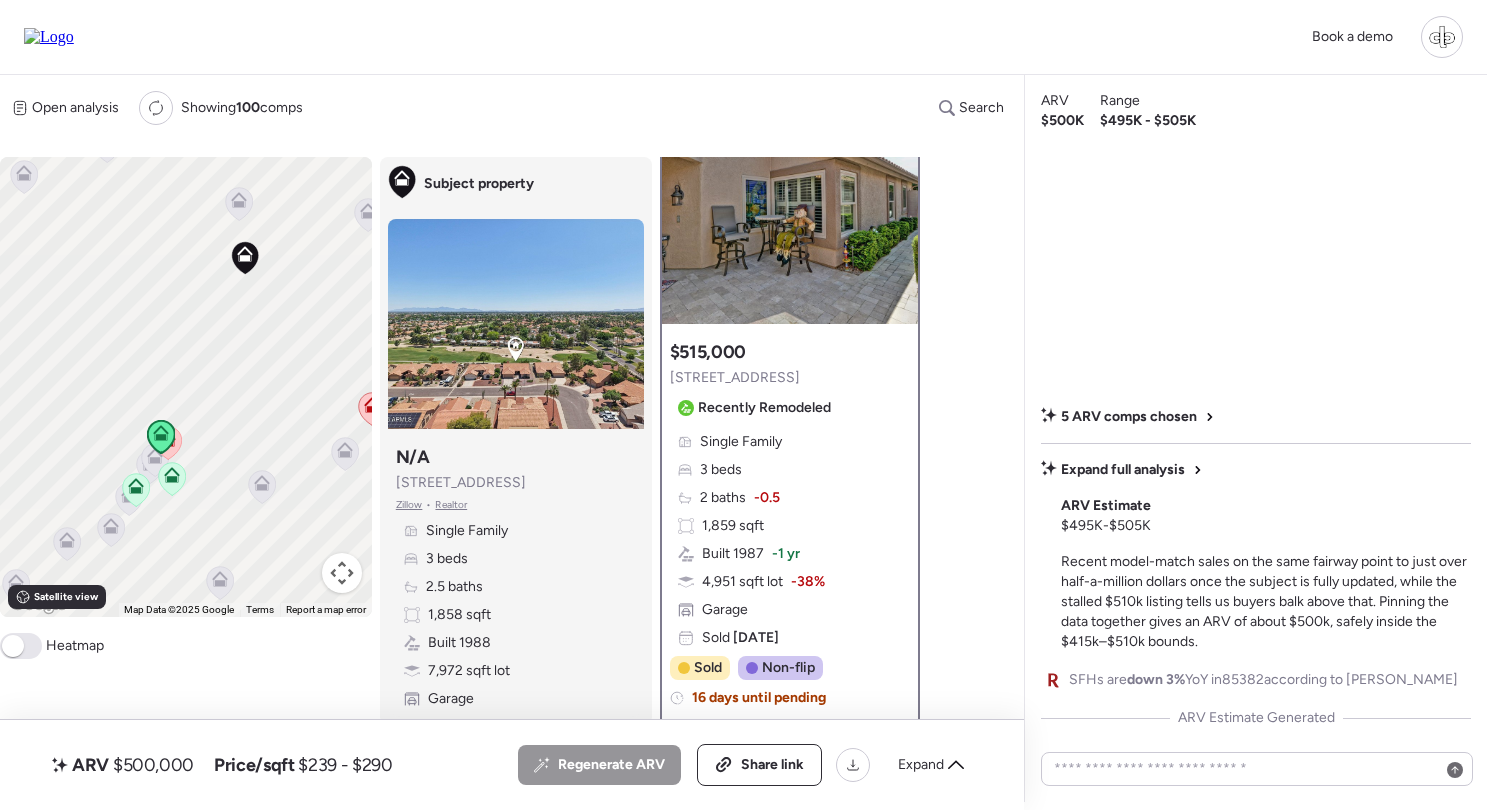 click 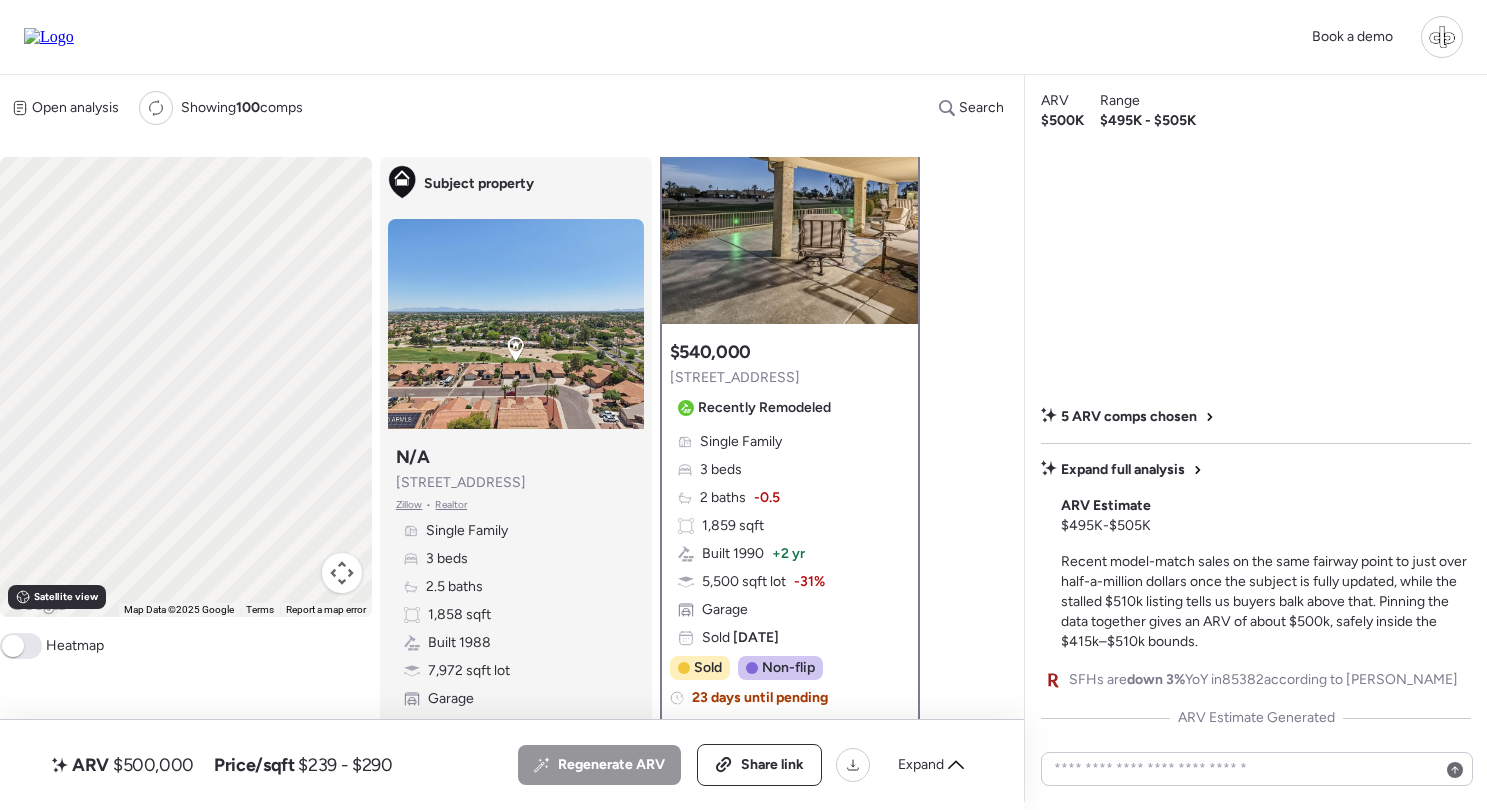 scroll, scrollTop: 0, scrollLeft: 0, axis: both 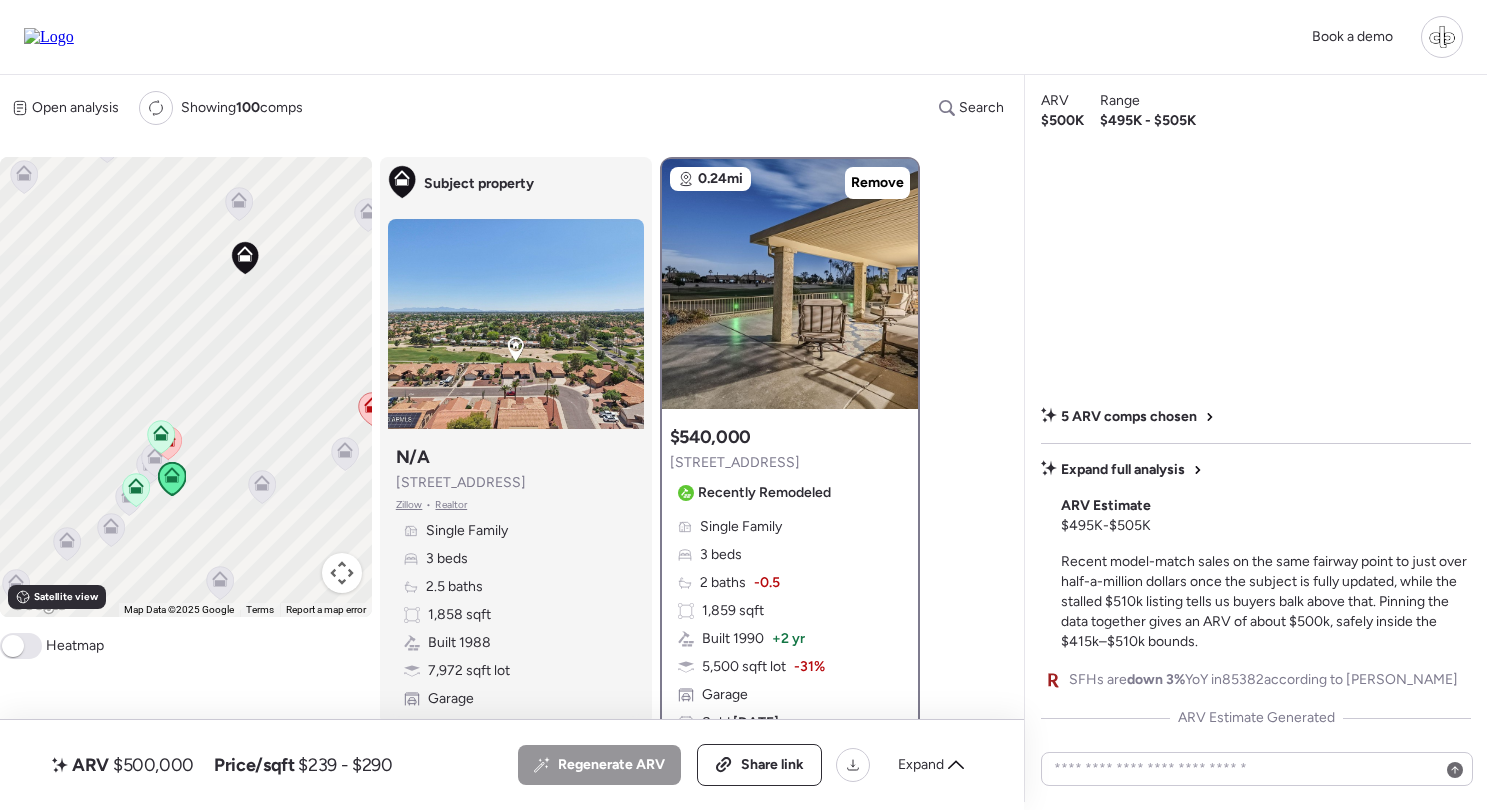 click 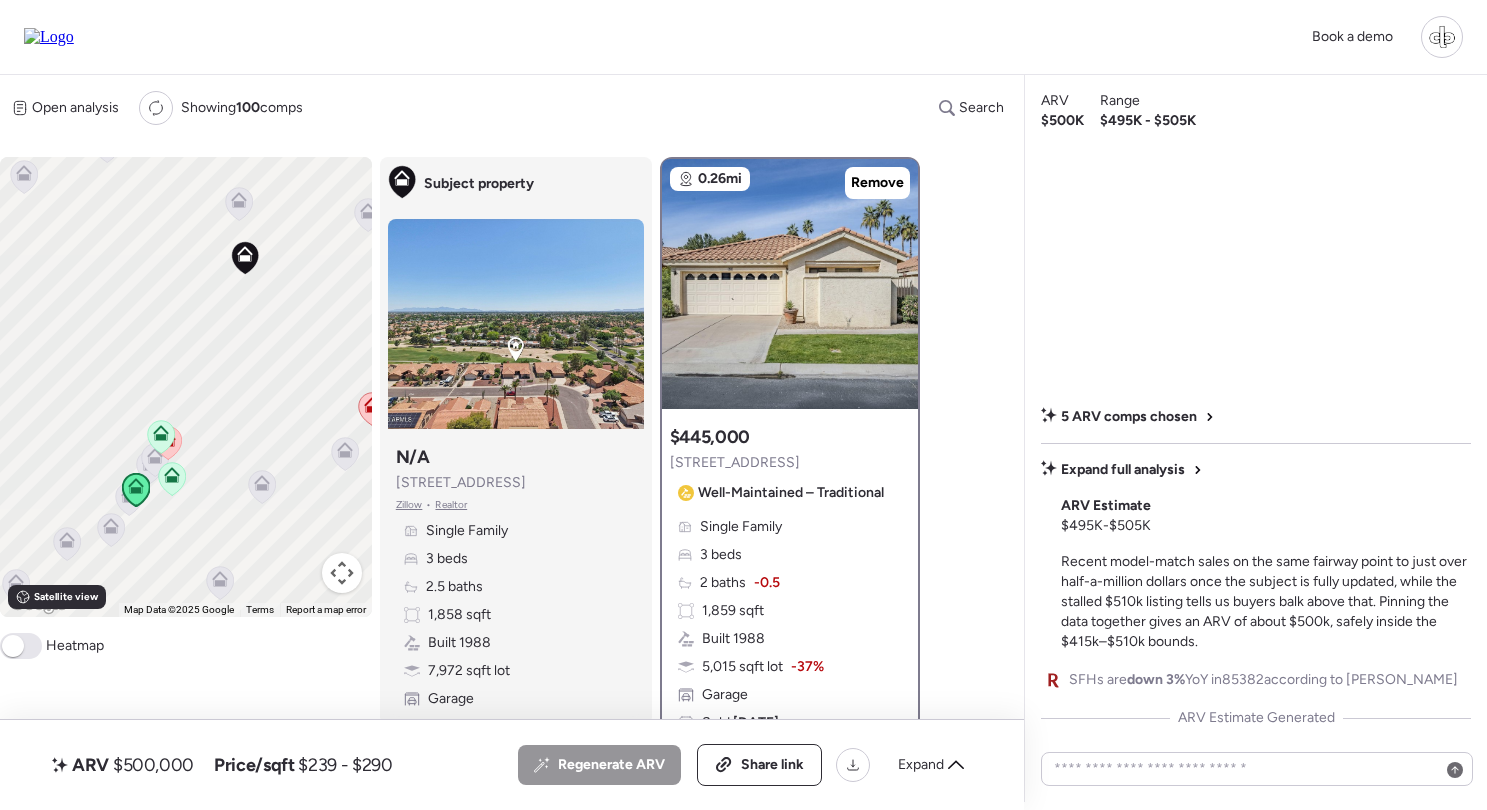 click 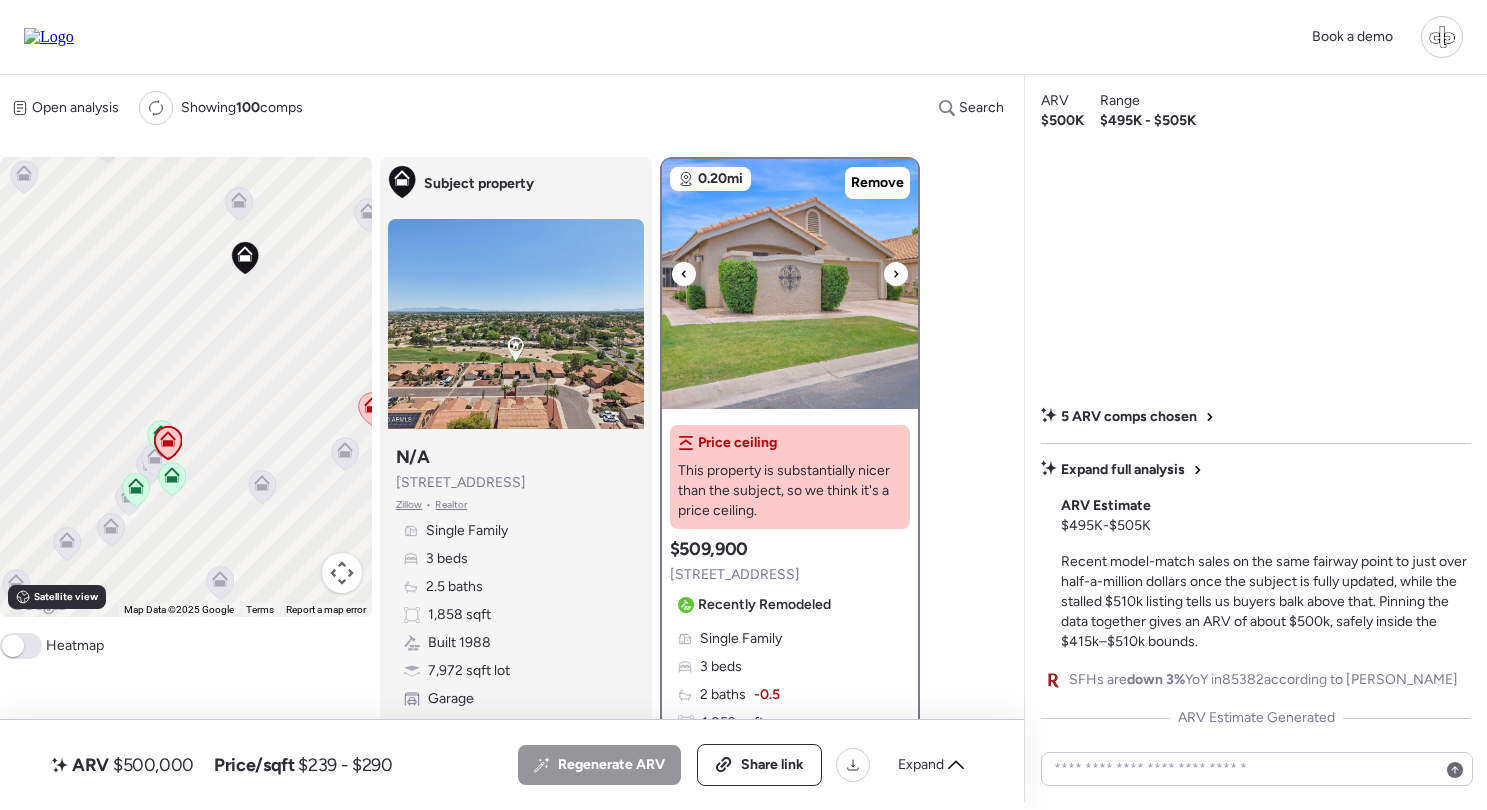 scroll, scrollTop: 0, scrollLeft: 0, axis: both 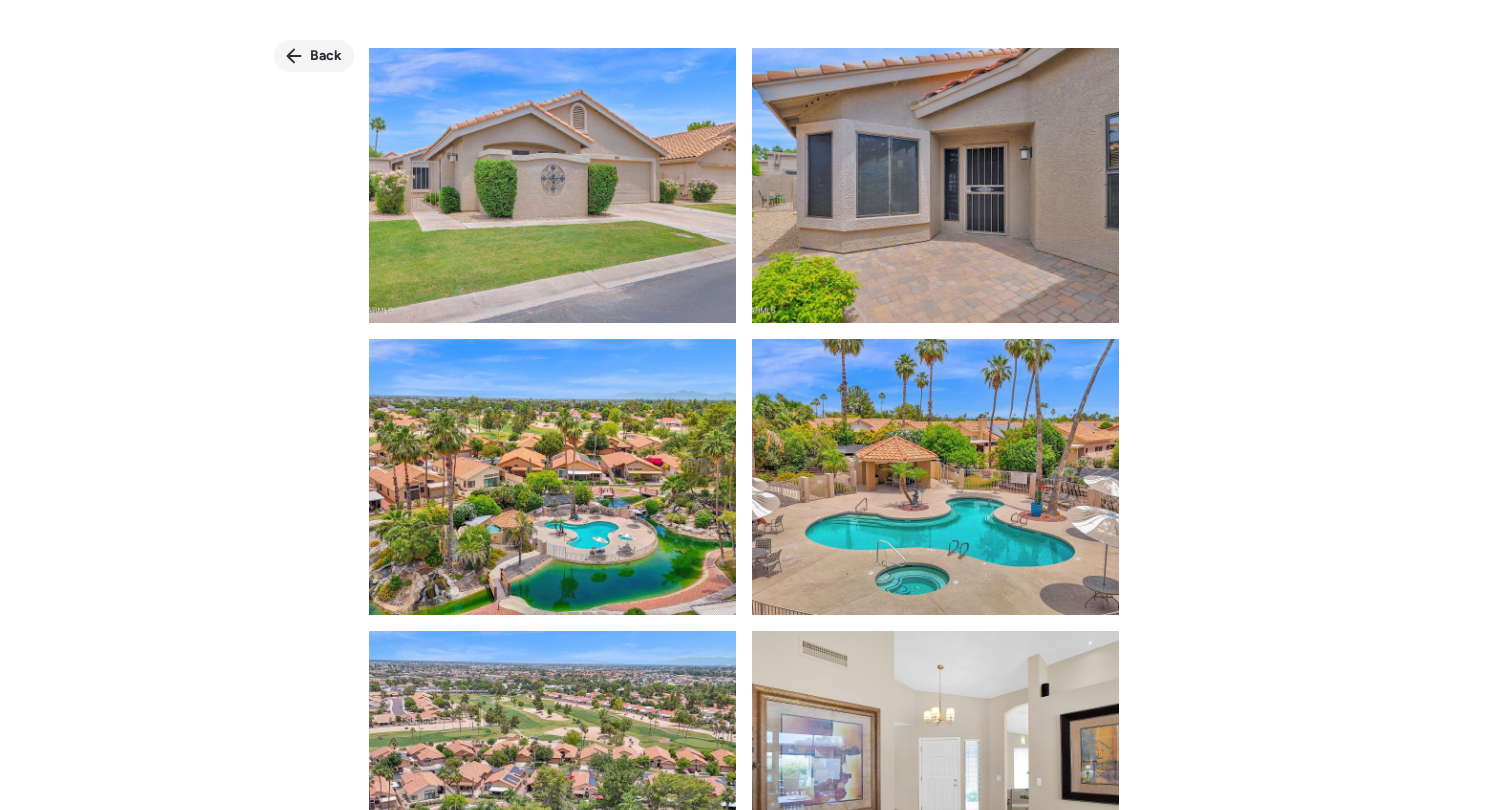 click on "Back" at bounding box center [314, 56] 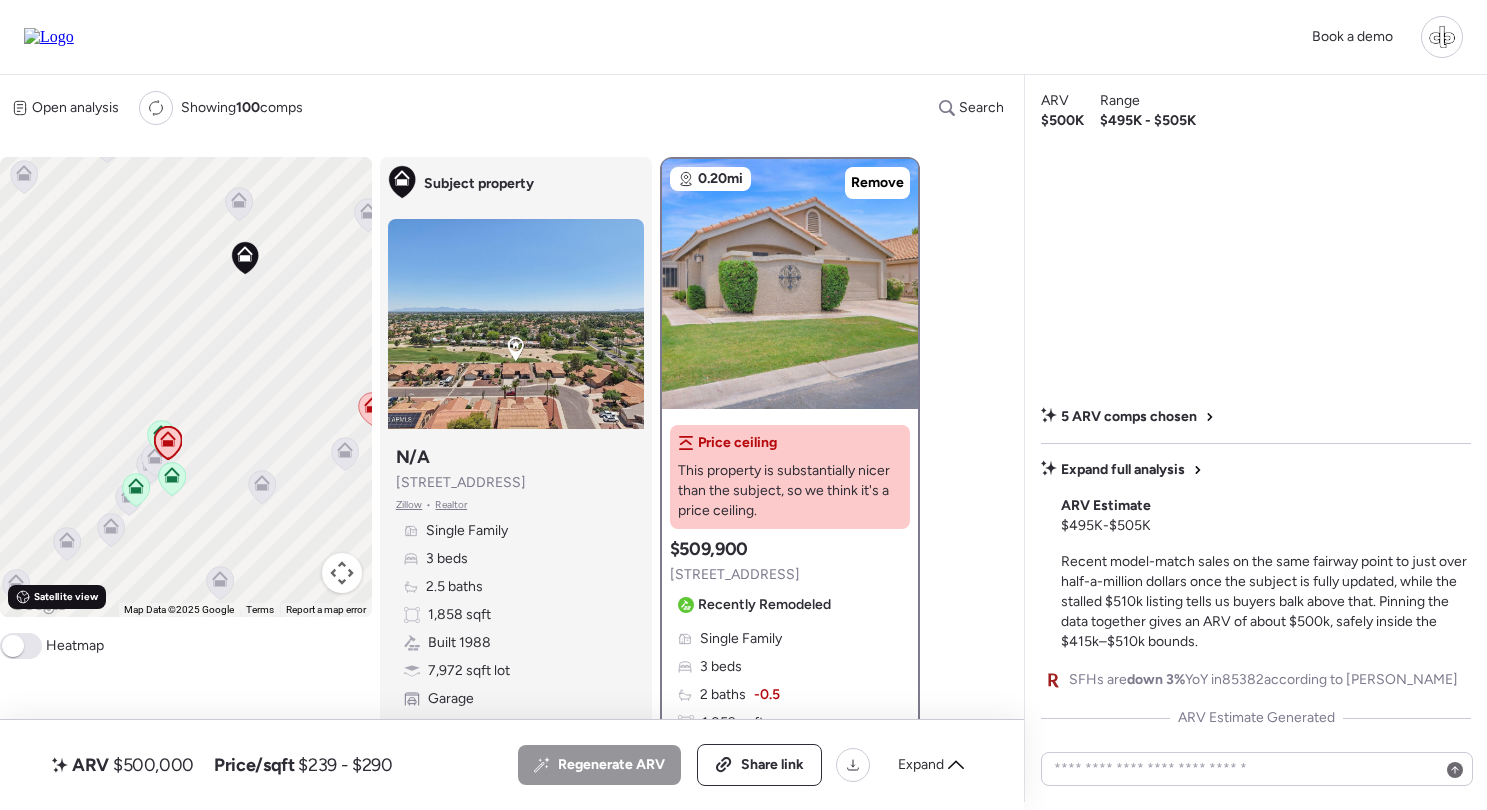 click on "Satellite view" at bounding box center (66, 597) 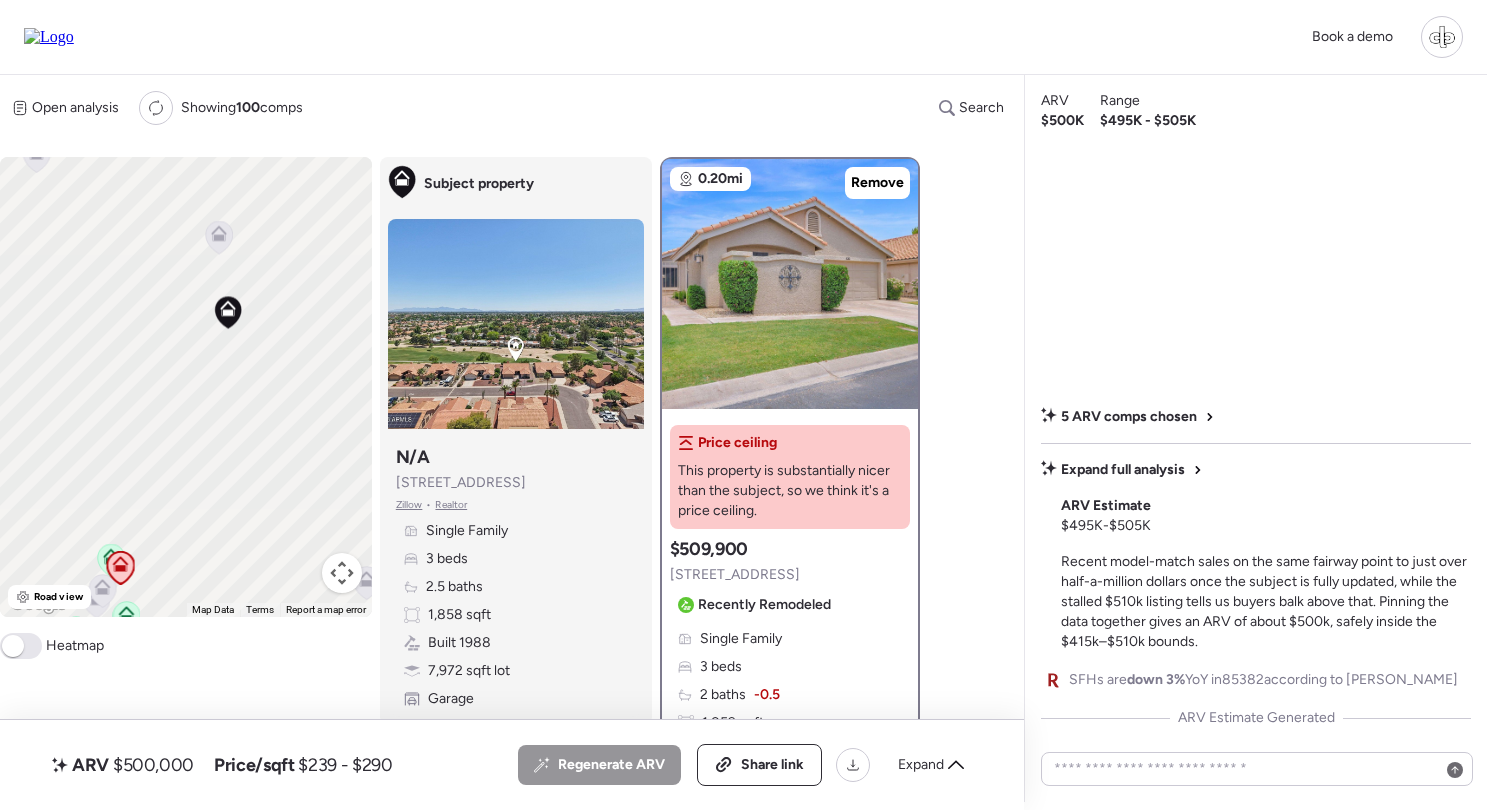 drag, startPoint x: 268, startPoint y: 316, endPoint x: 228, endPoint y: 405, distance: 97.575615 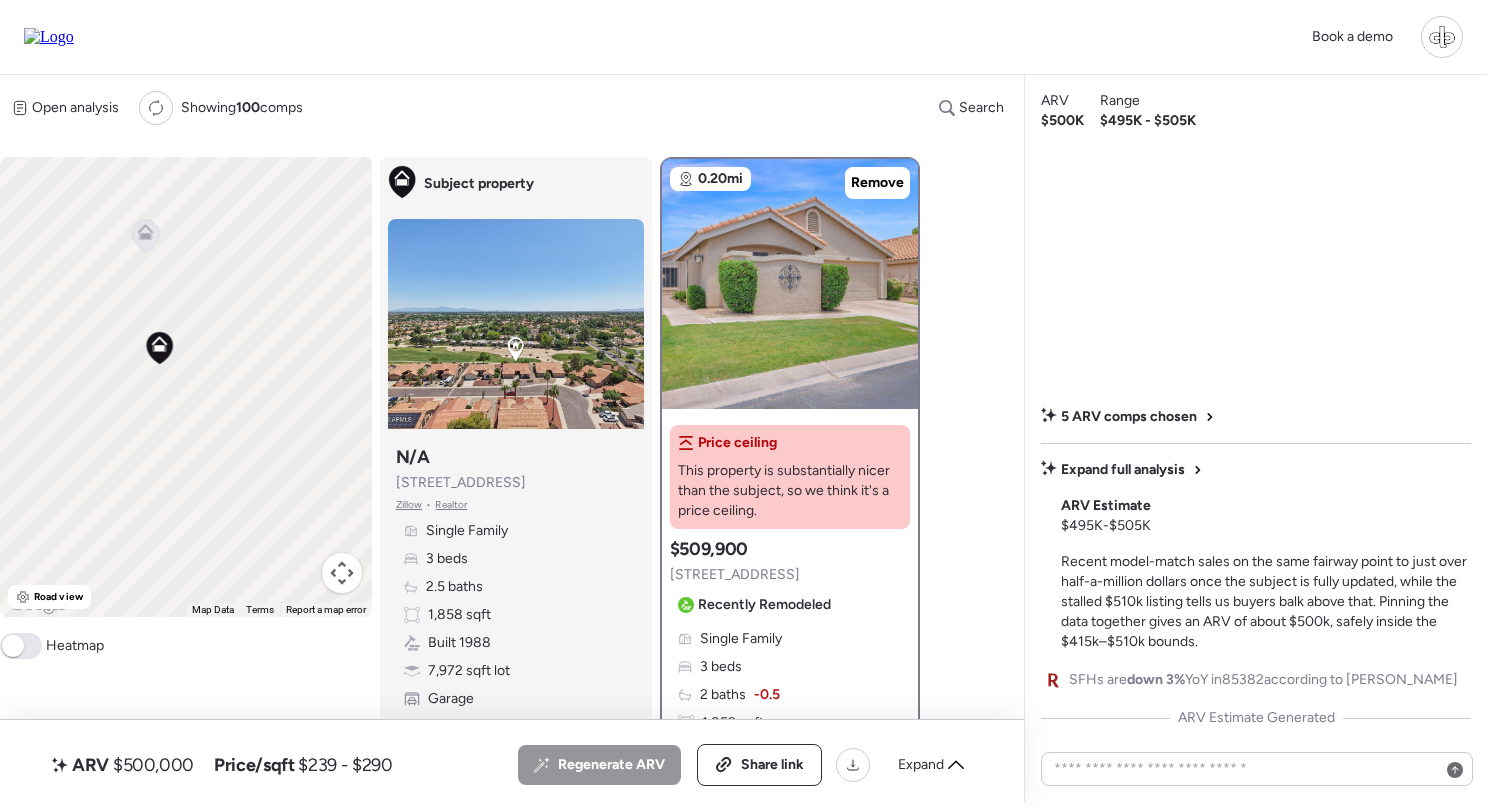 drag, startPoint x: 214, startPoint y: 449, endPoint x: 181, endPoint y: 423, distance: 42.0119 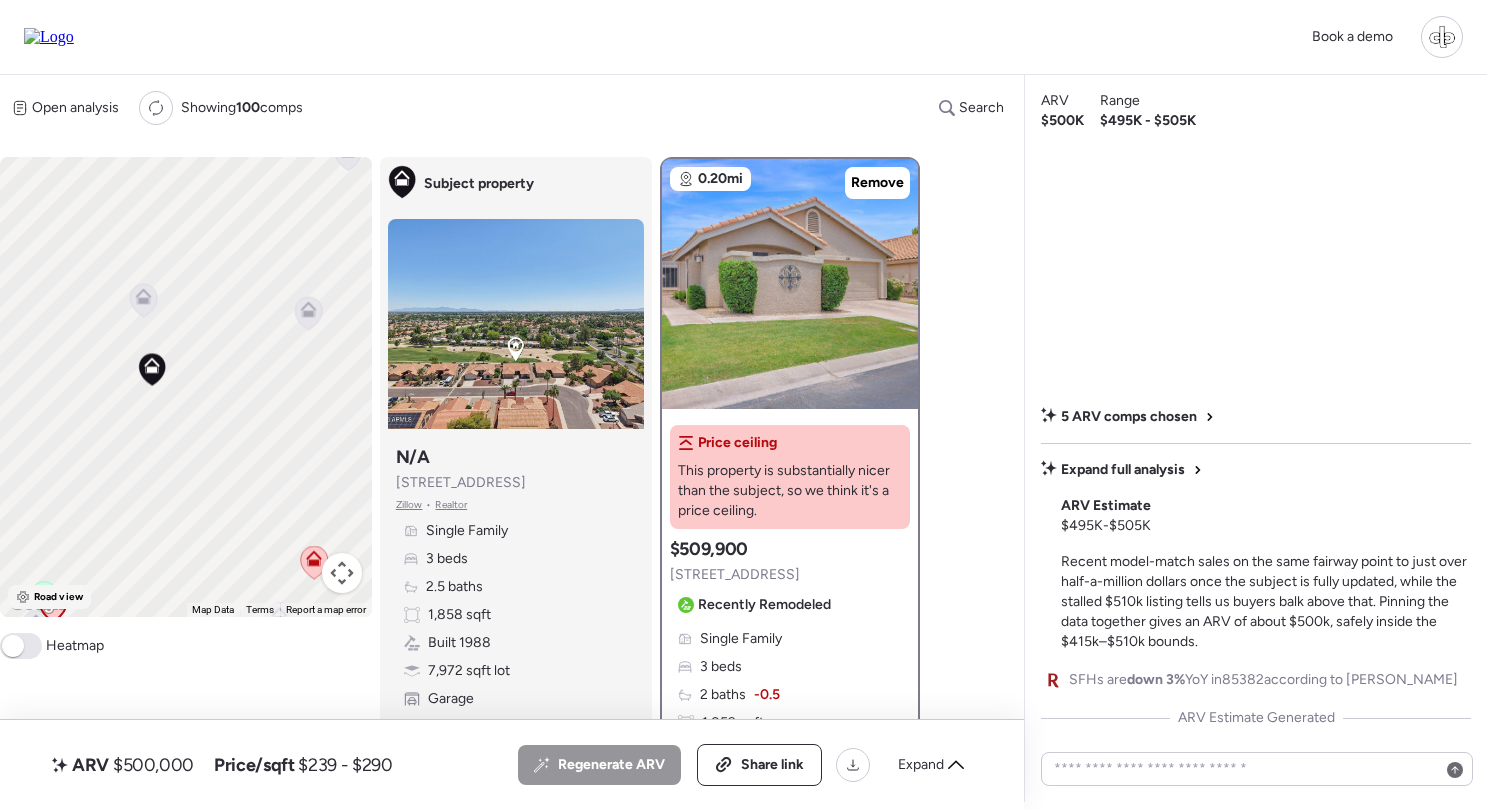 click on "Road view" at bounding box center (58, 597) 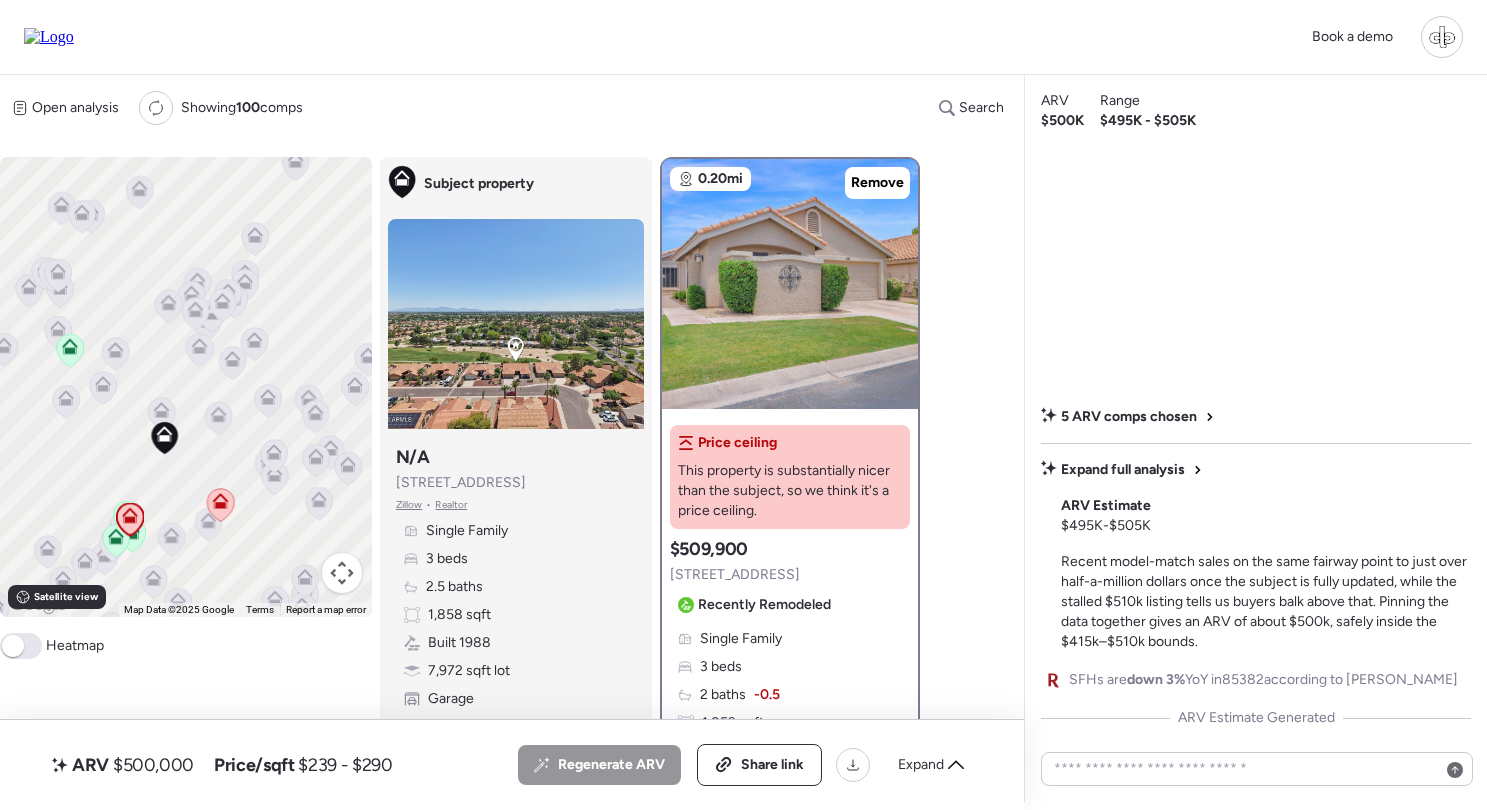 drag, startPoint x: 254, startPoint y: 486, endPoint x: 254, endPoint y: 419, distance: 67 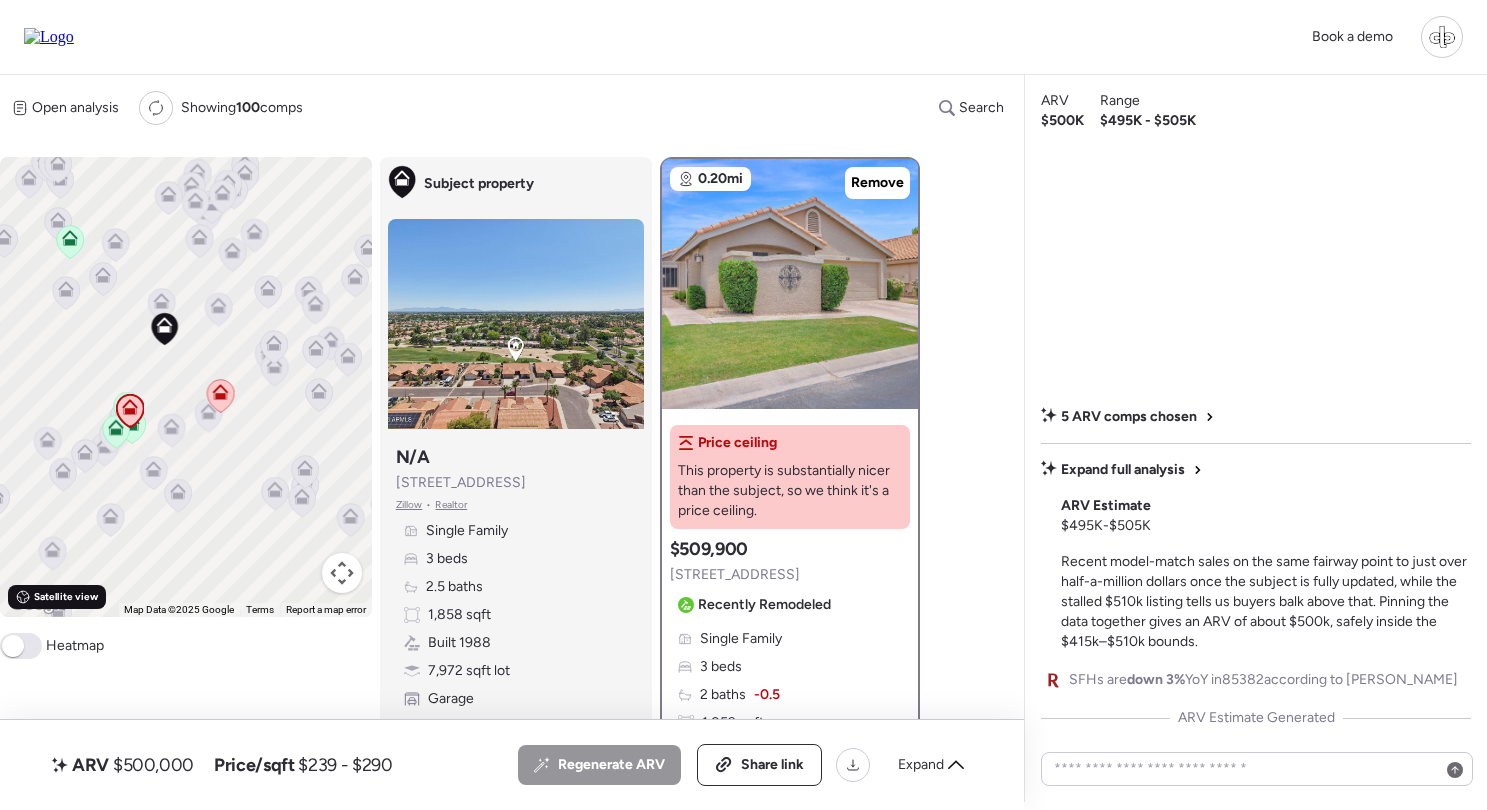 click on "Satellite view" at bounding box center [66, 597] 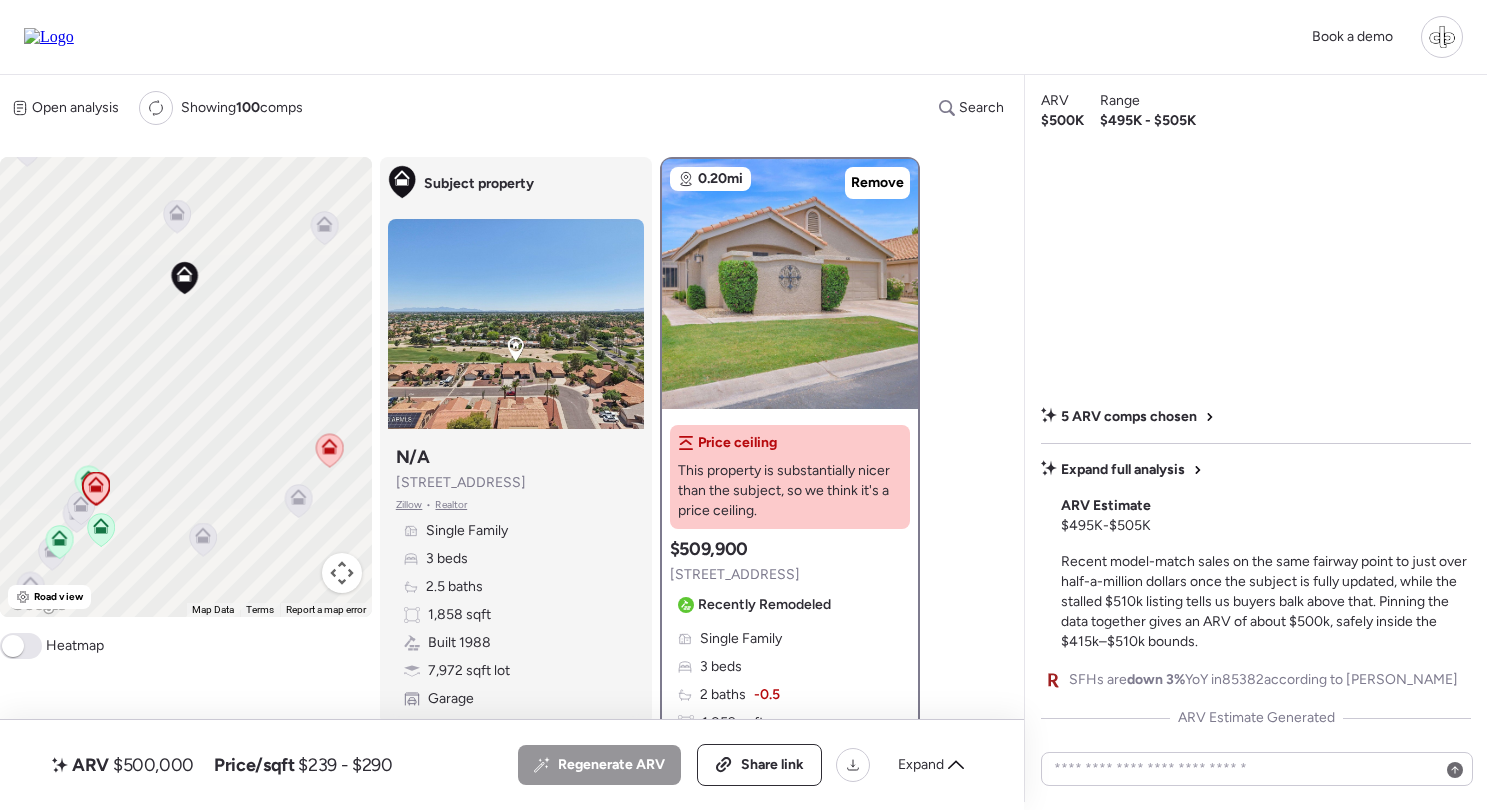 drag, startPoint x: 184, startPoint y: 412, endPoint x: 208, endPoint y: 303, distance: 111.61093 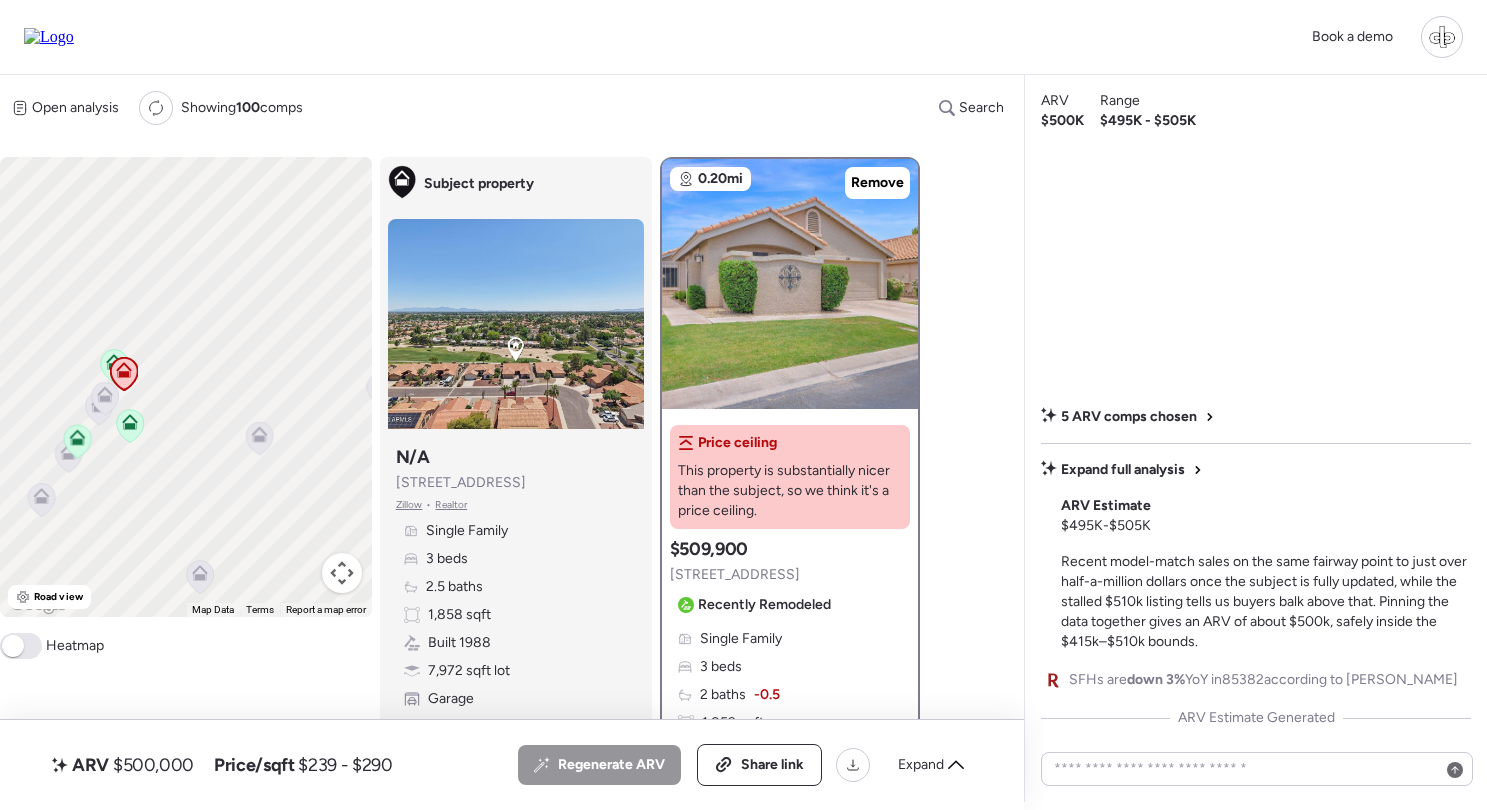 click 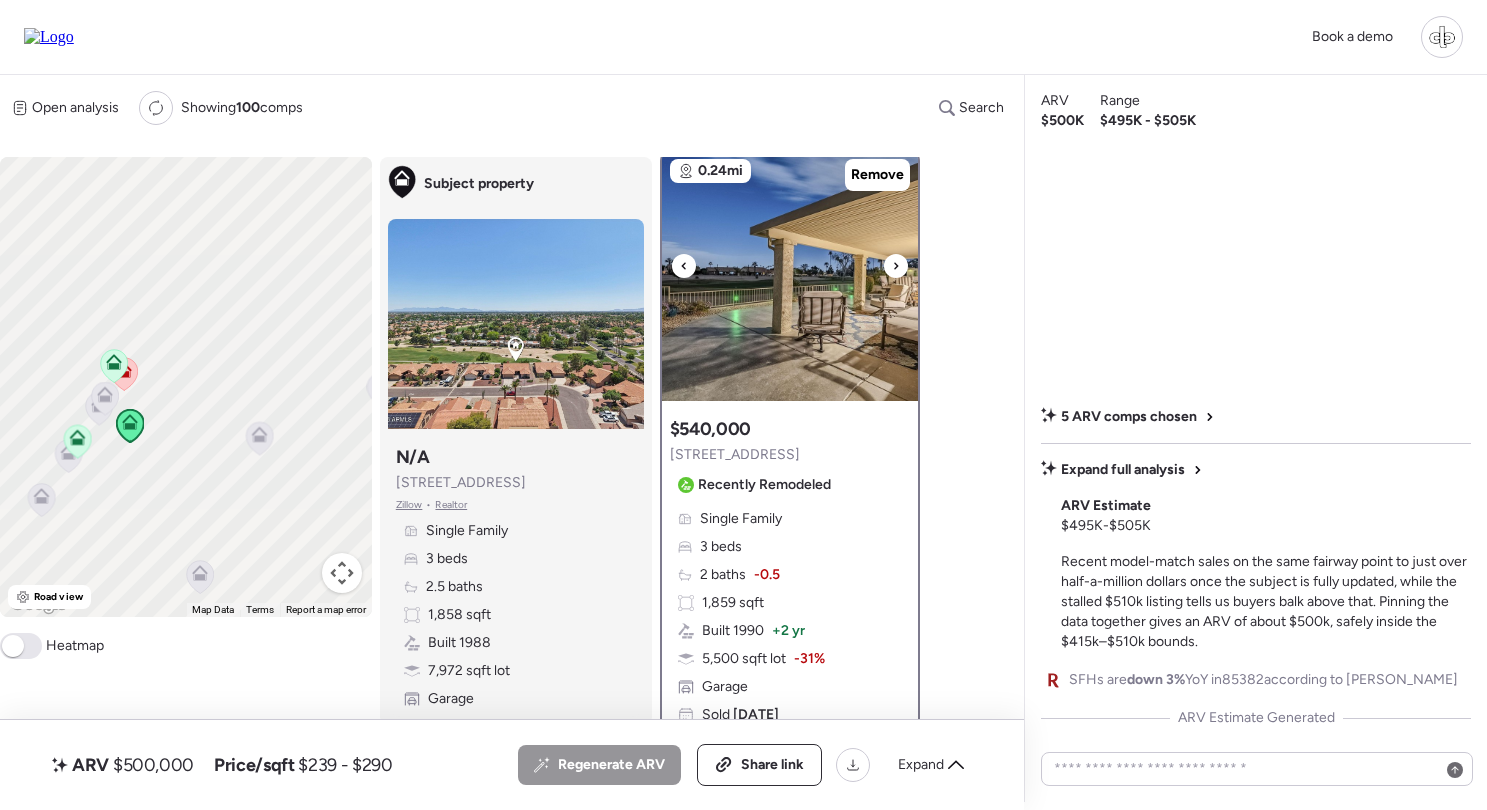 scroll, scrollTop: 0, scrollLeft: 0, axis: both 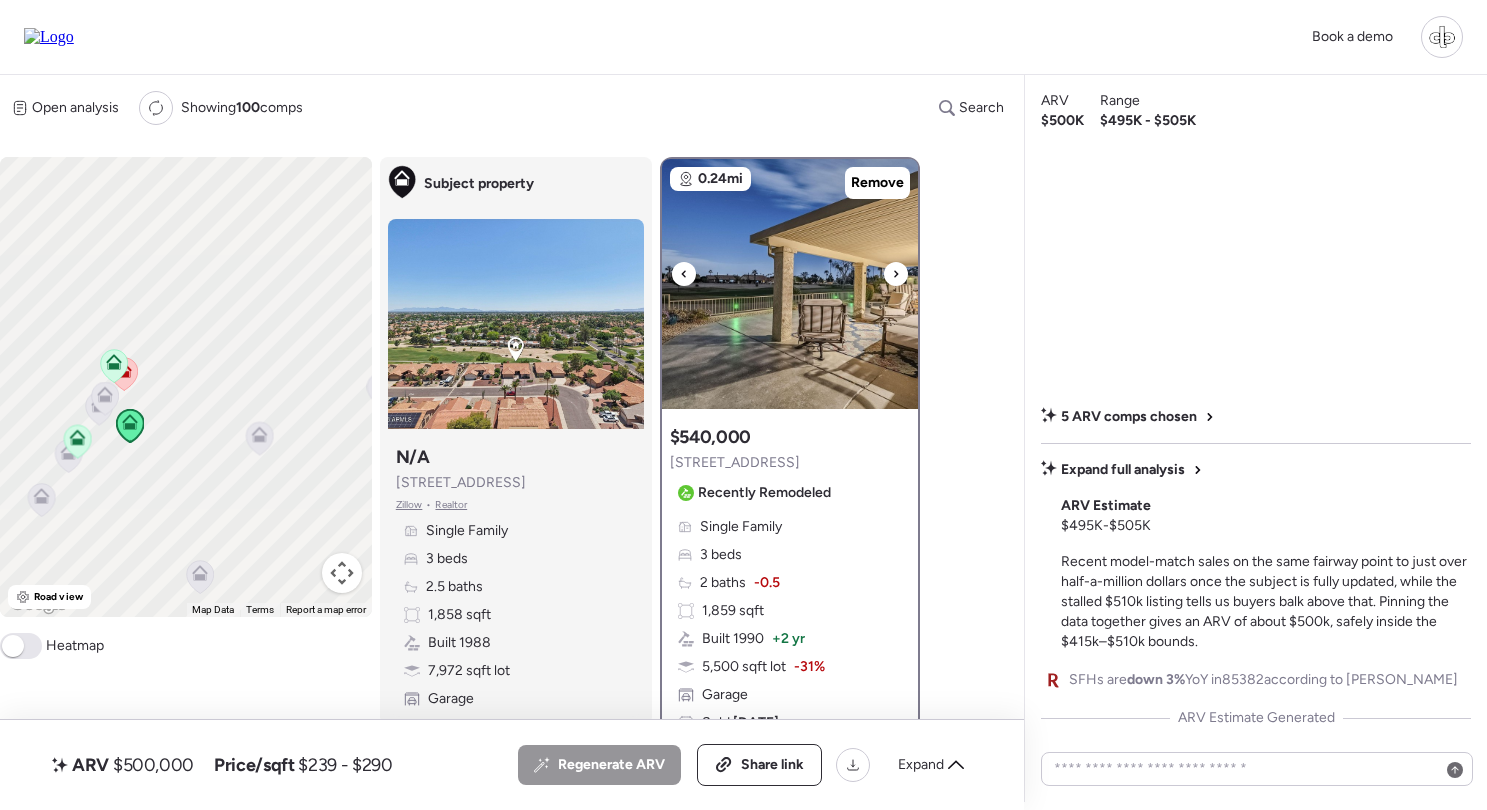 click at bounding box center [790, 284] 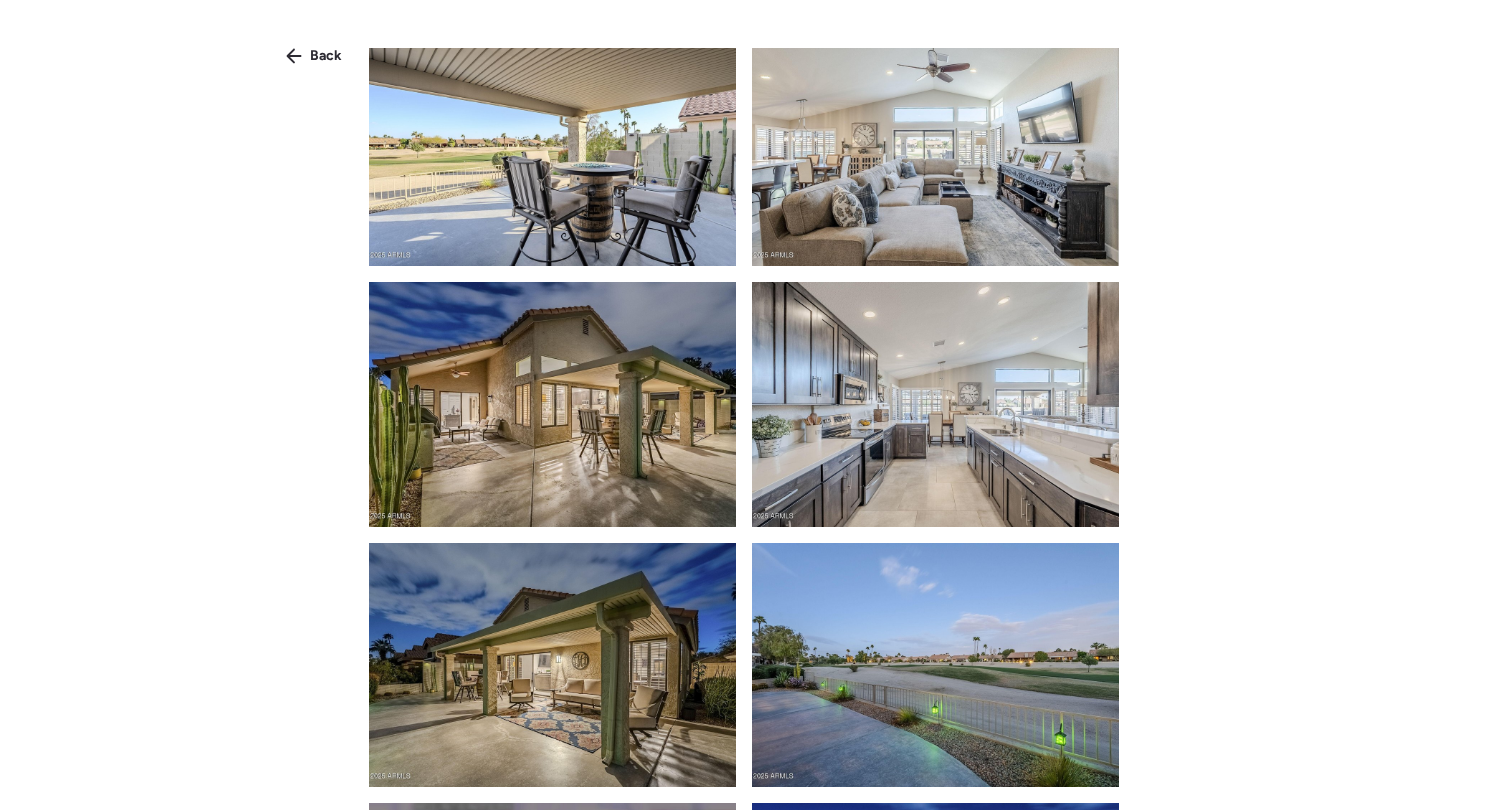 scroll, scrollTop: 545, scrollLeft: 0, axis: vertical 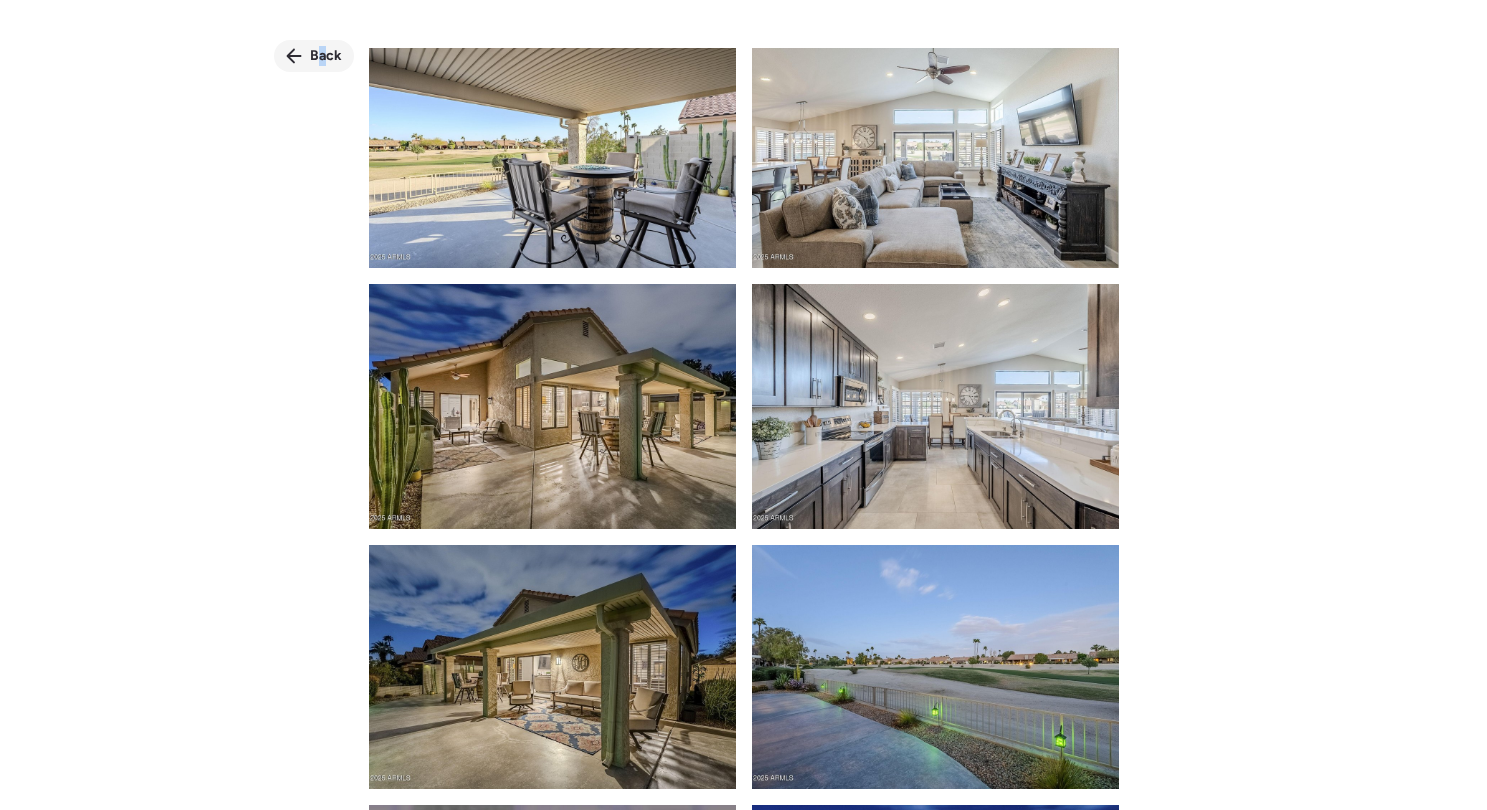 click on "Back" at bounding box center (326, 56) 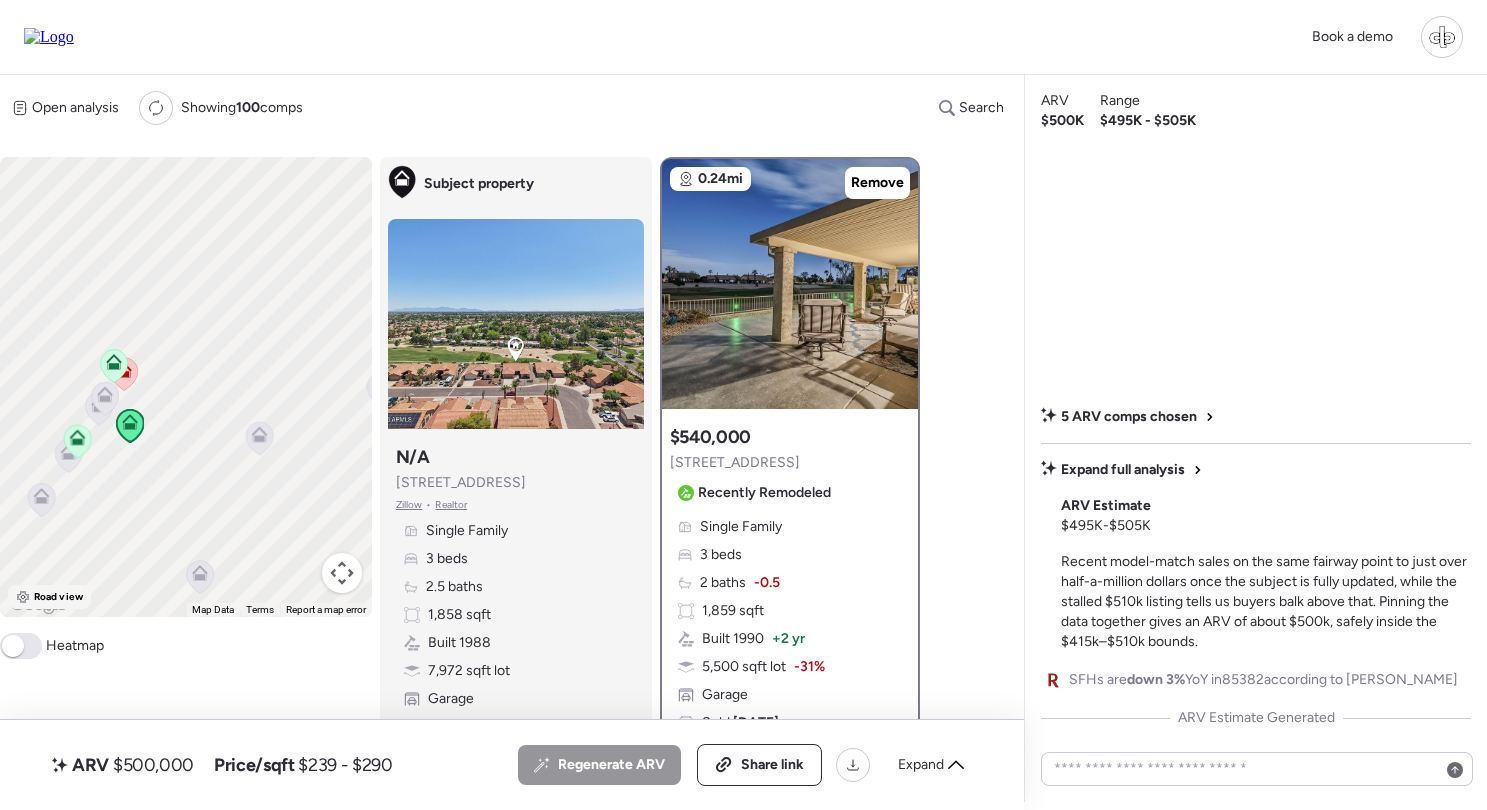 click on "Road view" at bounding box center [58, 597] 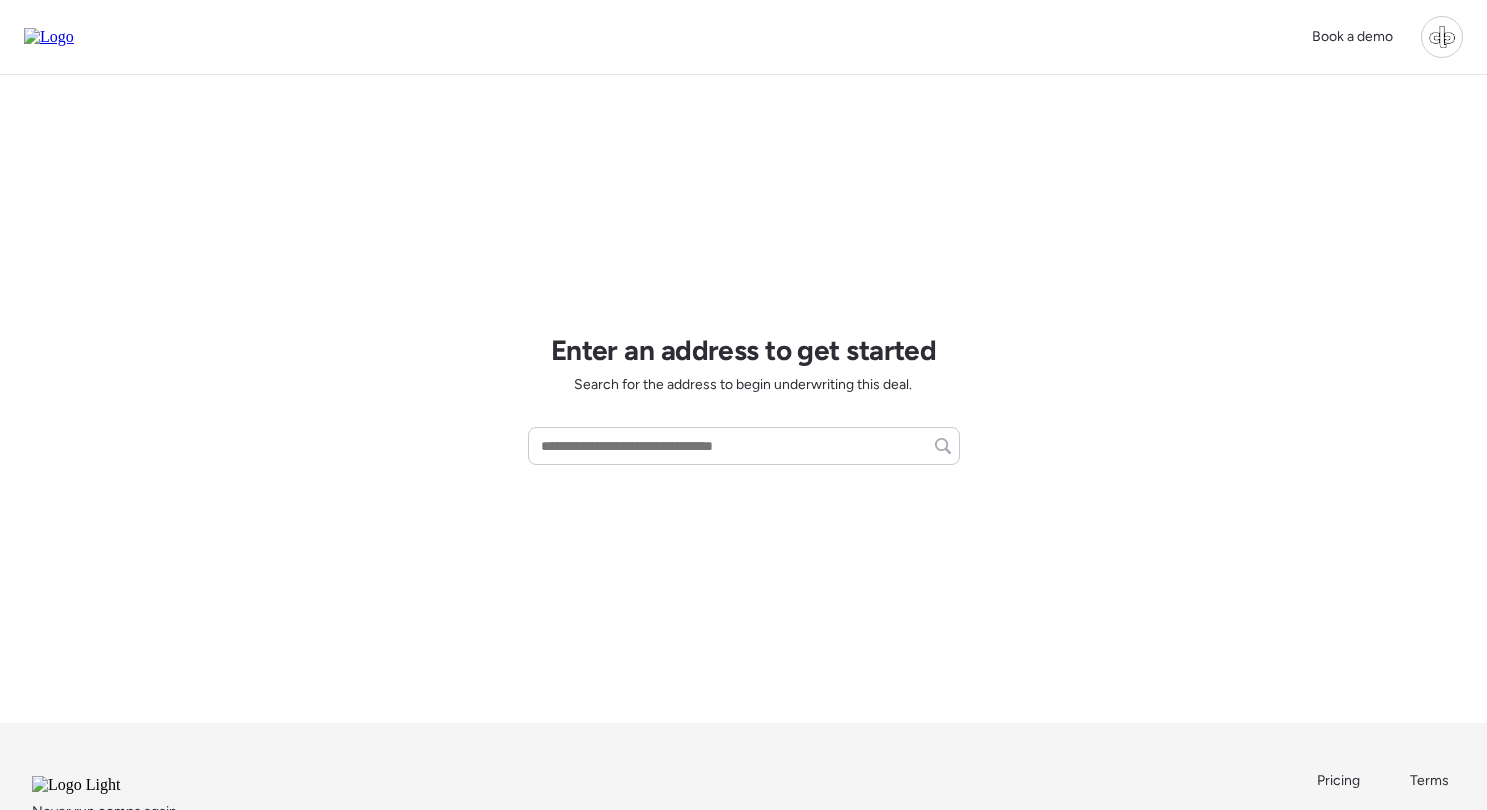 scroll, scrollTop: 0, scrollLeft: 0, axis: both 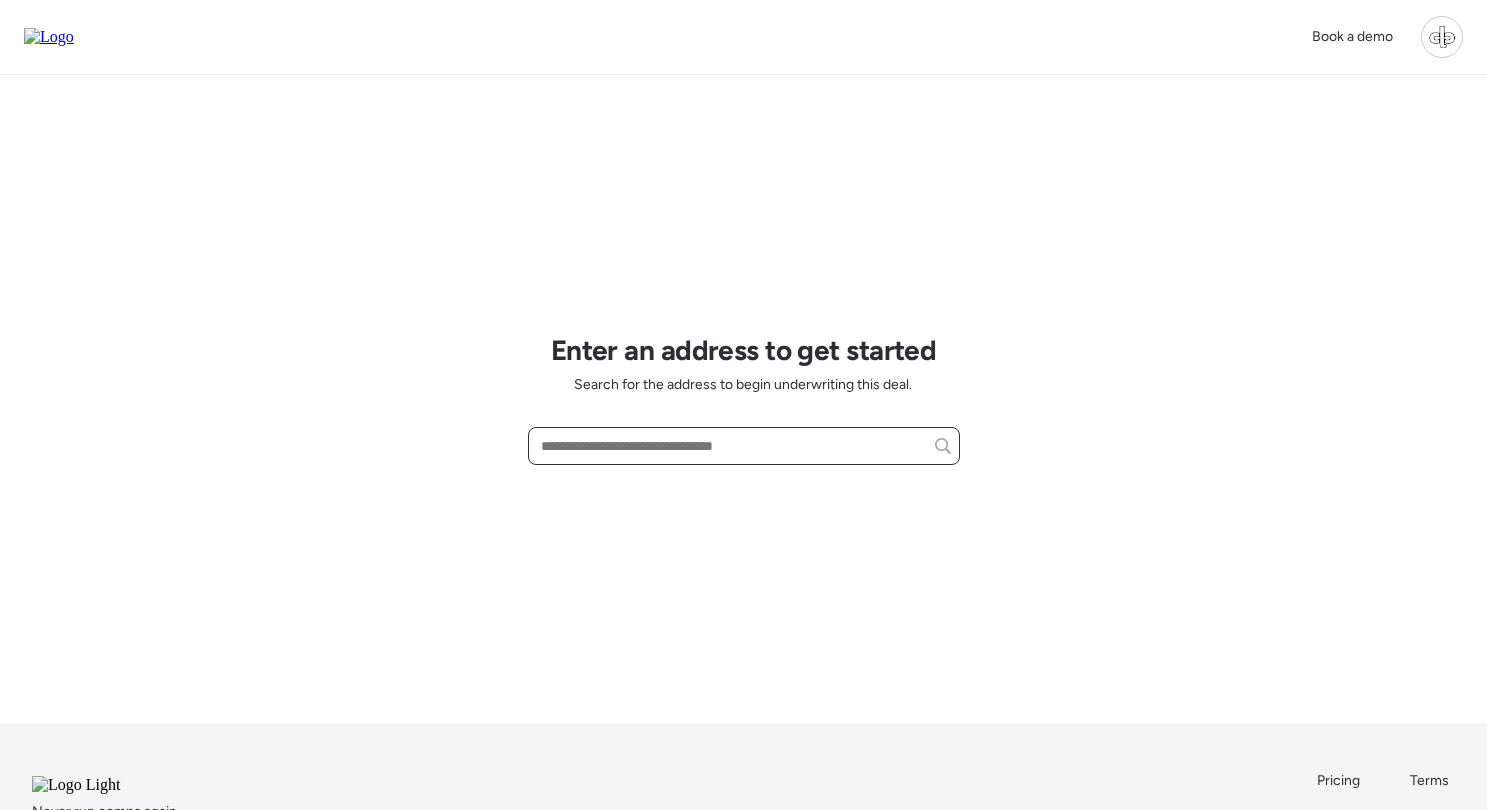 click at bounding box center (744, 446) 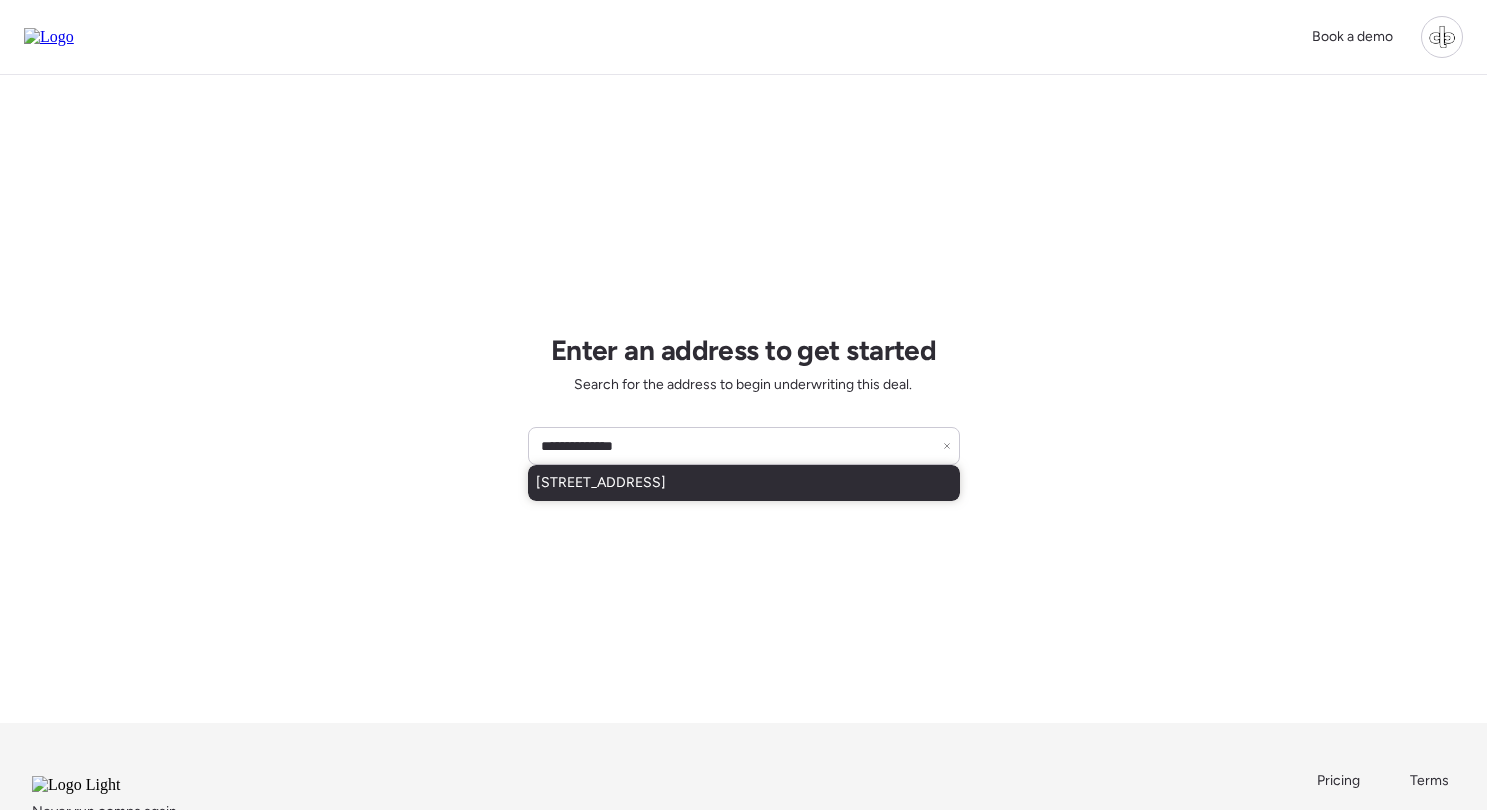 click on "[STREET_ADDRESS]" at bounding box center [601, 483] 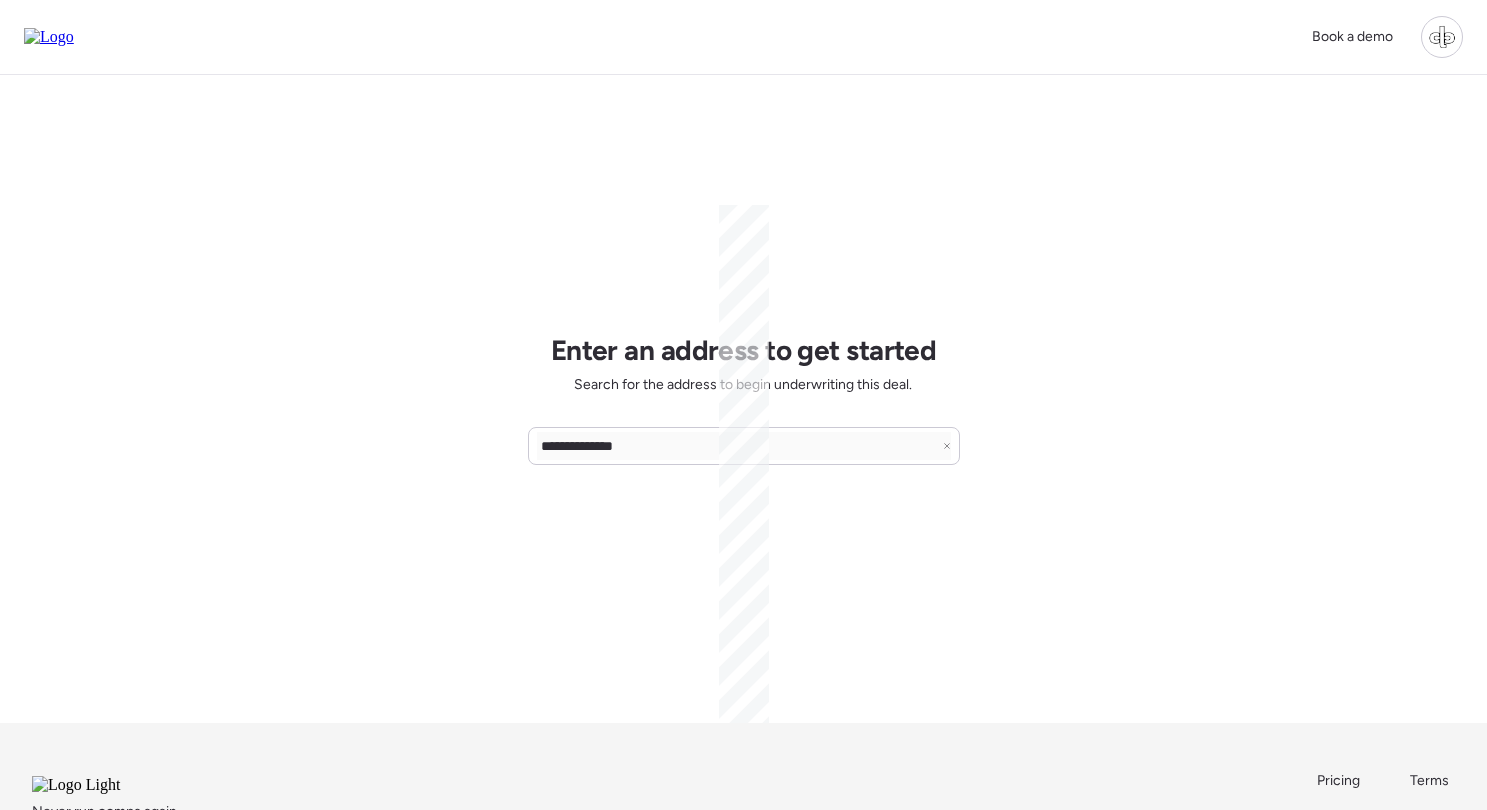 type on "**********" 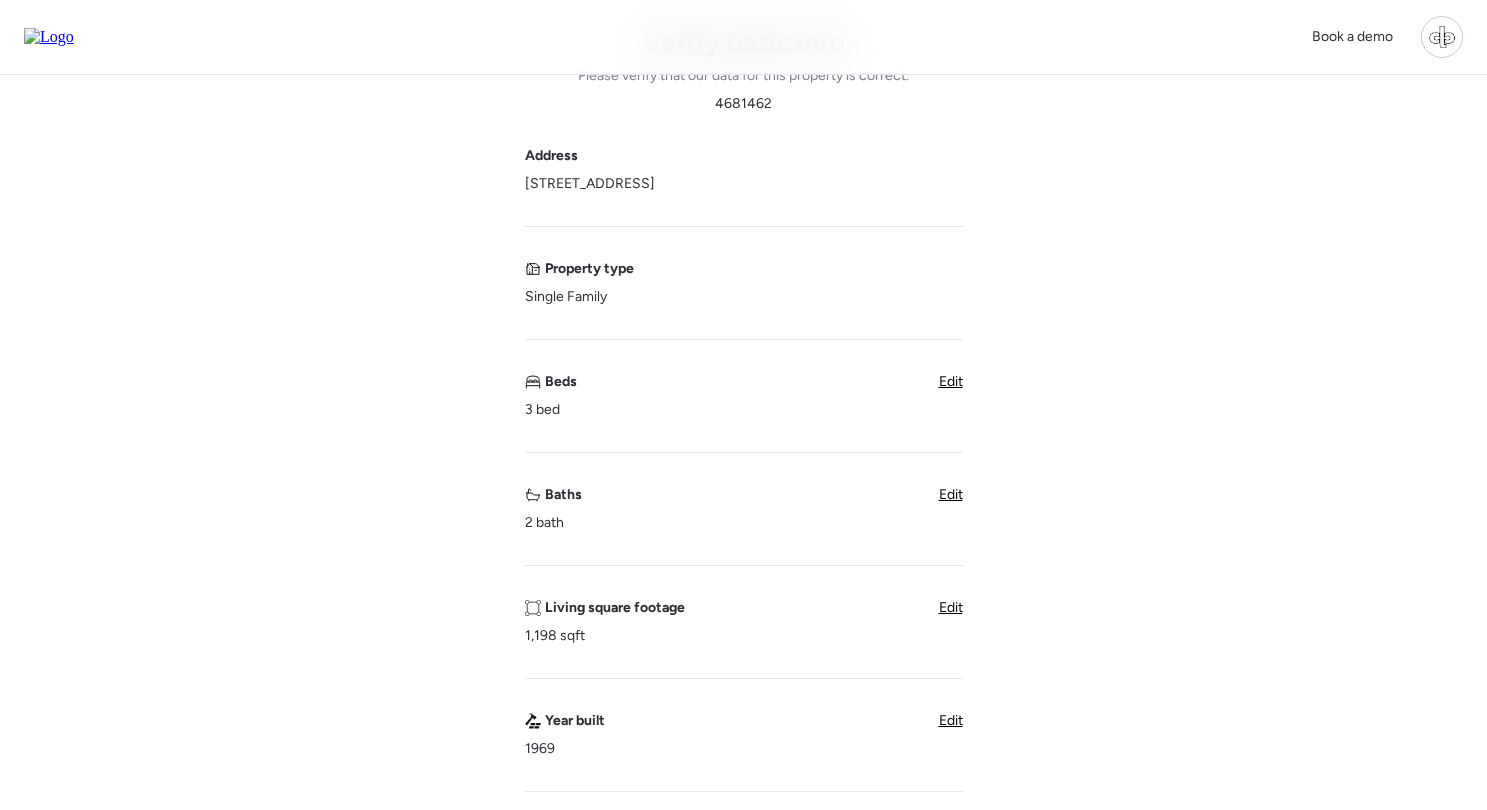 scroll, scrollTop: 166, scrollLeft: 0, axis: vertical 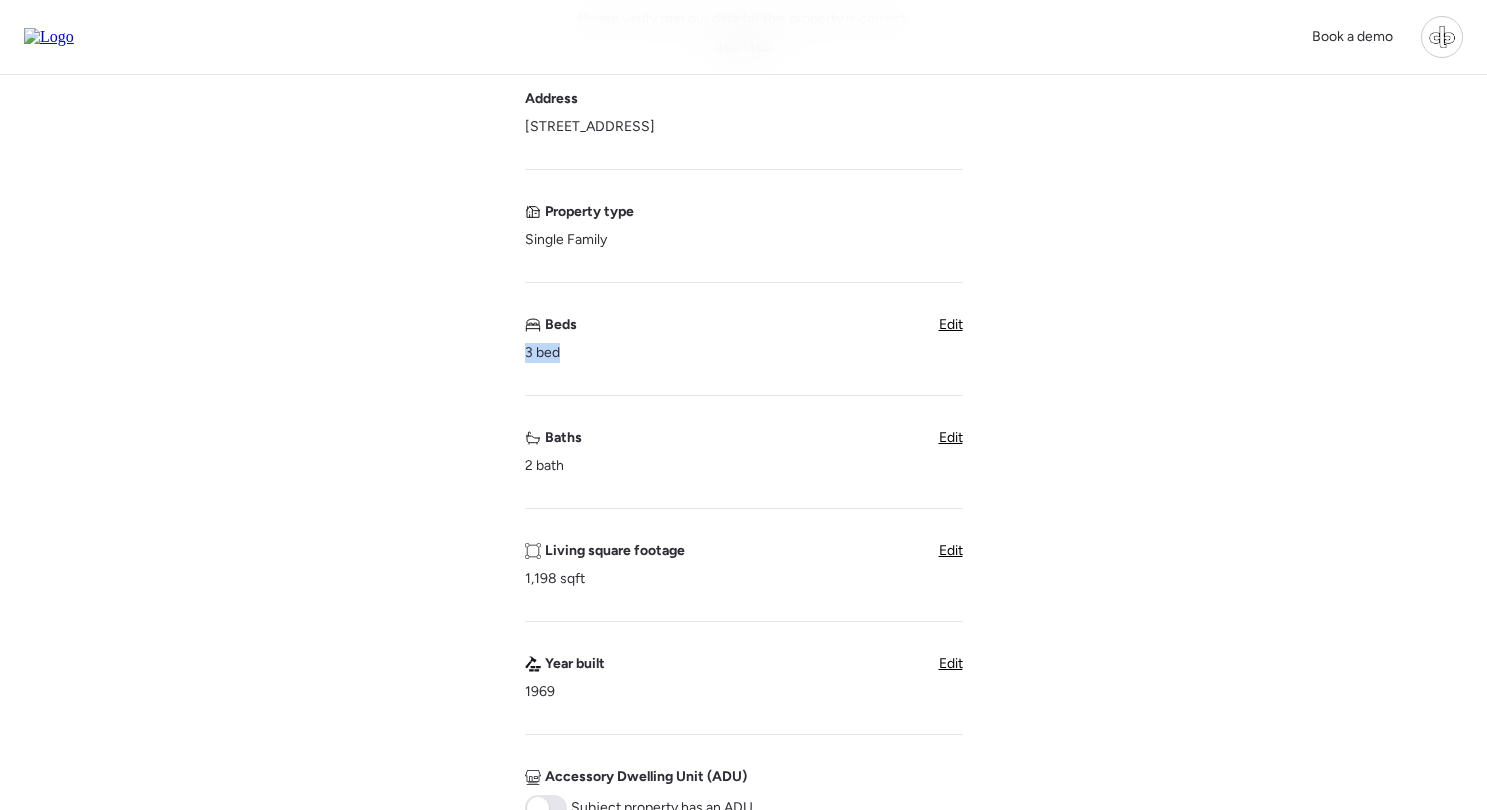 drag, startPoint x: 526, startPoint y: 353, endPoint x: 574, endPoint y: 352, distance: 48.010414 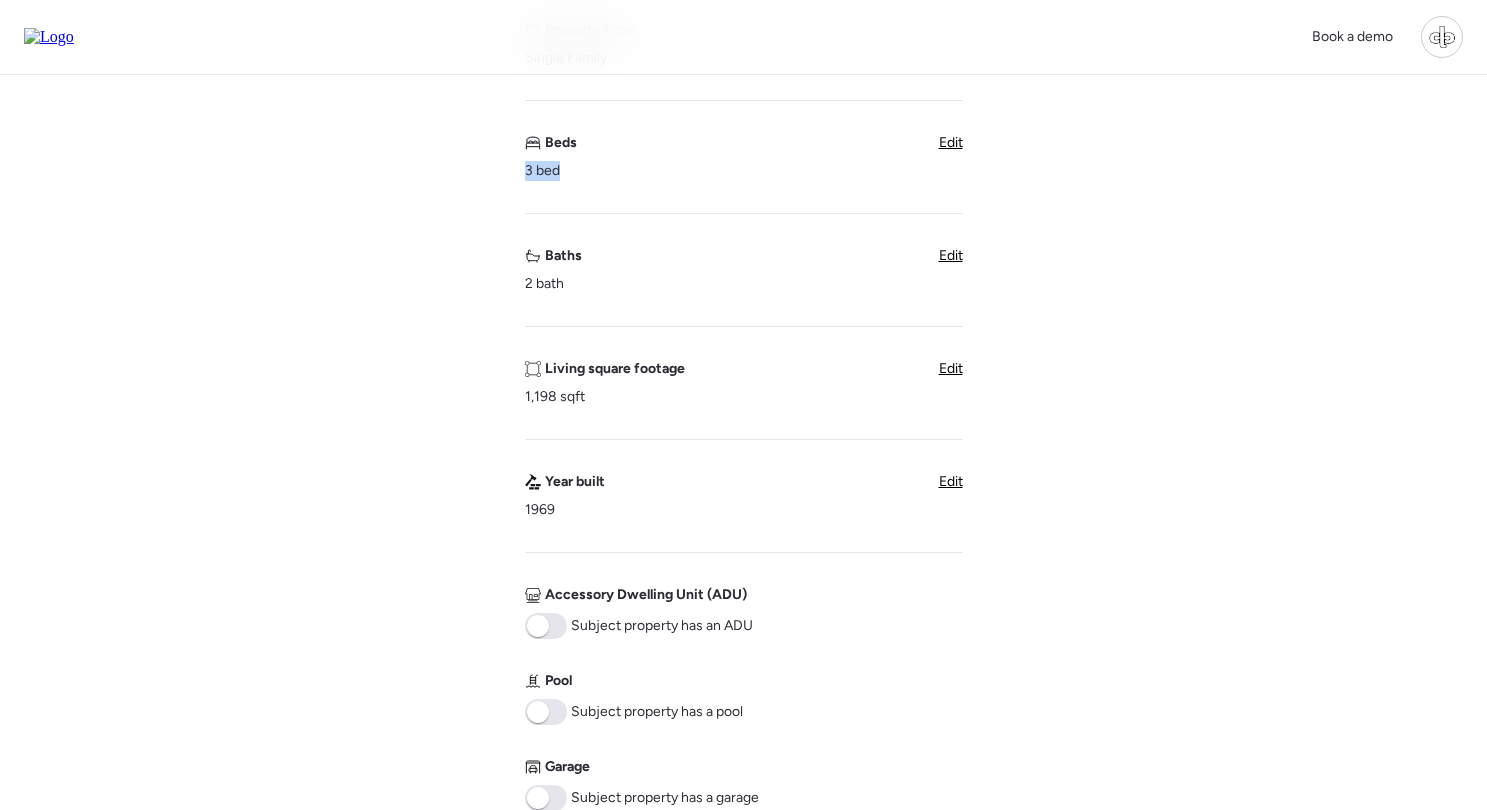 scroll, scrollTop: 348, scrollLeft: 0, axis: vertical 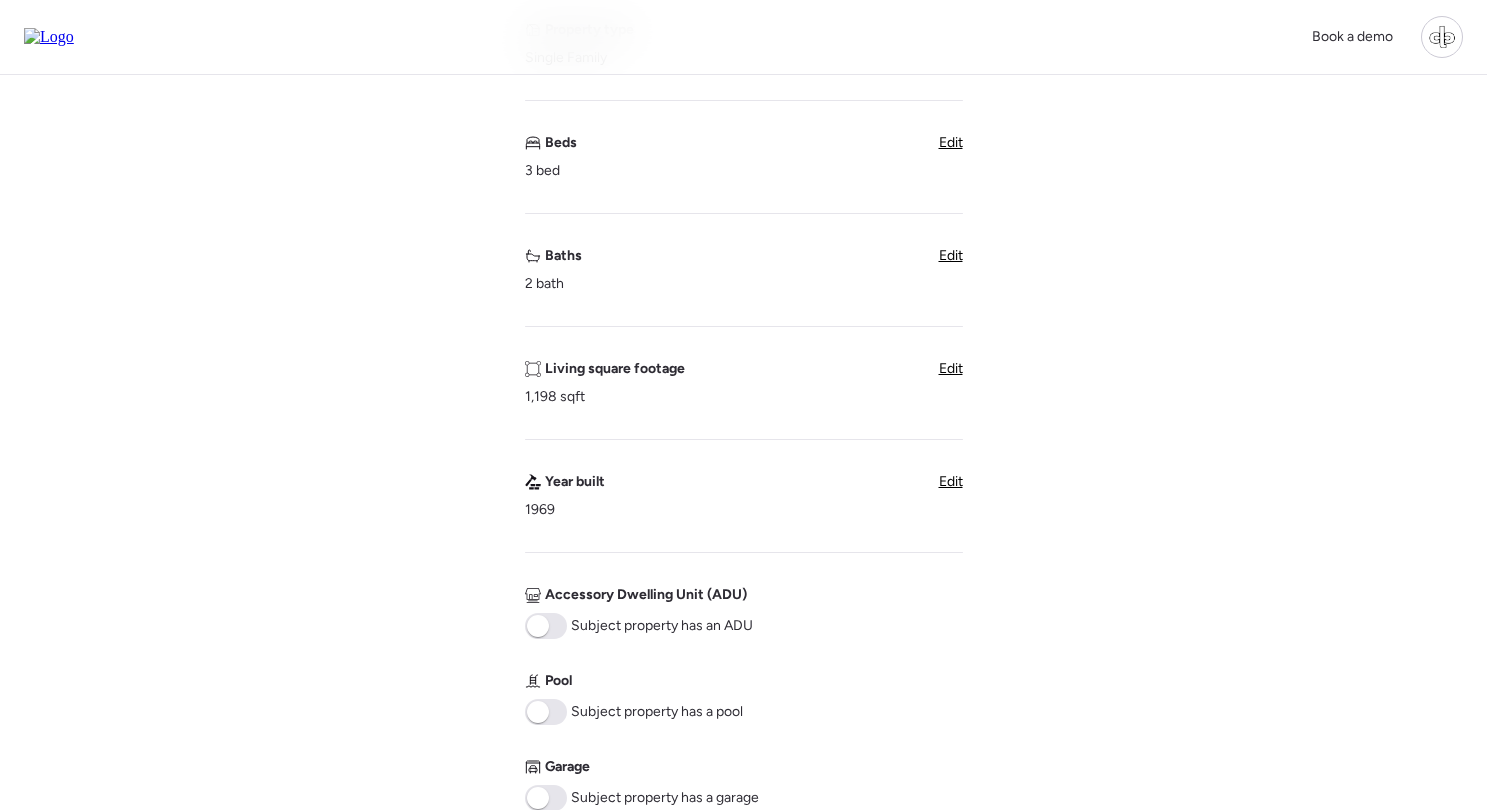 click on "1969" at bounding box center [540, 510] 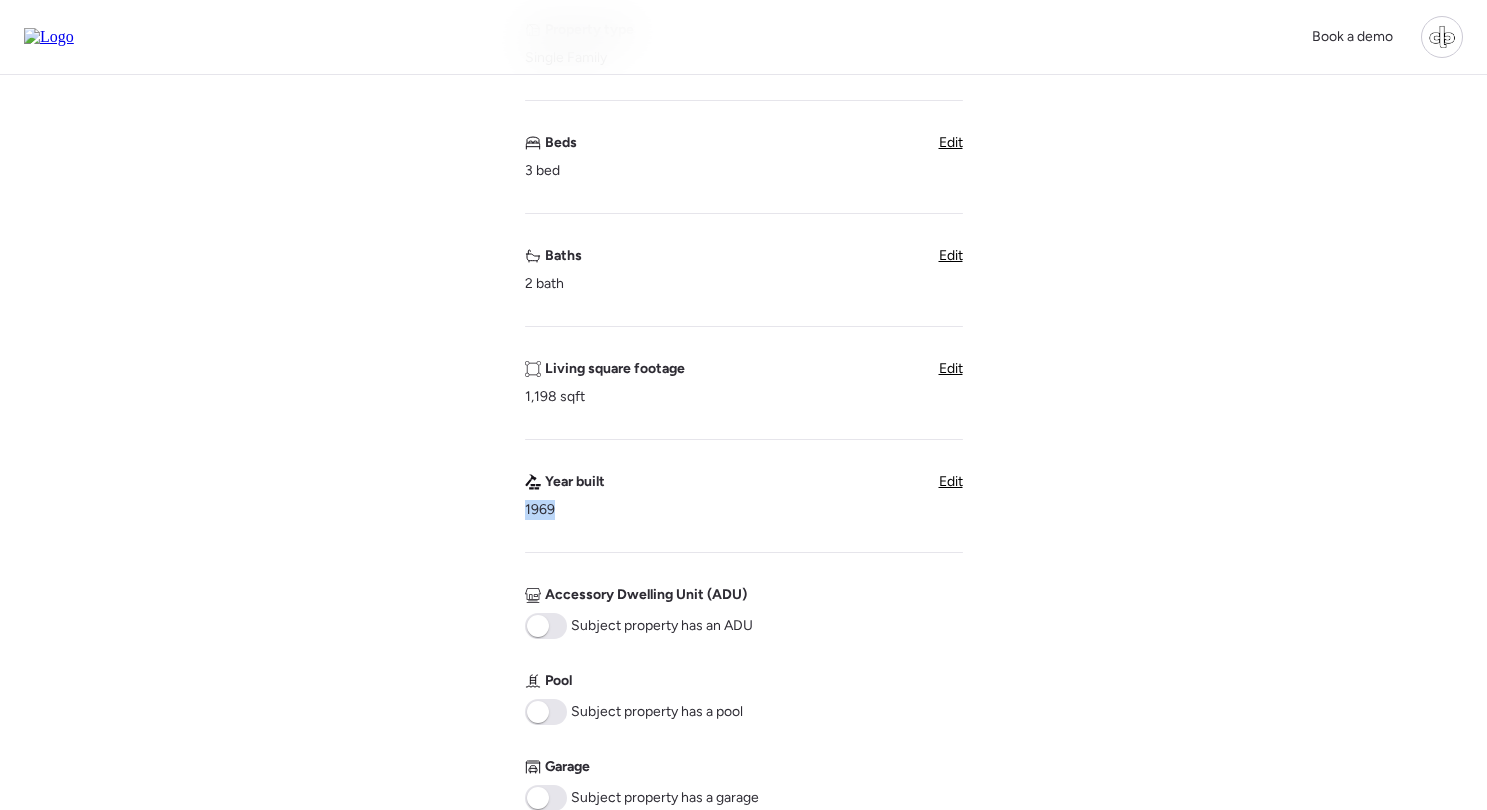 click on "1969" at bounding box center (540, 510) 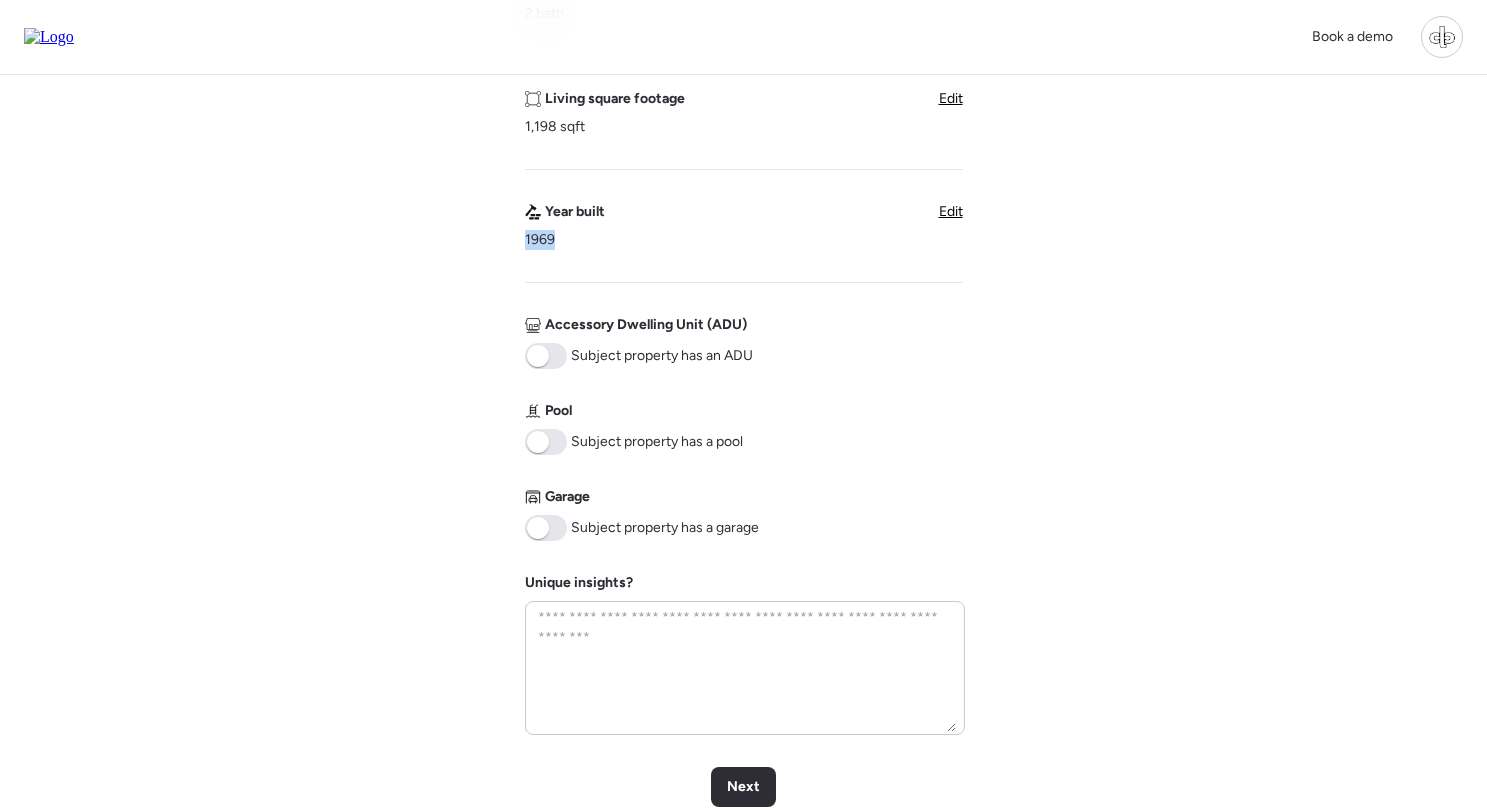 scroll, scrollTop: 617, scrollLeft: 0, axis: vertical 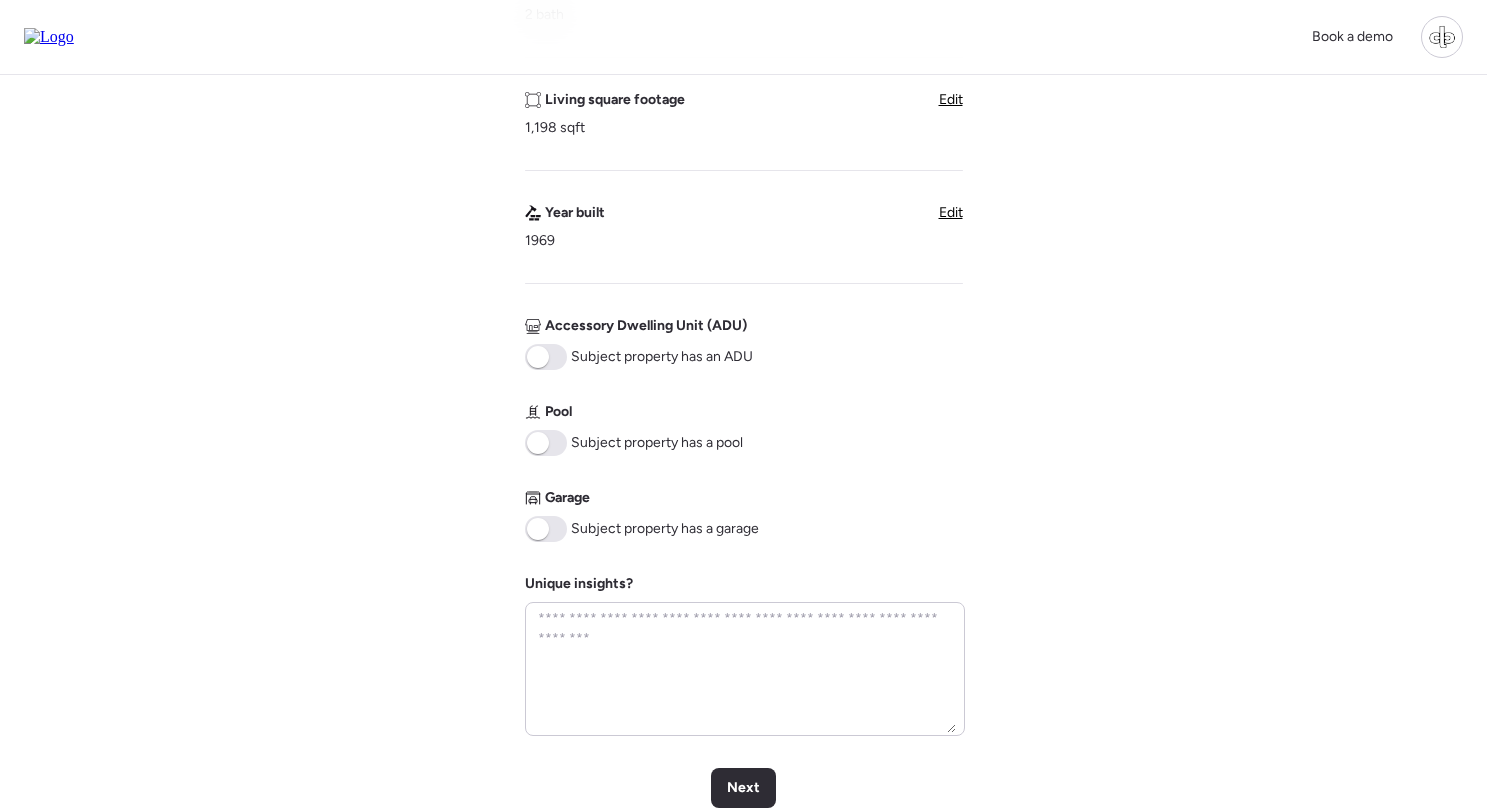 click on "Verify basic info Please verify that our data for this property is correct. 4681462 Address 2613 E 113th Ave, Tampa, FL 33612 Property type Single Family Beds 3 bed Edit Baths 2 bath Edit Living square footage 1,198 sqft Edit Year built 1969 Edit Accessory Dwelling Unit (ADU) Subject property has an ADU Pool Subject property has a pool Garage Subject property has a garage Unique insights? Next" at bounding box center [743, 193] 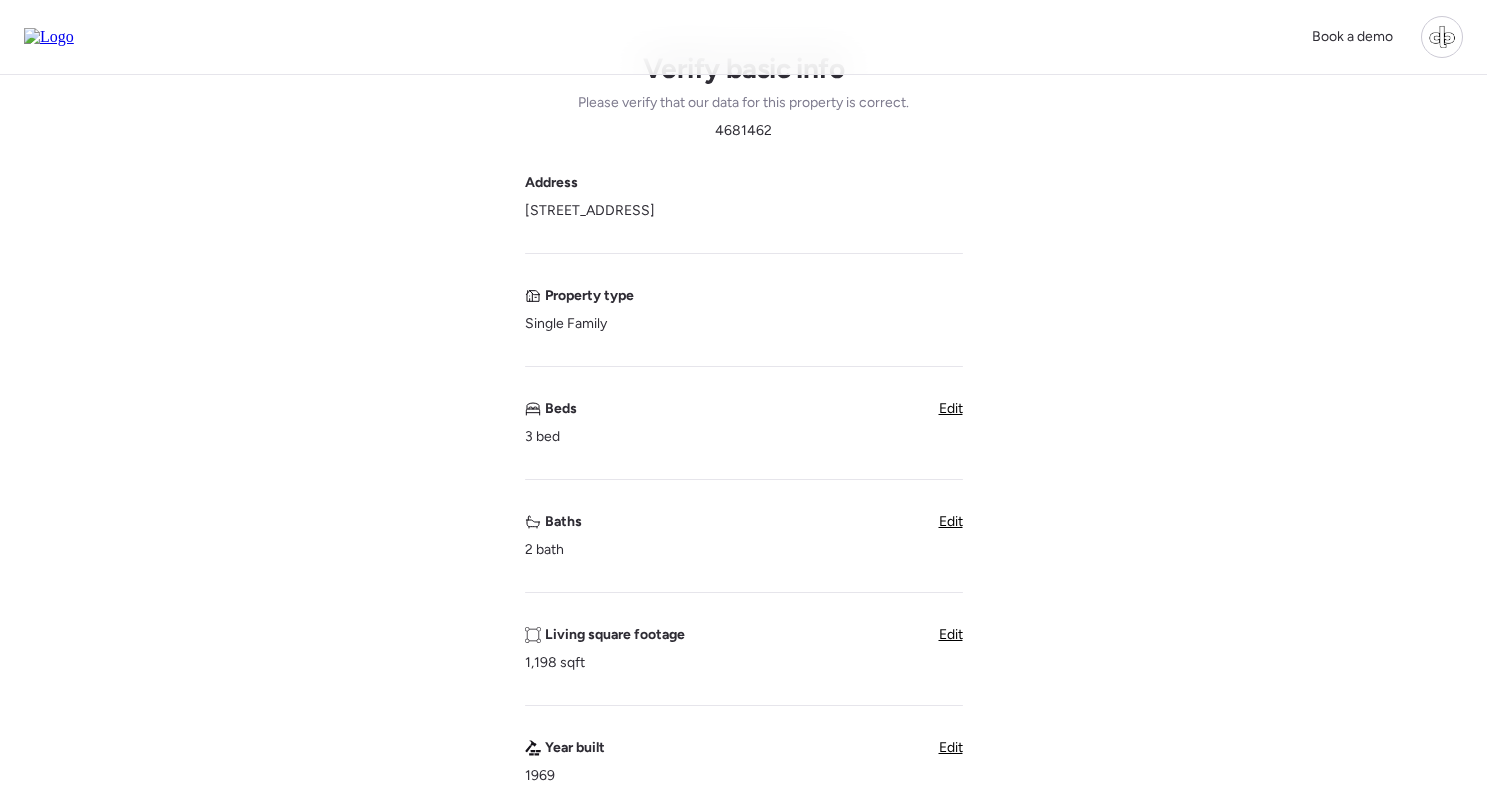 scroll, scrollTop: 69, scrollLeft: 0, axis: vertical 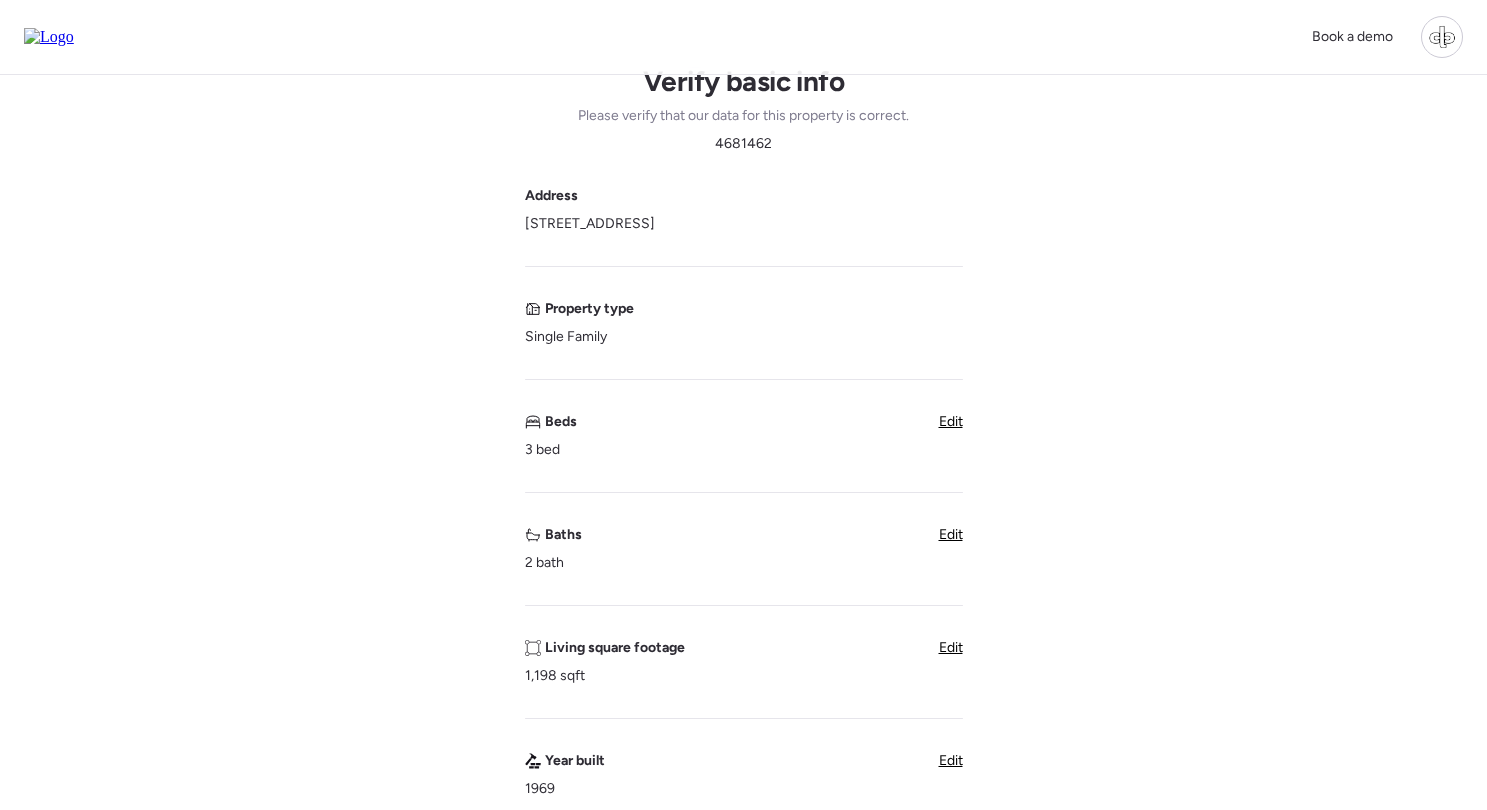 drag, startPoint x: 523, startPoint y: 222, endPoint x: 758, endPoint y: 222, distance: 235 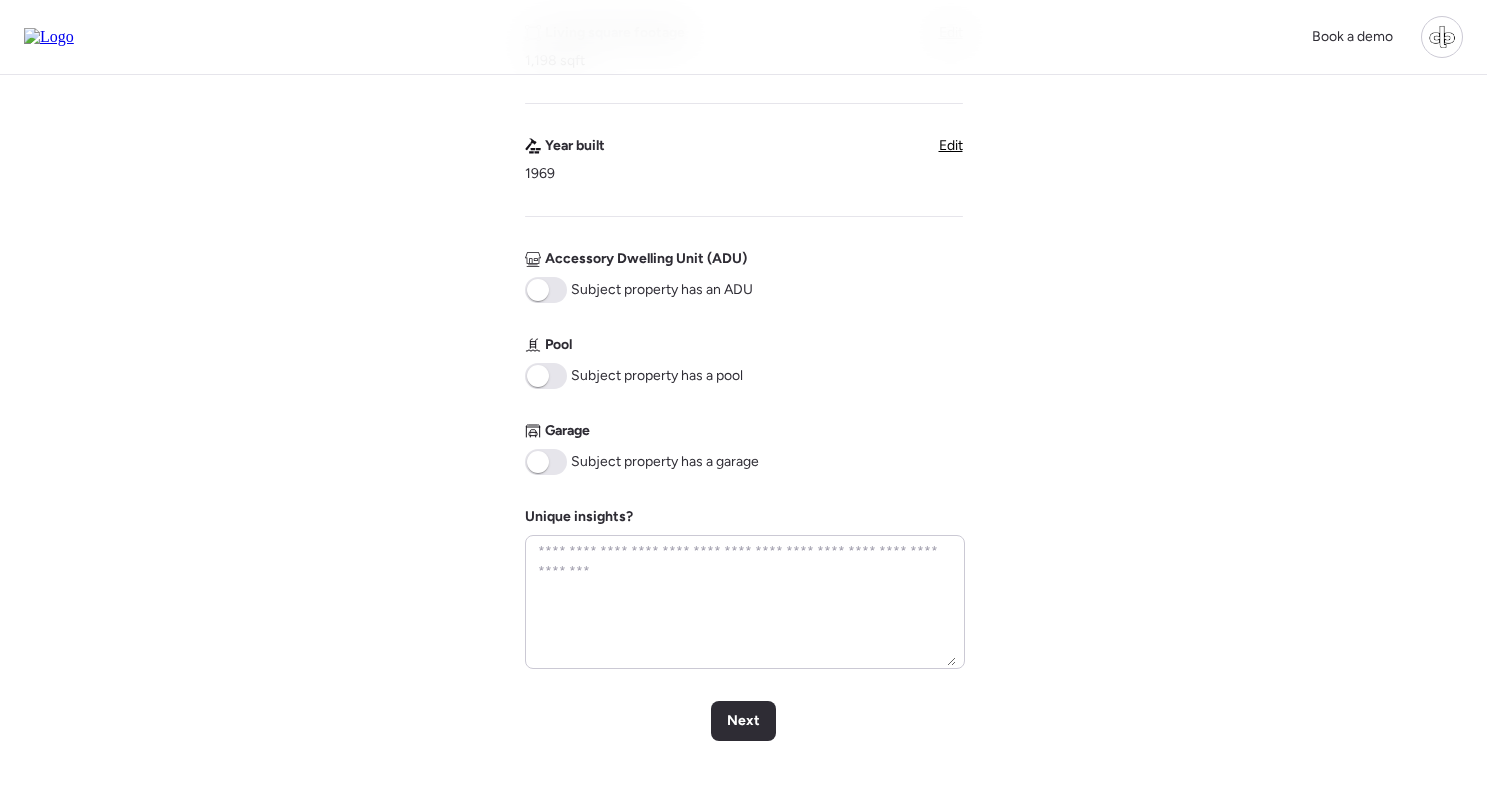 scroll, scrollTop: 697, scrollLeft: 0, axis: vertical 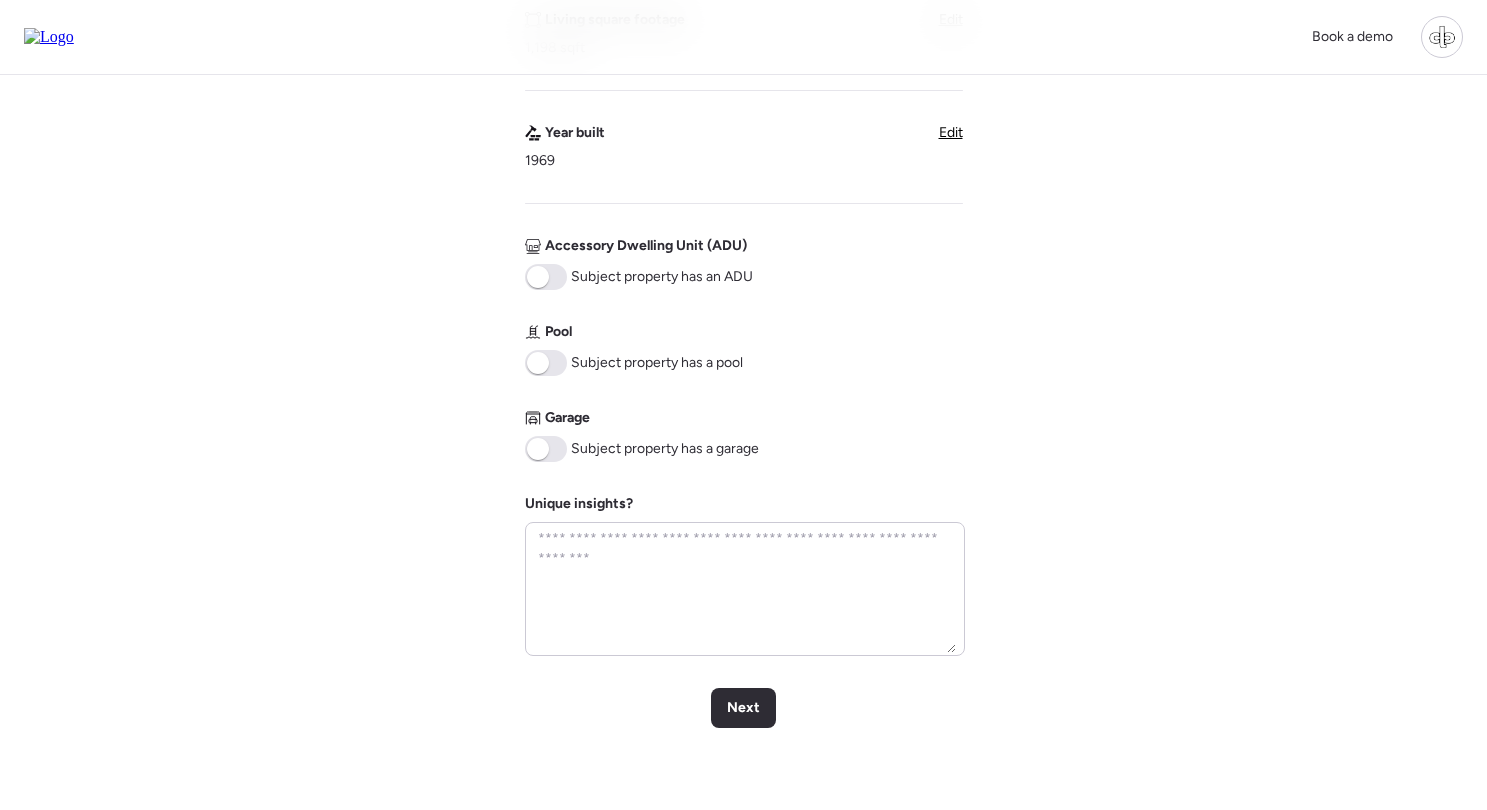 click at bounding box center [538, 449] 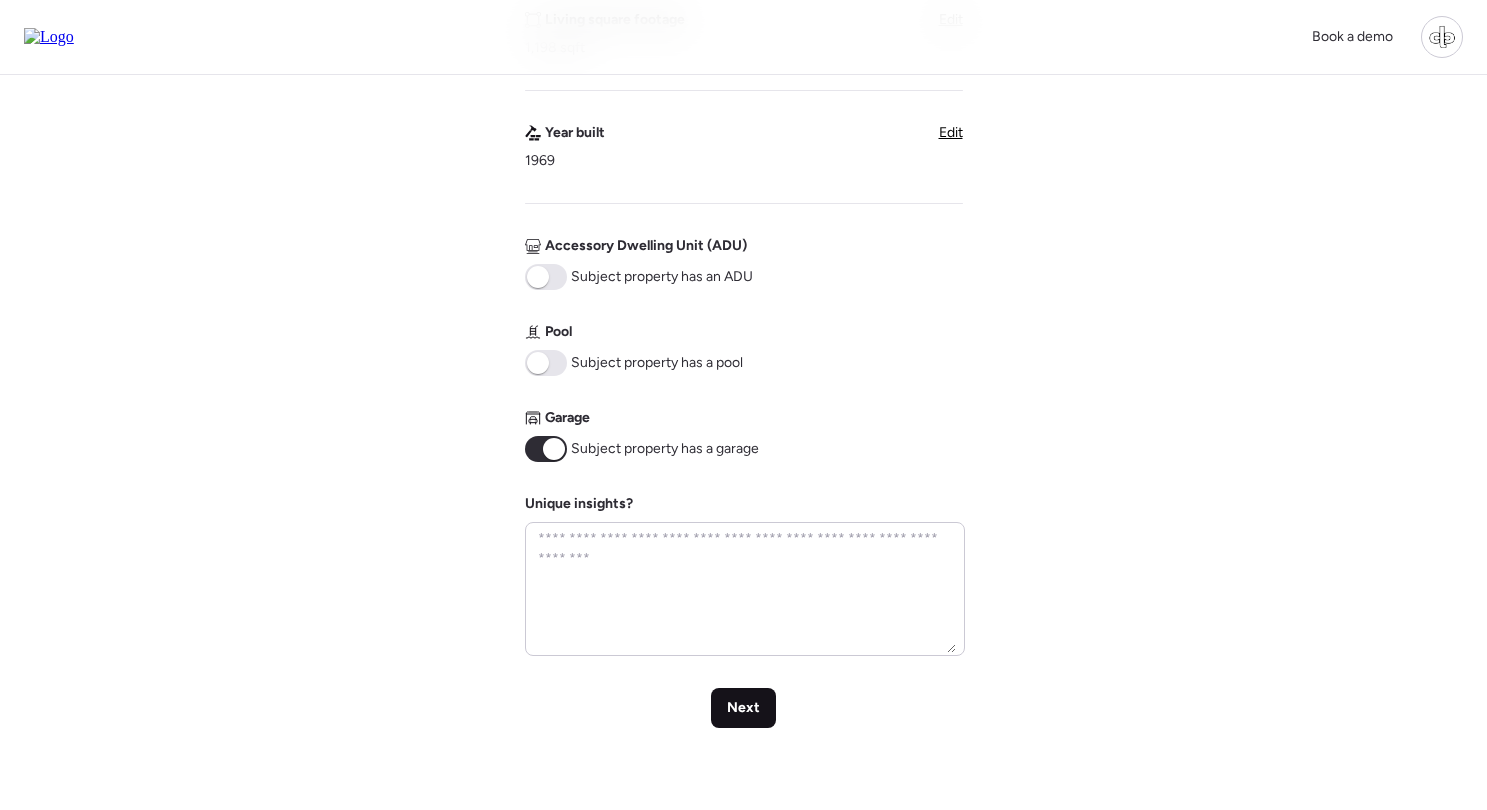 click on "Next" at bounding box center [743, 708] 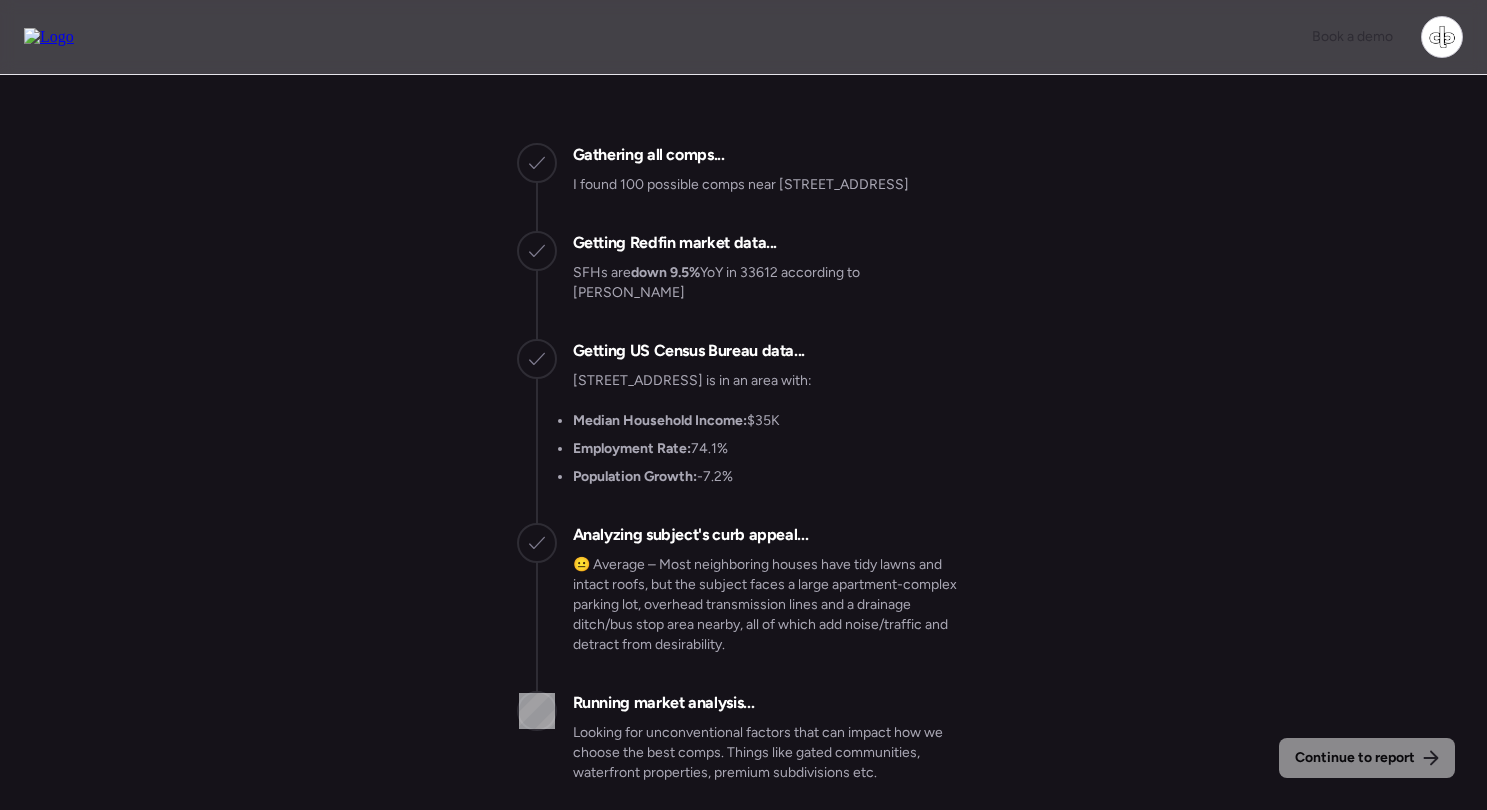 scroll, scrollTop: 0, scrollLeft: 0, axis: both 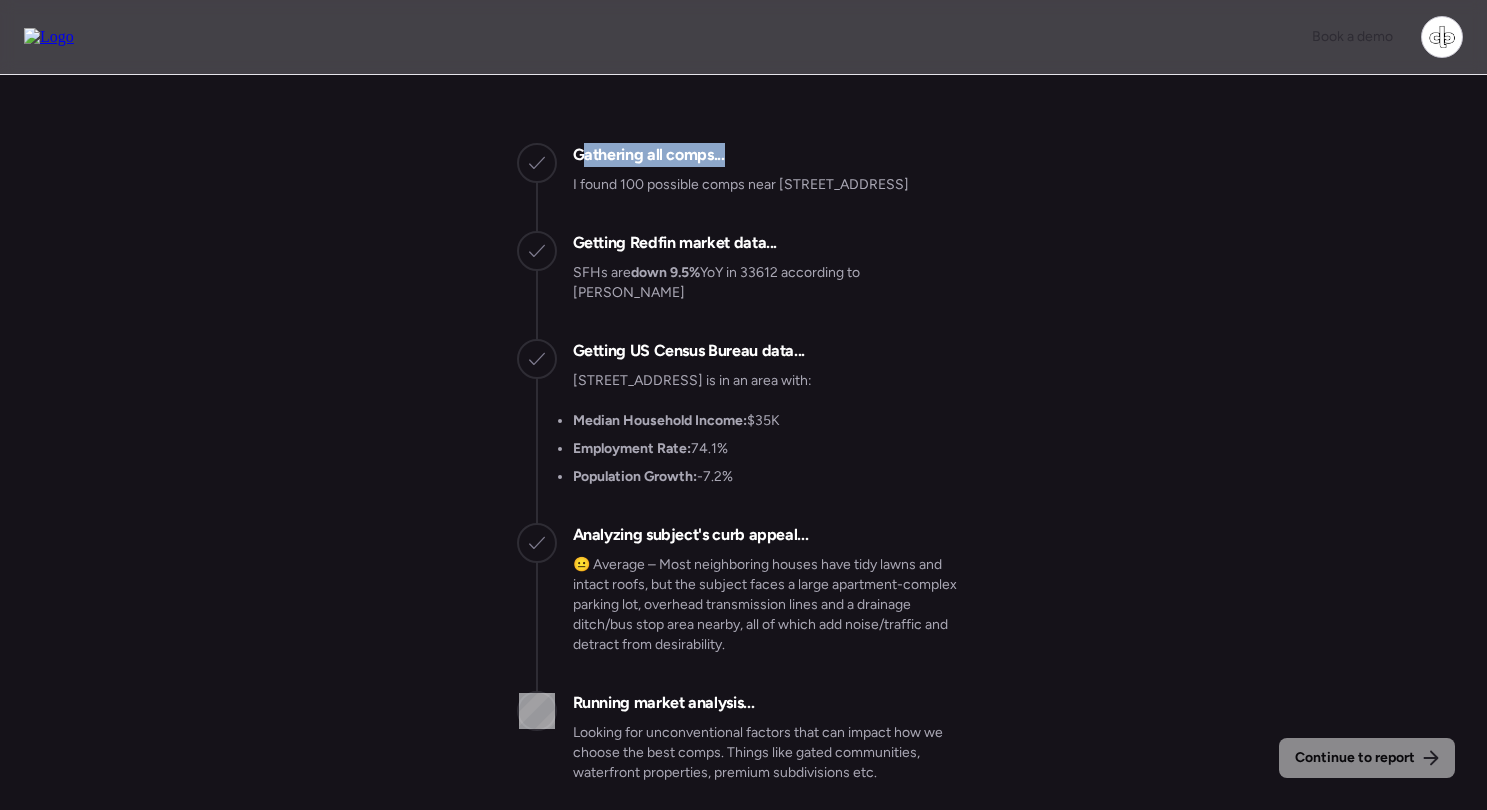 drag, startPoint x: 585, startPoint y: 154, endPoint x: 733, endPoint y: 154, distance: 148 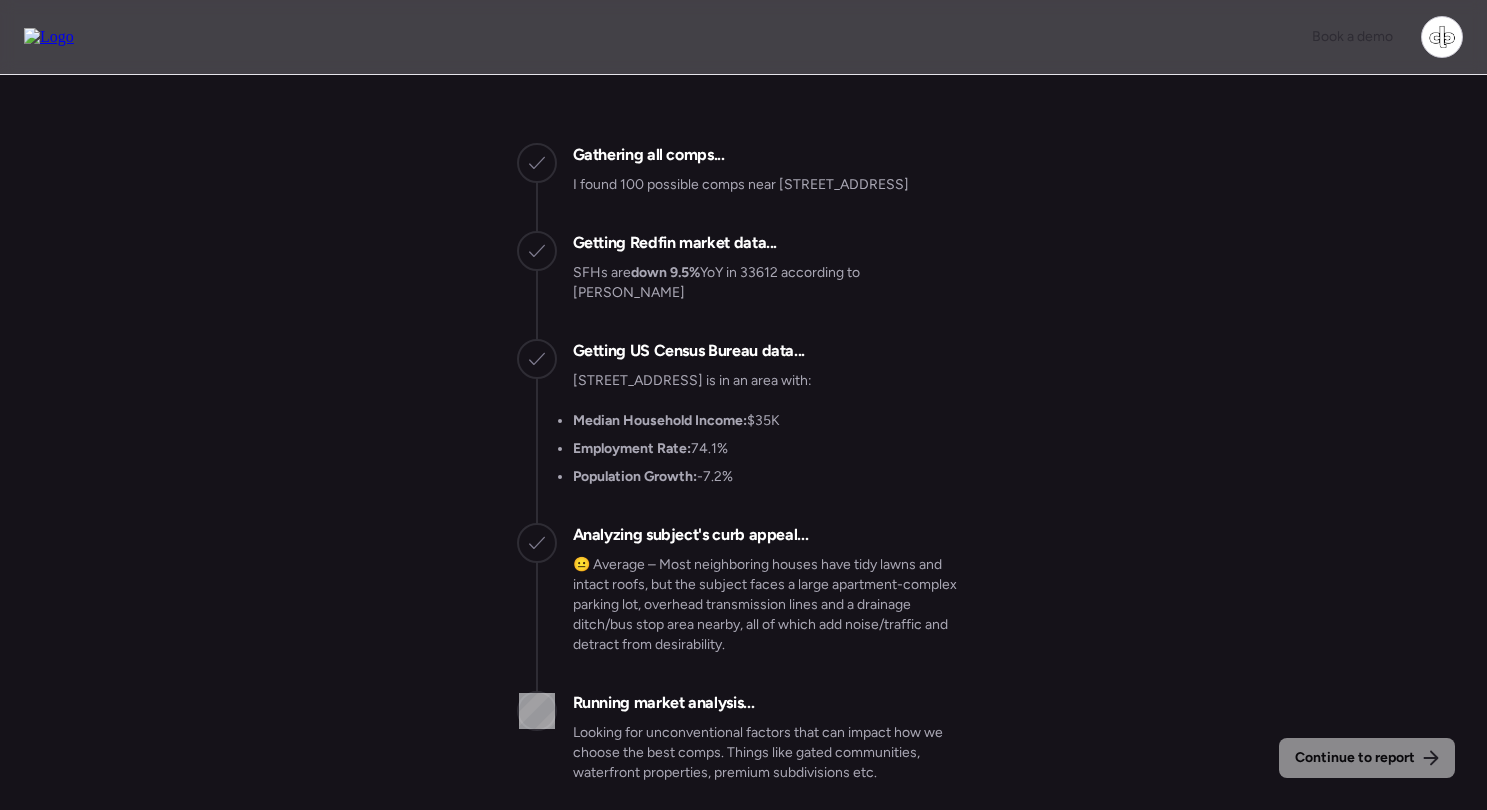 scroll, scrollTop: 0, scrollLeft: 0, axis: both 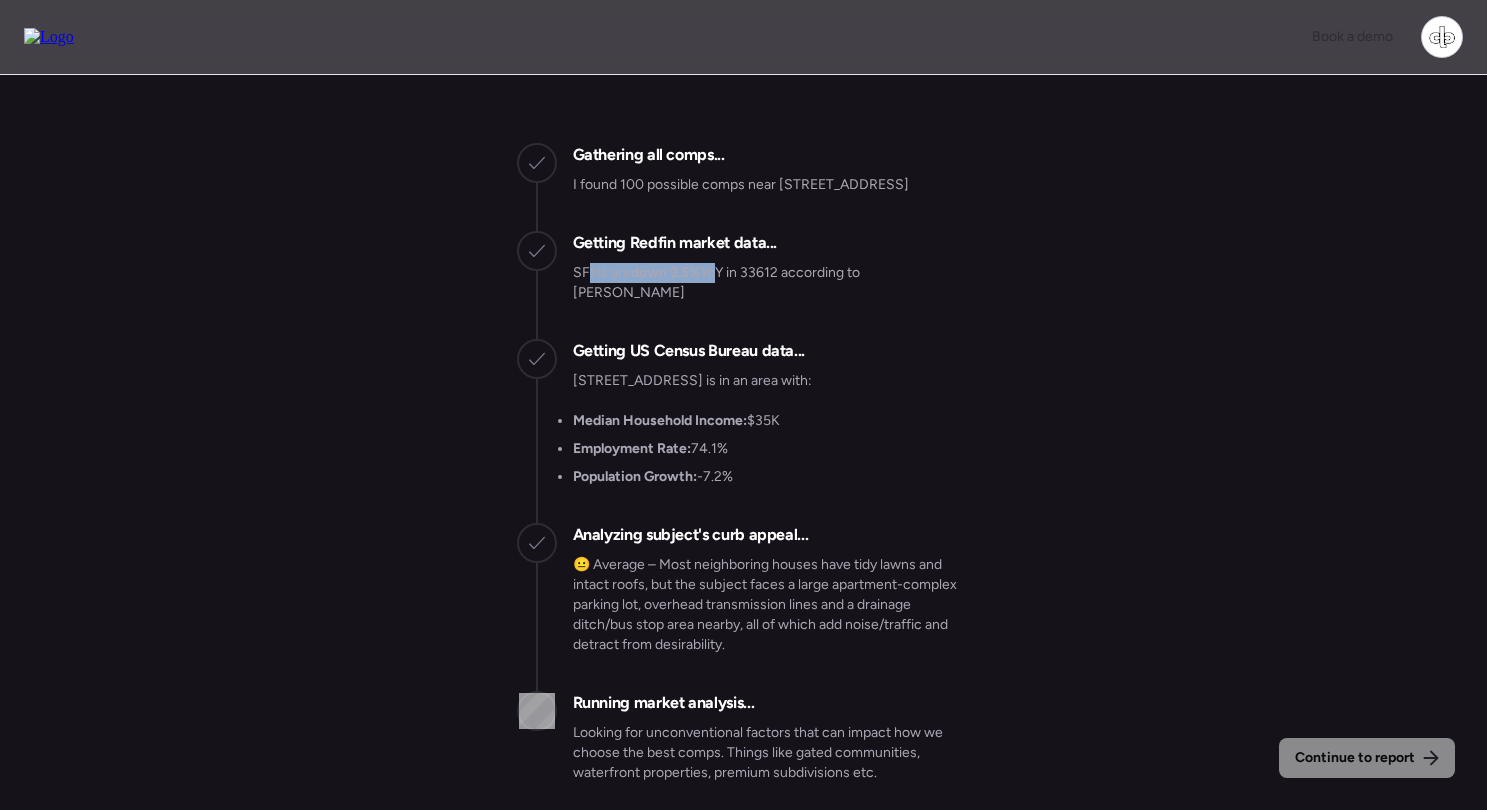 drag, startPoint x: 586, startPoint y: 296, endPoint x: 711, endPoint y: 298, distance: 125.016 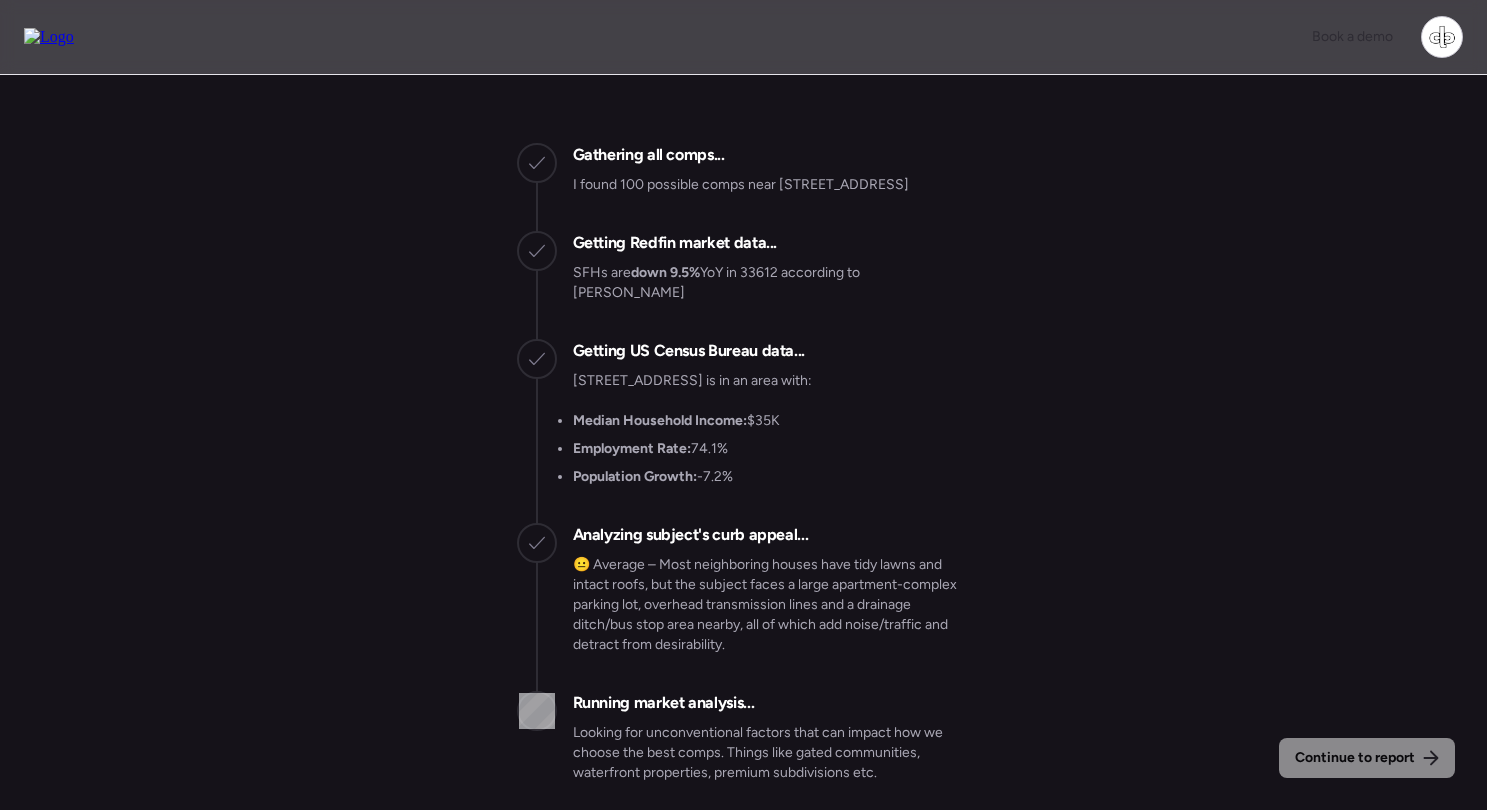 click on "down 9.5%" at bounding box center (665, 272) 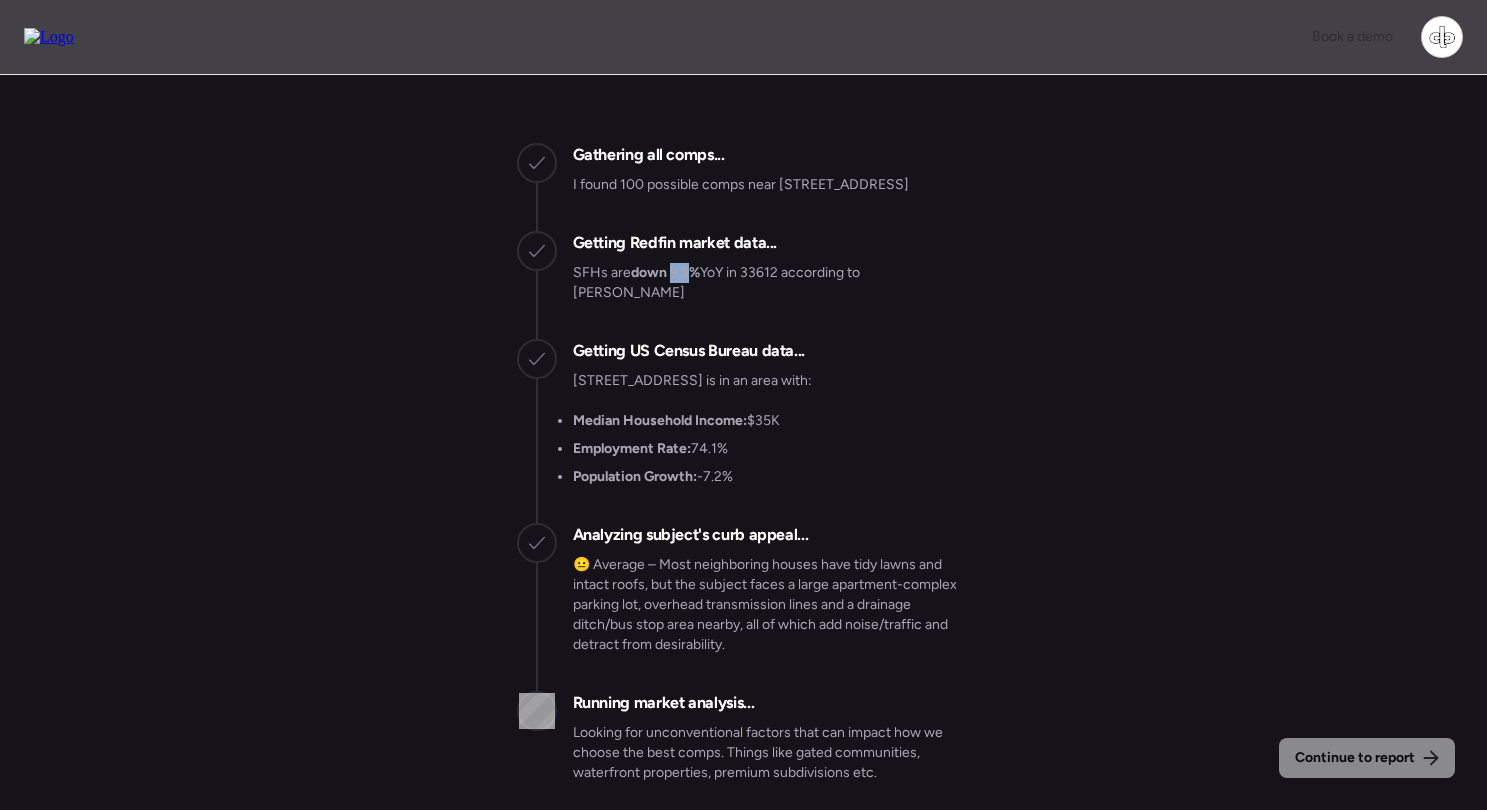 click on "down 9.5%" at bounding box center [665, 272] 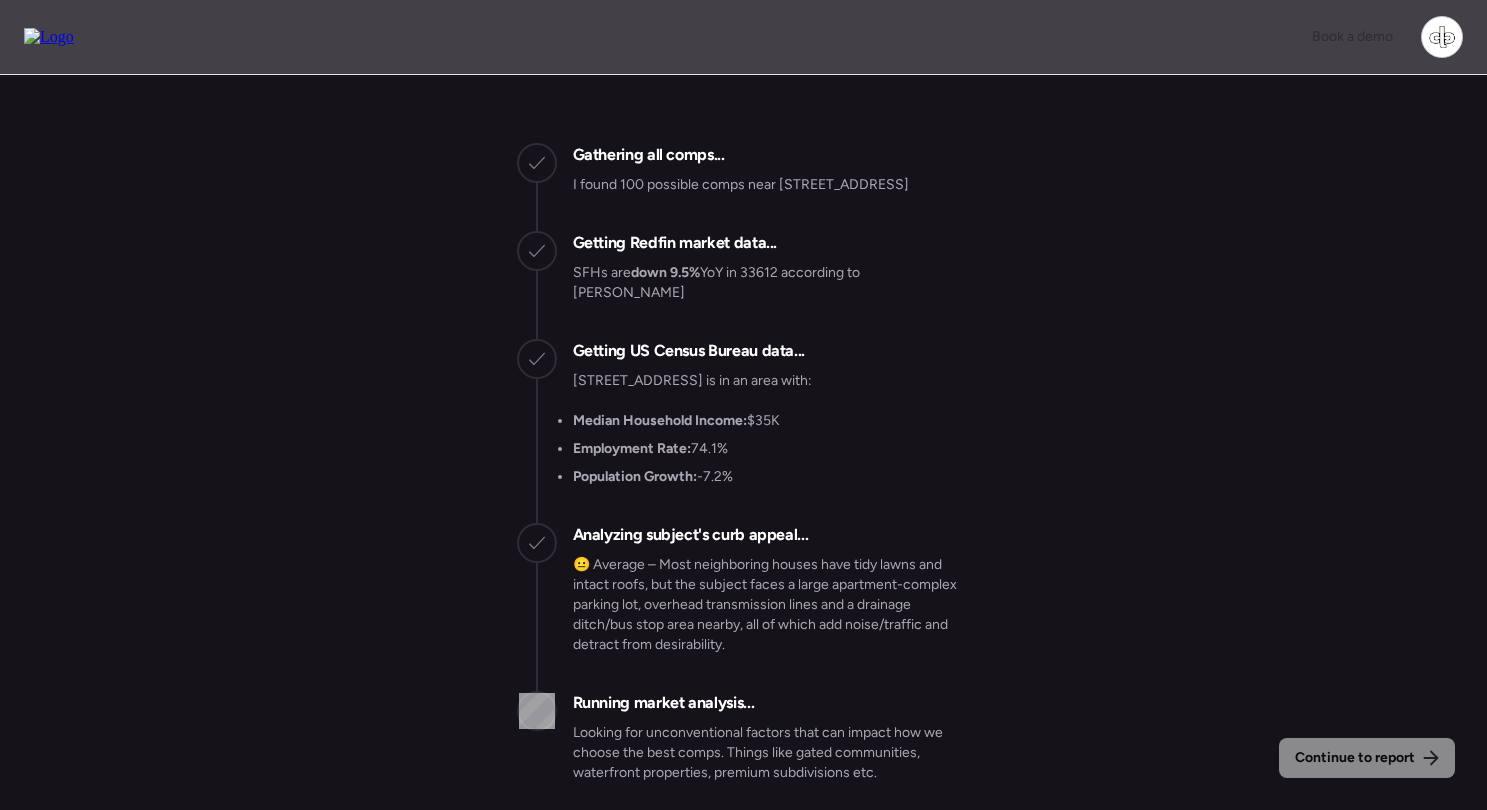 click on "SFHs are  down 9.5%  YoY in 33612 according to Redfin" at bounding box center (772, 283) 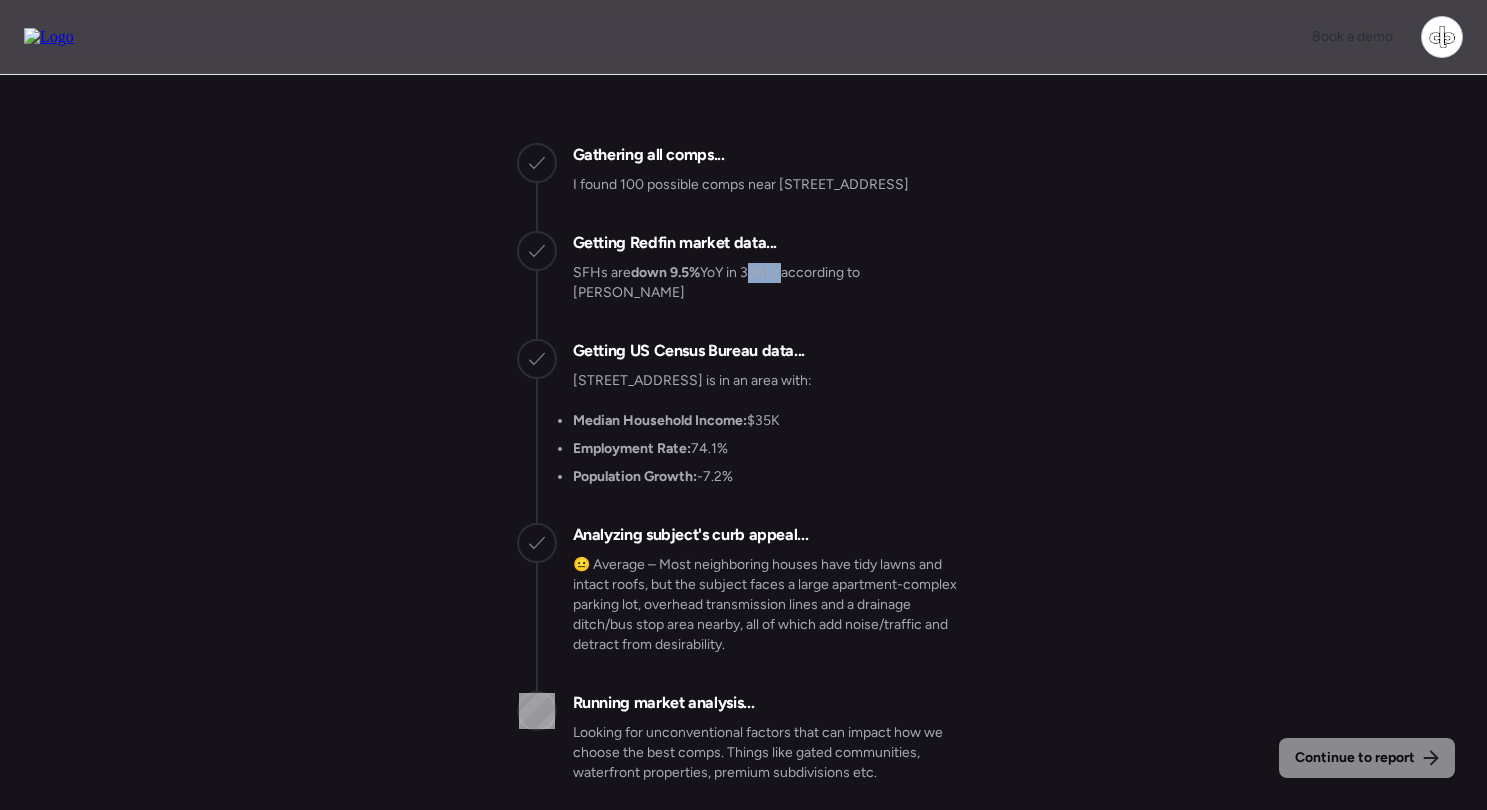 click on "SFHs are  down 9.5%  YoY in 33612 according to Redfin" at bounding box center (772, 283) 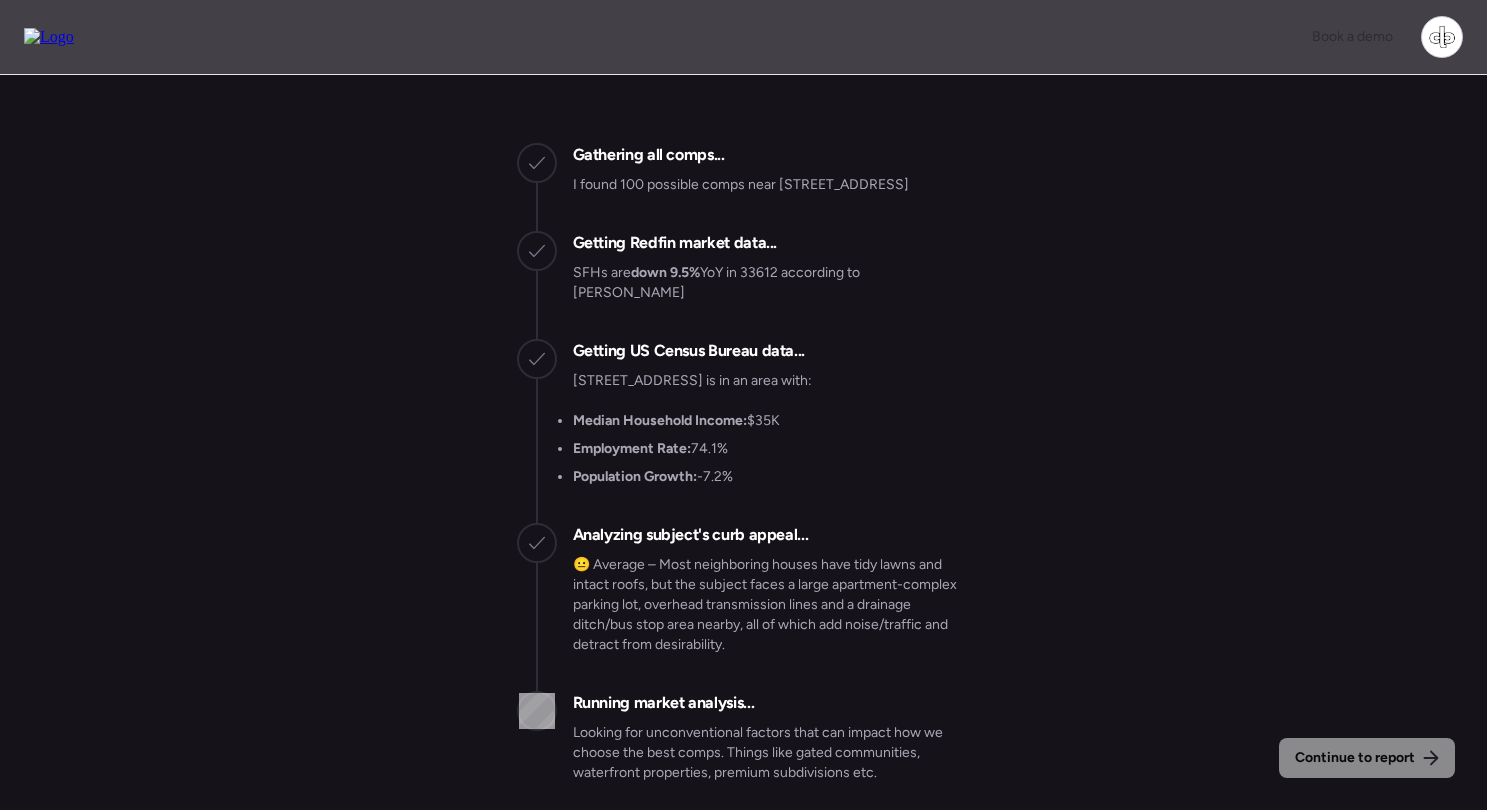 scroll, scrollTop: 0, scrollLeft: 0, axis: both 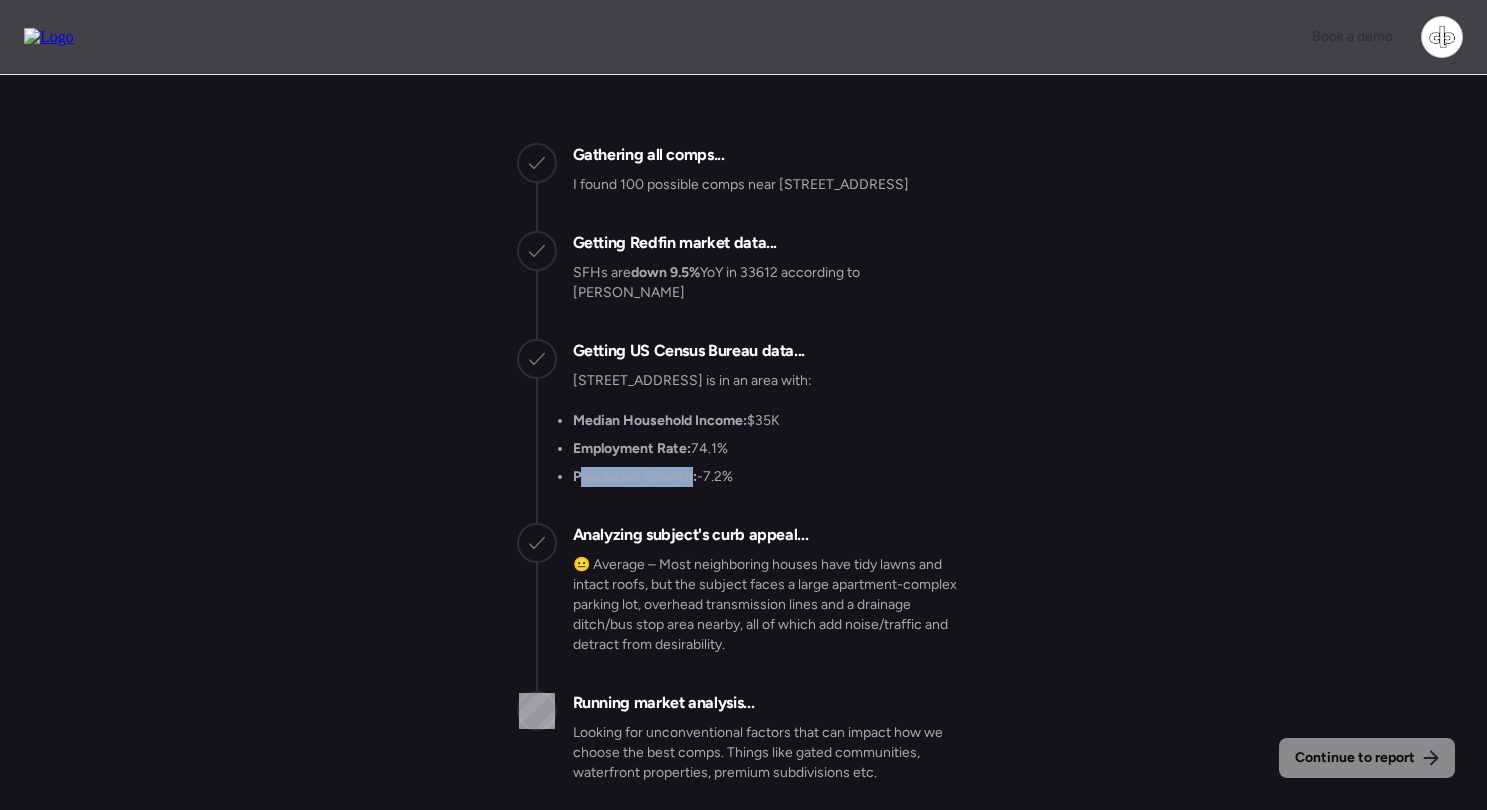drag, startPoint x: 581, startPoint y: 477, endPoint x: 690, endPoint y: 472, distance: 109.11462 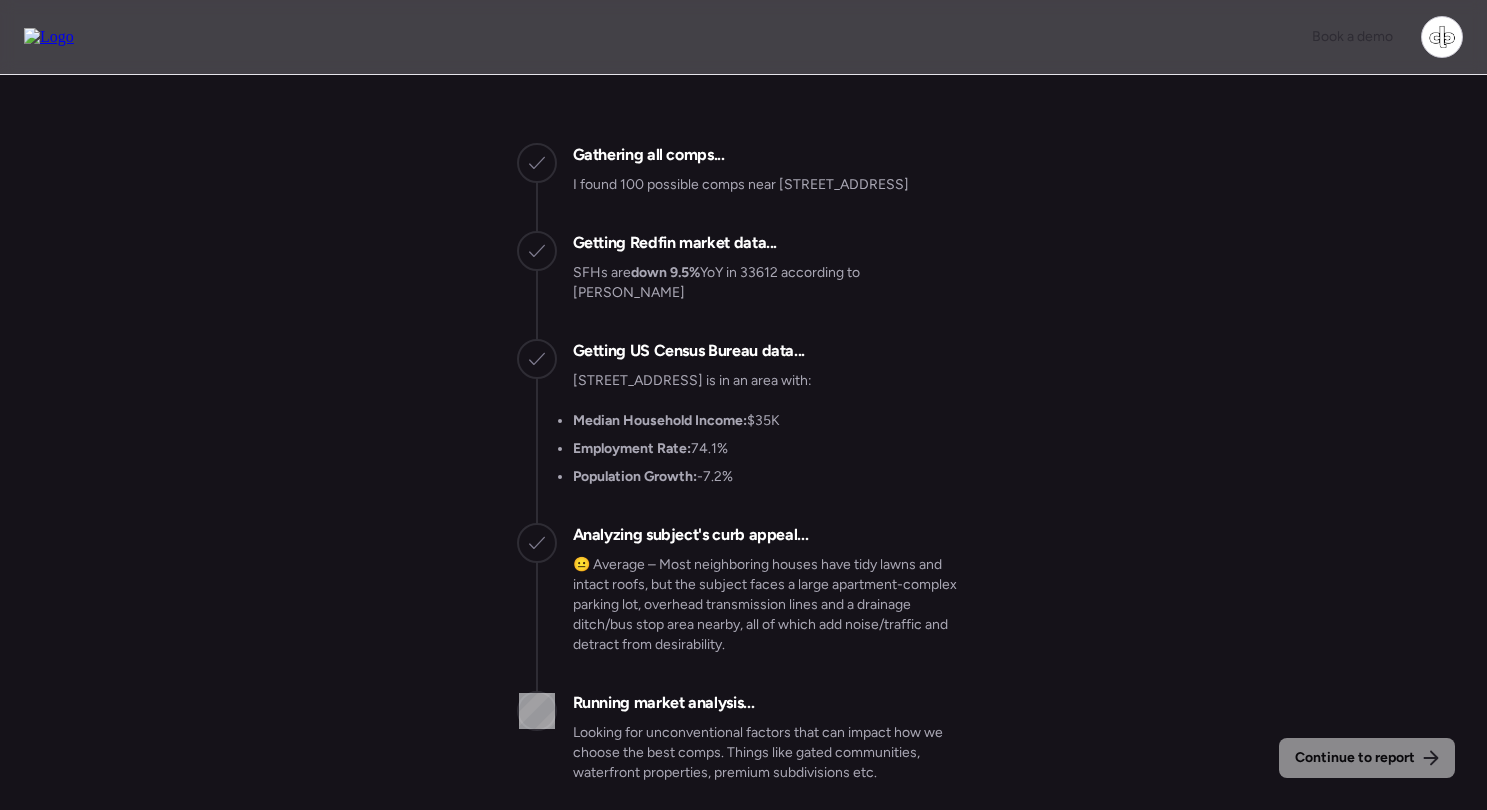 click on "Population Growth:  -7.2%" at bounding box center (653, 477) 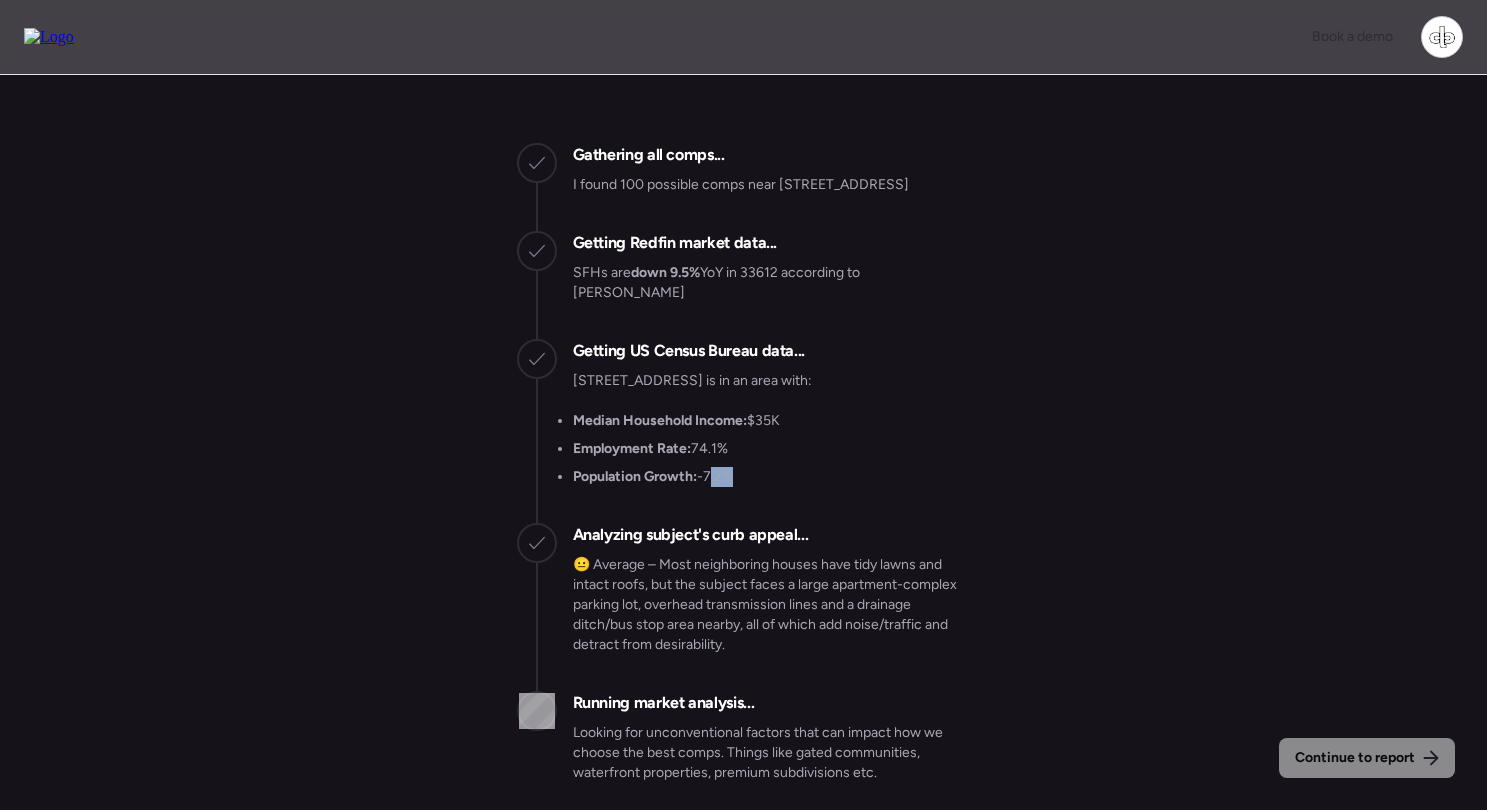 click on "Population Growth:  -7.2%" at bounding box center [653, 477] 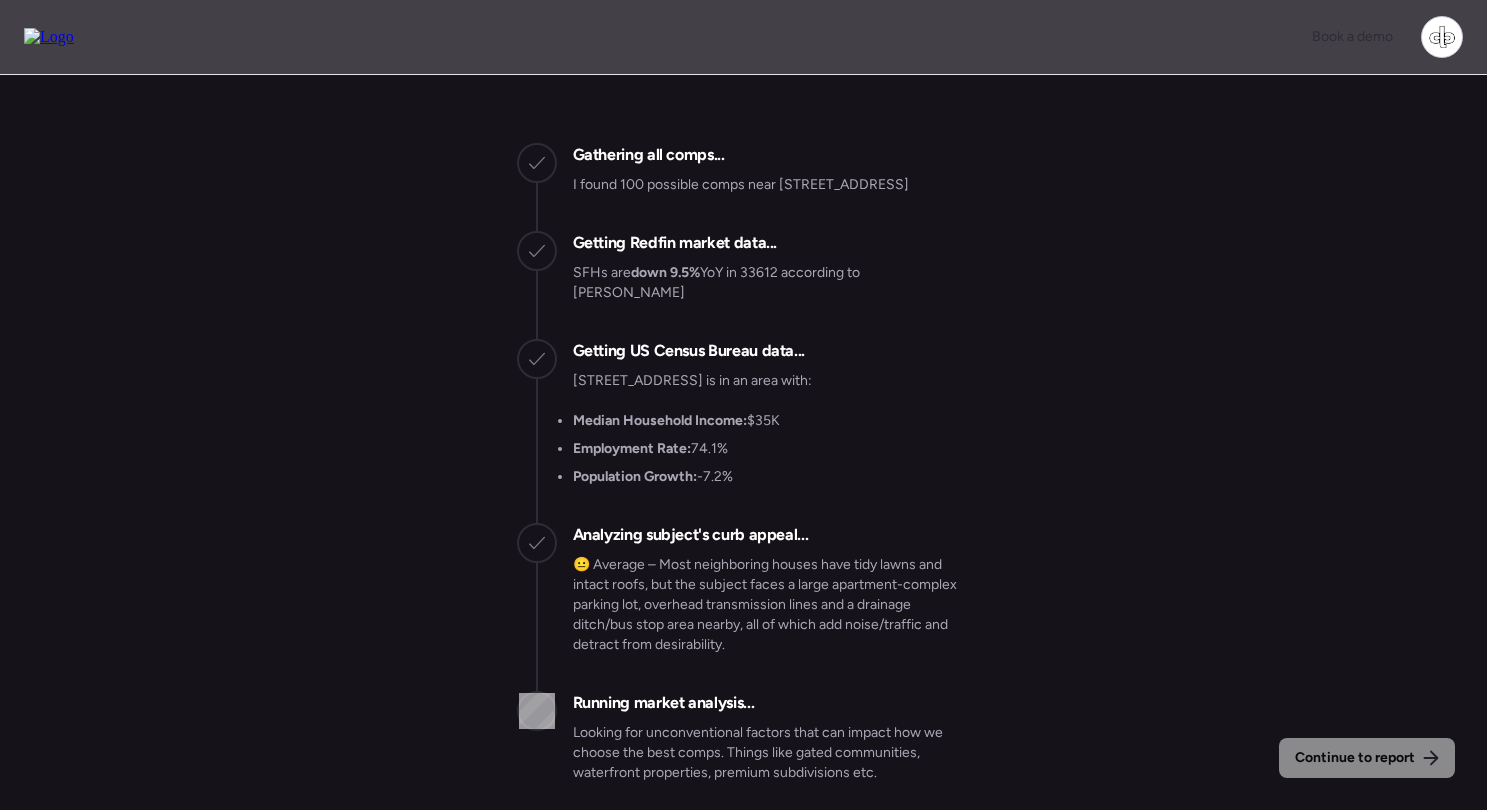 click on "Median Household Income:  $35K
Employment Rate:  74.1%
Population Growth:  -7.2%" at bounding box center [692, 449] 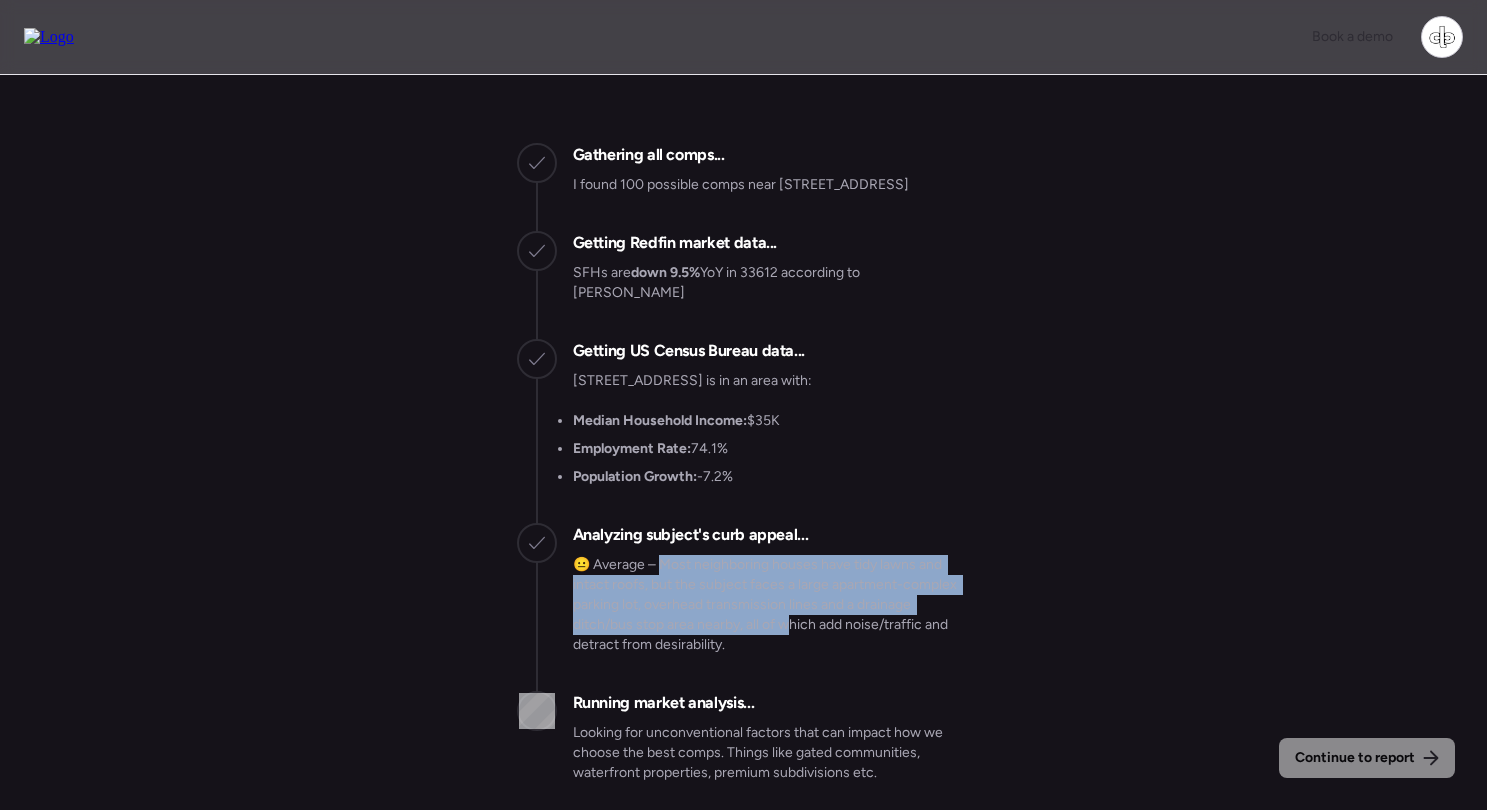 drag, startPoint x: 660, startPoint y: 562, endPoint x: 793, endPoint y: 624, distance: 146.74127 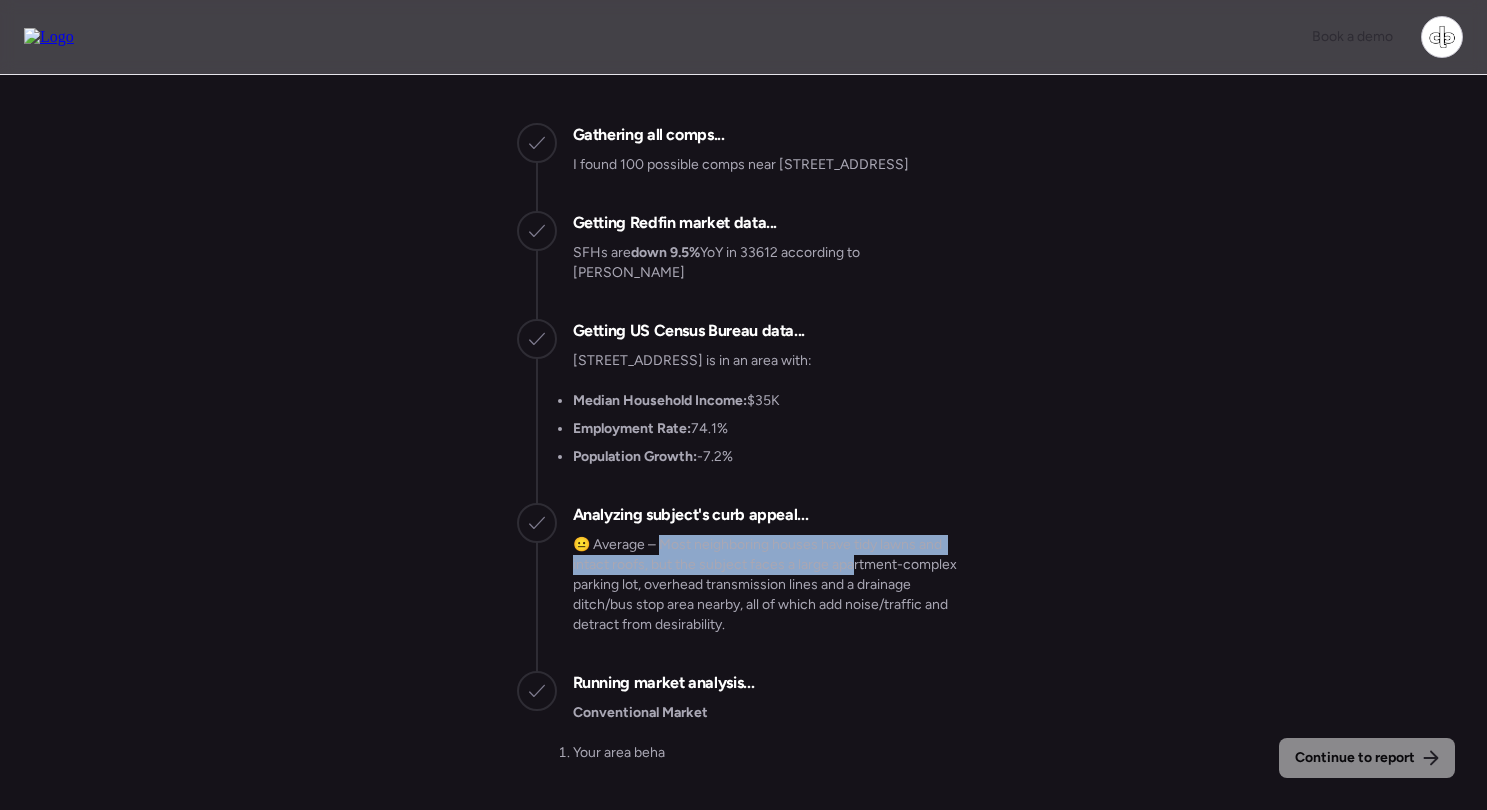 drag, startPoint x: 667, startPoint y: 561, endPoint x: 858, endPoint y: 572, distance: 191.3165 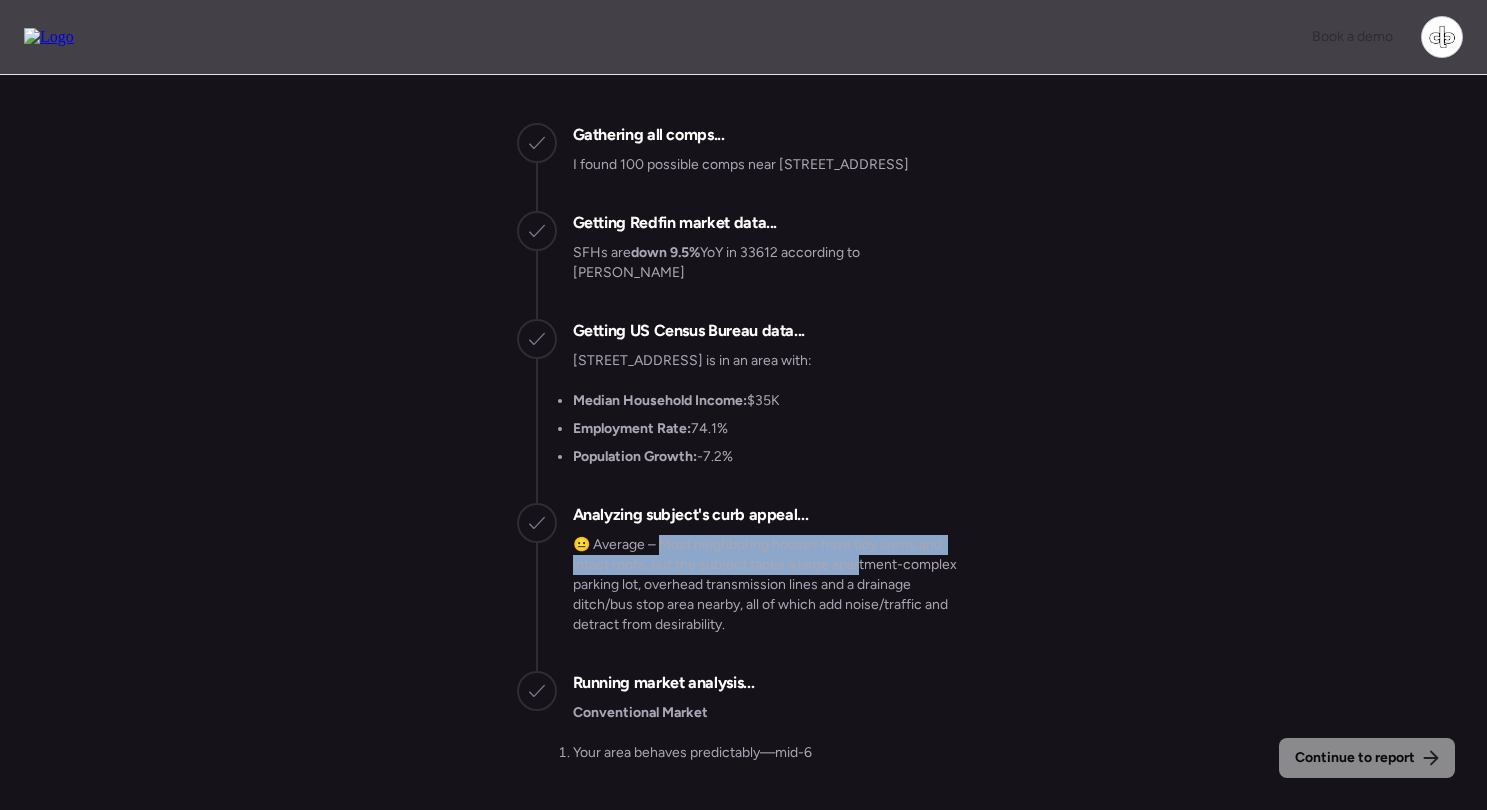 click on "😐 Average – Most neighboring houses have tidy lawns and intact roofs, but the subject faces a large apartment-complex parking lot, overhead transmission lines and a drainage ditch/bus stop area nearby, all of which add noise/traffic and detract from desirability." at bounding box center (772, 585) 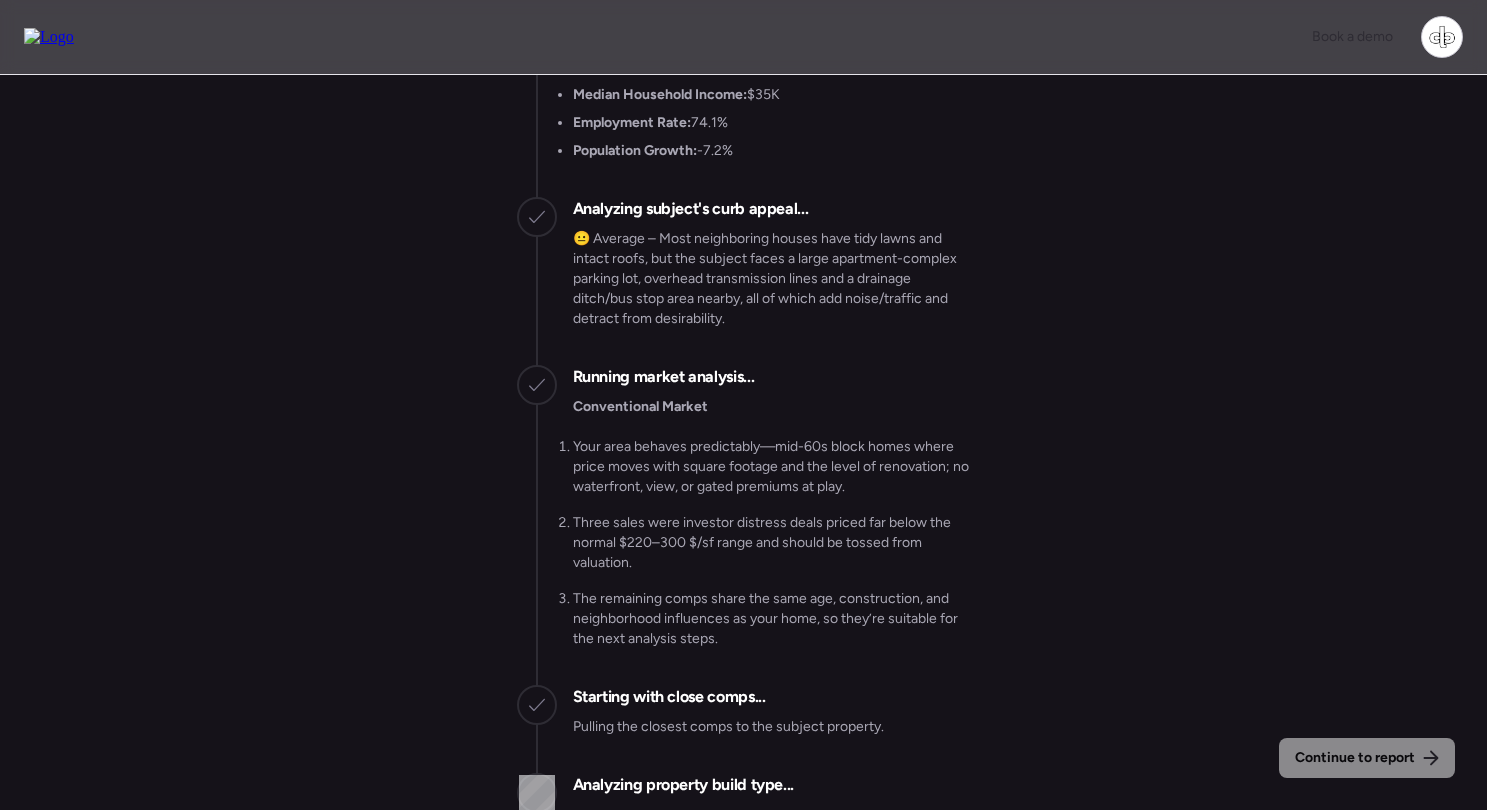scroll, scrollTop: -35, scrollLeft: 0, axis: vertical 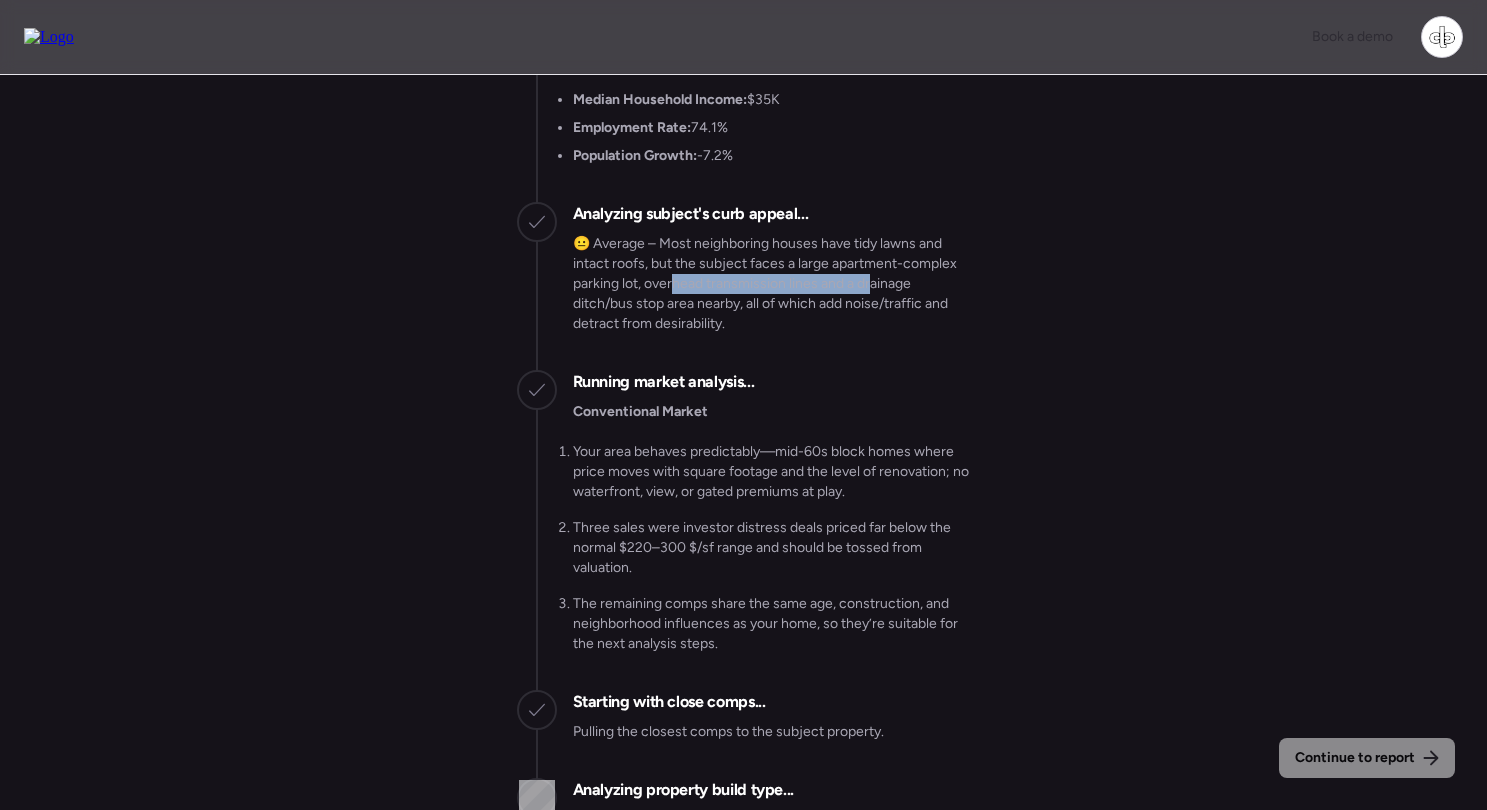 drag, startPoint x: 675, startPoint y: 283, endPoint x: 826, endPoint y: 286, distance: 151.0298 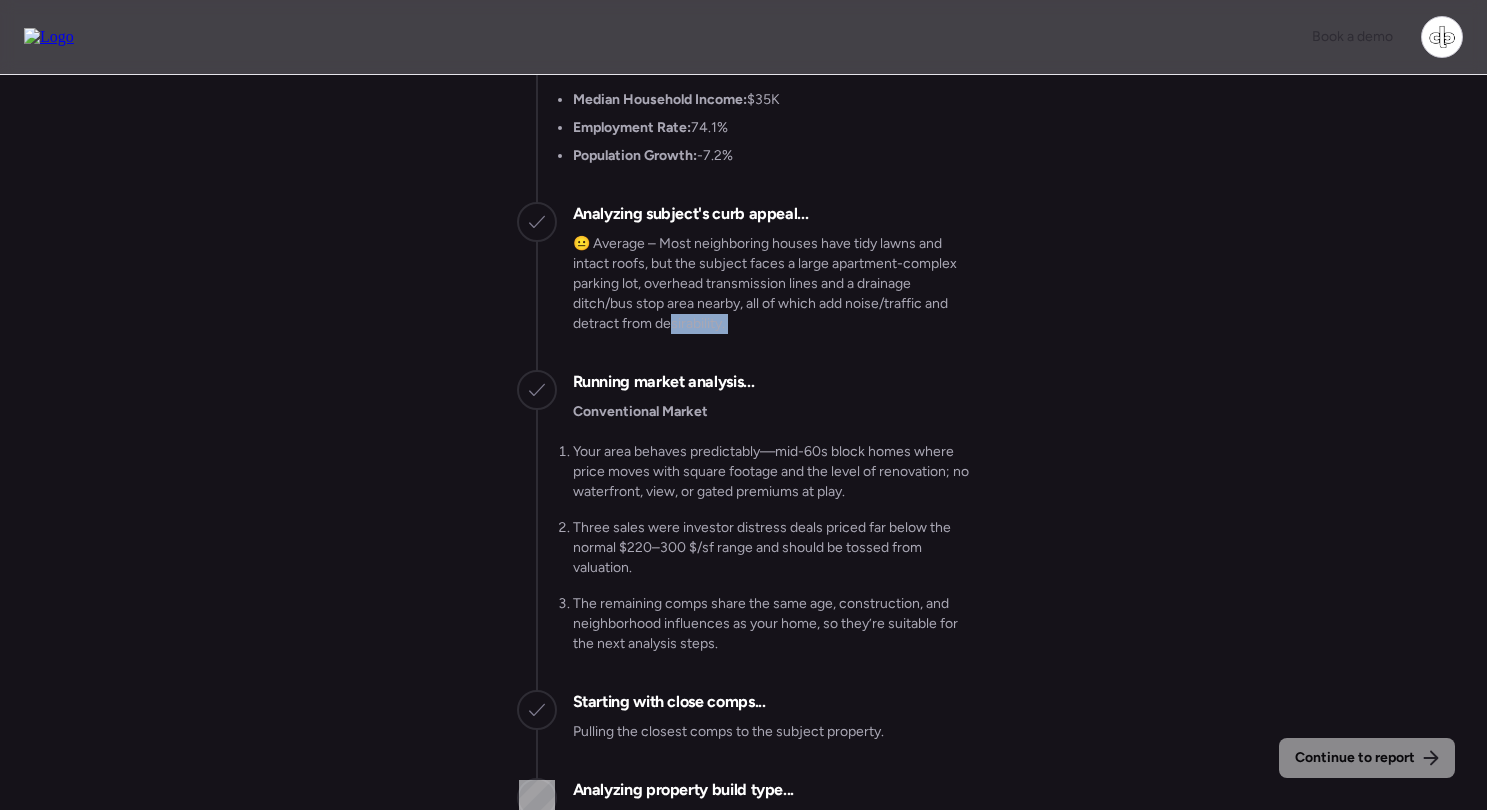 drag, startPoint x: 586, startPoint y: 334, endPoint x: 673, endPoint y: 314, distance: 89.26926 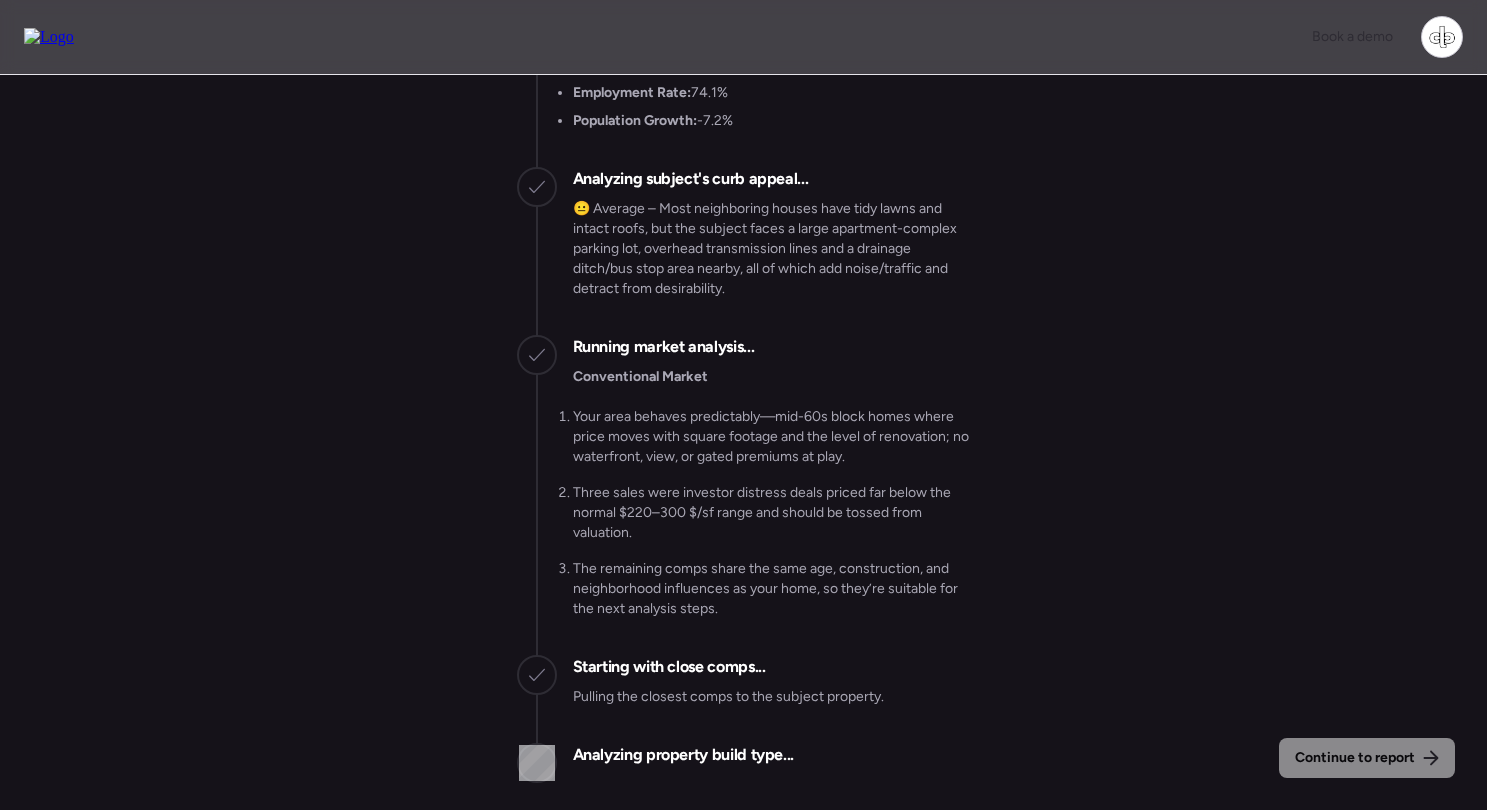 scroll, scrollTop: 0, scrollLeft: 0, axis: both 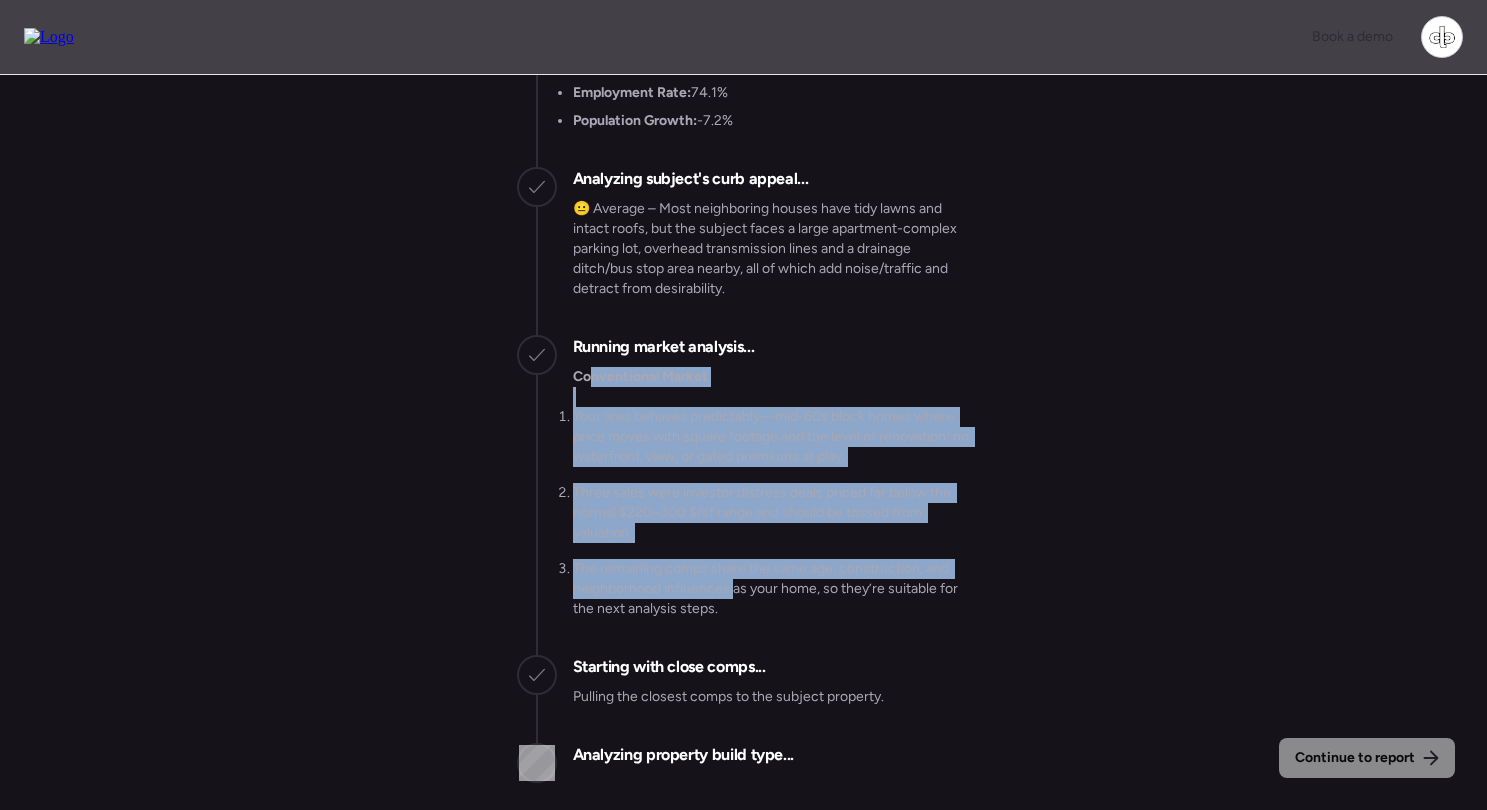 drag, startPoint x: 588, startPoint y: 381, endPoint x: 736, endPoint y: 583, distance: 250.41565 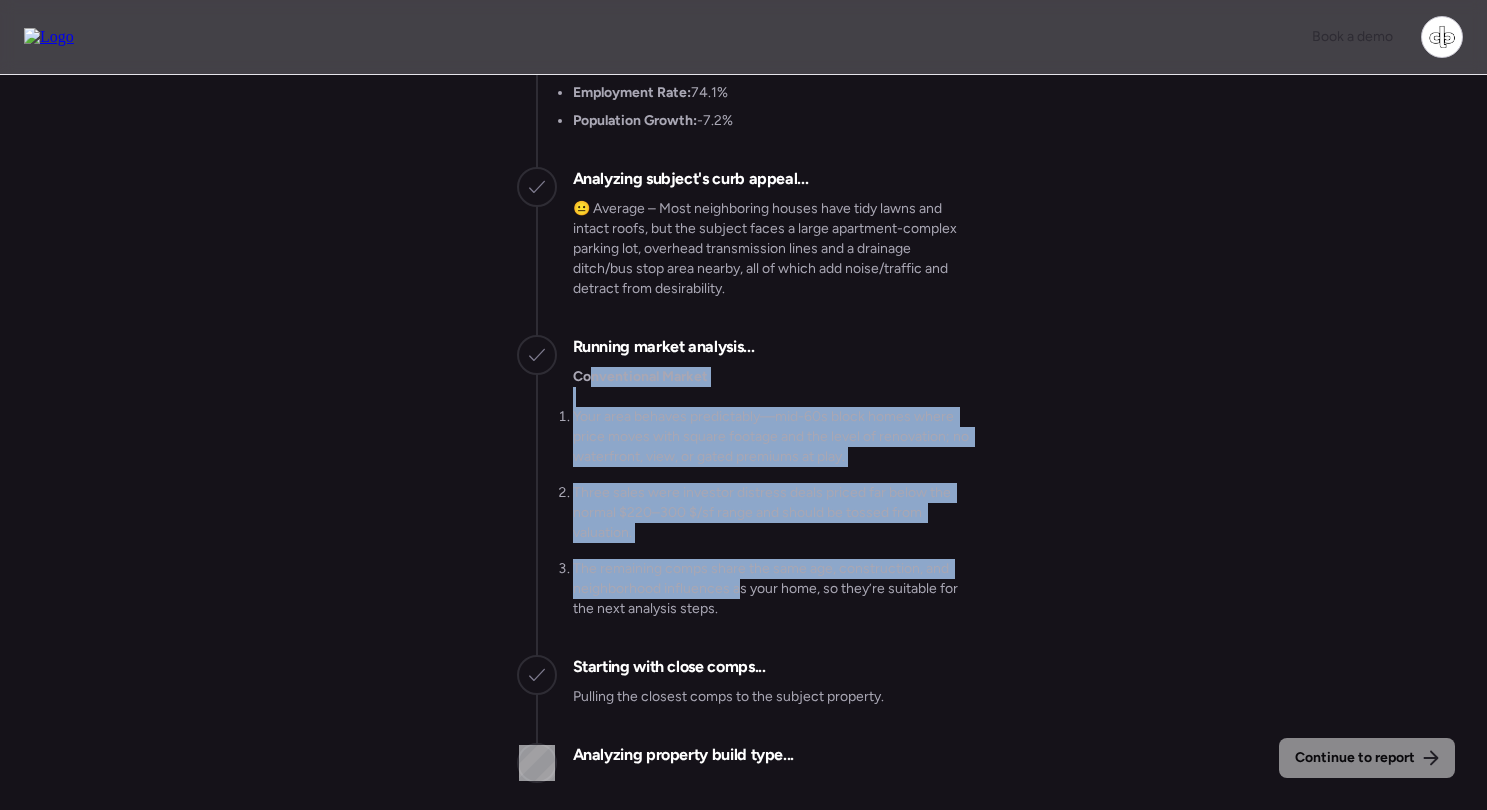 click on "The remaining comps share the same age, construction, and neighborhood influences as your home, so they’re suitable for the next analysis steps." at bounding box center (772, 589) 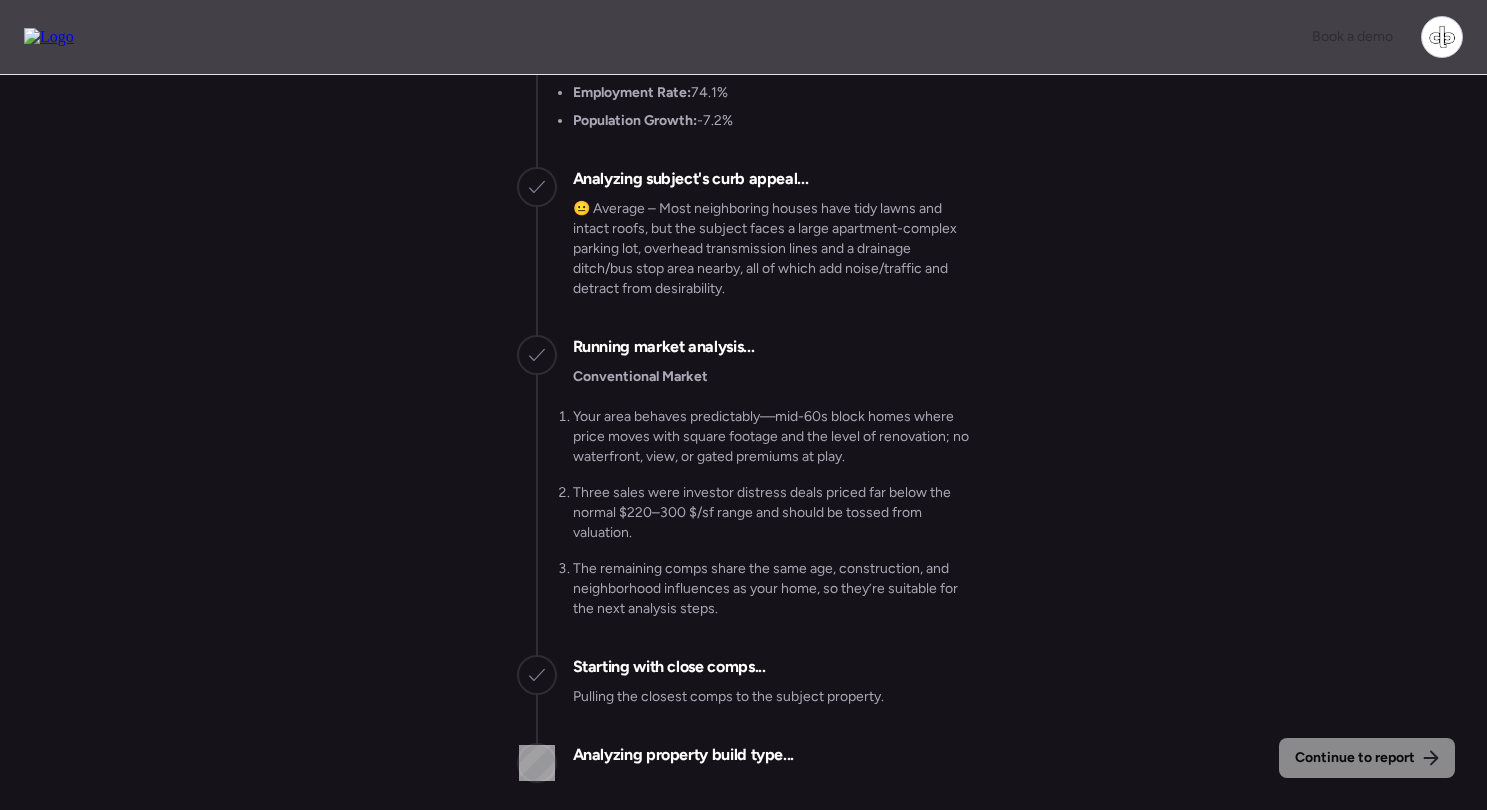 click on "Conventional Market" at bounding box center [640, 376] 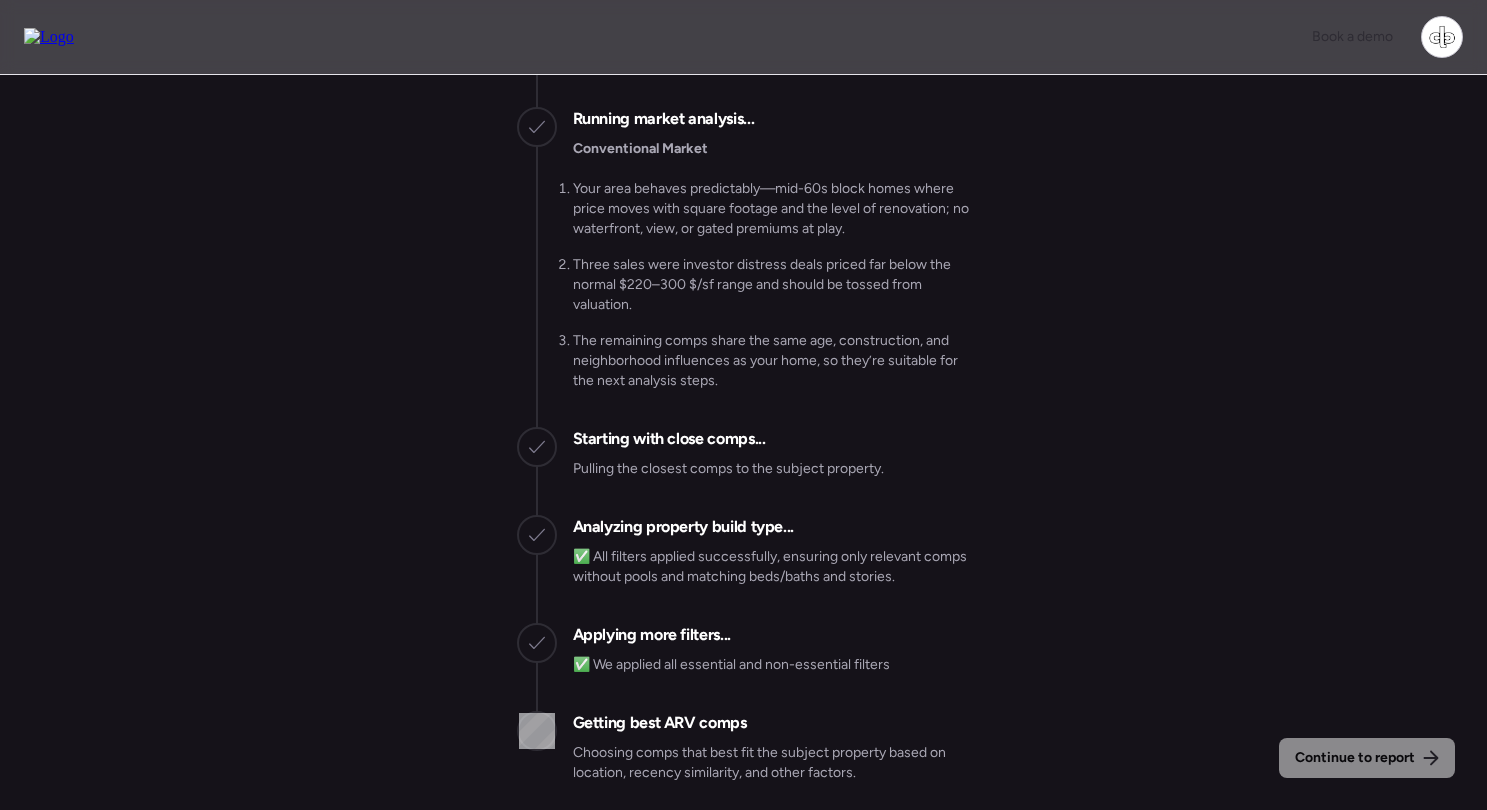 scroll, scrollTop: 0, scrollLeft: 0, axis: both 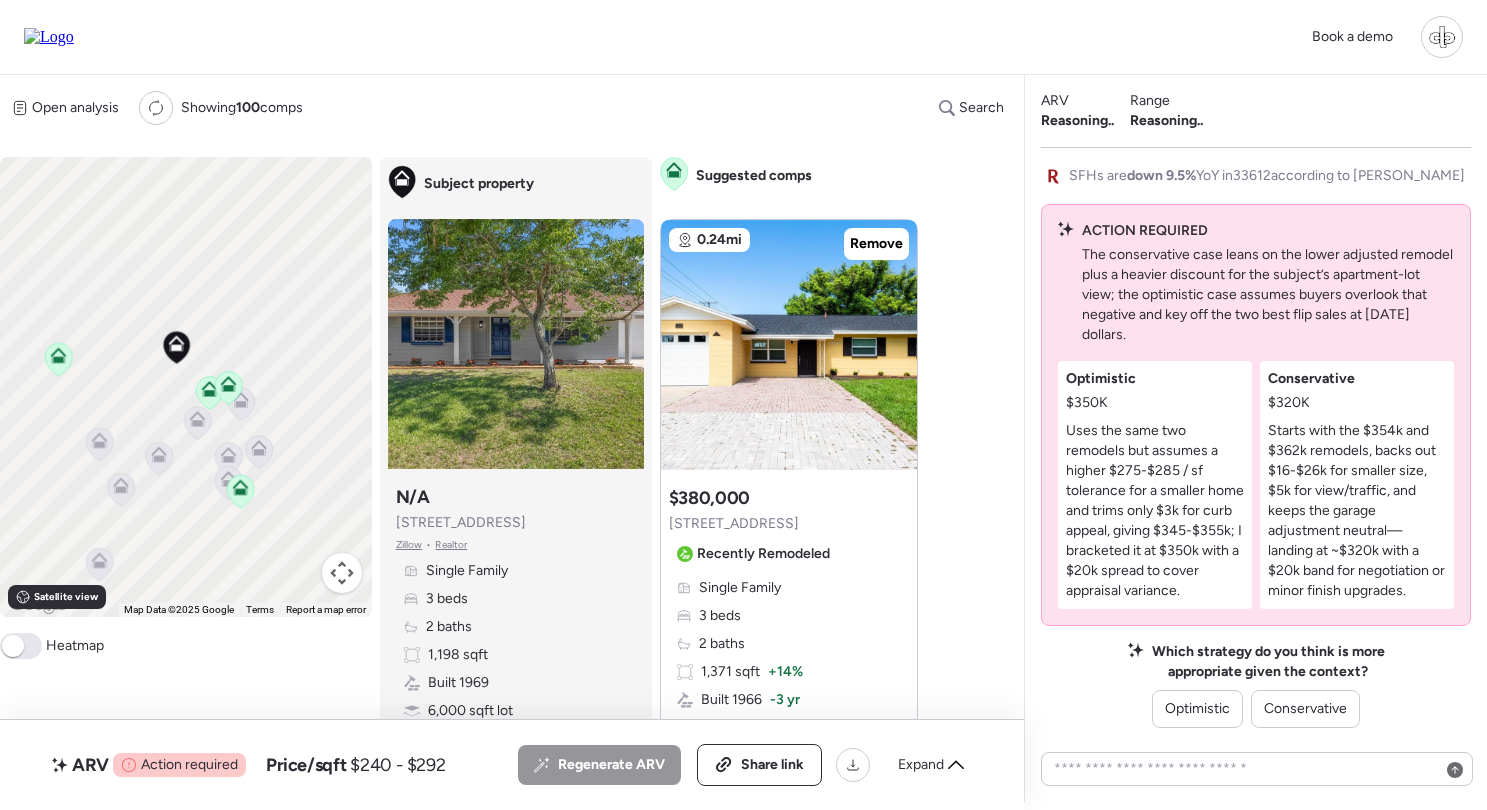 click 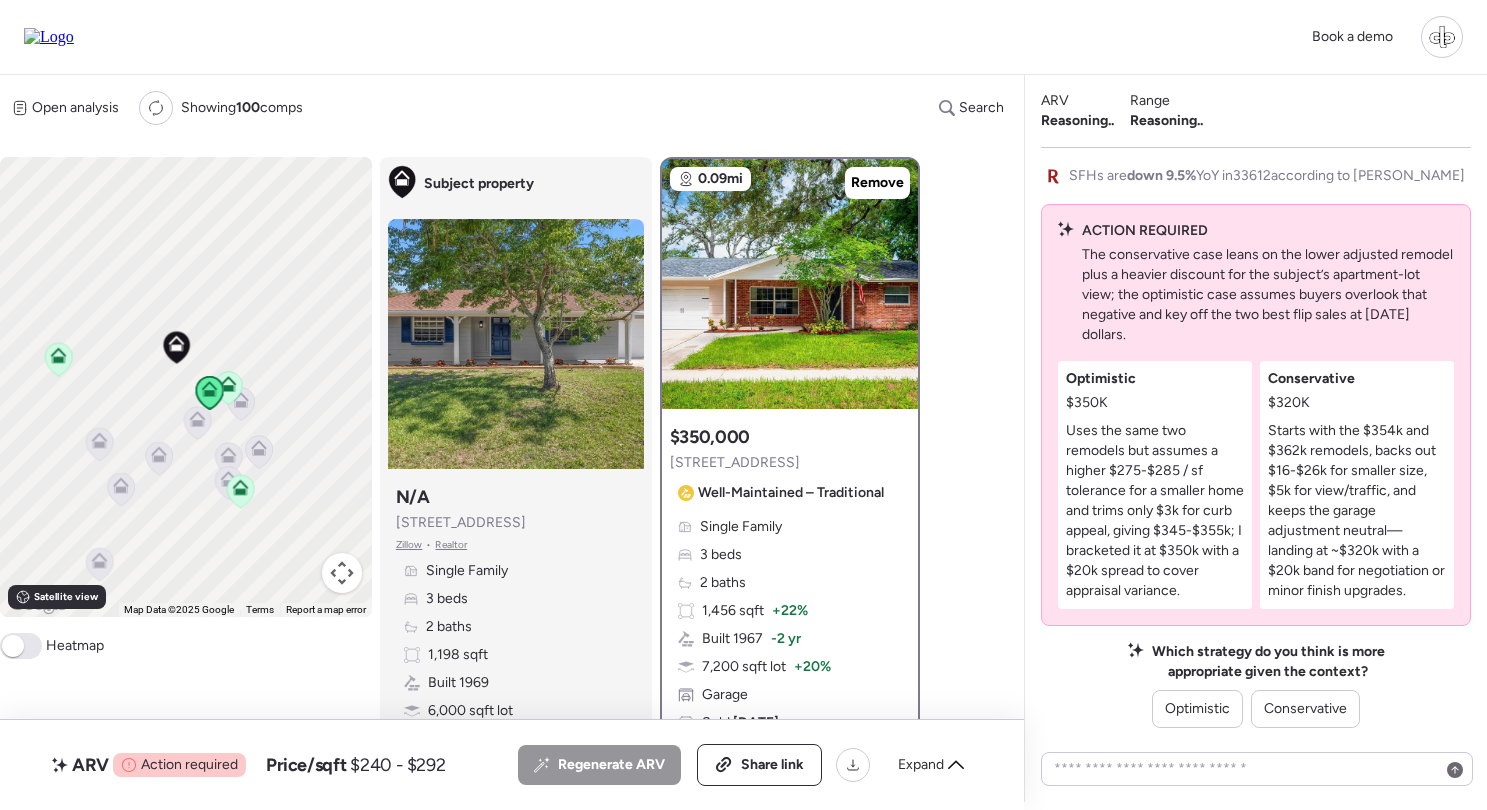 click 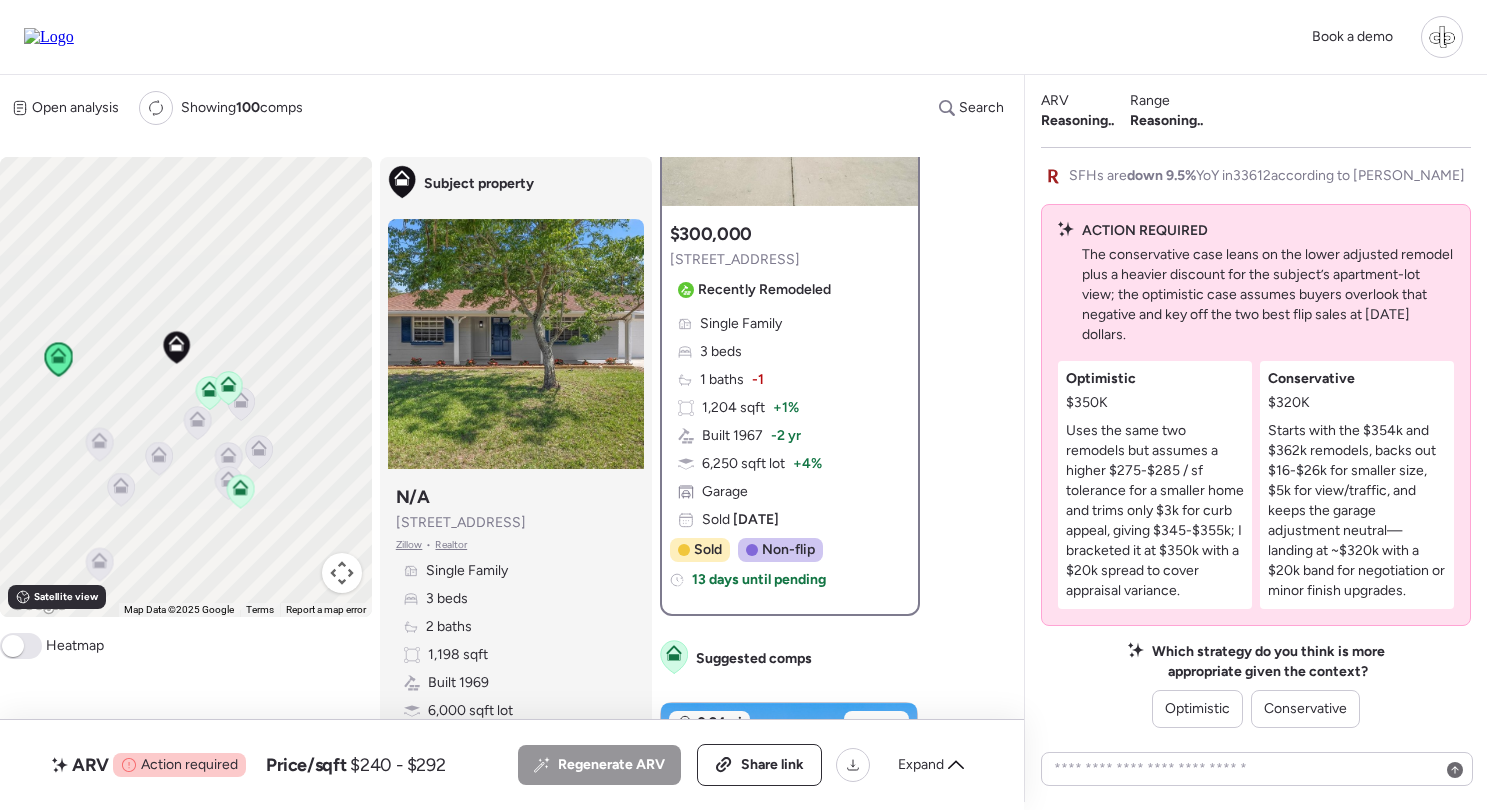 scroll, scrollTop: 204, scrollLeft: 0, axis: vertical 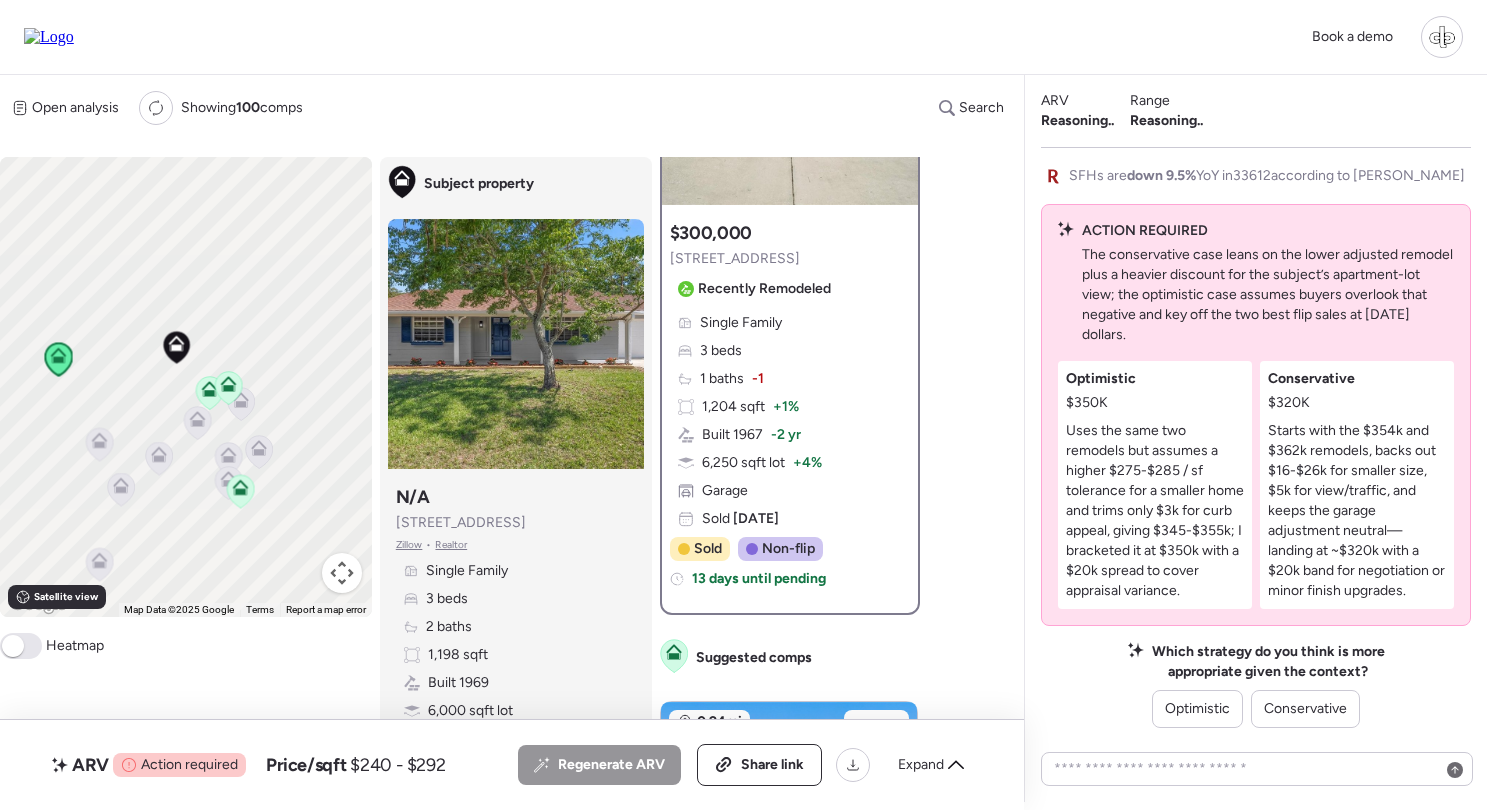 click 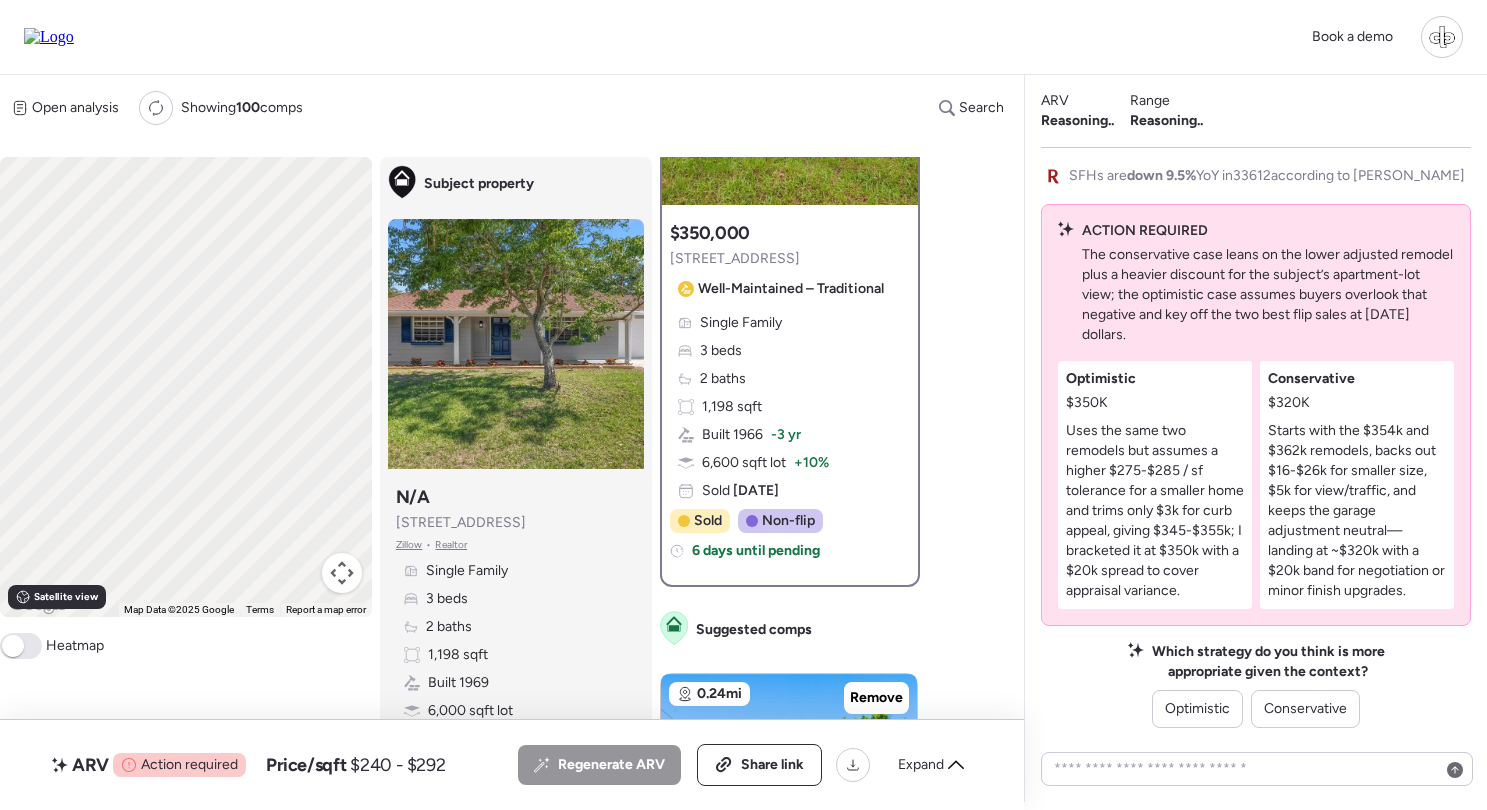 scroll, scrollTop: 0, scrollLeft: 0, axis: both 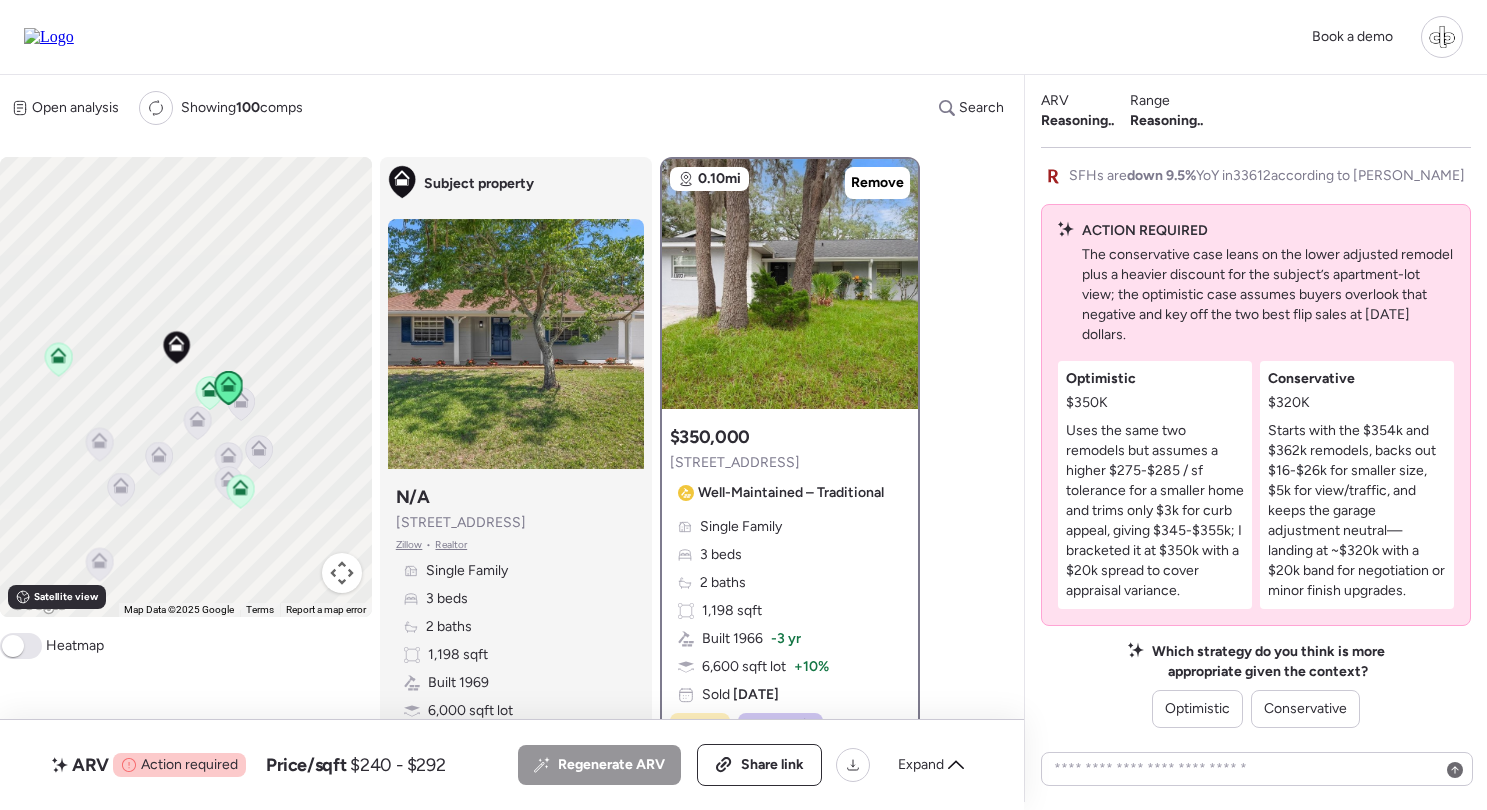 click 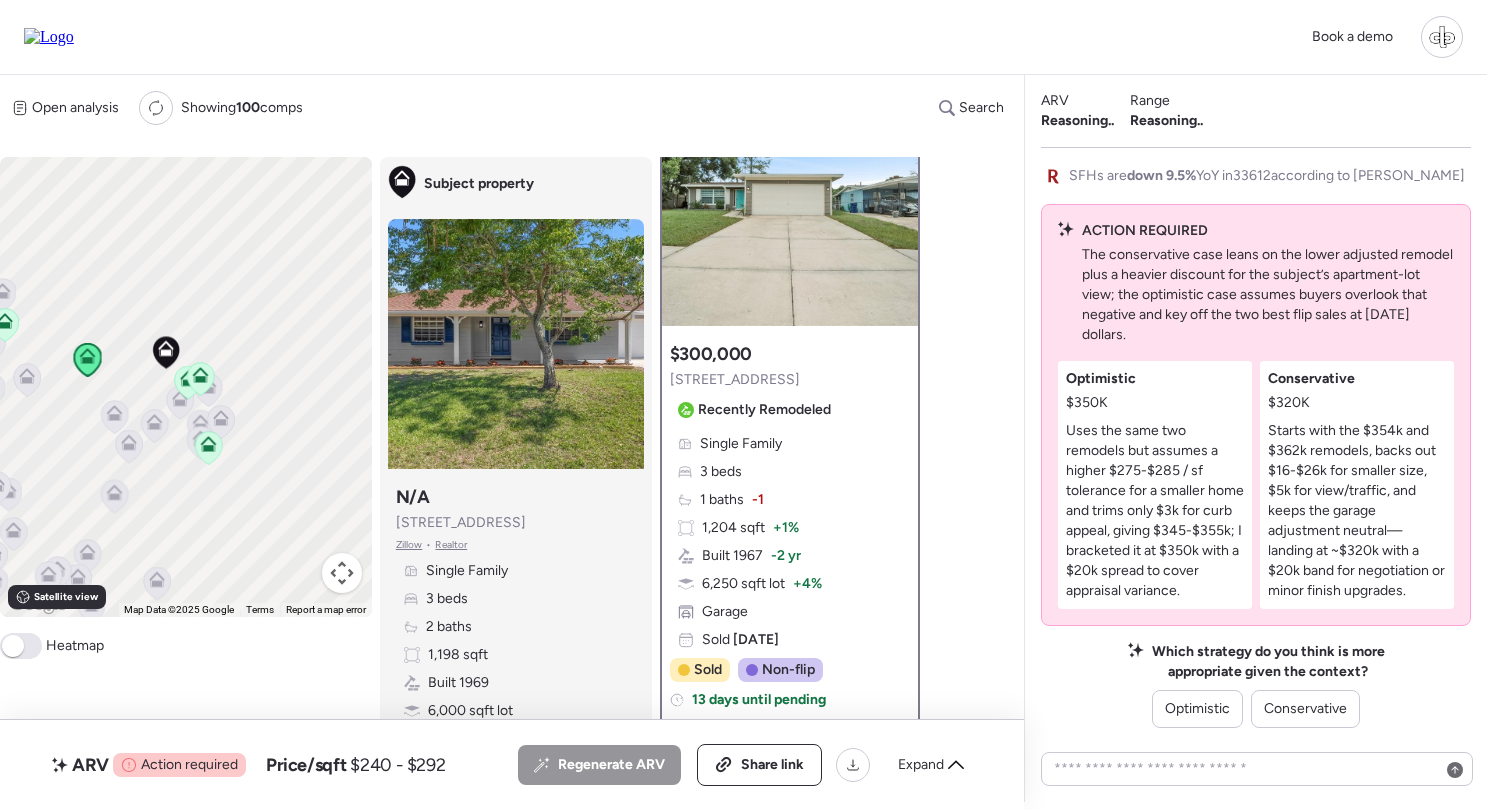 scroll, scrollTop: 70, scrollLeft: 0, axis: vertical 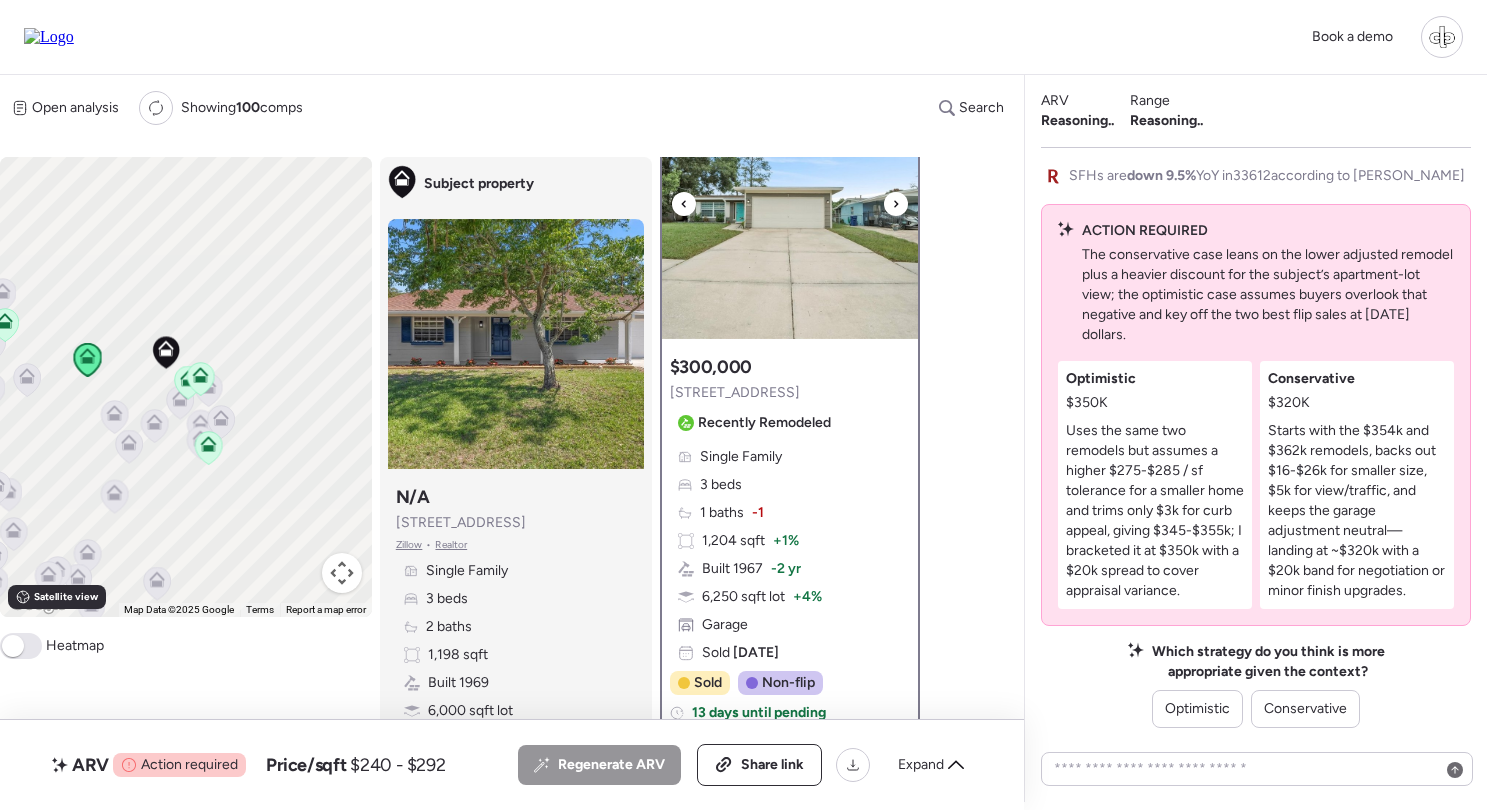 click at bounding box center [790, 214] 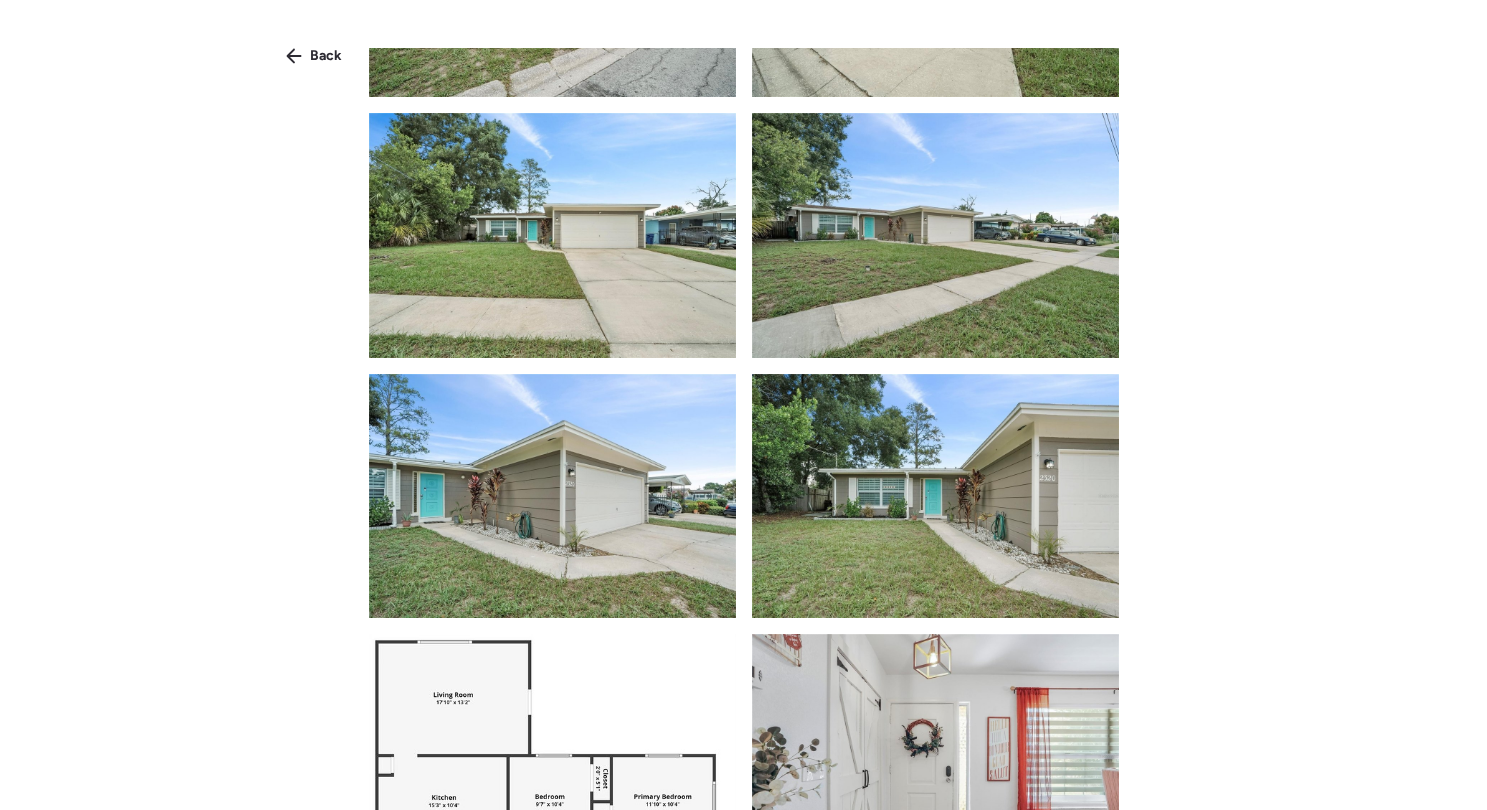 scroll, scrollTop: 1062, scrollLeft: 0, axis: vertical 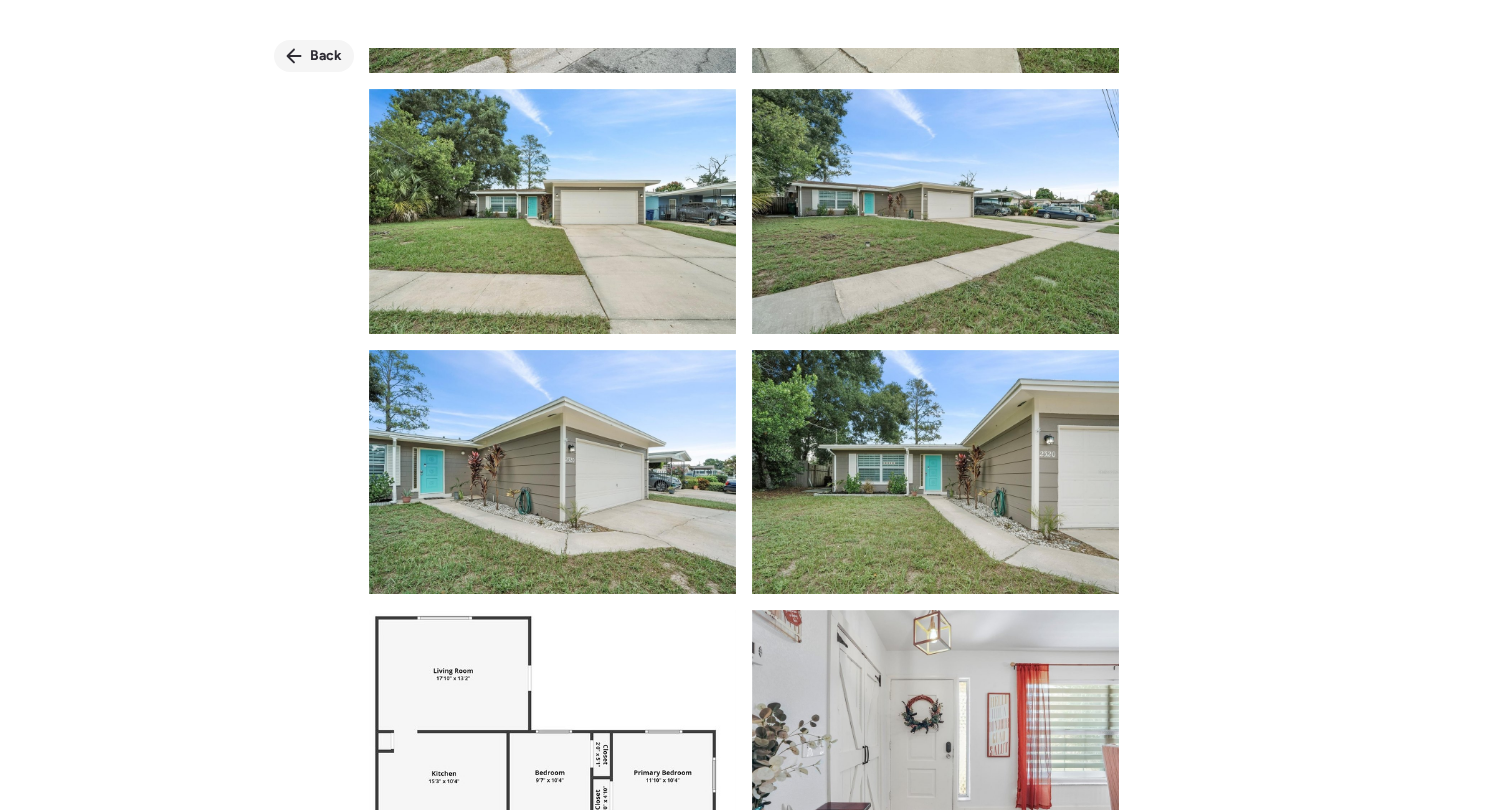 click on "Back" at bounding box center [314, 56] 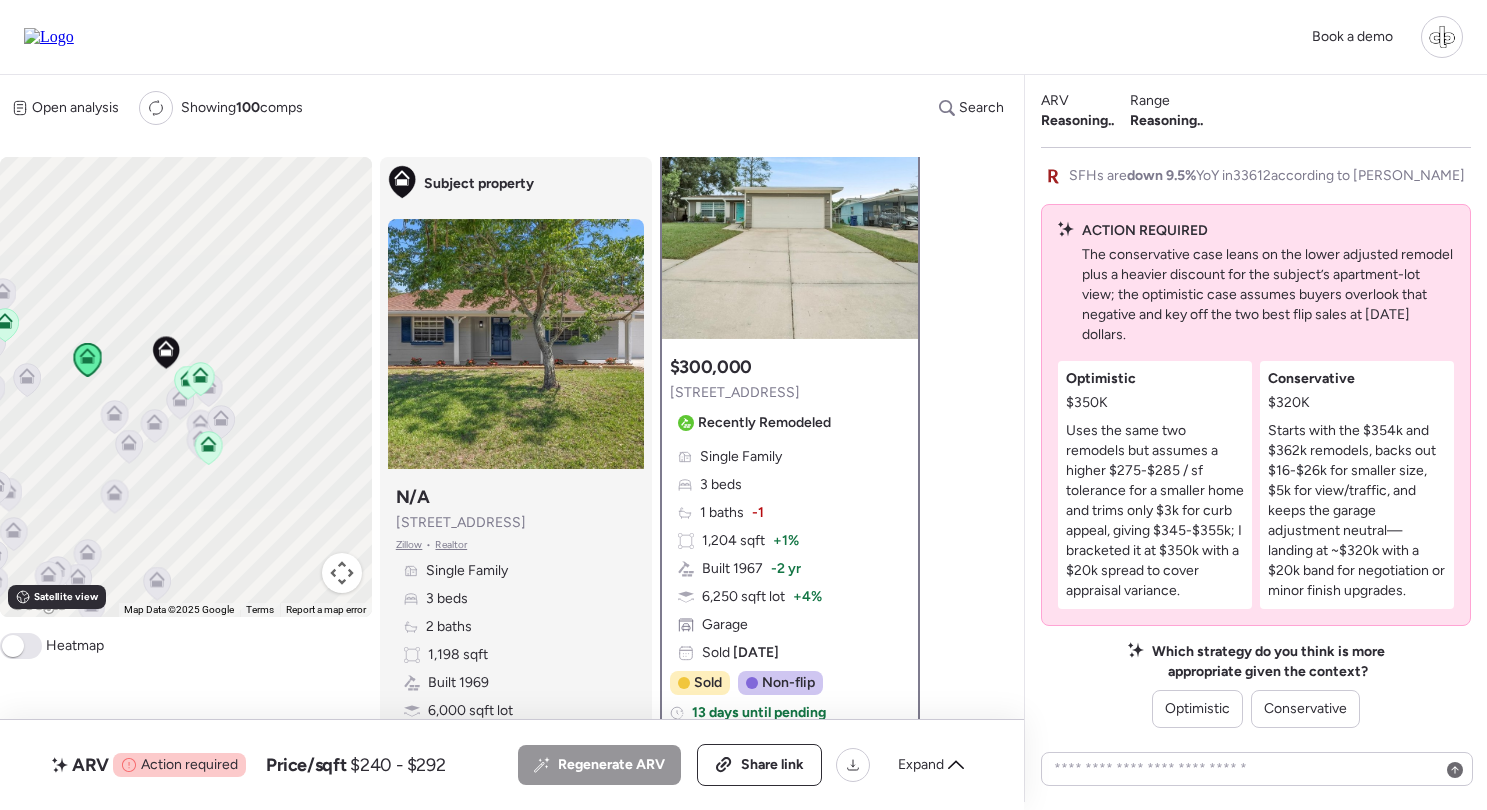 click 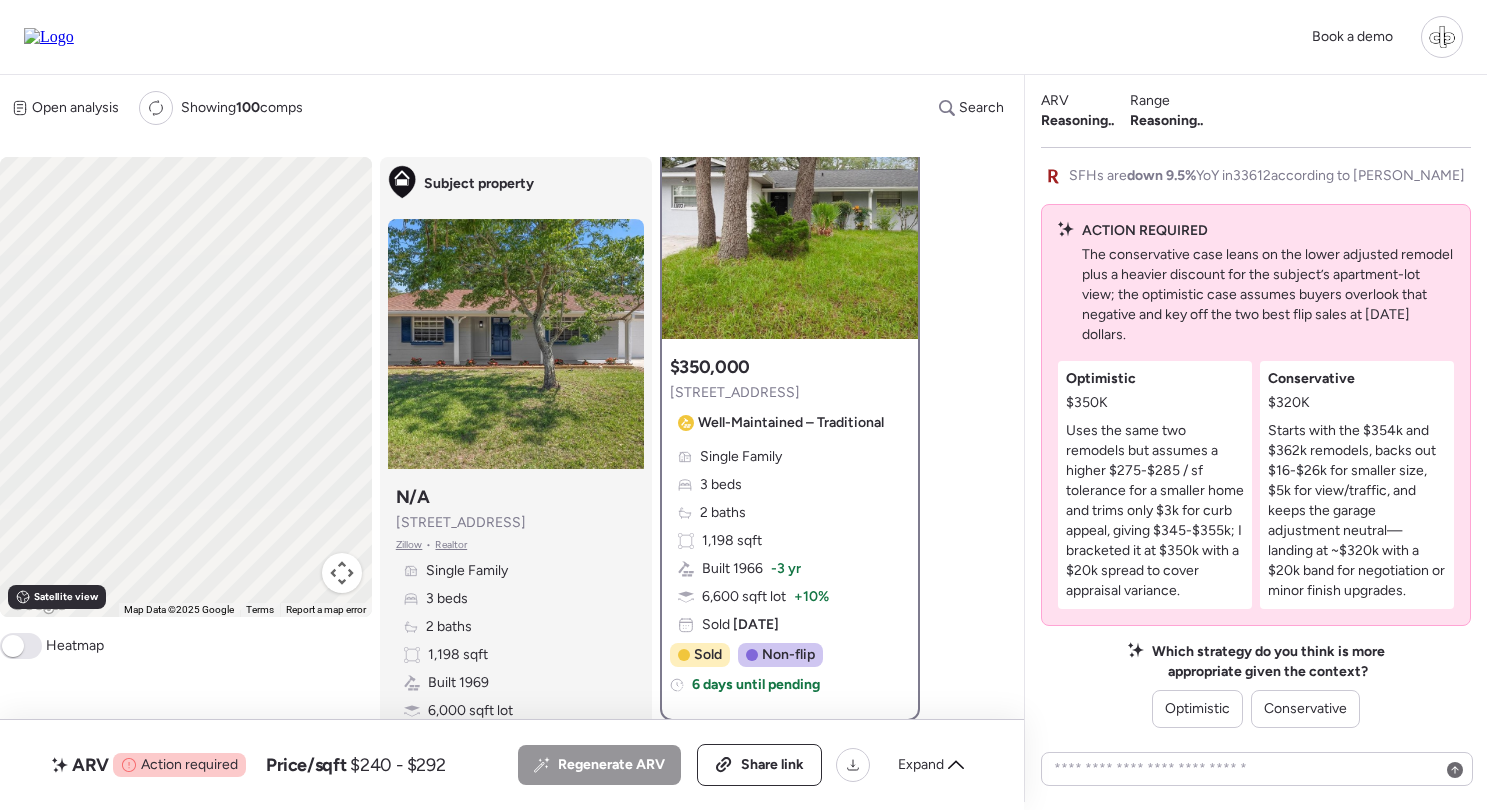 scroll, scrollTop: 0, scrollLeft: 0, axis: both 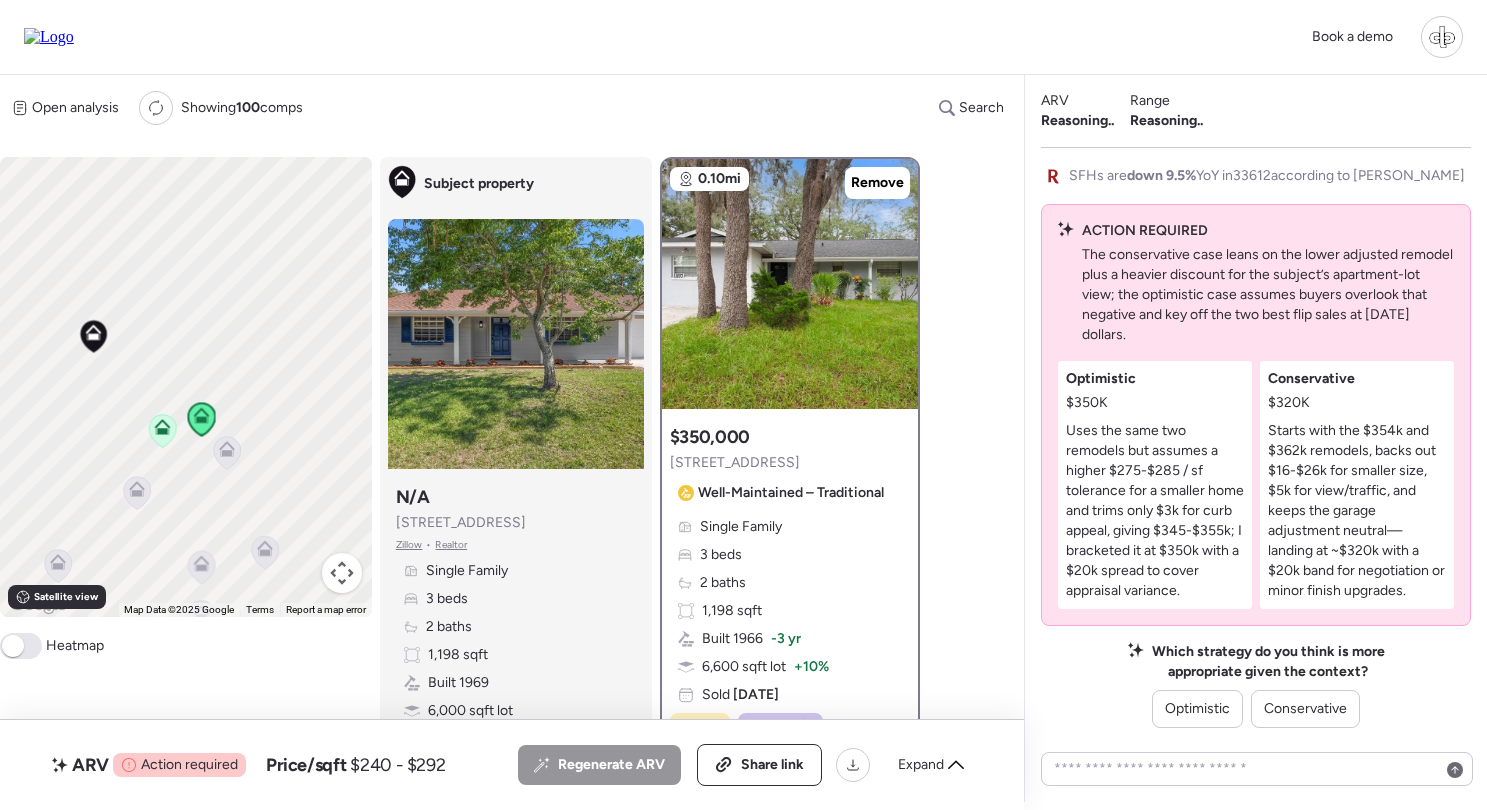 click 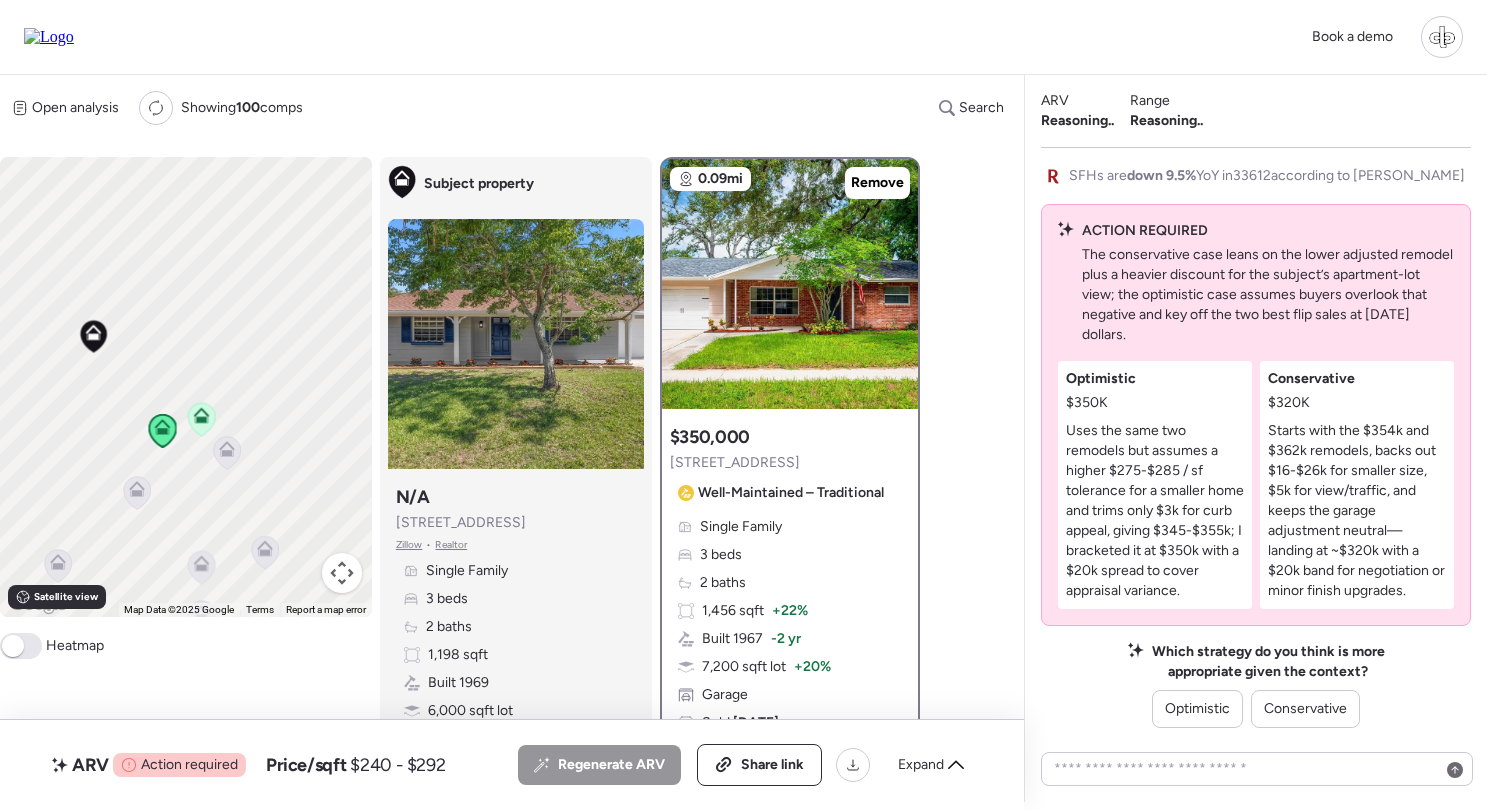 scroll, scrollTop: -19, scrollLeft: 0, axis: vertical 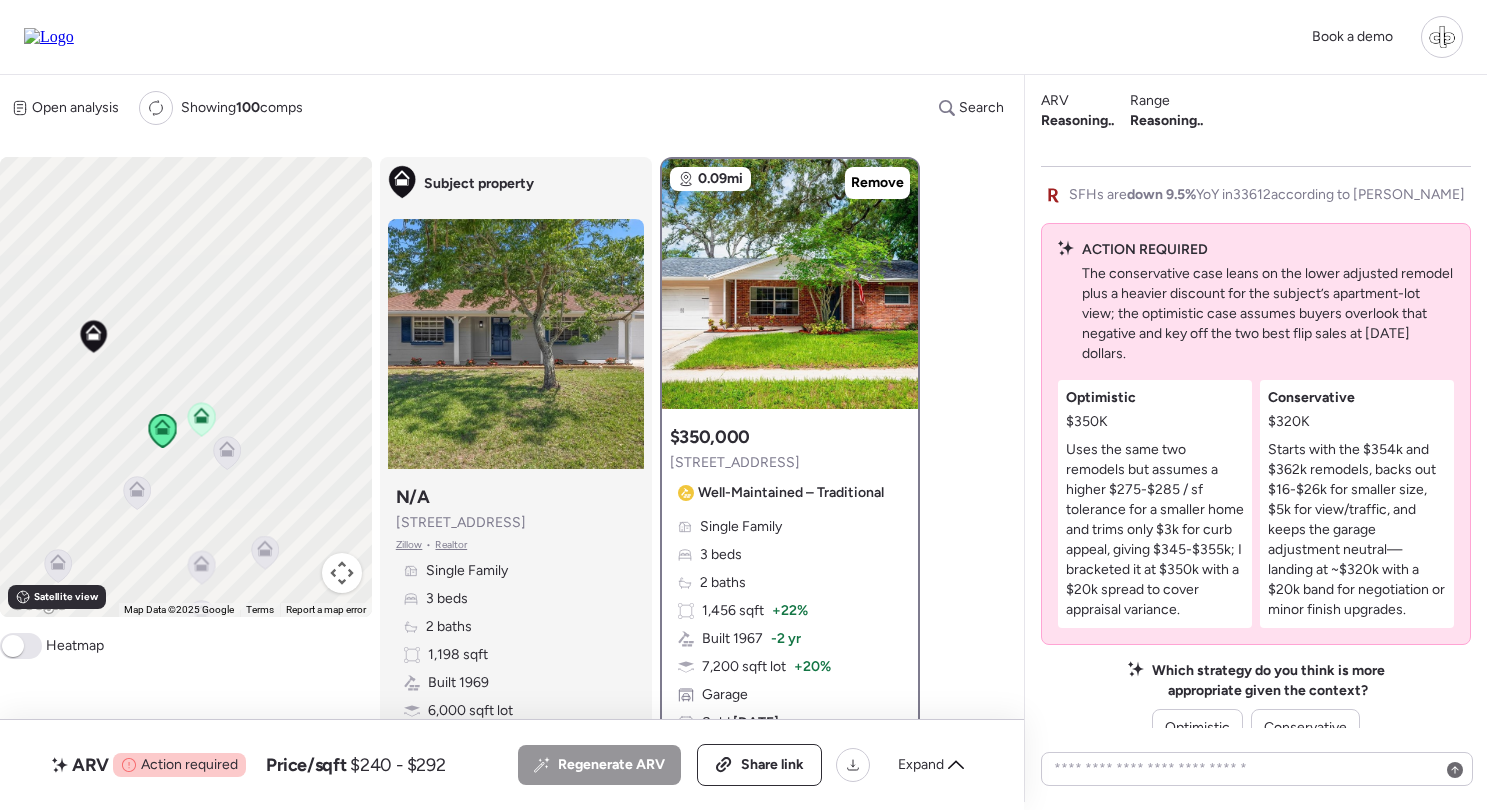 click 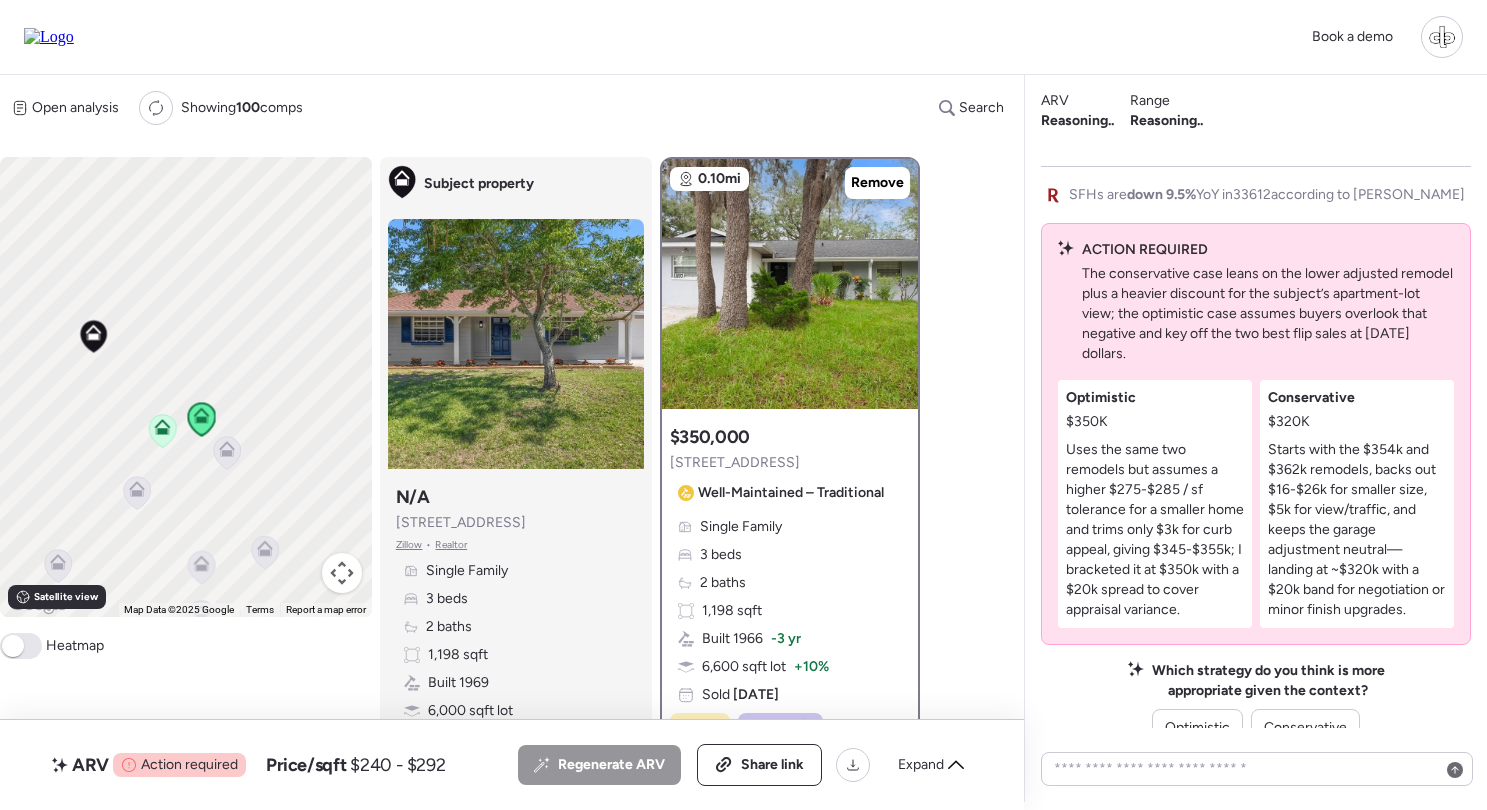 click 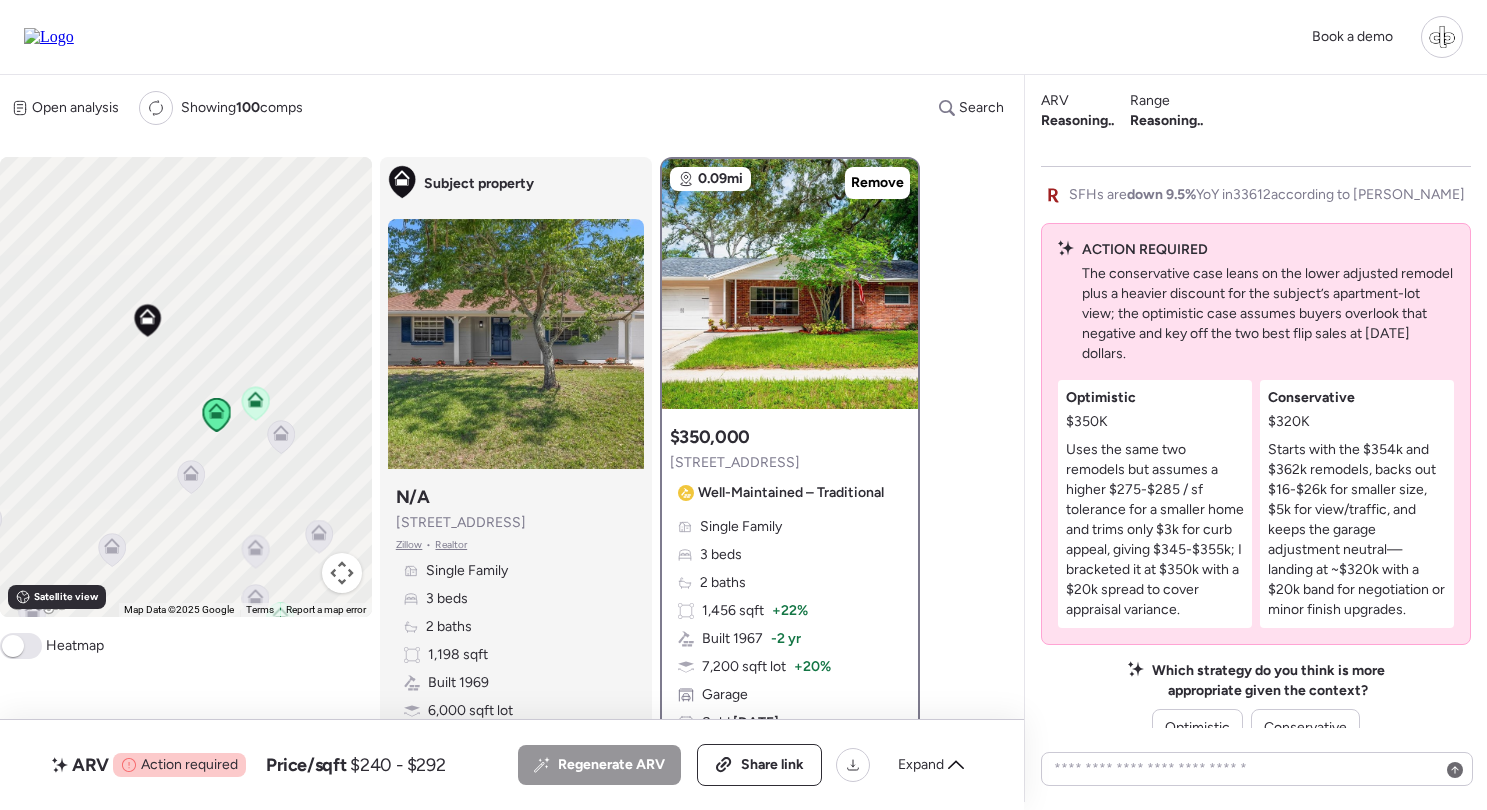 drag, startPoint x: 159, startPoint y: 430, endPoint x: 371, endPoint y: 395, distance: 214.86972 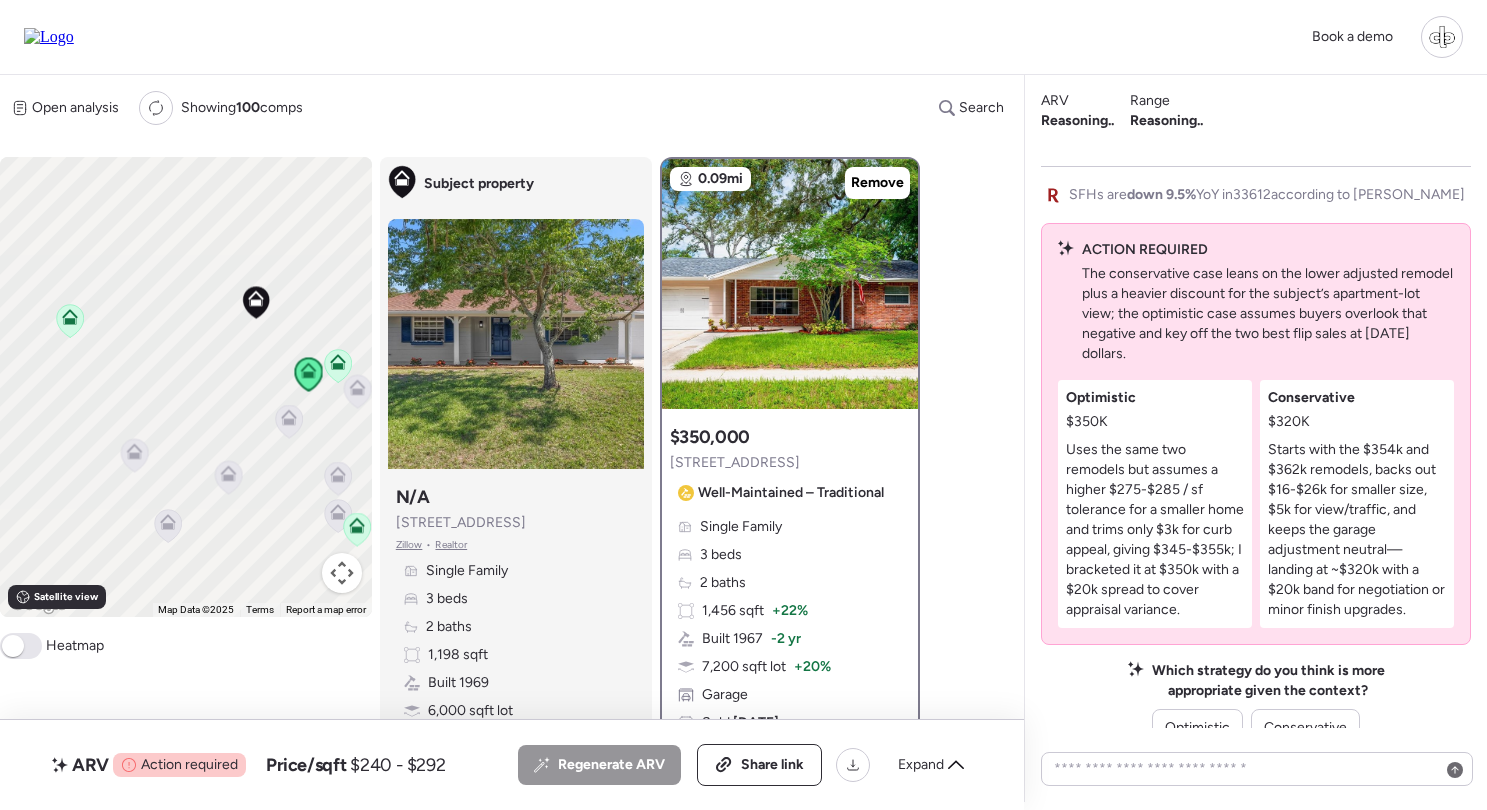 click 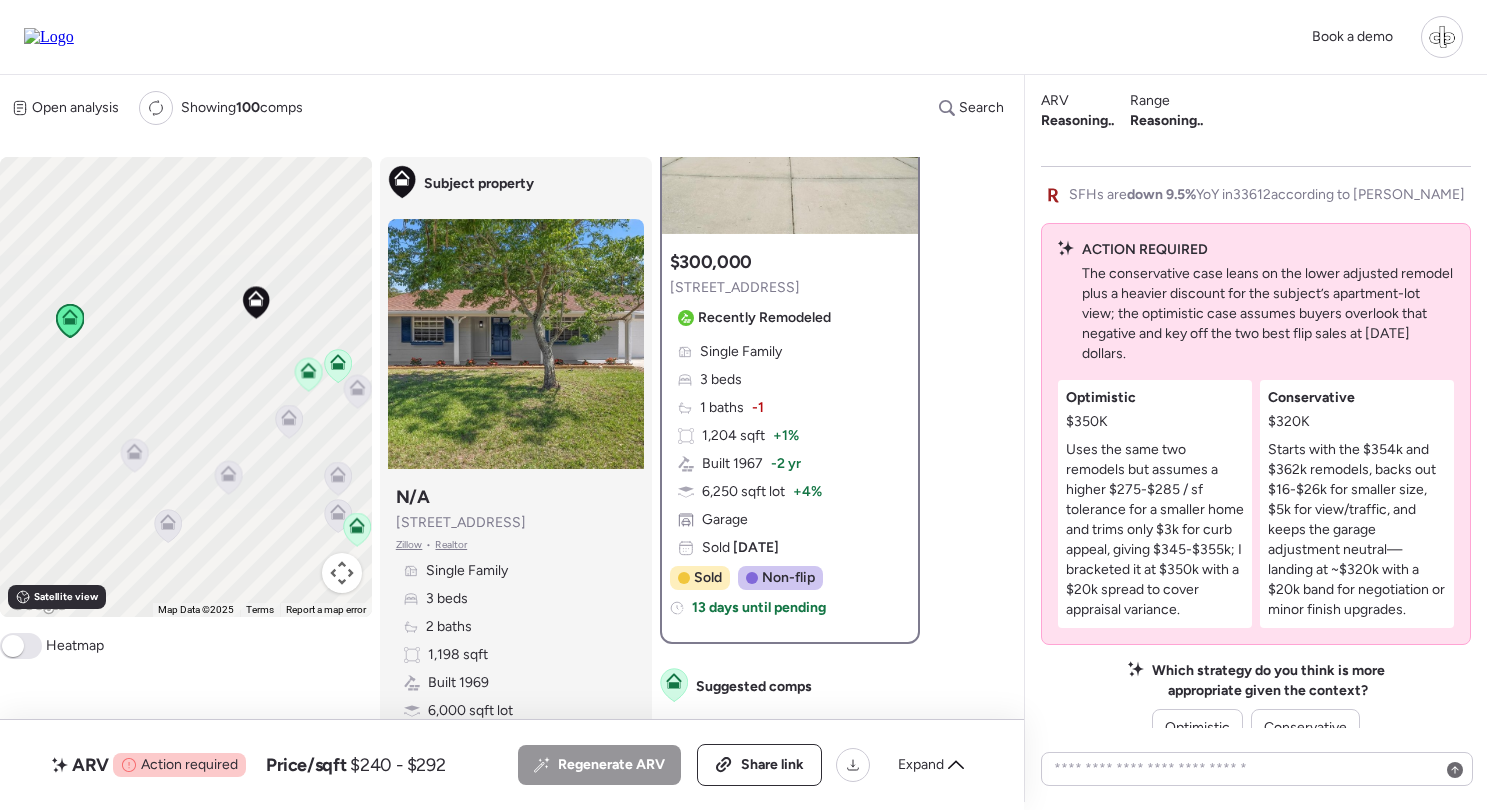 scroll, scrollTop: 176, scrollLeft: 0, axis: vertical 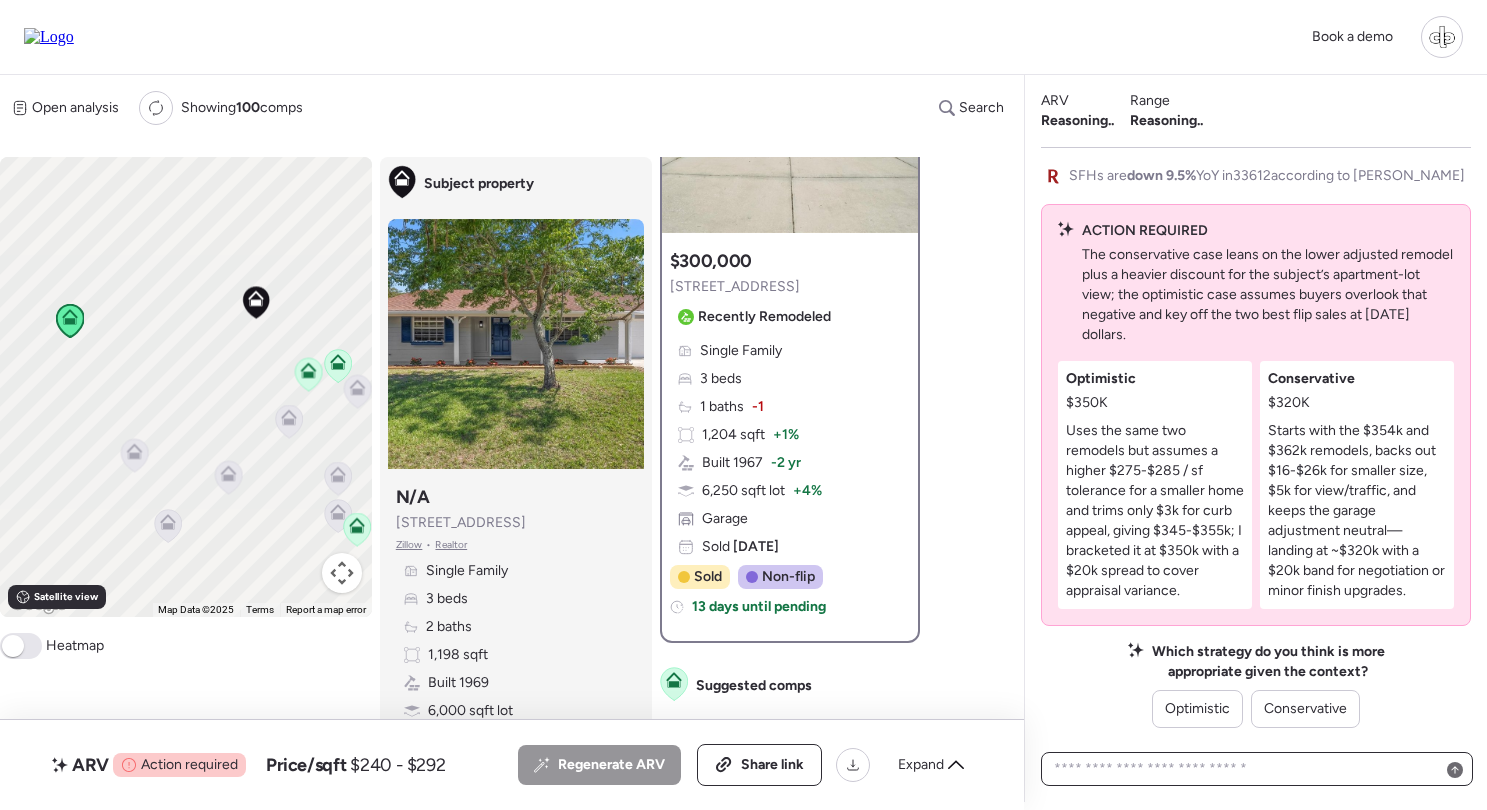 click at bounding box center (1257, 769) 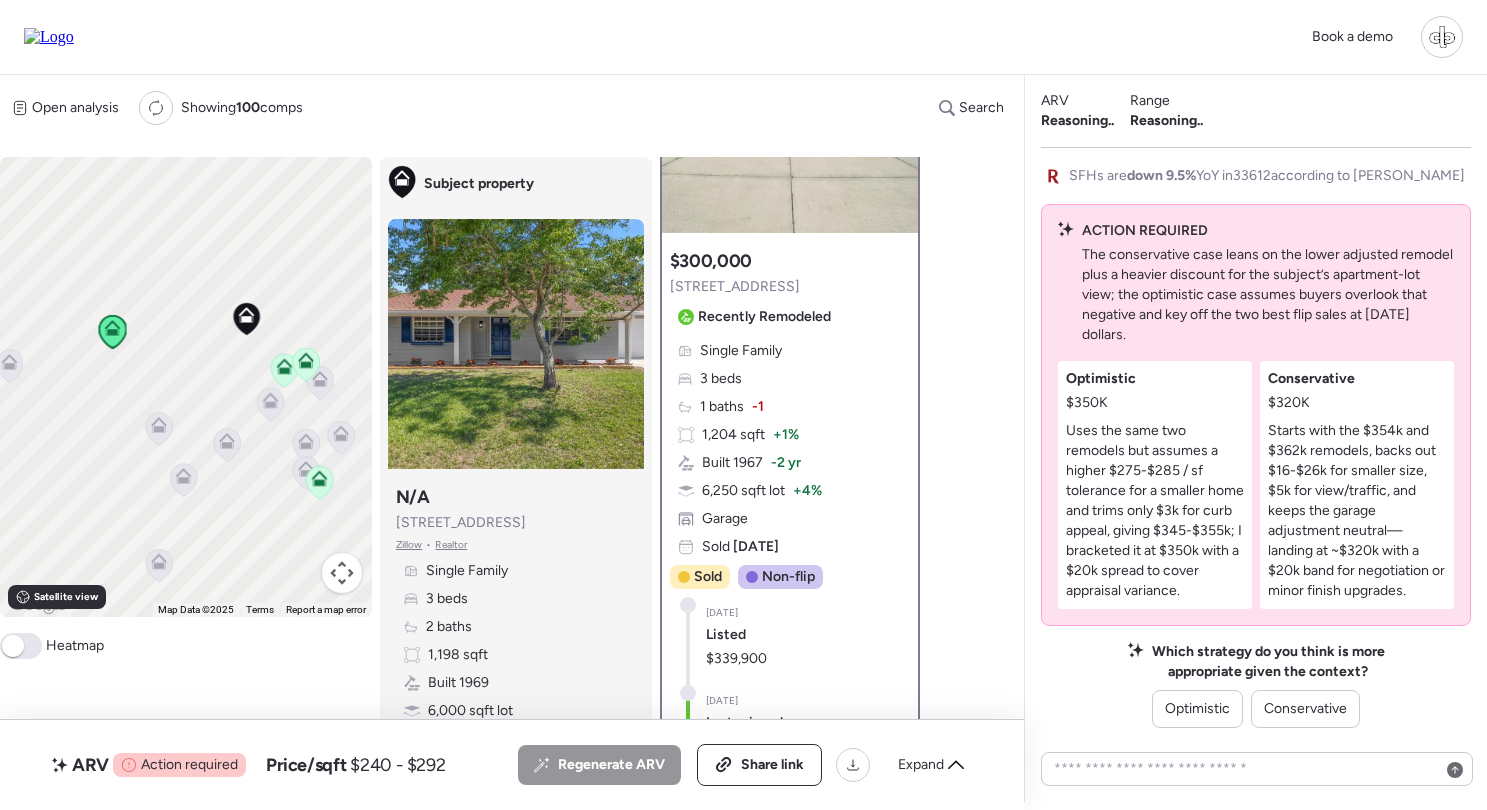 click at bounding box center [306, 366] 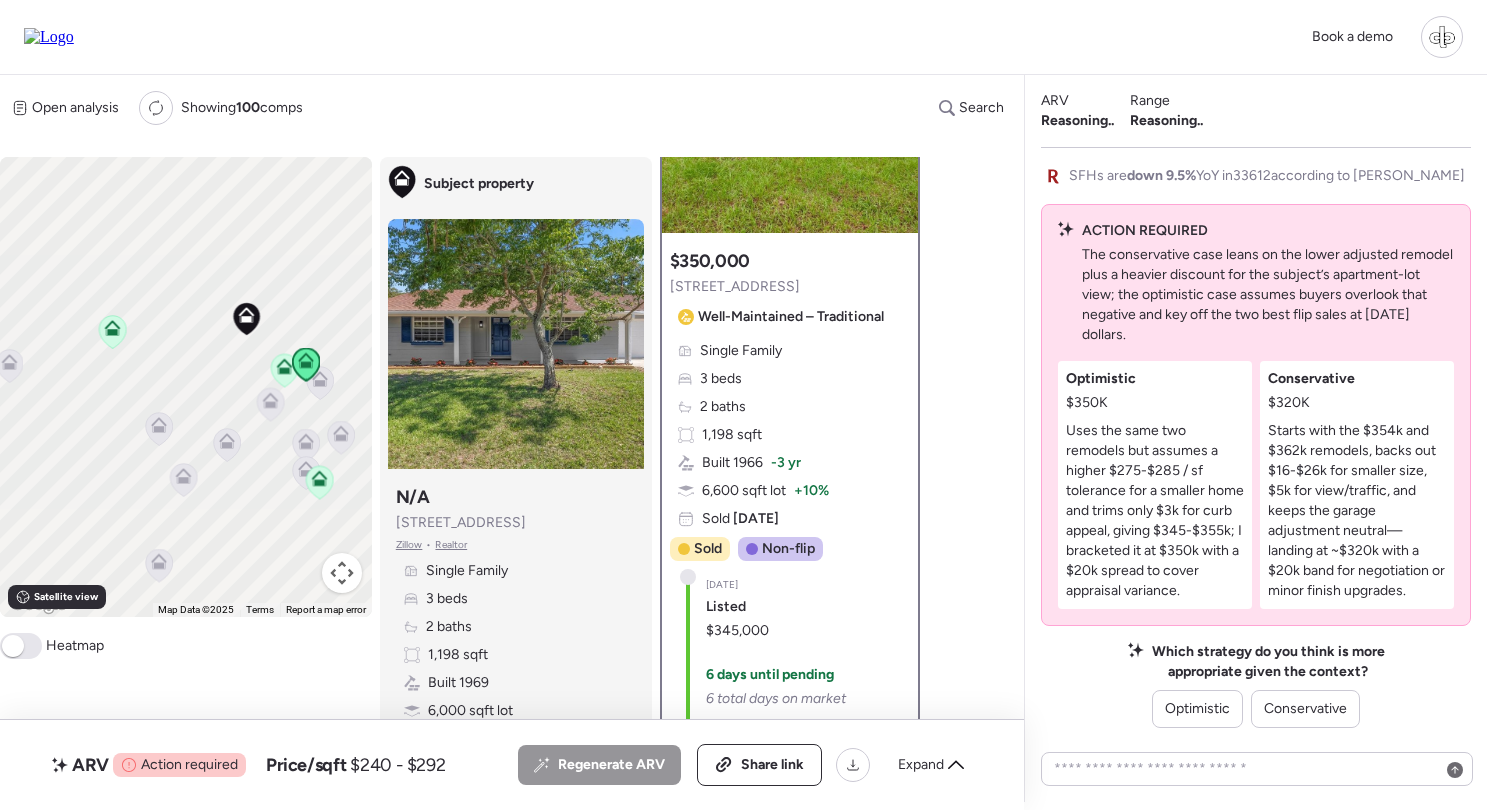 scroll, scrollTop: 0, scrollLeft: 0, axis: both 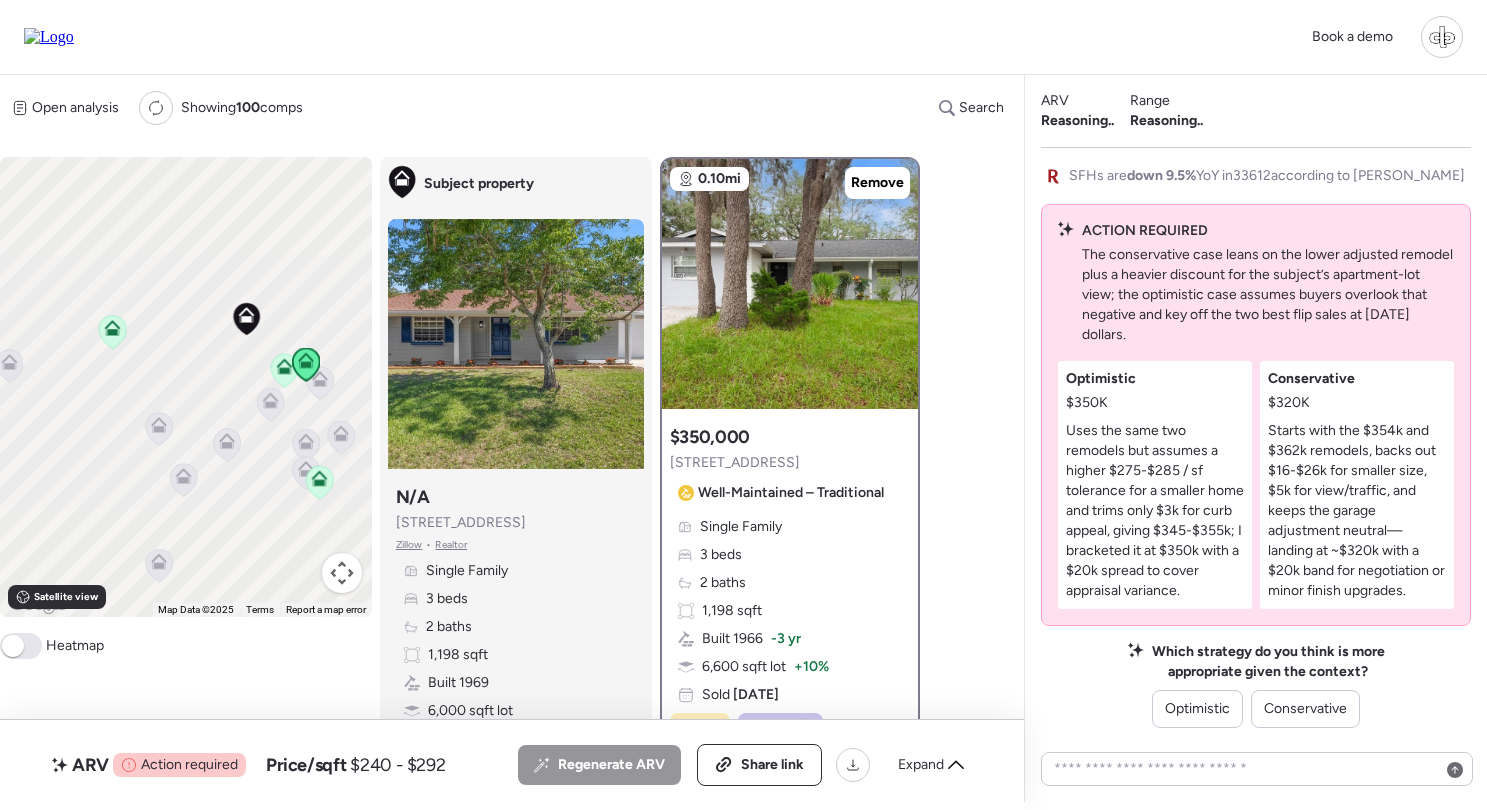 click on "Zillow" at bounding box center (409, 545) 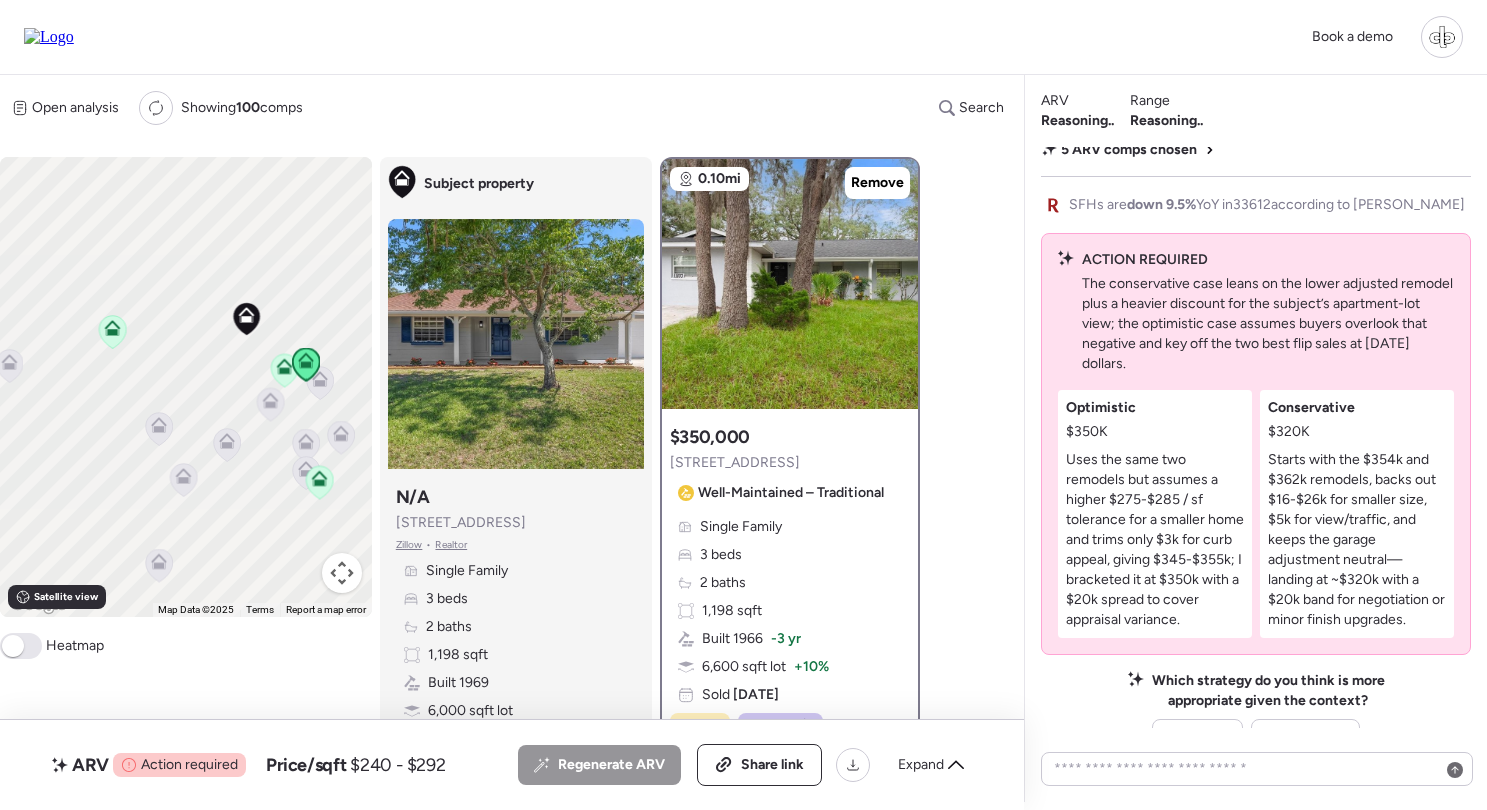 scroll, scrollTop: -32, scrollLeft: 0, axis: vertical 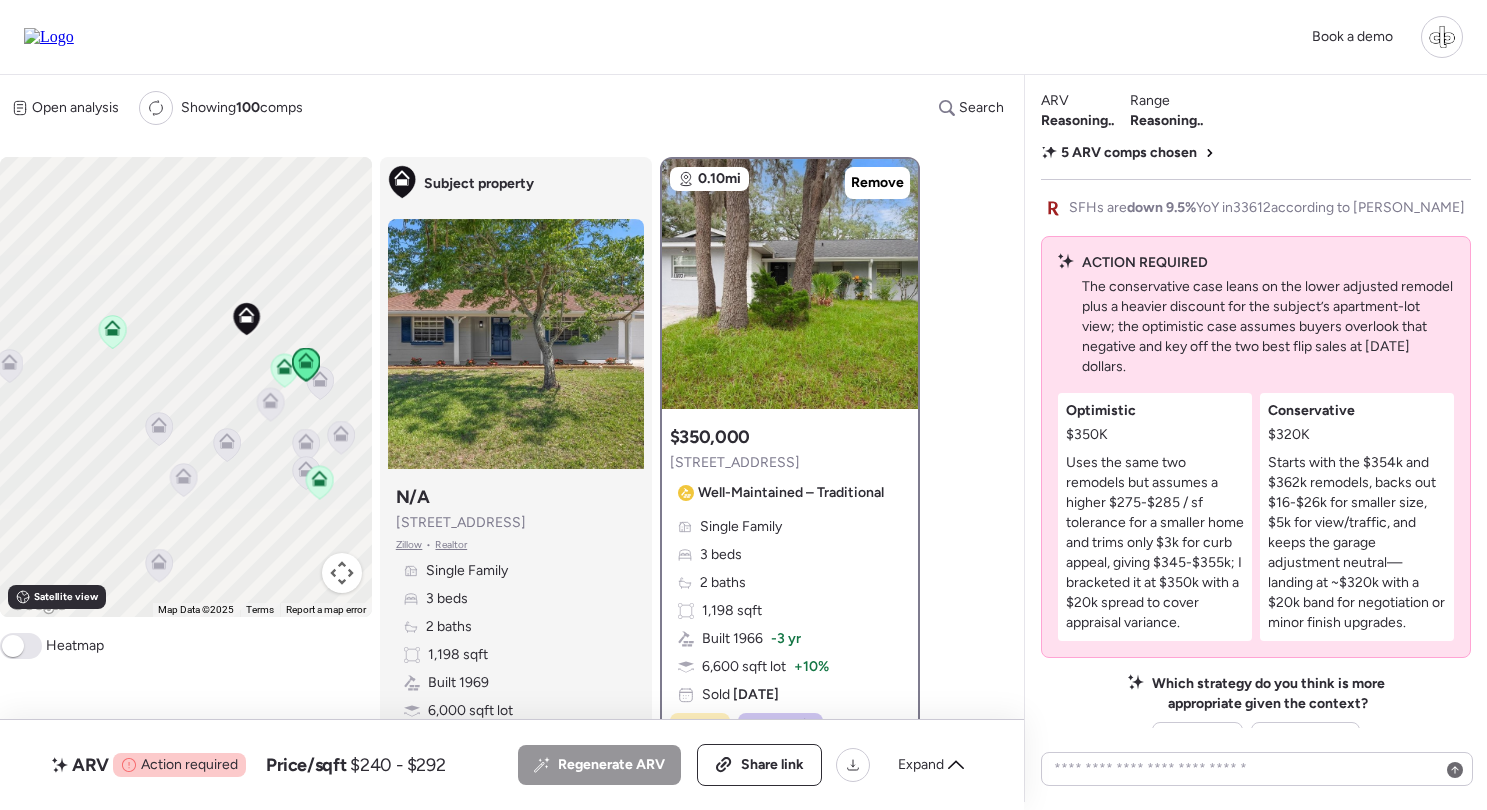 click on "Zillow" at bounding box center (409, 545) 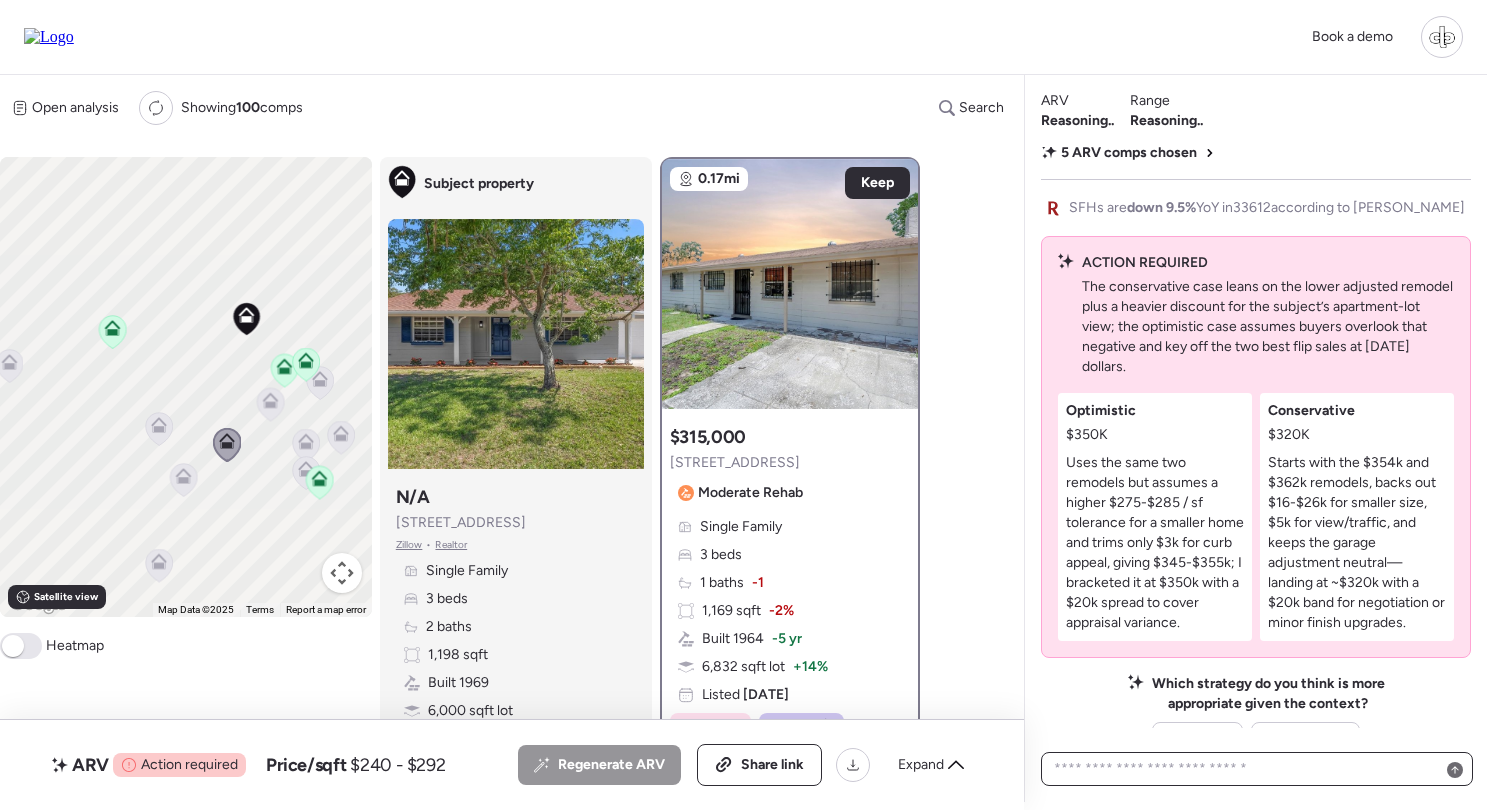 click at bounding box center (1257, 769) 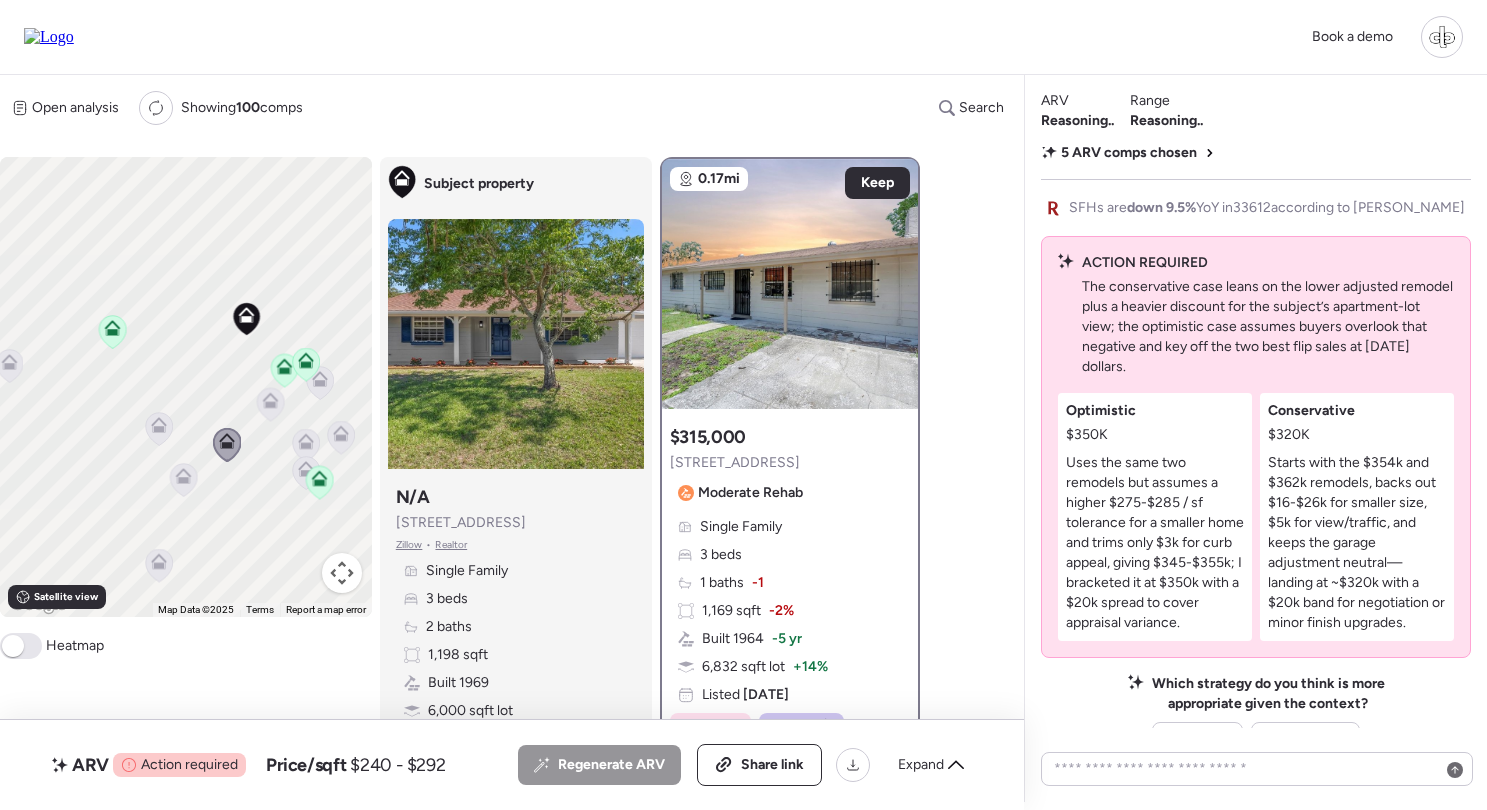 click at bounding box center (49, 37) 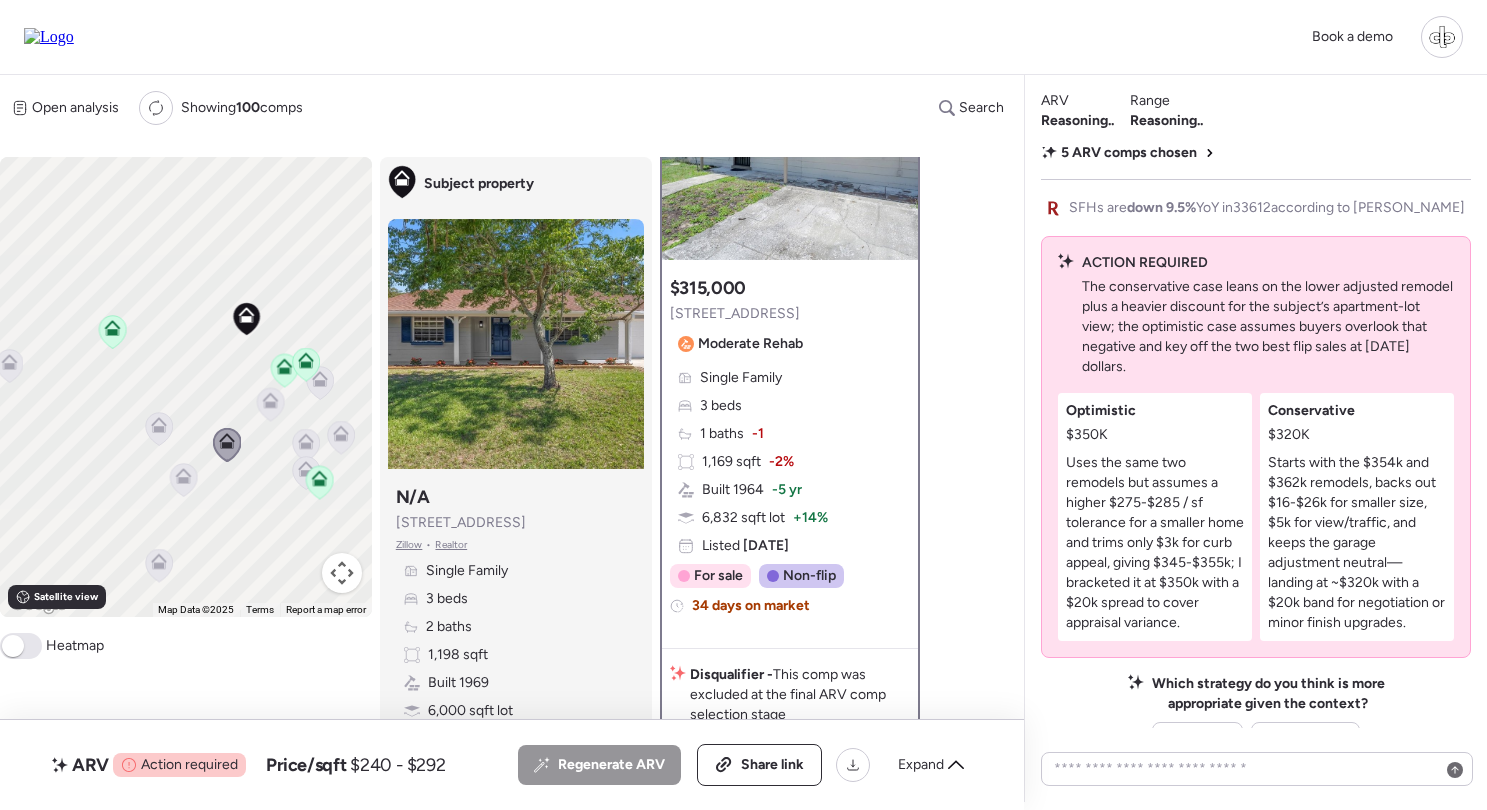scroll, scrollTop: 200, scrollLeft: 0, axis: vertical 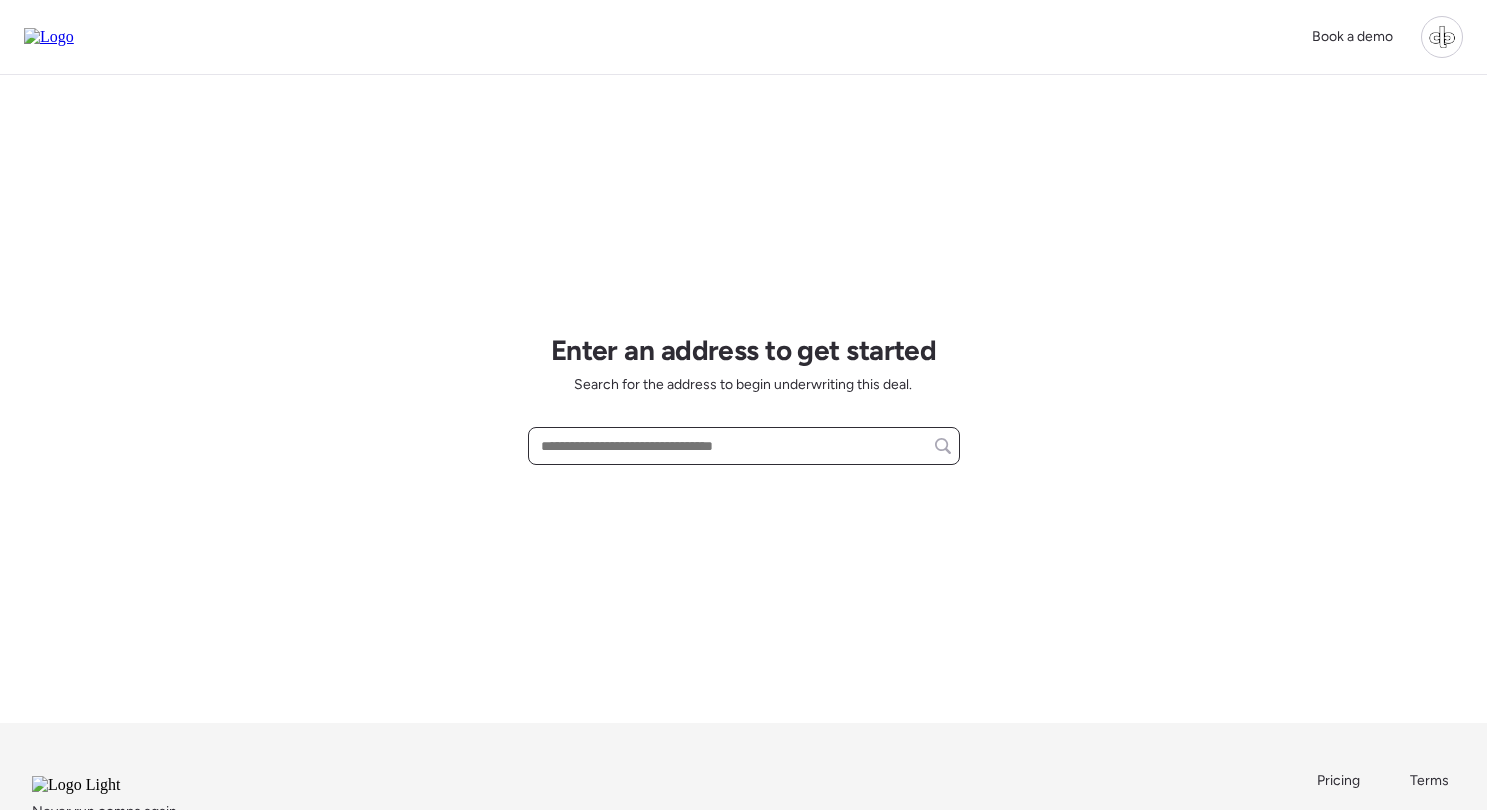 click at bounding box center (744, 446) 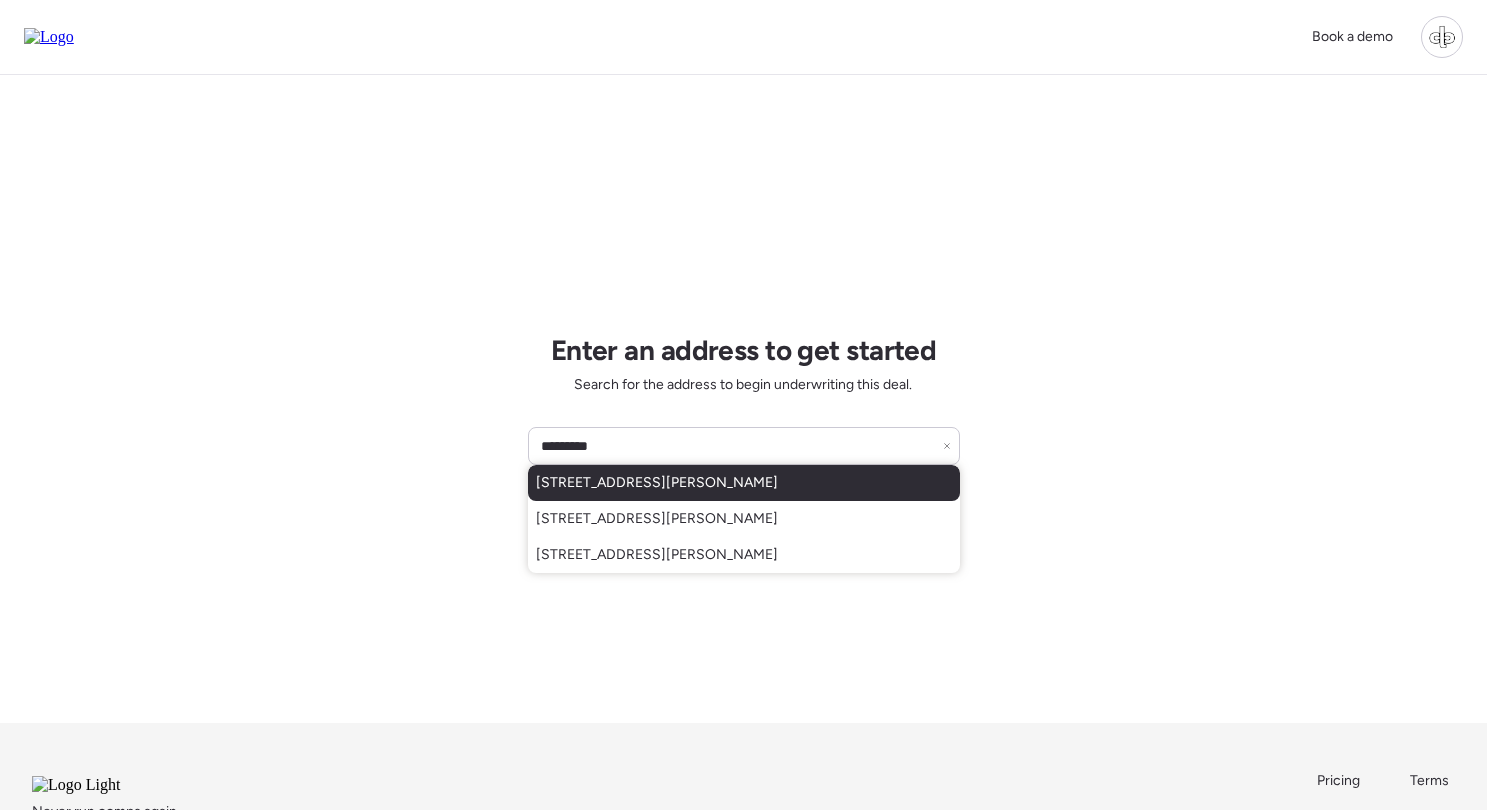 click on "[STREET_ADDRESS][PERSON_NAME]" at bounding box center [657, 483] 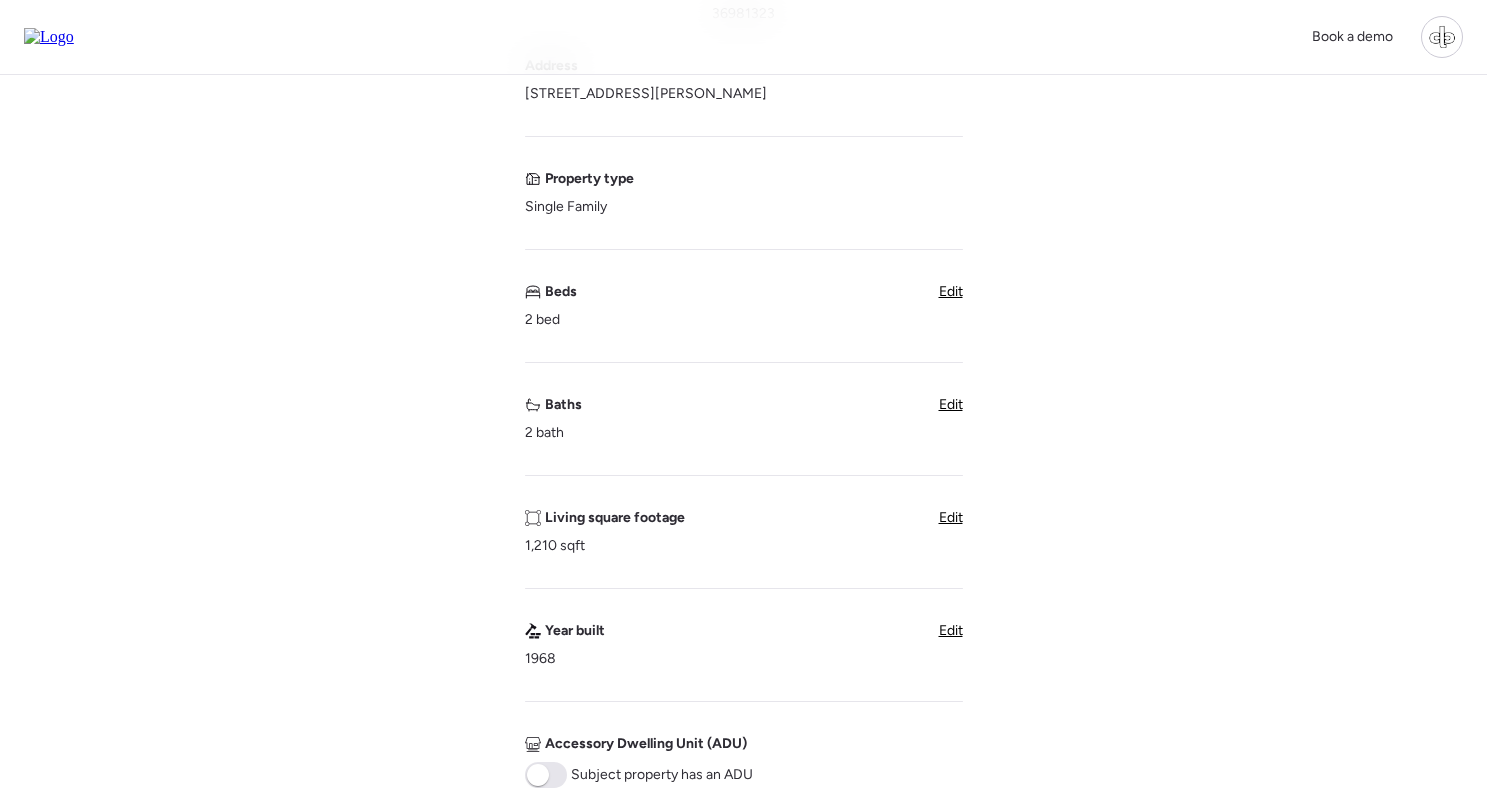 scroll, scrollTop: 199, scrollLeft: 0, axis: vertical 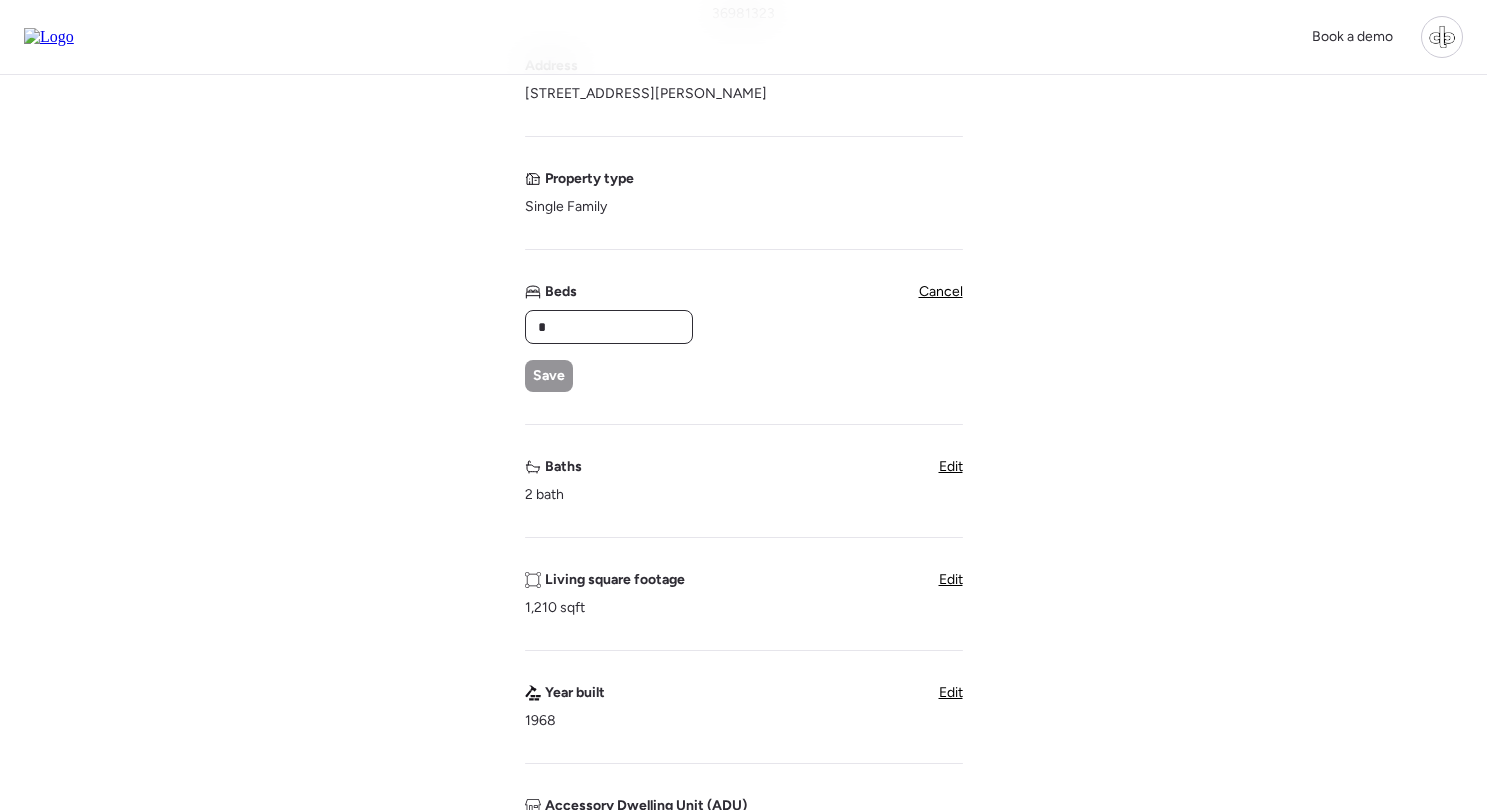 click on "*" at bounding box center (609, 327) 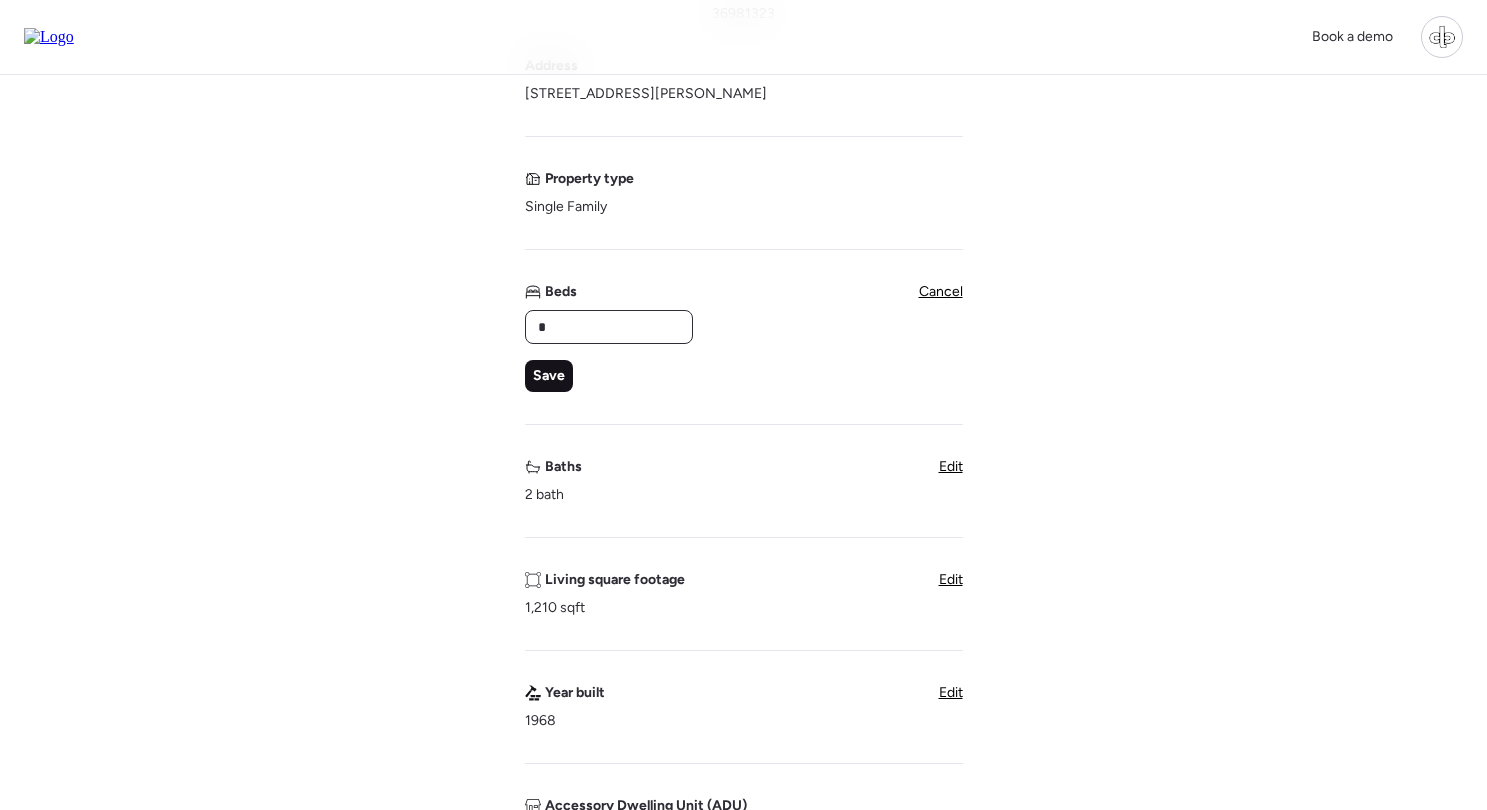 type on "*" 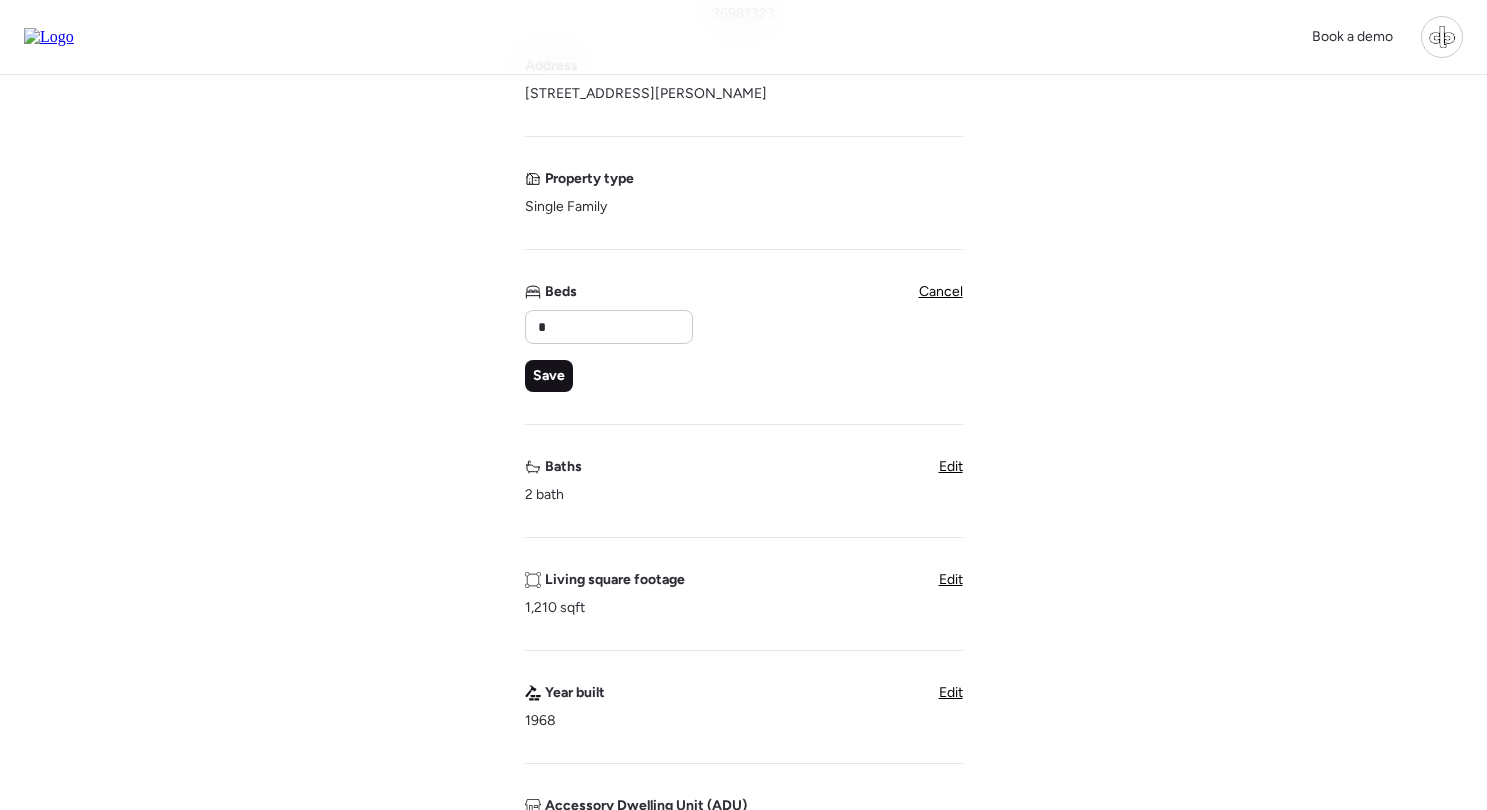 click on "Save" at bounding box center (549, 376) 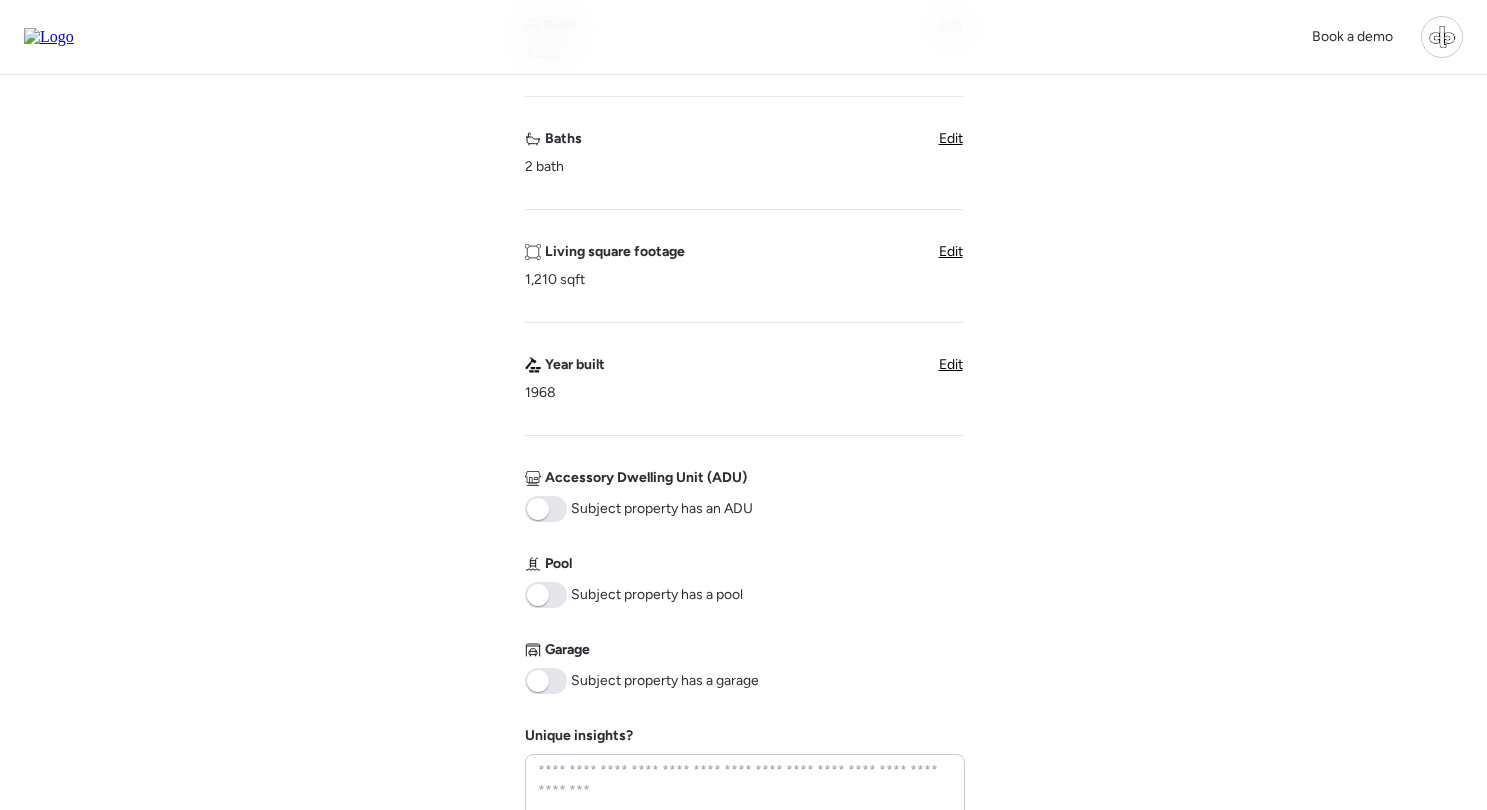 scroll, scrollTop: 560, scrollLeft: 0, axis: vertical 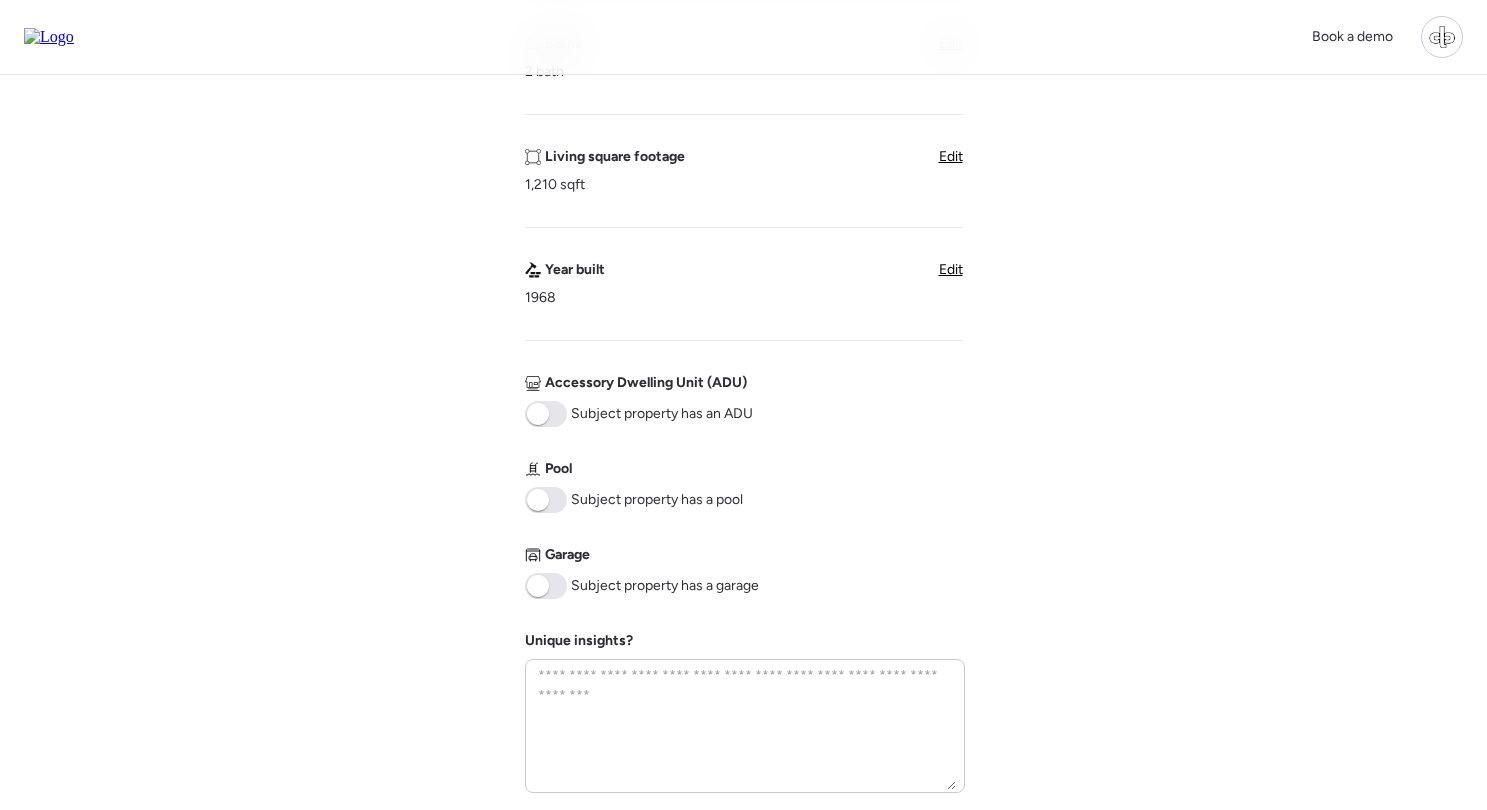 click at bounding box center [538, 586] 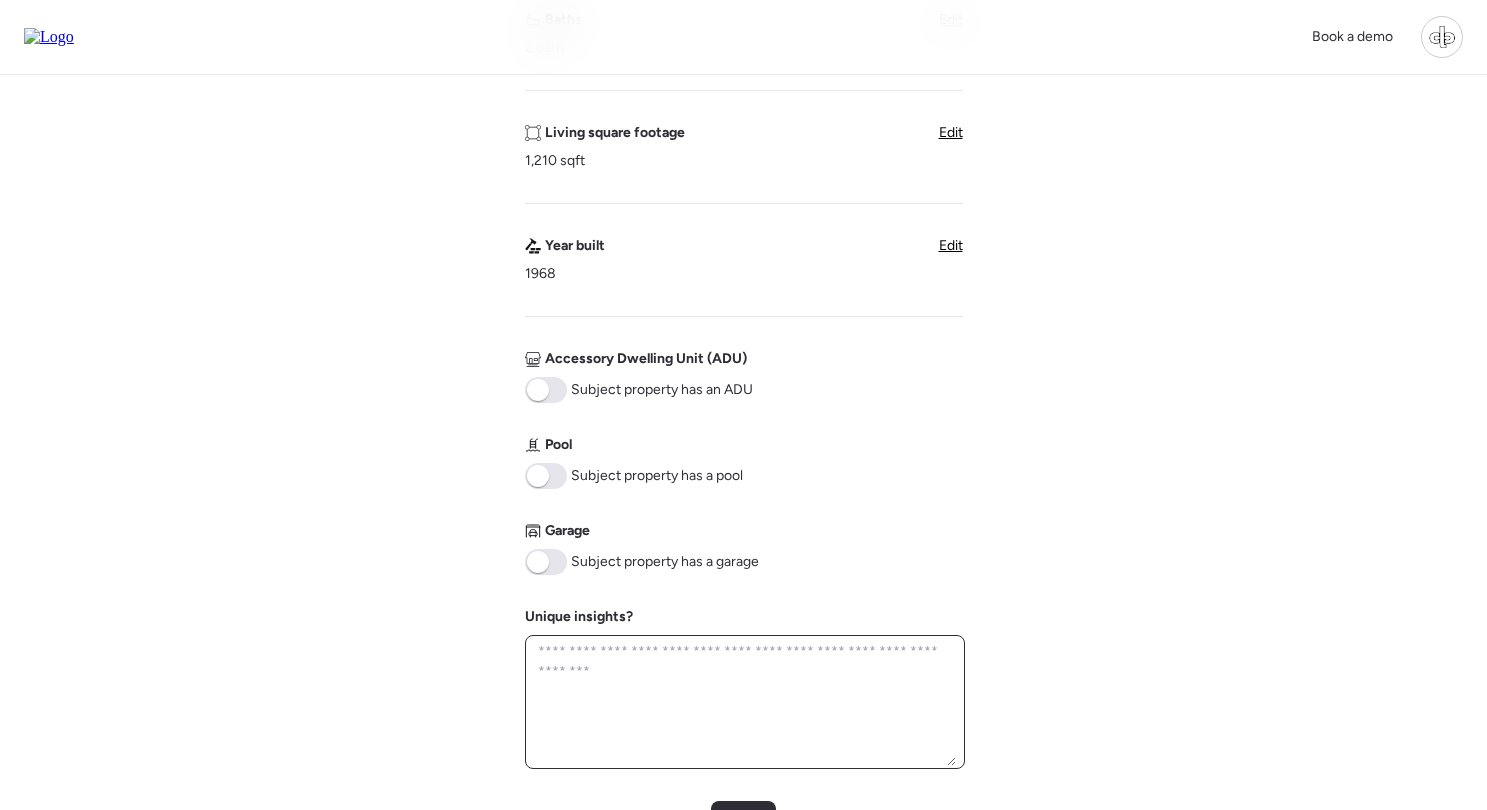 click at bounding box center [745, 702] 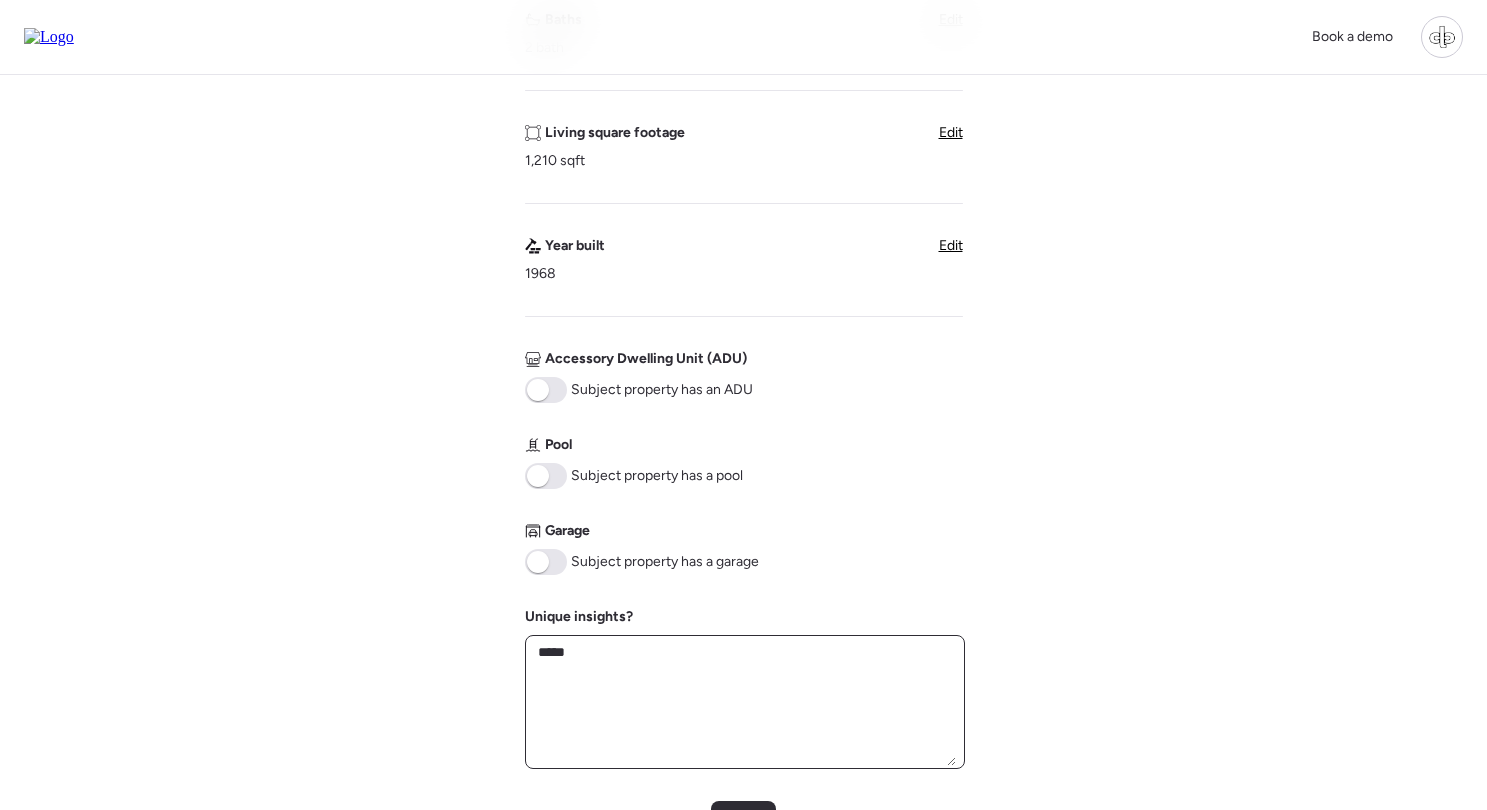 type on "*****" 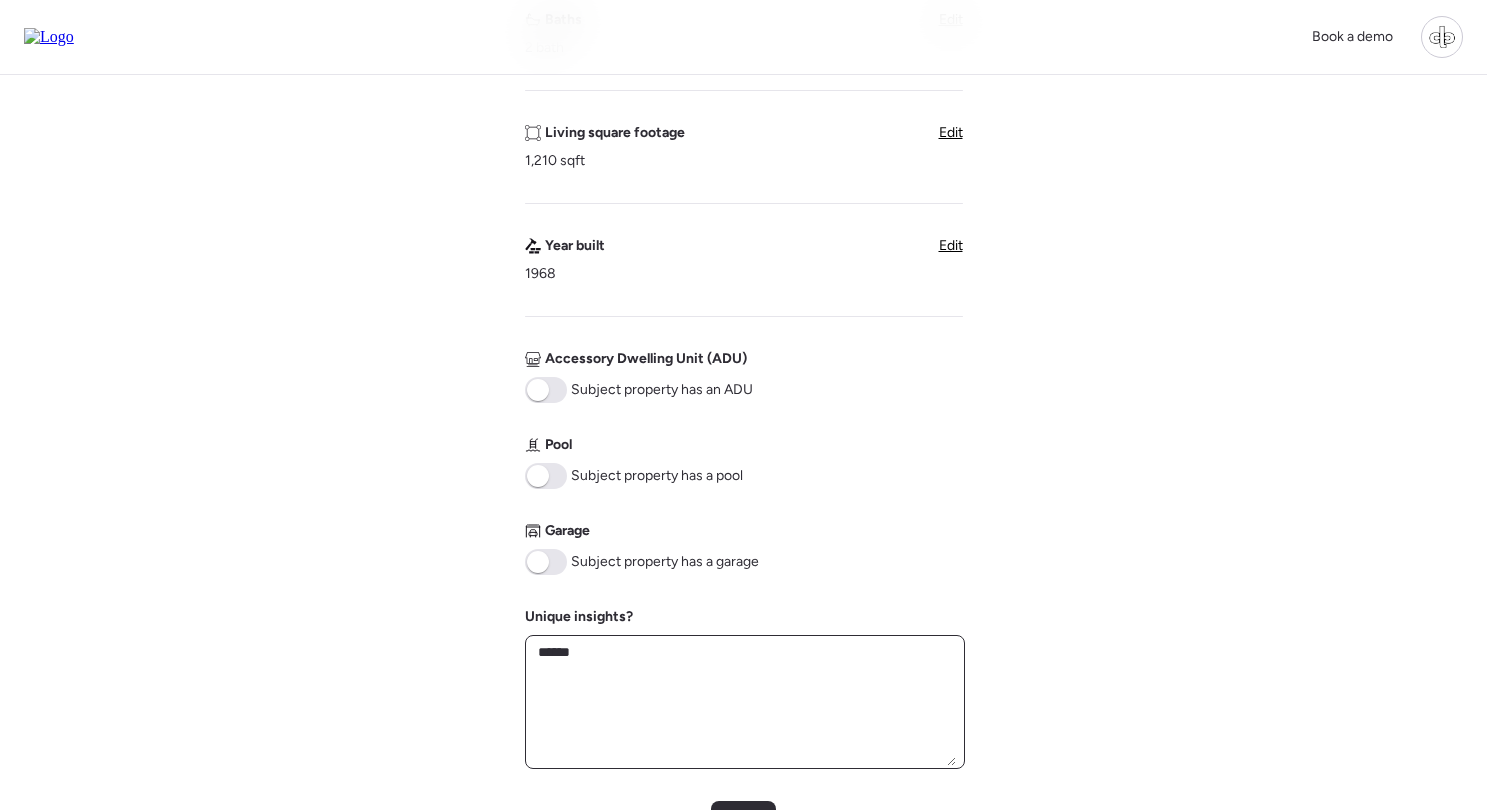 type on "*******" 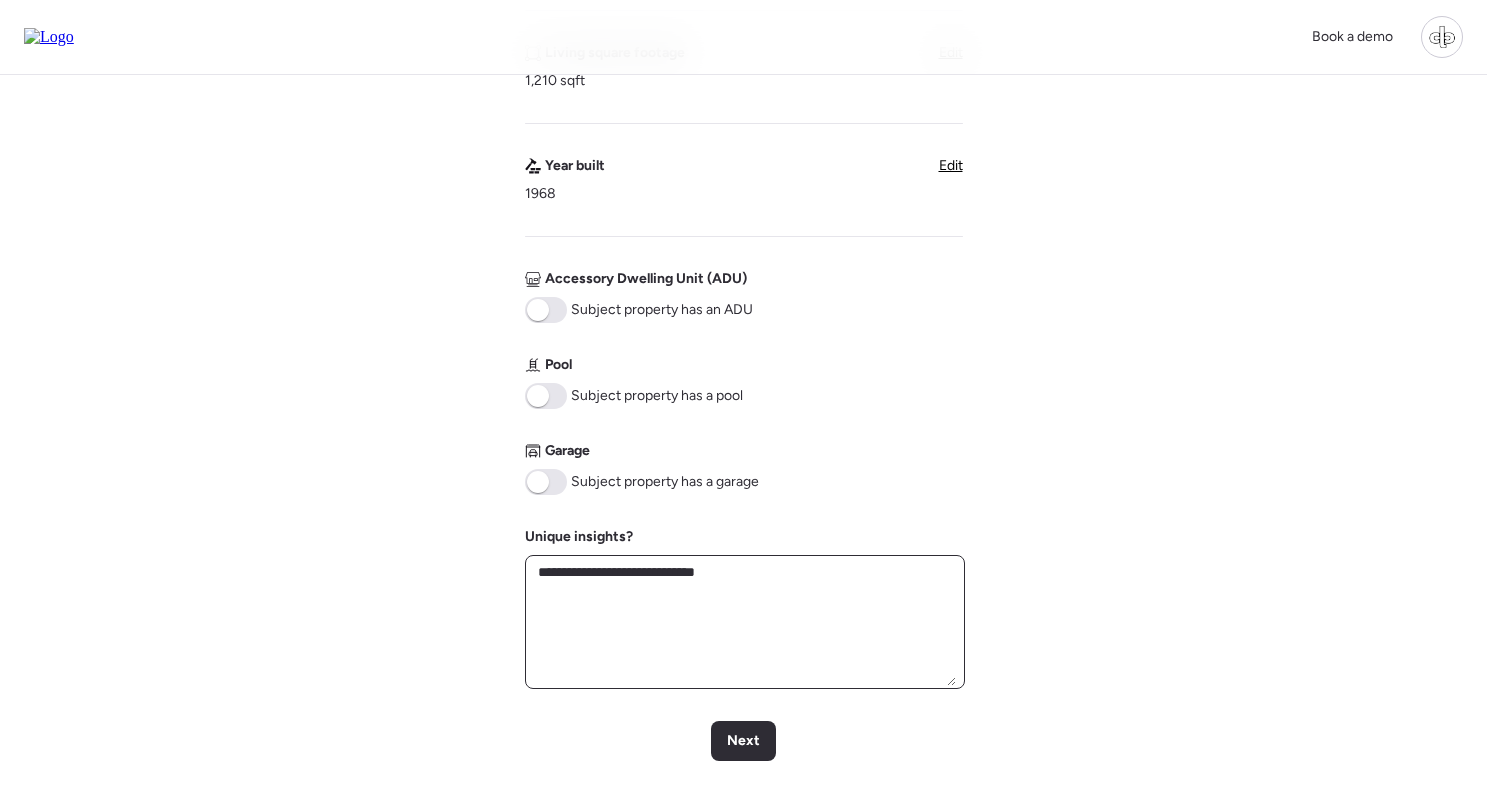 scroll, scrollTop: 671, scrollLeft: 0, axis: vertical 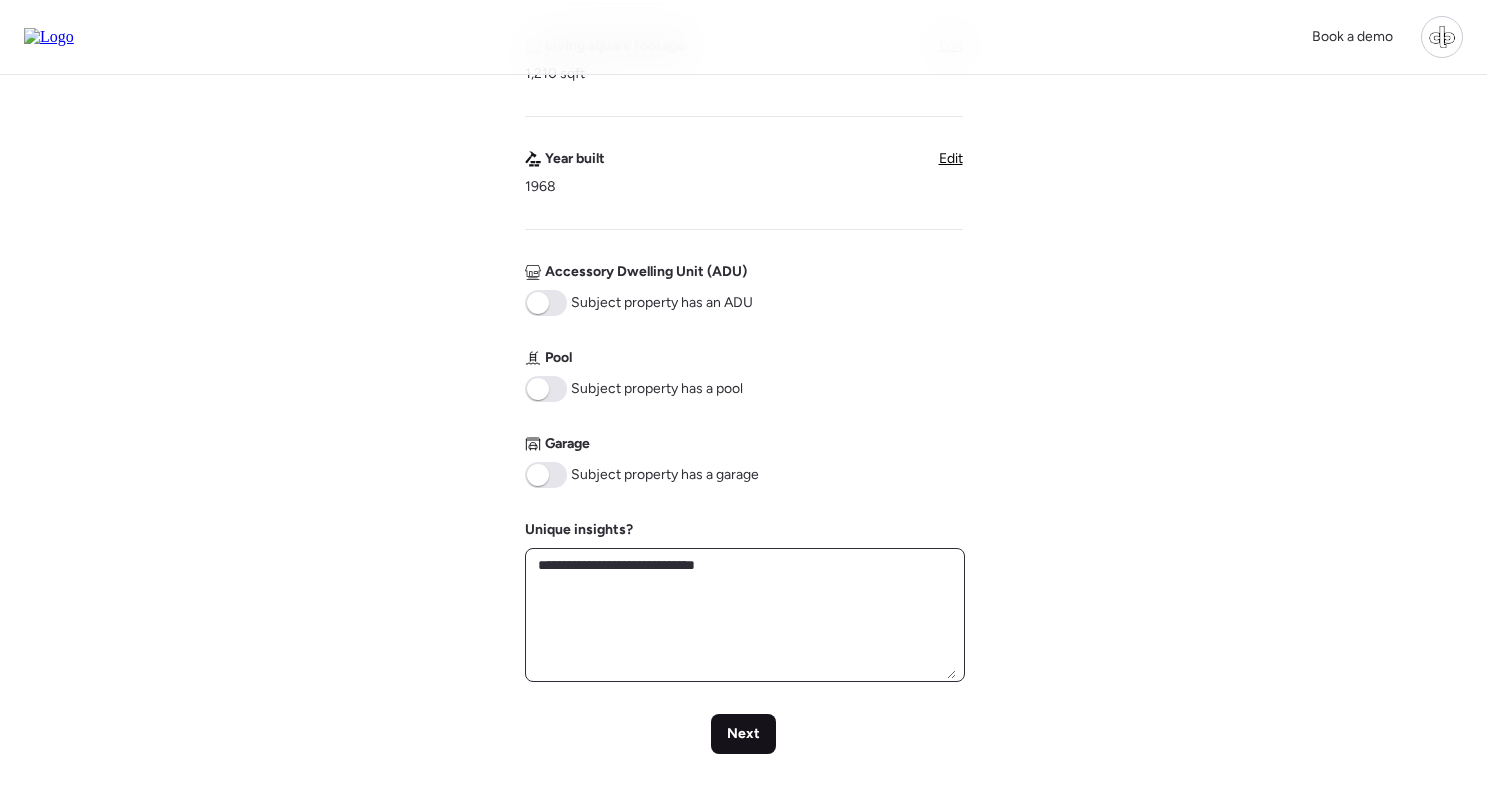 type on "**********" 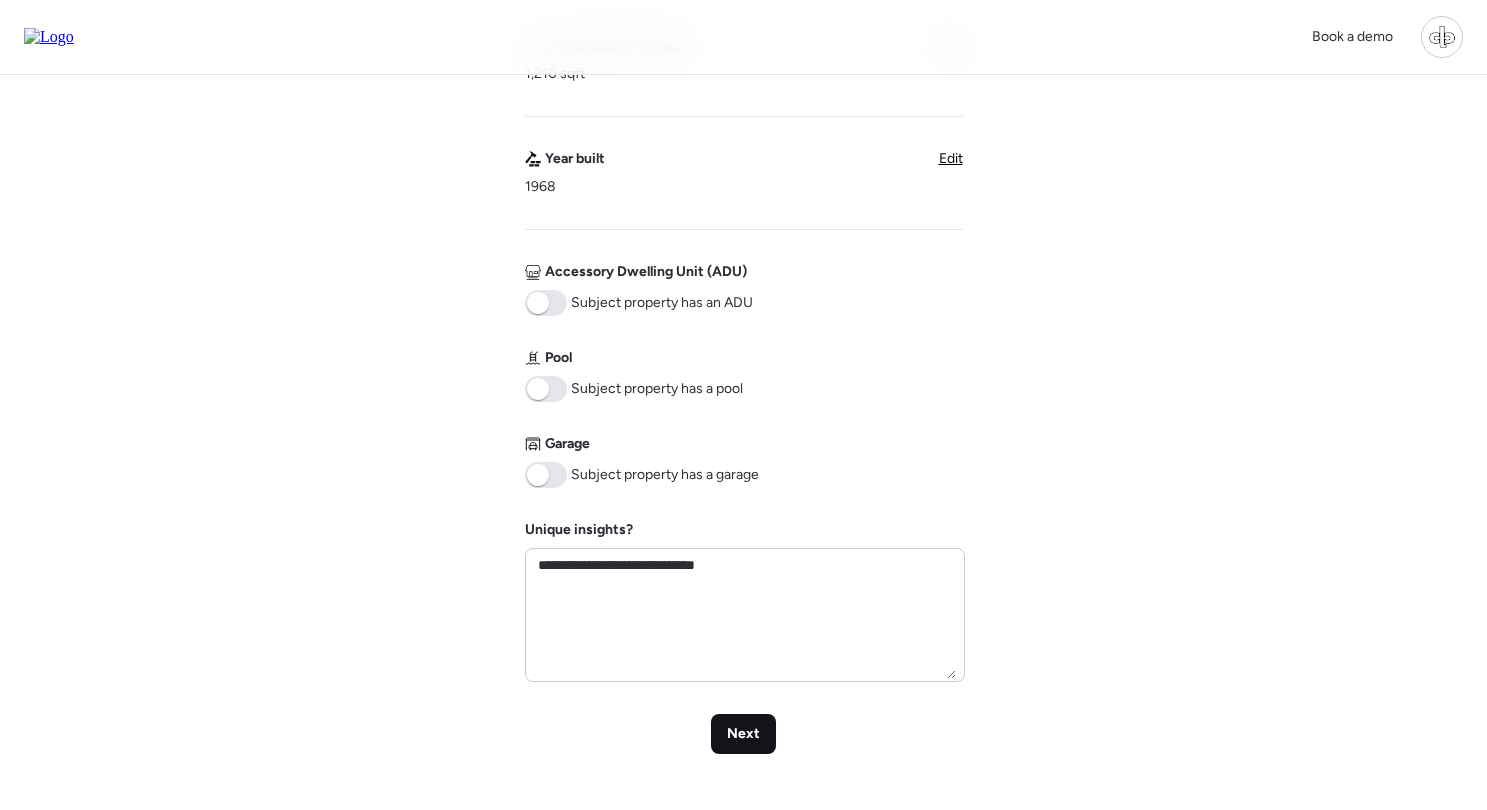 click on "Next" at bounding box center [743, 734] 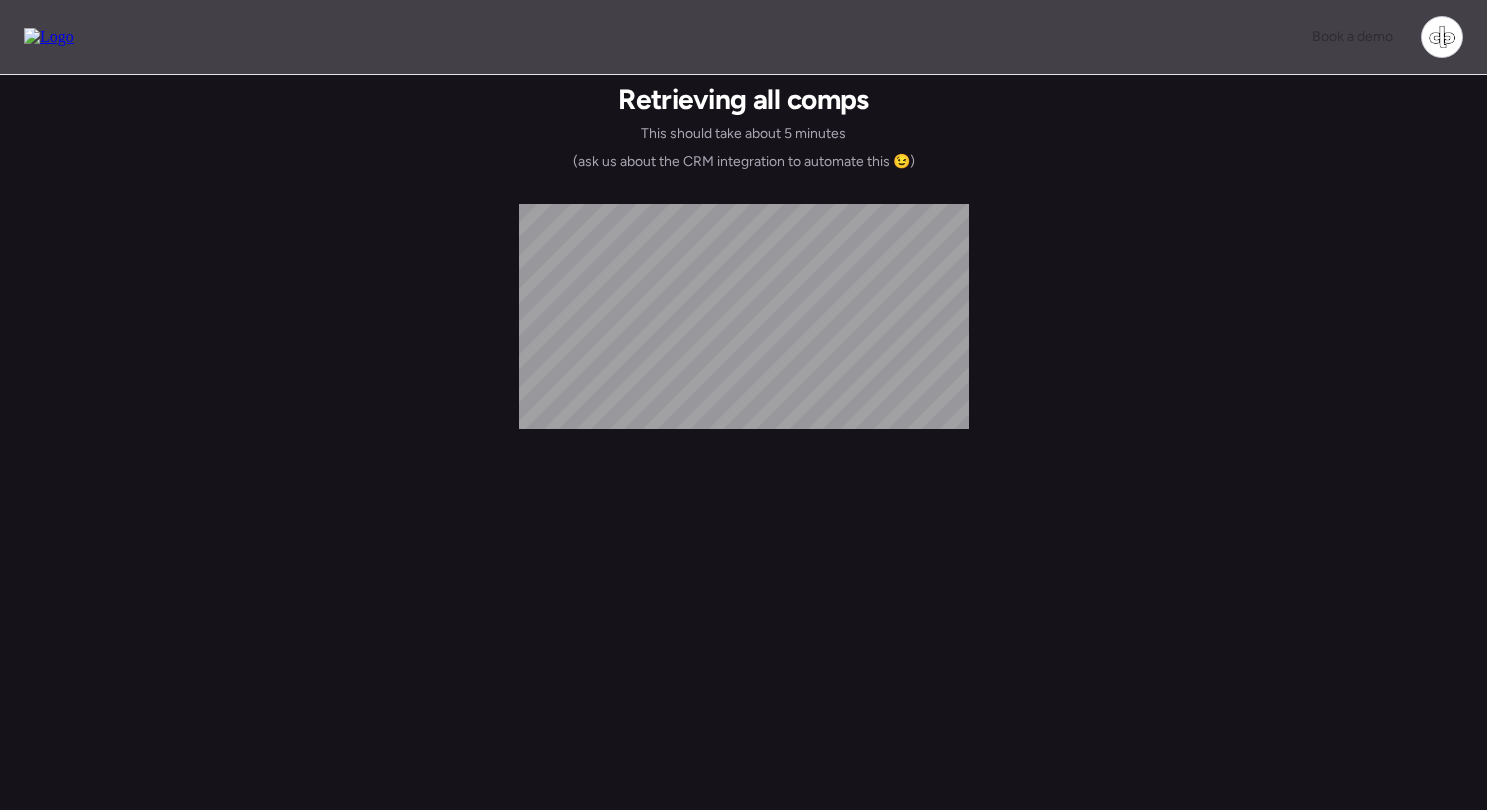 scroll, scrollTop: 0, scrollLeft: 0, axis: both 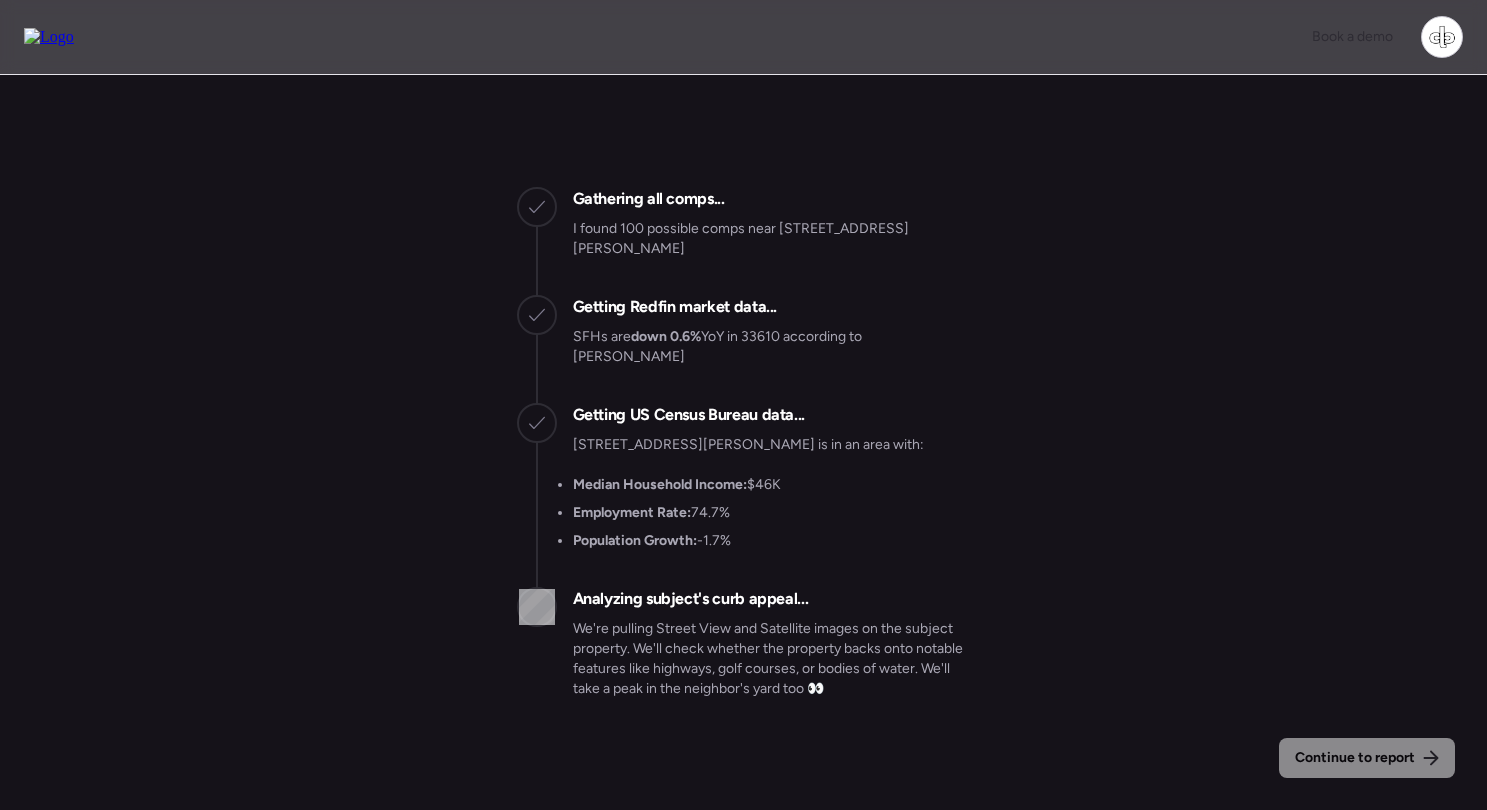 drag, startPoint x: 783, startPoint y: 229, endPoint x: 738, endPoint y: 247, distance: 48.466484 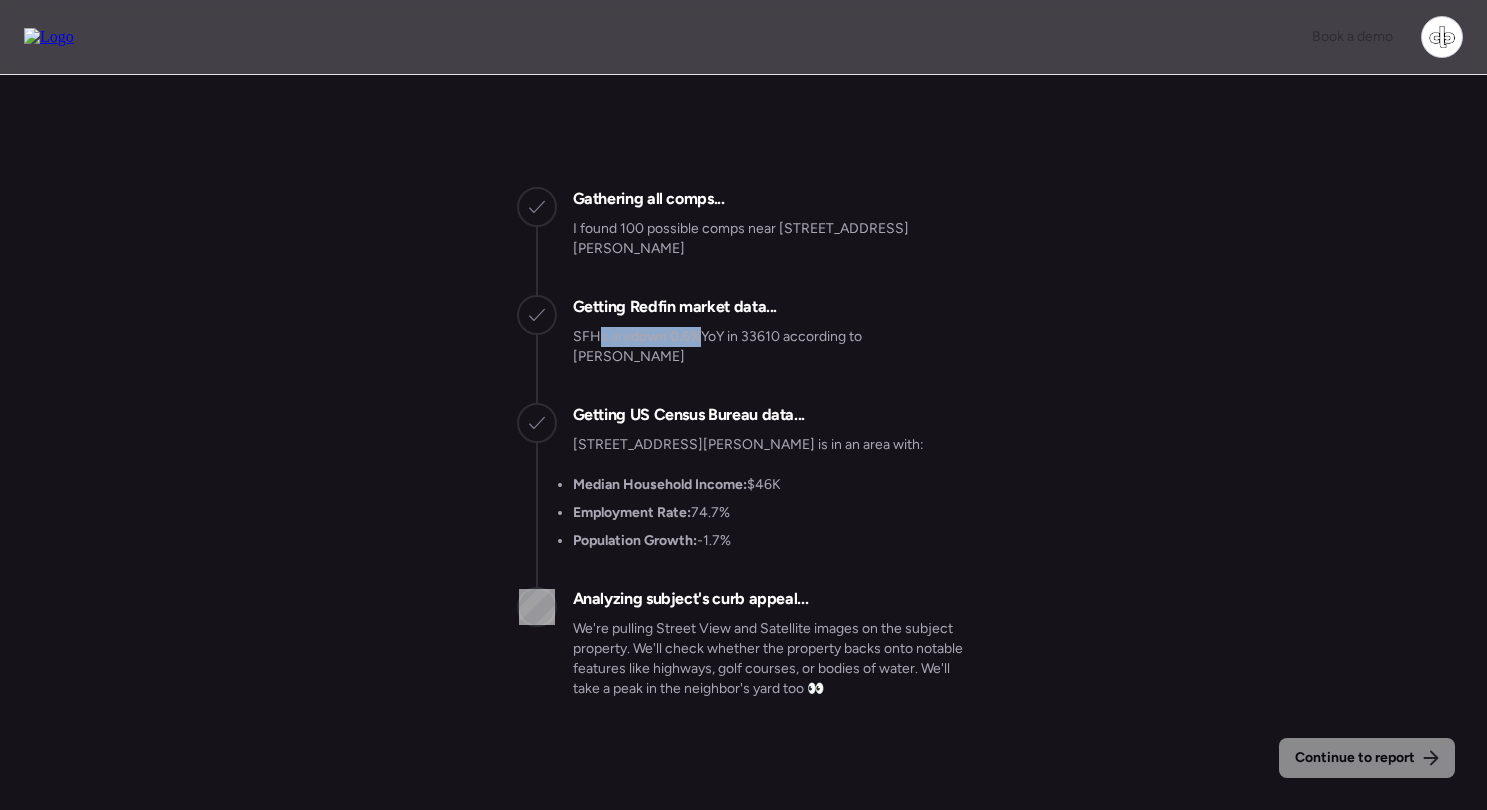 drag, startPoint x: 597, startPoint y: 344, endPoint x: 703, endPoint y: 345, distance: 106.004715 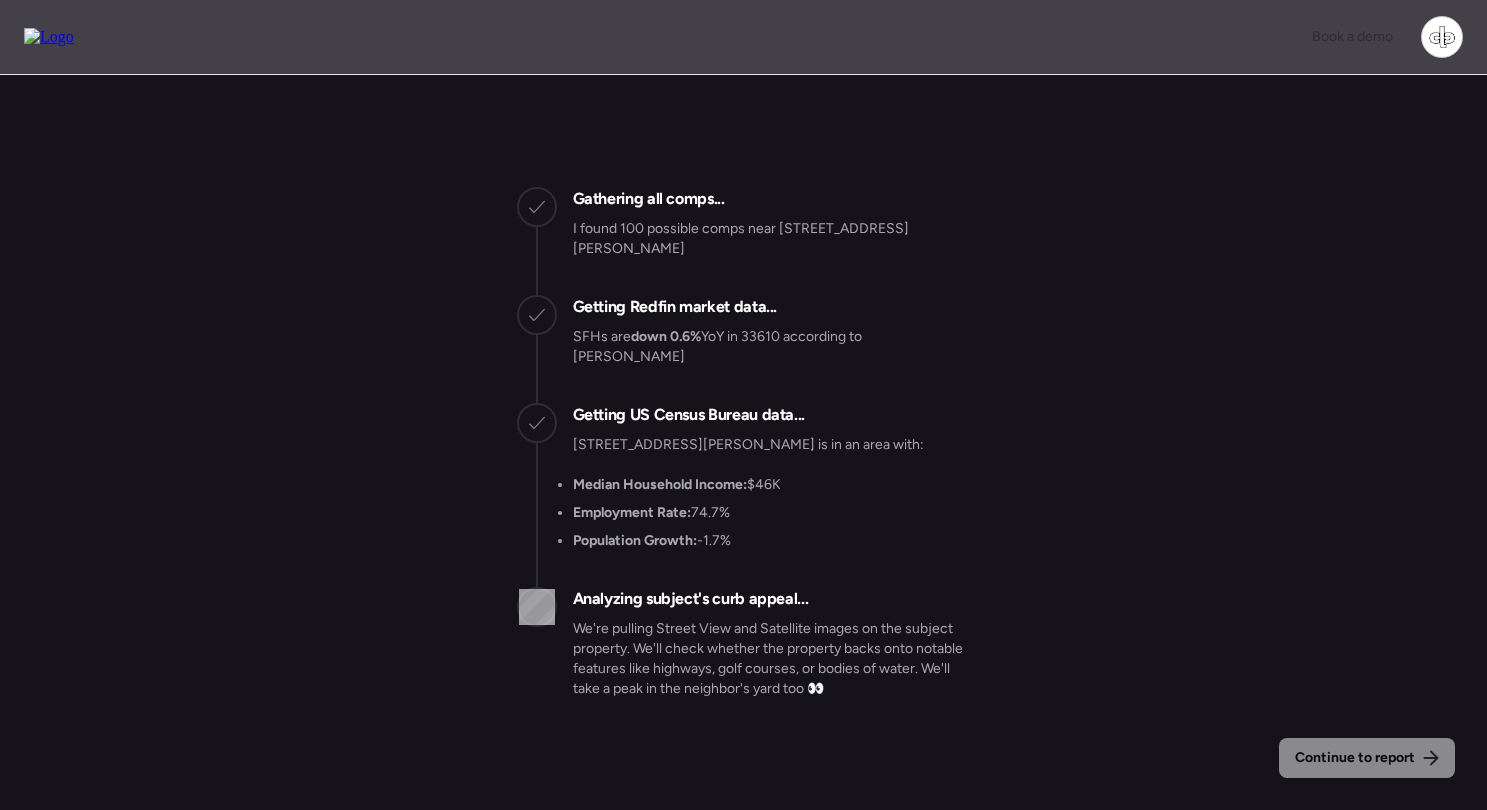 click on "SFHs are  down 0.6%  YoY in 33610 according to [PERSON_NAME]" at bounding box center (772, 347) 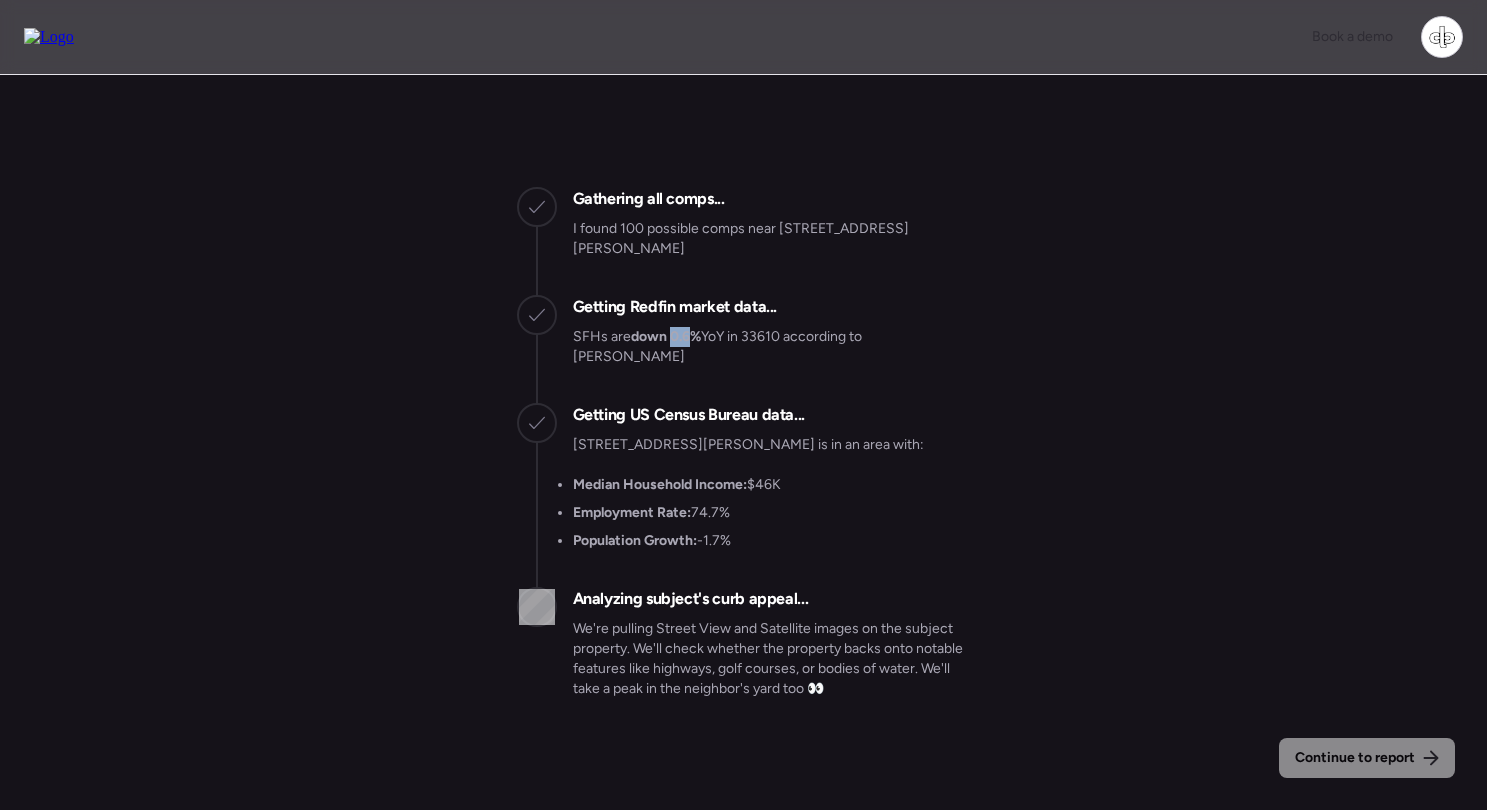 click on "down 0.6%" at bounding box center [666, 336] 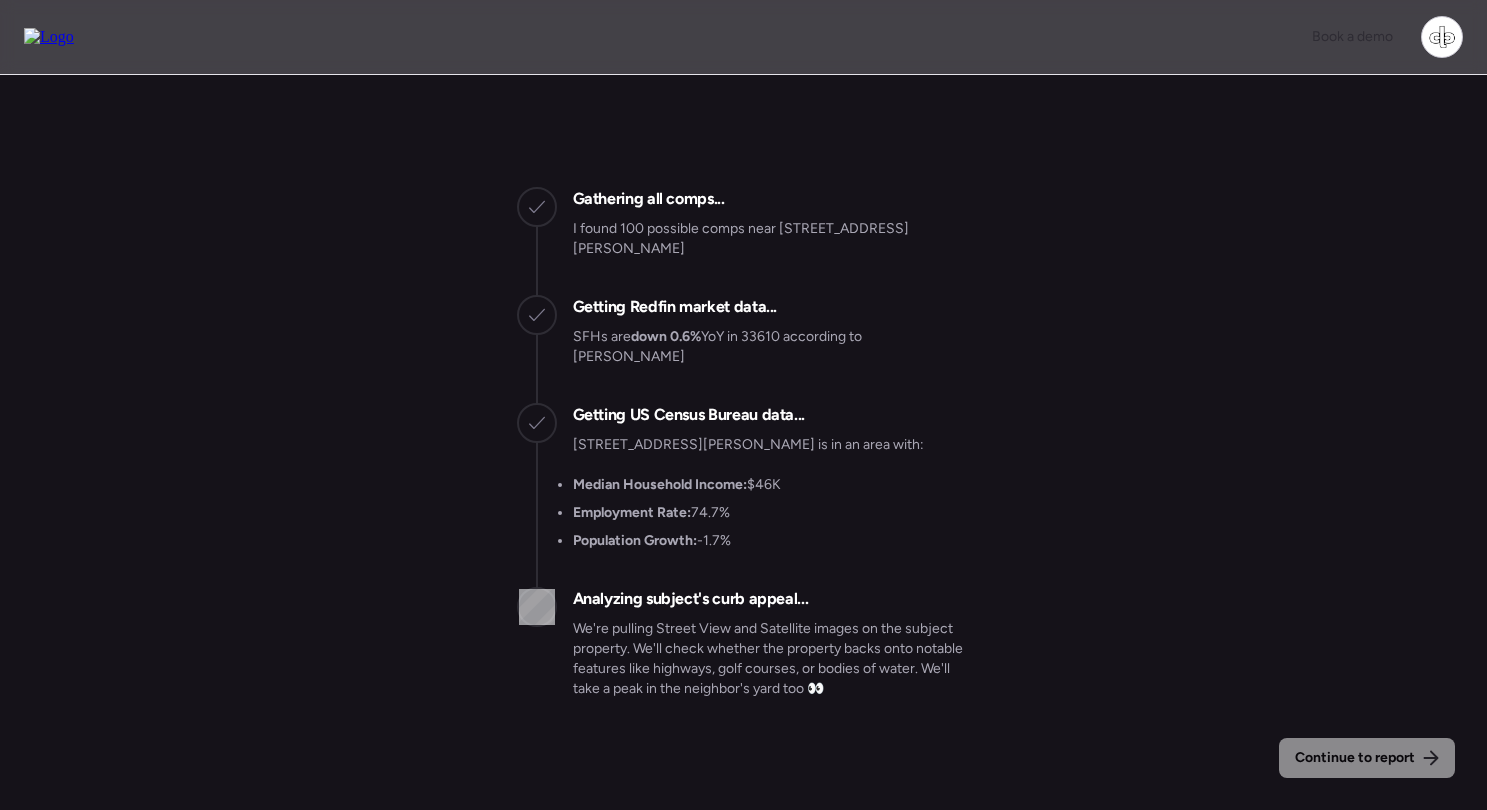 click on "SFHs are  down 0.6%  YoY in 33610 according to Redfin" at bounding box center [772, 347] 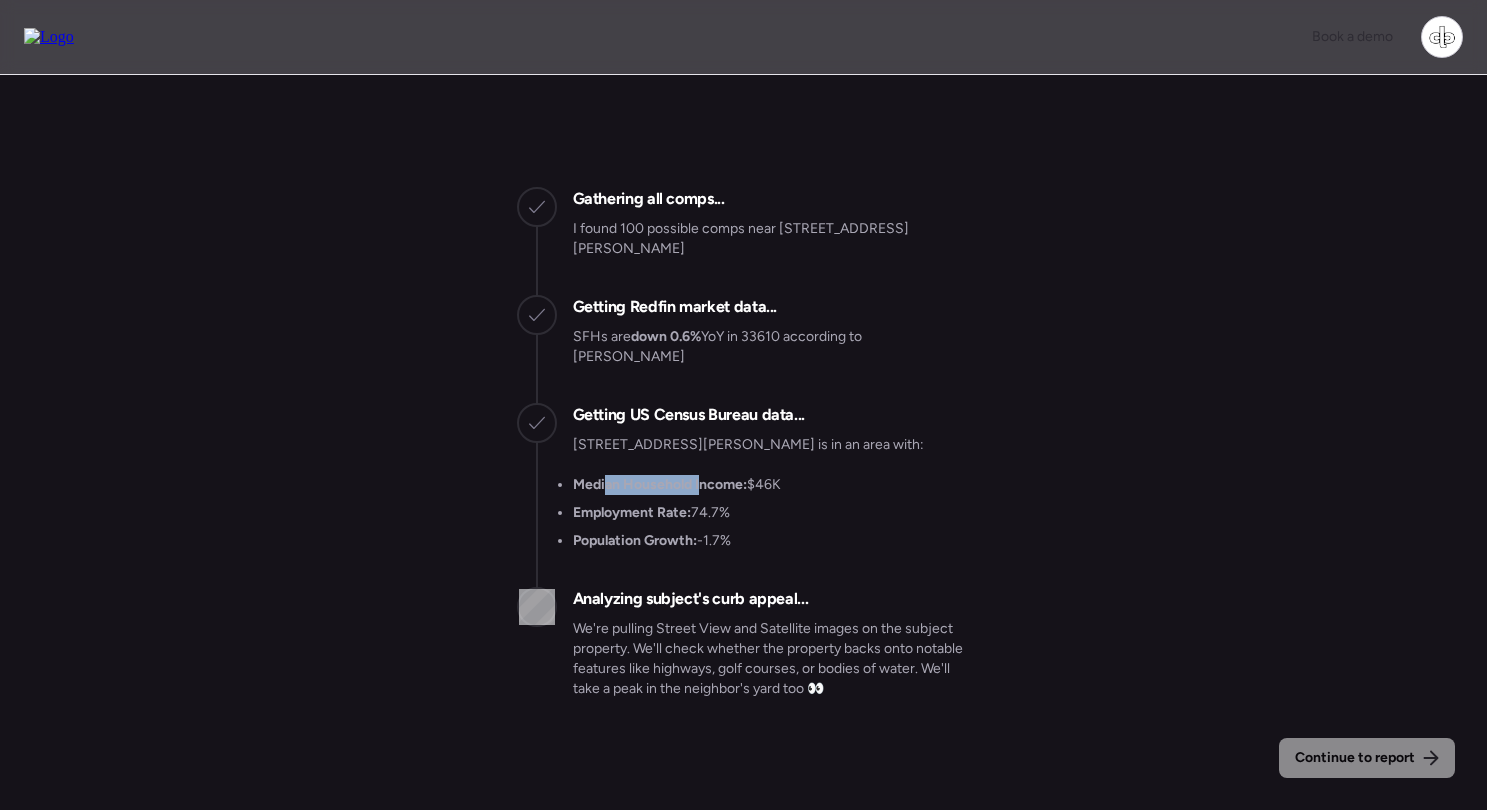 drag, startPoint x: 604, startPoint y: 461, endPoint x: 699, endPoint y: 463, distance: 95.02105 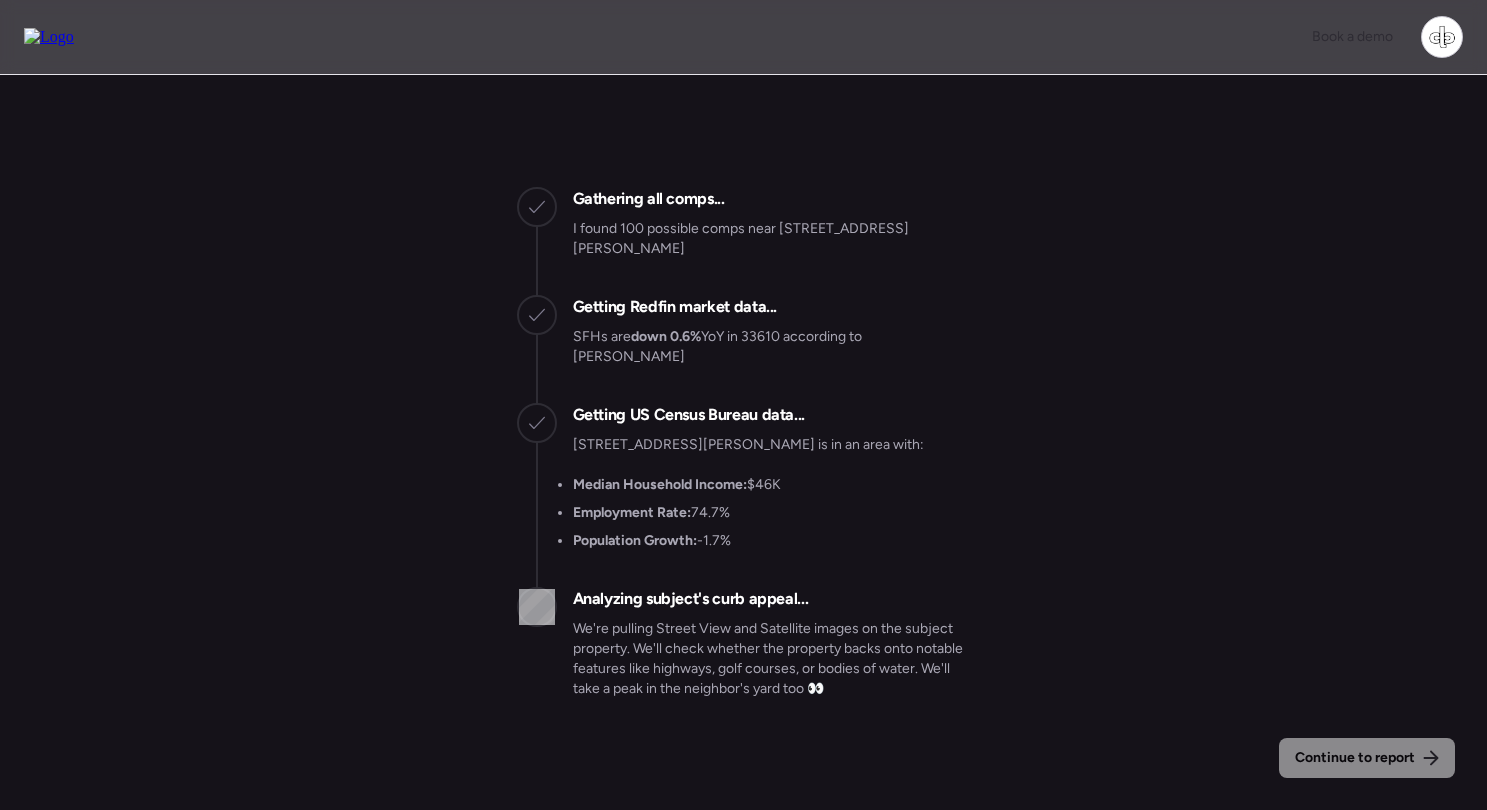 click on "Median Household Income:  $46K" at bounding box center (677, 485) 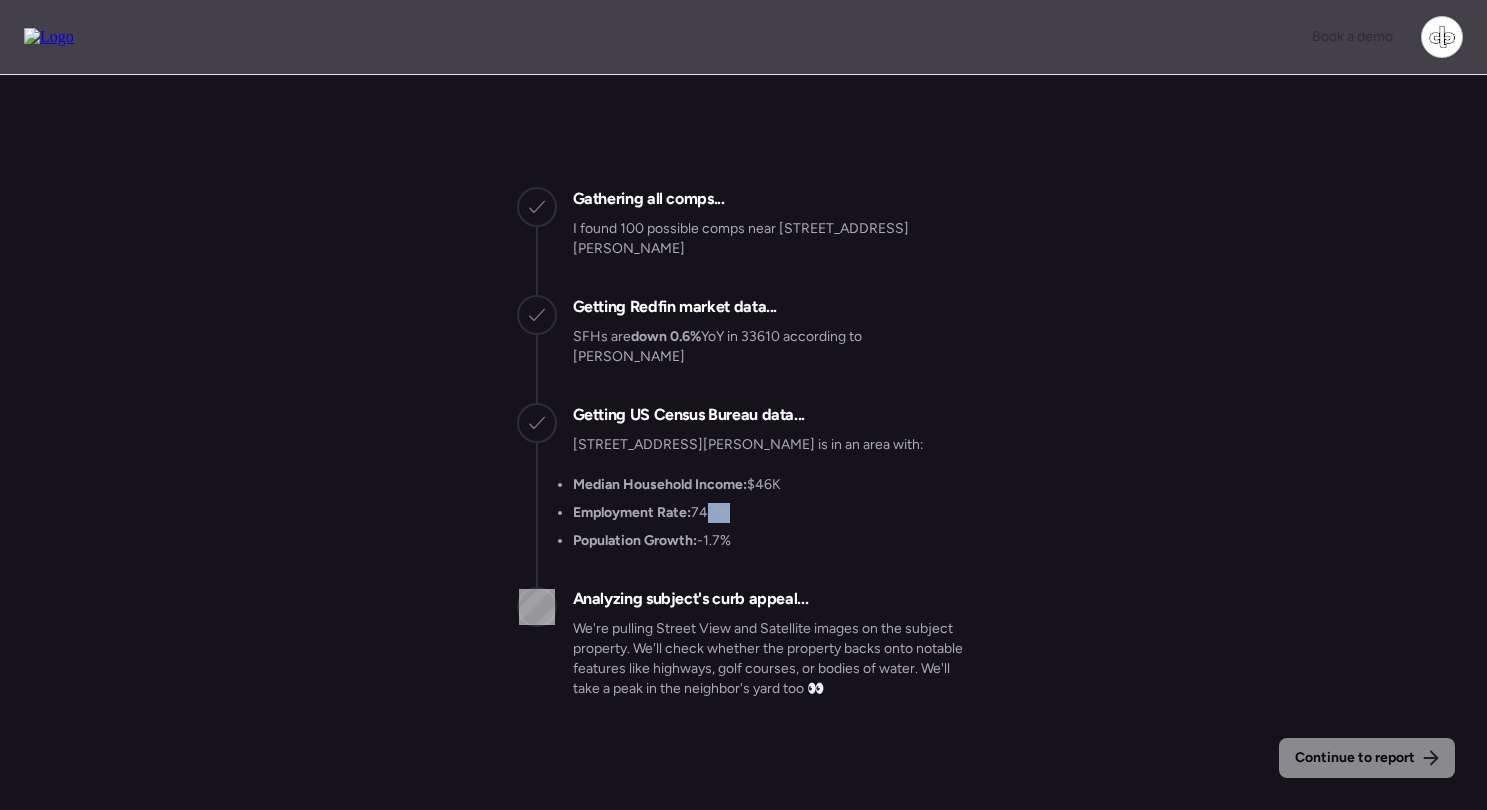 drag, startPoint x: 700, startPoint y: 493, endPoint x: 724, endPoint y: 493, distance: 24 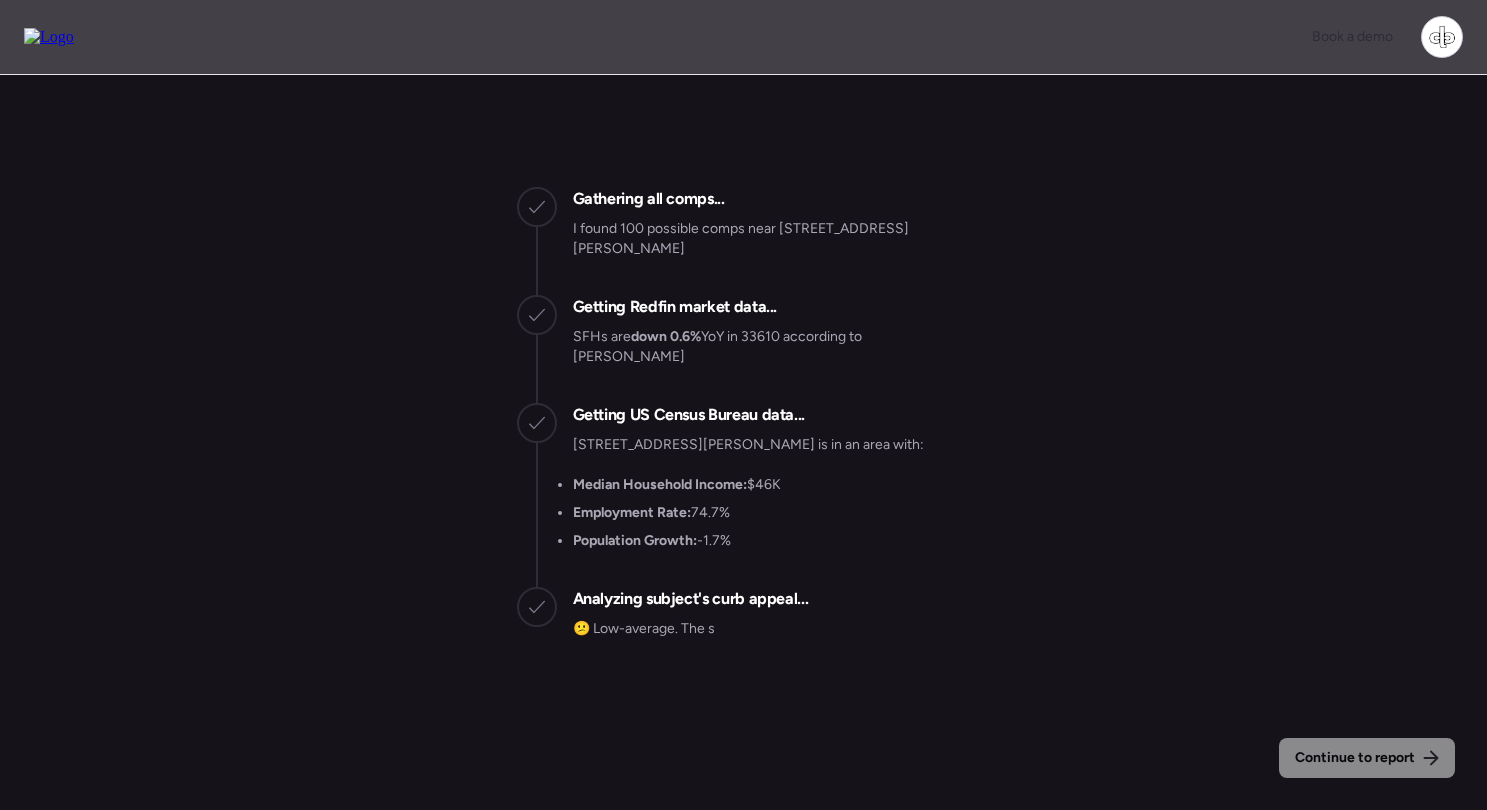 click on "Median Household Income:  $46K
Employment Rate:  74.7%
Population Growth:  -1.7%" at bounding box center (748, 513) 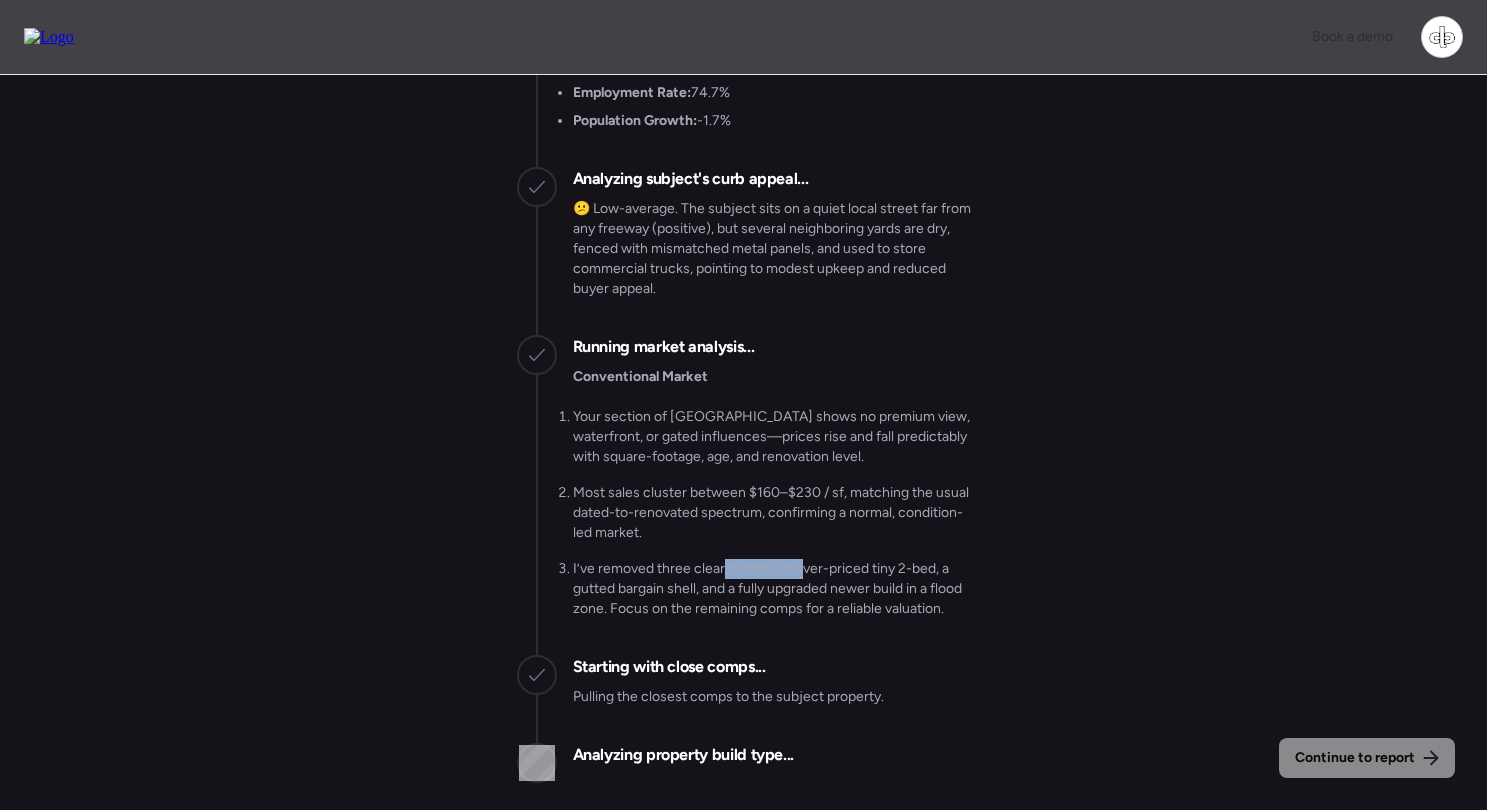 drag, startPoint x: 723, startPoint y: 567, endPoint x: 803, endPoint y: 568, distance: 80.00625 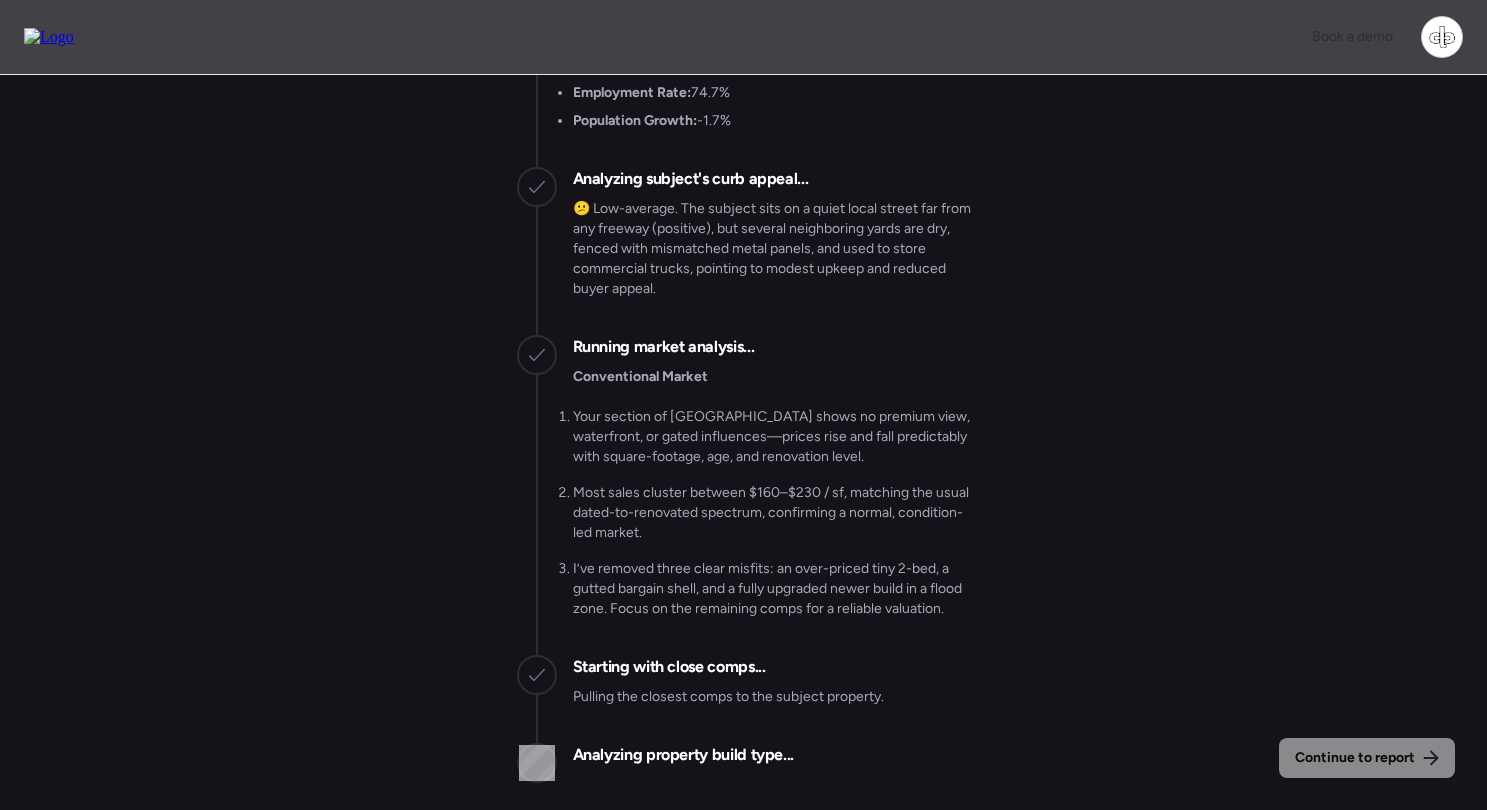 click on "Your section of Belmont Heights shows no premium view, waterfront, or gated influences—prices rise and fall predictably with square-footage, age, and renovation level.
Most sales cluster between $160–$230 / sf, matching the usual dated-to-renovated spectrum, confirming a normal, condition-led market.
I’ve removed three clear misfits: an over-priced tiny 2-bed, a gutted bargain shell, and a fully upgraded newer build in a flood zone. Focus on the remaining comps for a reliable valuation." at bounding box center [772, 513] 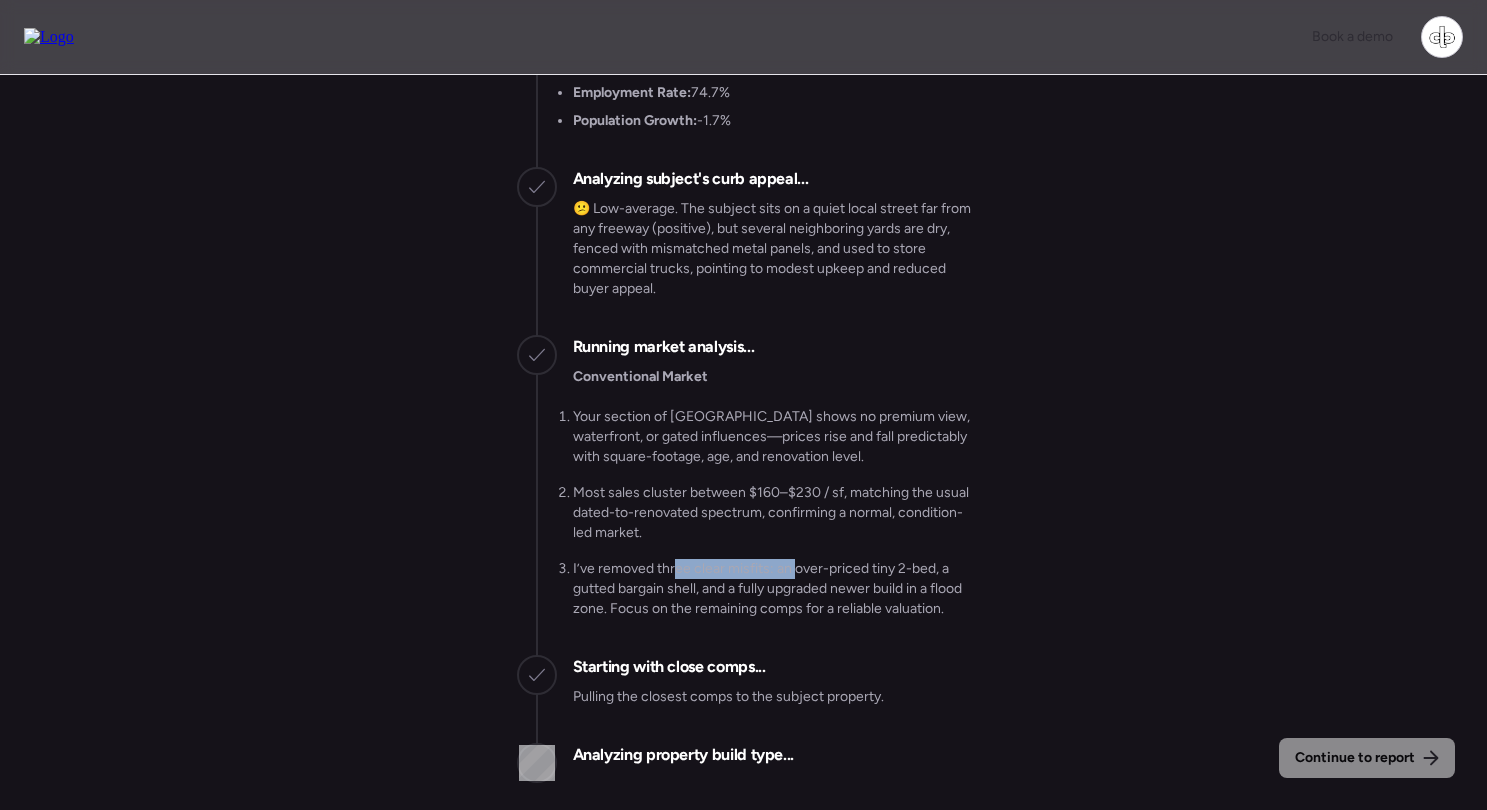 drag, startPoint x: 672, startPoint y: 571, endPoint x: 794, endPoint y: 567, distance: 122.06556 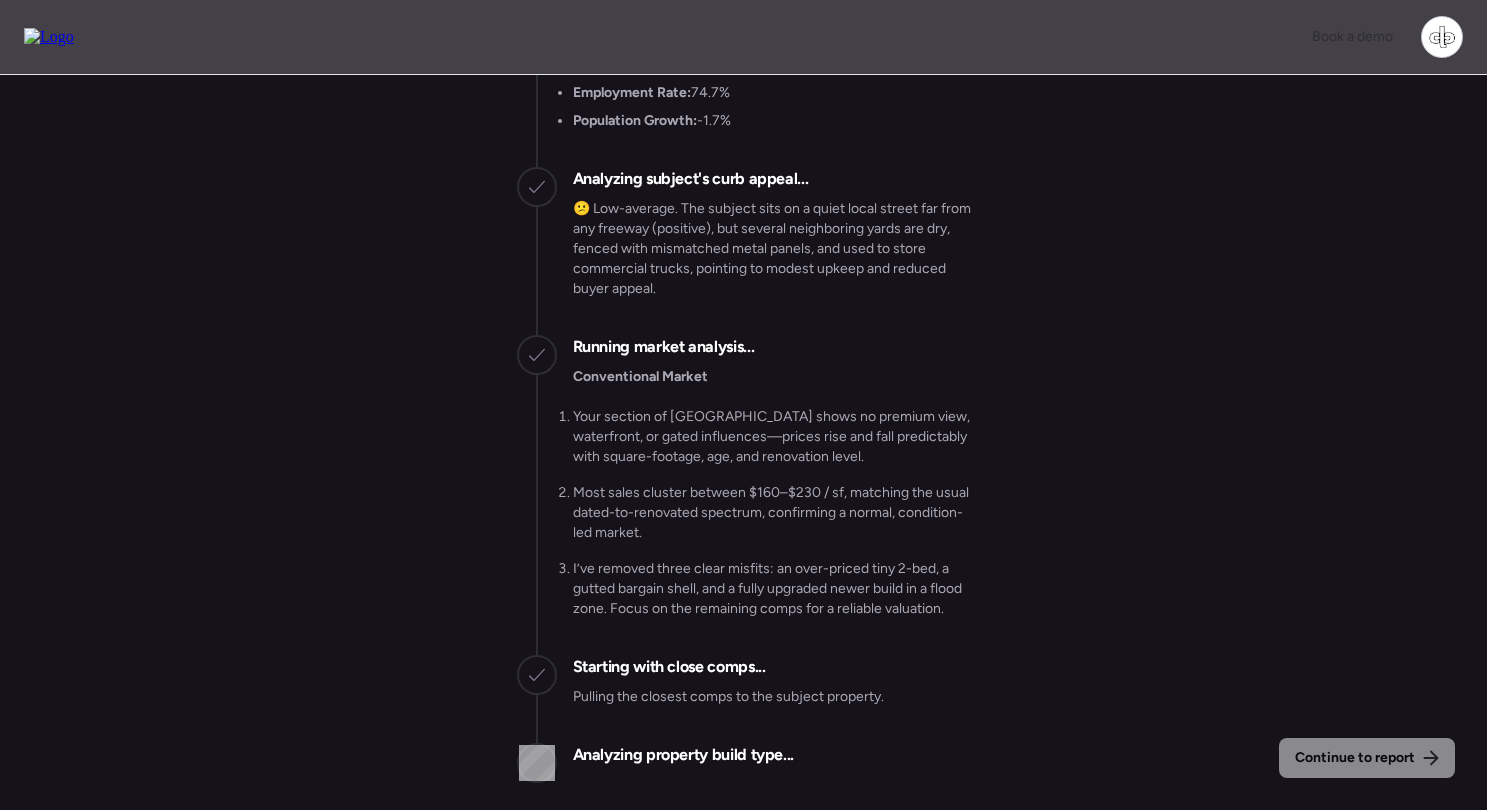 click on "Continue to report Gathering all comps... I found 100 possible comps near 3601 E Giddens Ave, Tampa, FL 33610
Getting Redfin market data... SFHs are  down 0.6%  YoY in 33610 according to Redfin
Getting US Census Bureau data... 3601 E Giddens Ave is in an area with:
Median Household Income:  $46K
Employment Rate:  74.7%
Population Growth:  -1.7%
Analyzing subject's curb appeal... 😕 Low-average. The subject sits on a quiet local street far from any freeway (positive), but several neighboring yards are dry, fenced with mismatched metal panels, and used to store commercial trucks, pointing to modest upkeep and reduced buyer appeal.
Running market analysis... Conventional Market
Your section of Belmont Heights shows no premium view, waterfront, or gated influences—prices rise and fall predictably with square-footage, age, and renovation level.
Most sales cluster between $160–$230 / sf, matching the usual dated-to-renovated spectrum, confirming a normal, condition-led market." at bounding box center (743, 445) 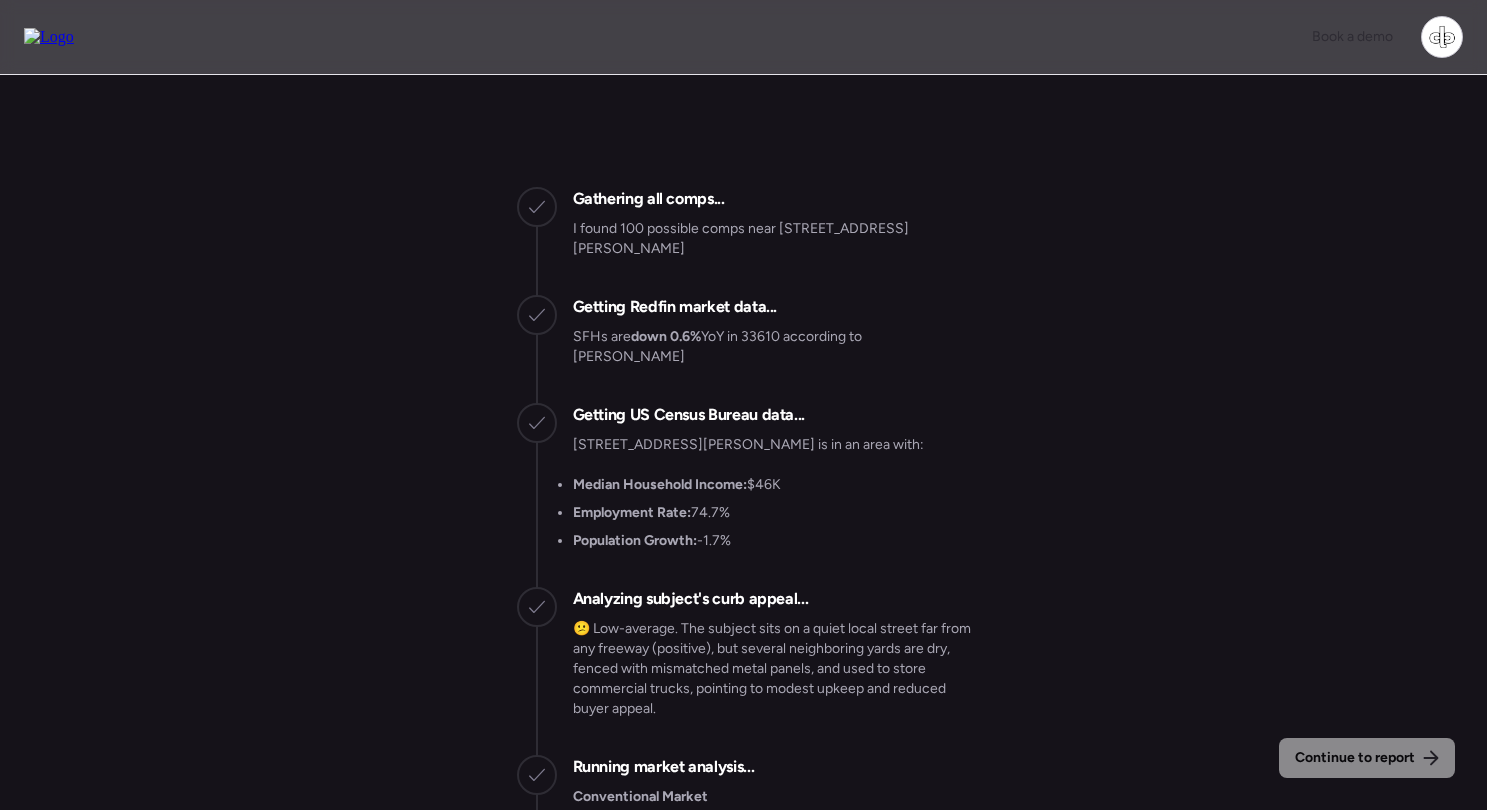 scroll, scrollTop: -1539, scrollLeft: 0, axis: vertical 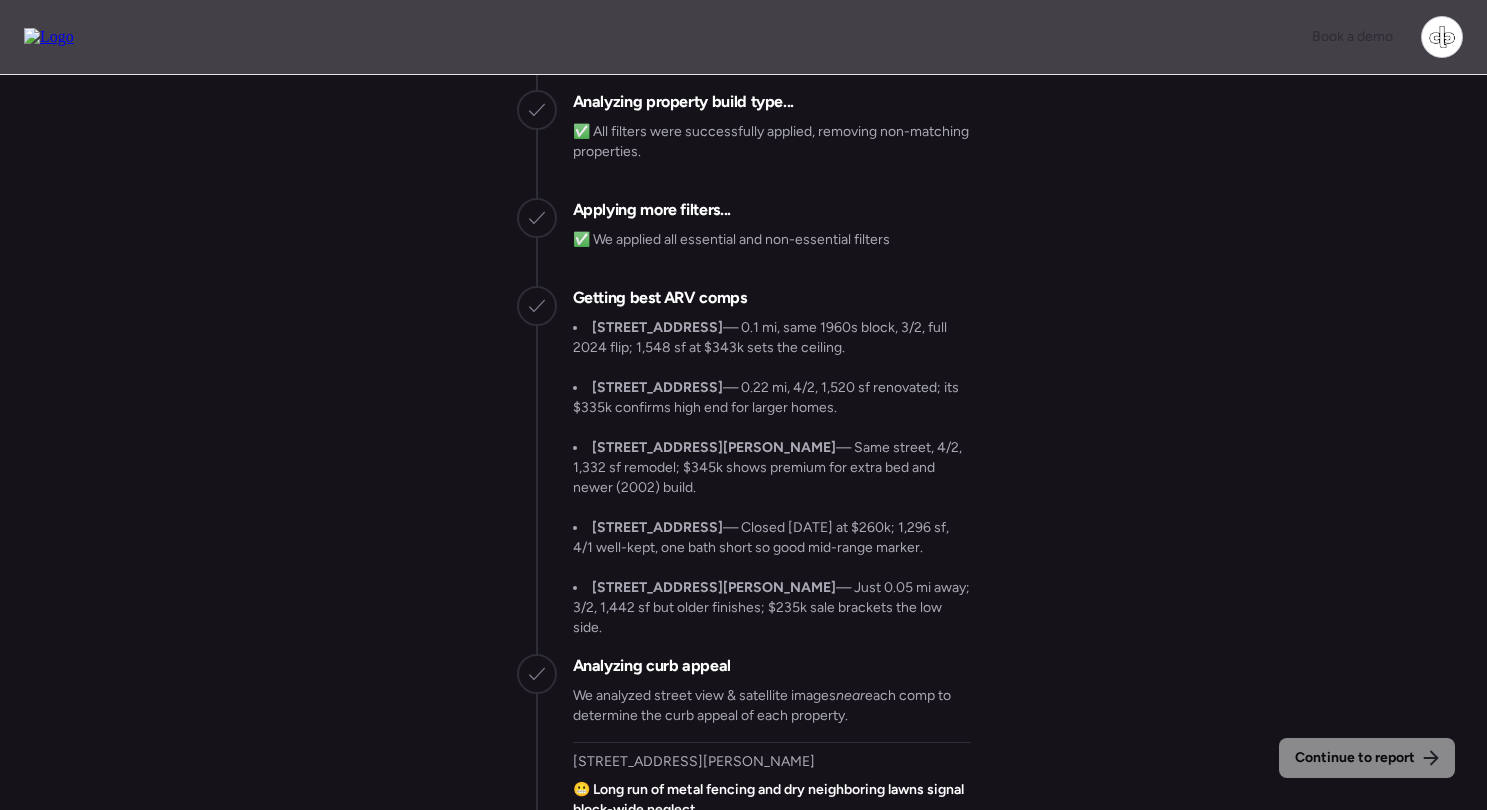 drag, startPoint x: 578, startPoint y: 367, endPoint x: 720, endPoint y: 369, distance: 142.01408 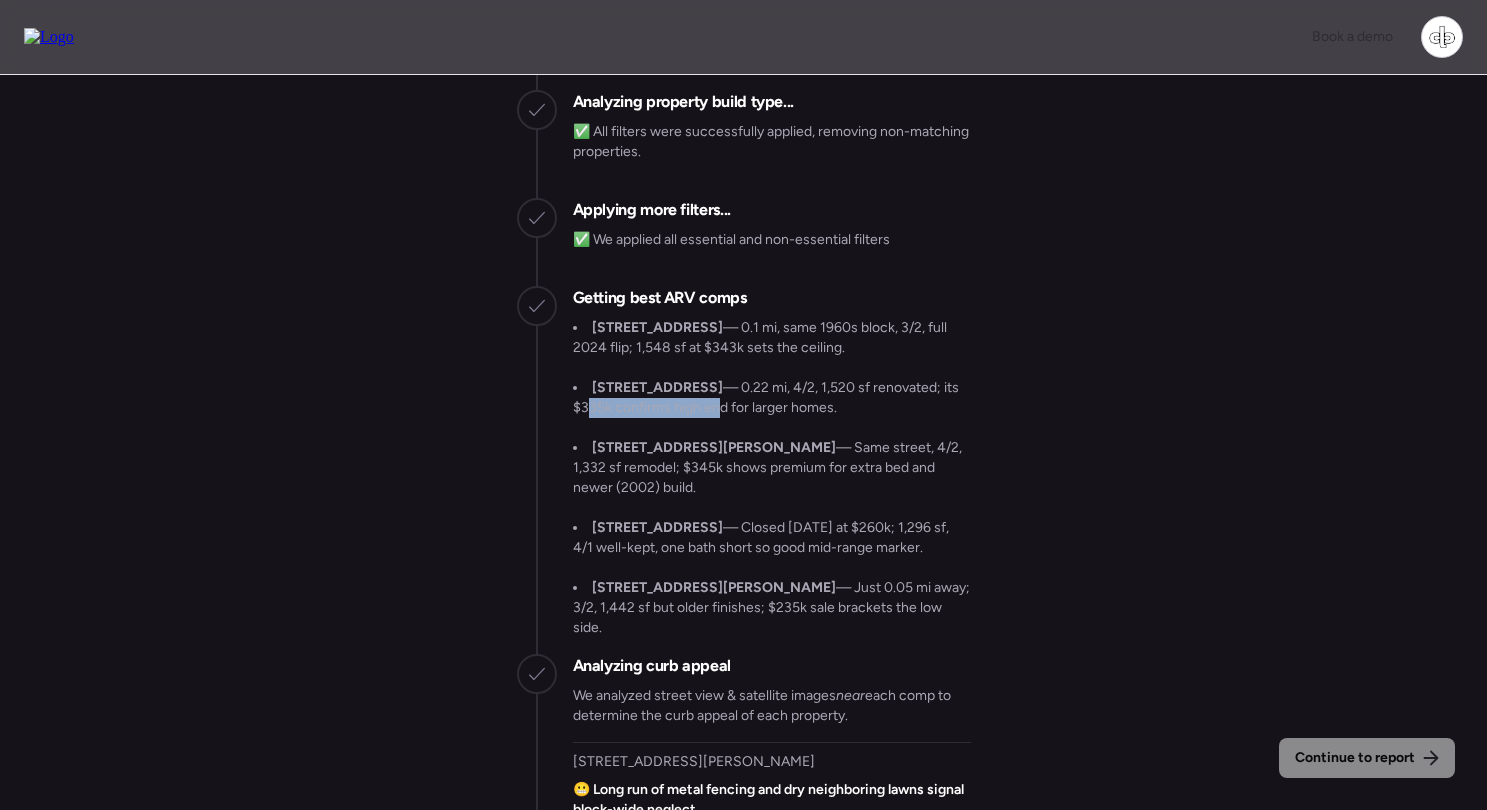 drag, startPoint x: 582, startPoint y: 446, endPoint x: 721, endPoint y: 446, distance: 139 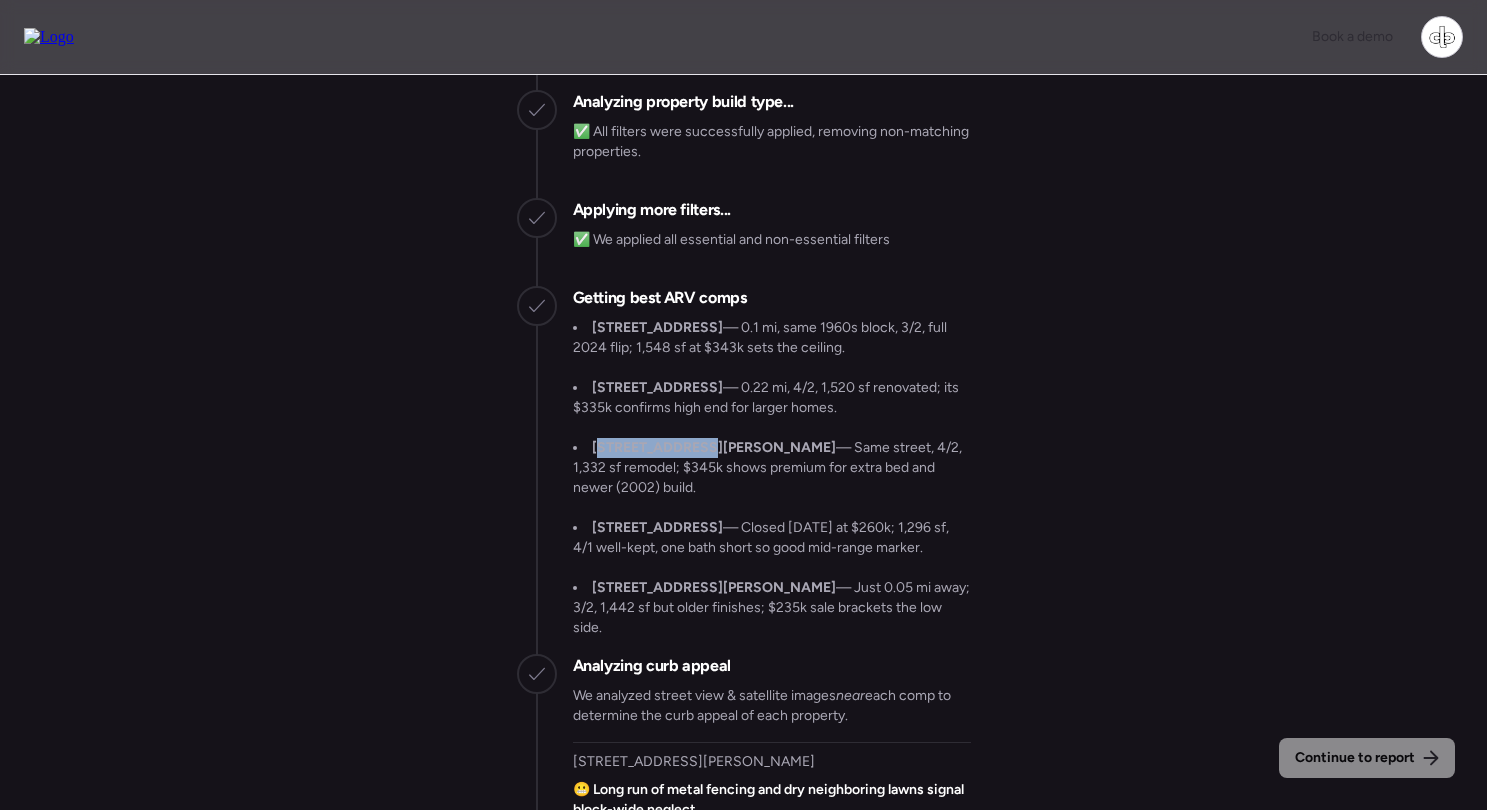 drag, startPoint x: 593, startPoint y: 486, endPoint x: 676, endPoint y: 486, distance: 83 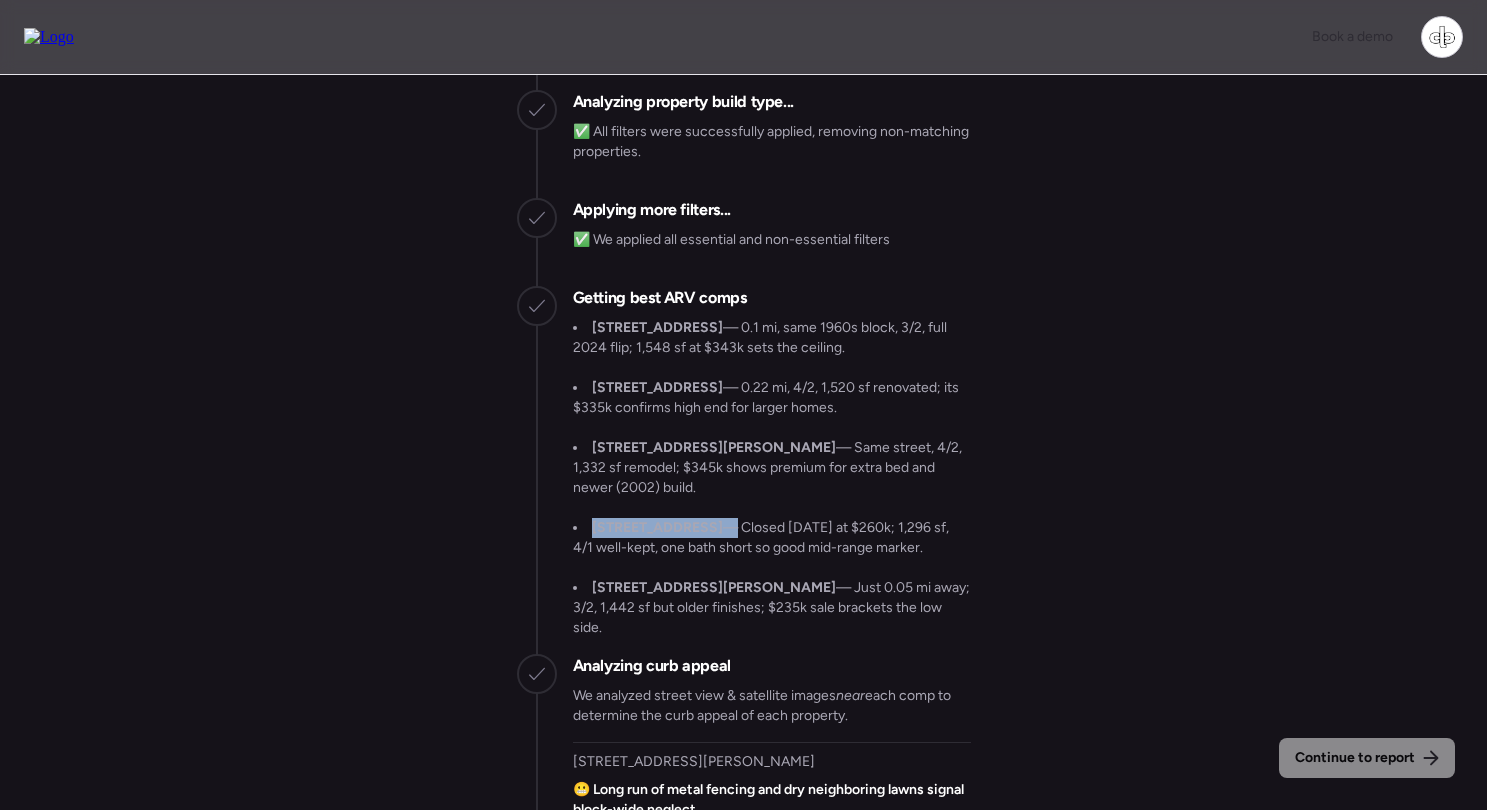 drag, startPoint x: 578, startPoint y: 540, endPoint x: 703, endPoint y: 540, distance: 125 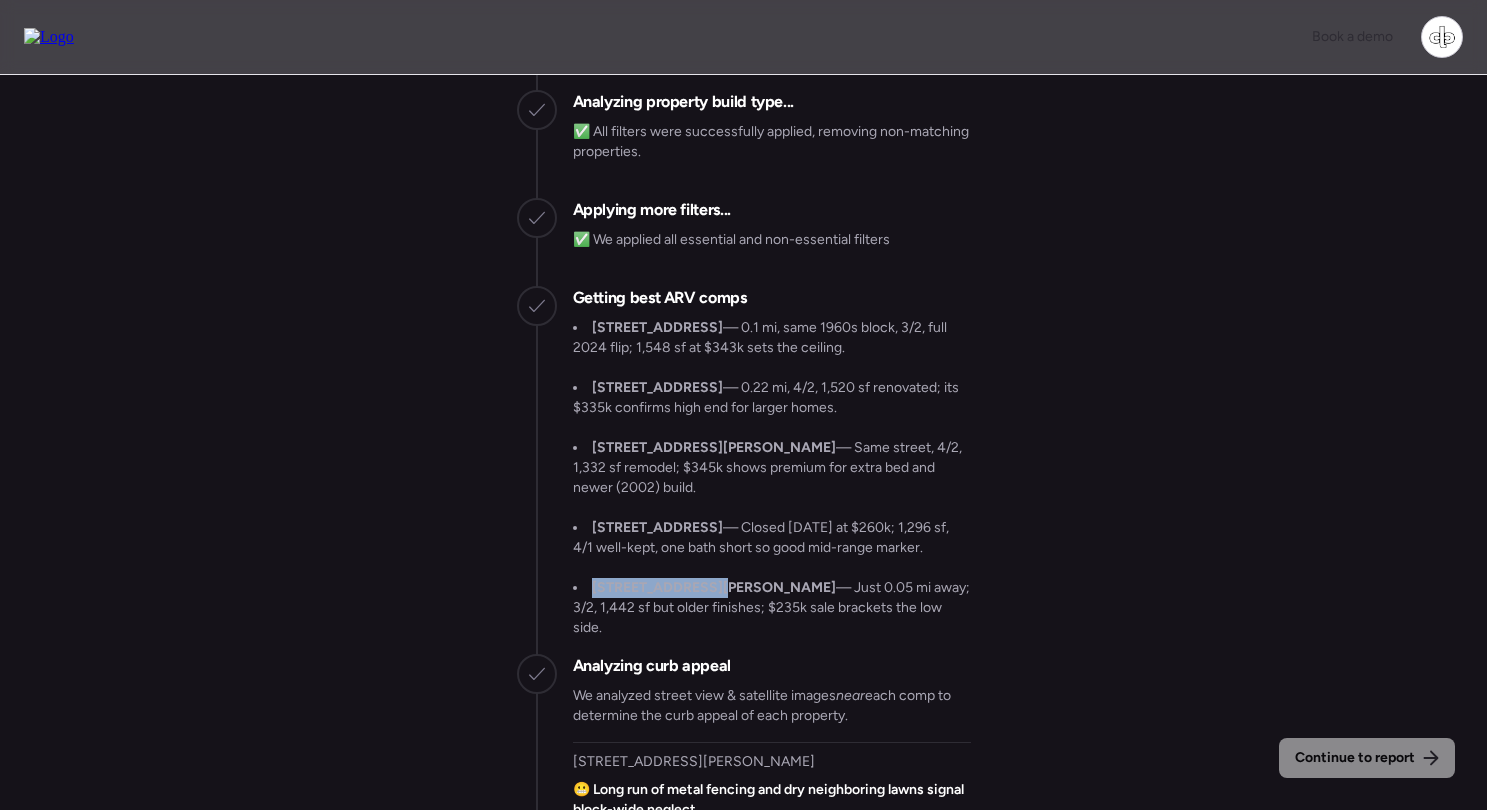 drag, startPoint x: 571, startPoint y: 605, endPoint x: 689, endPoint y: 605, distance: 118 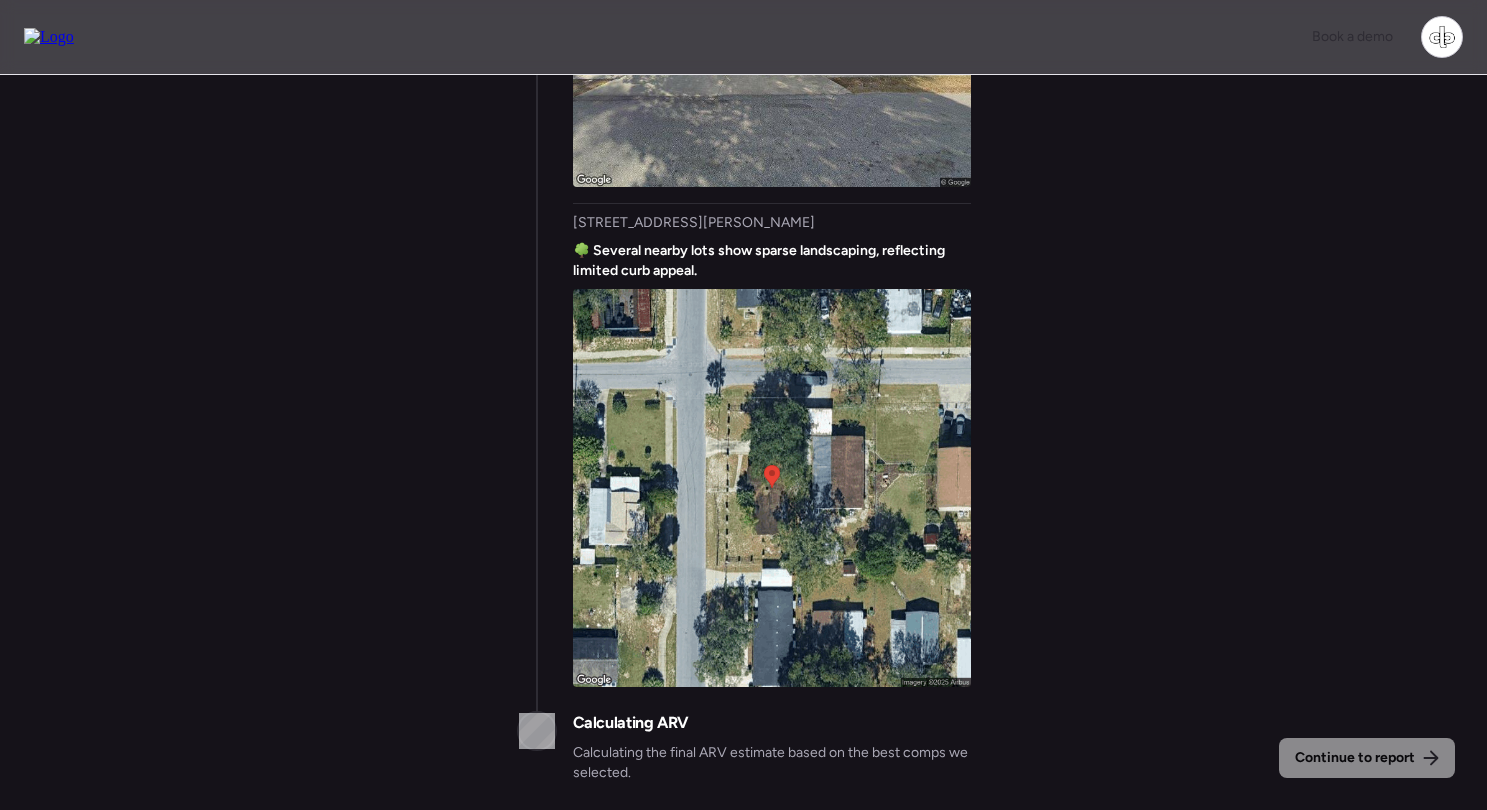 scroll, scrollTop: 0, scrollLeft: 0, axis: both 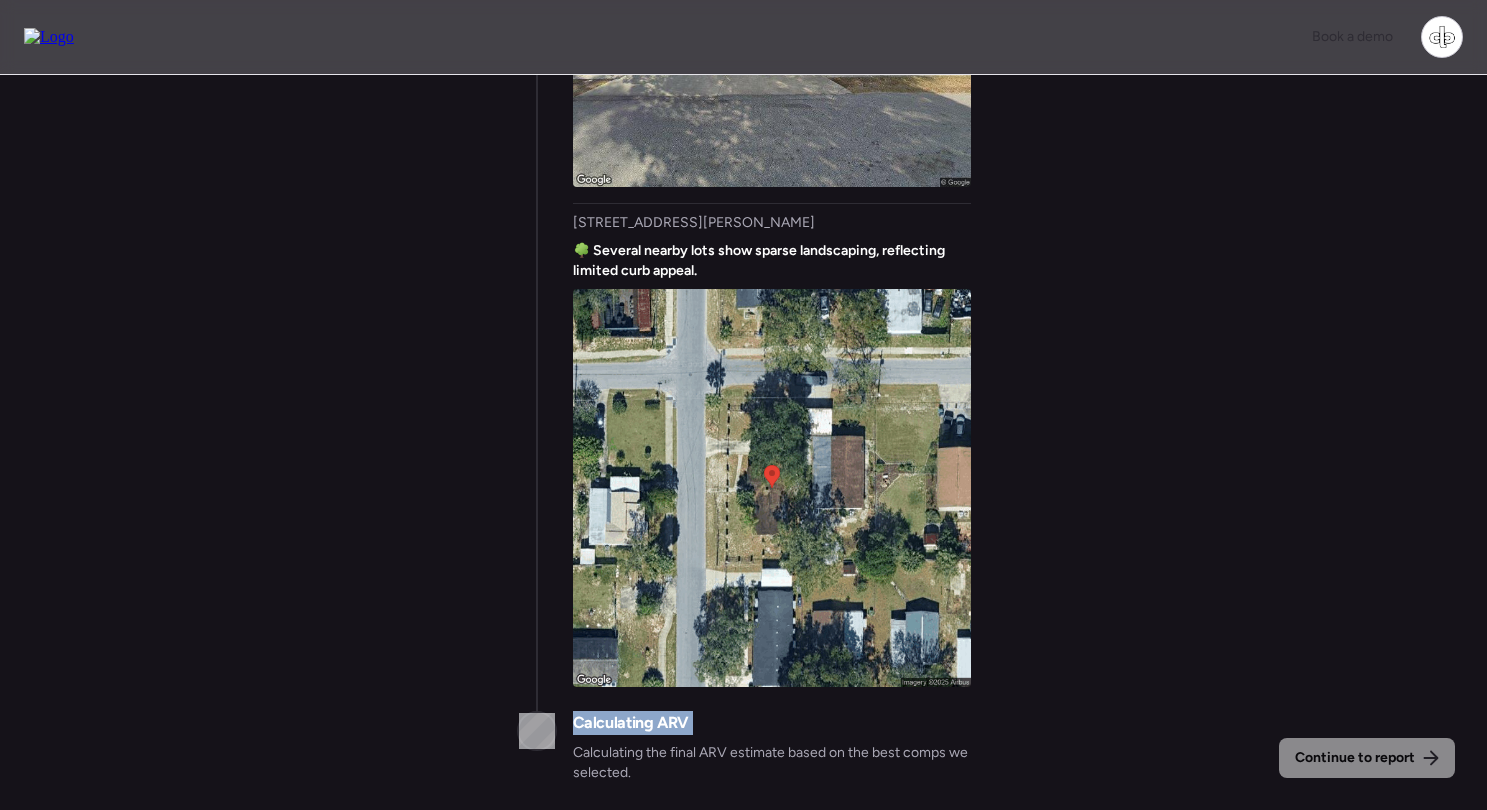 drag, startPoint x: 568, startPoint y: 720, endPoint x: 746, endPoint y: 722, distance: 178.01123 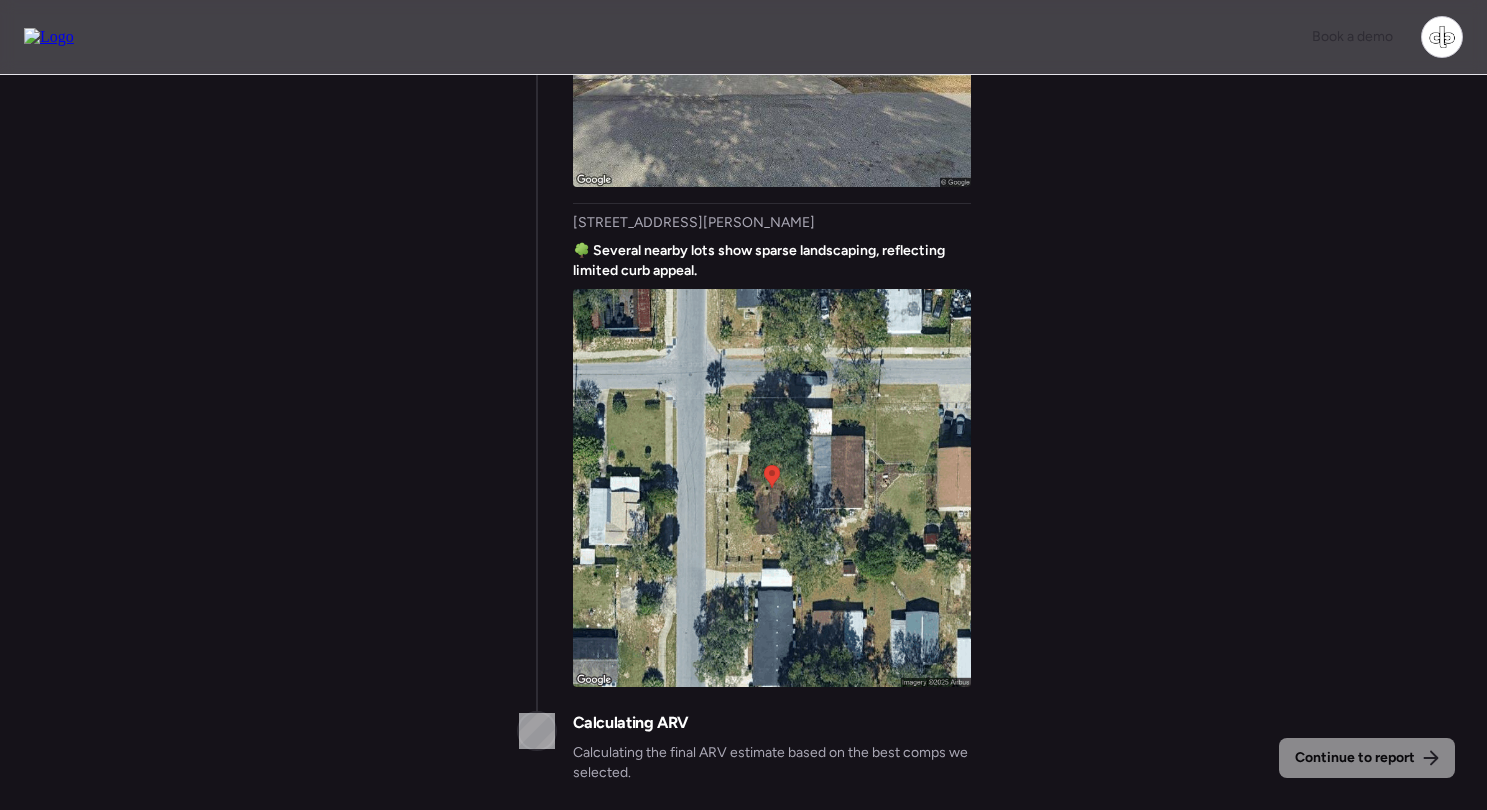 click on "Calculating ARV Calculating the final ARV estimate based on the best comps we selected." at bounding box center [772, 747] 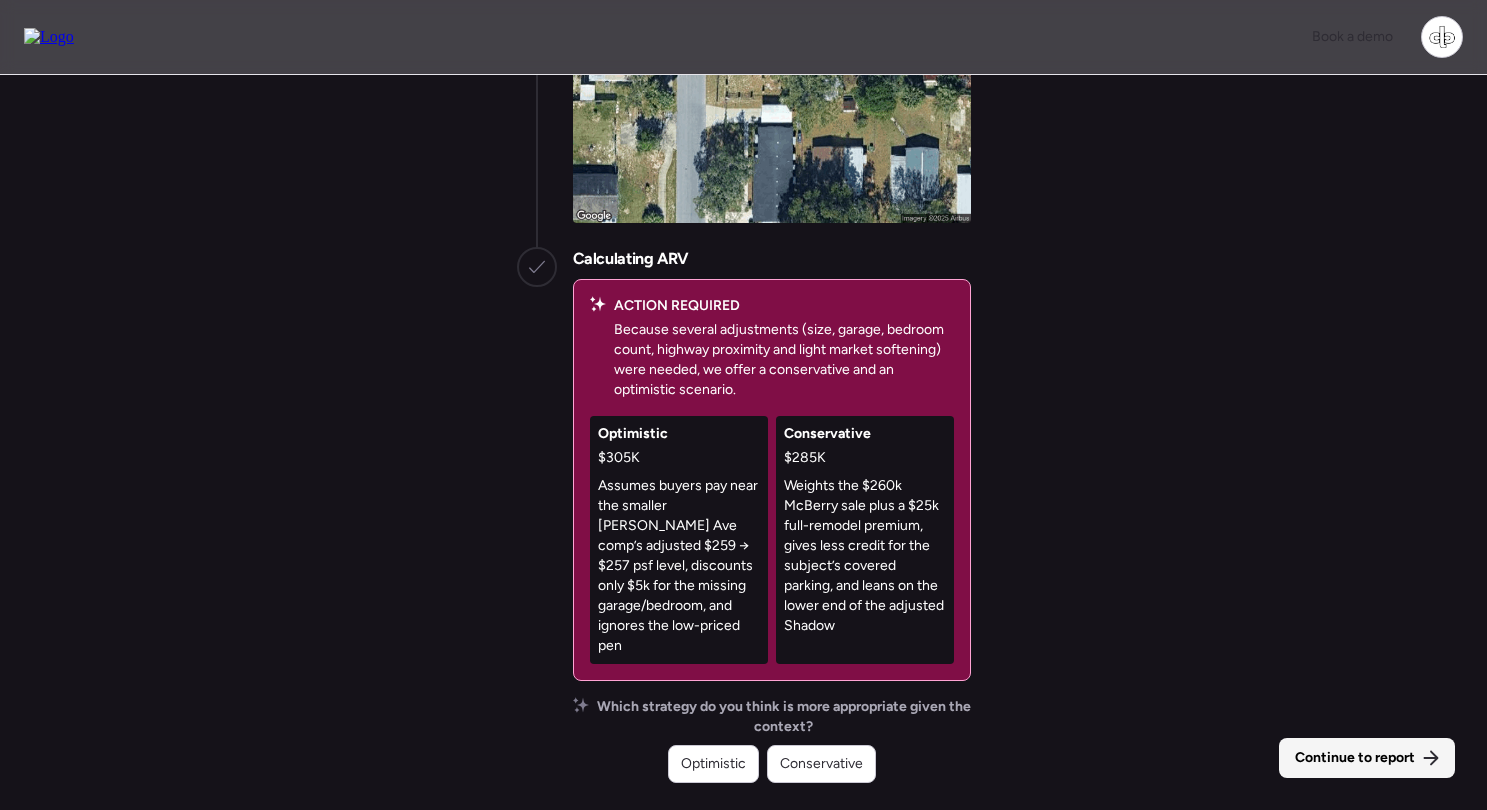 click on "Continue to report" at bounding box center [1355, 758] 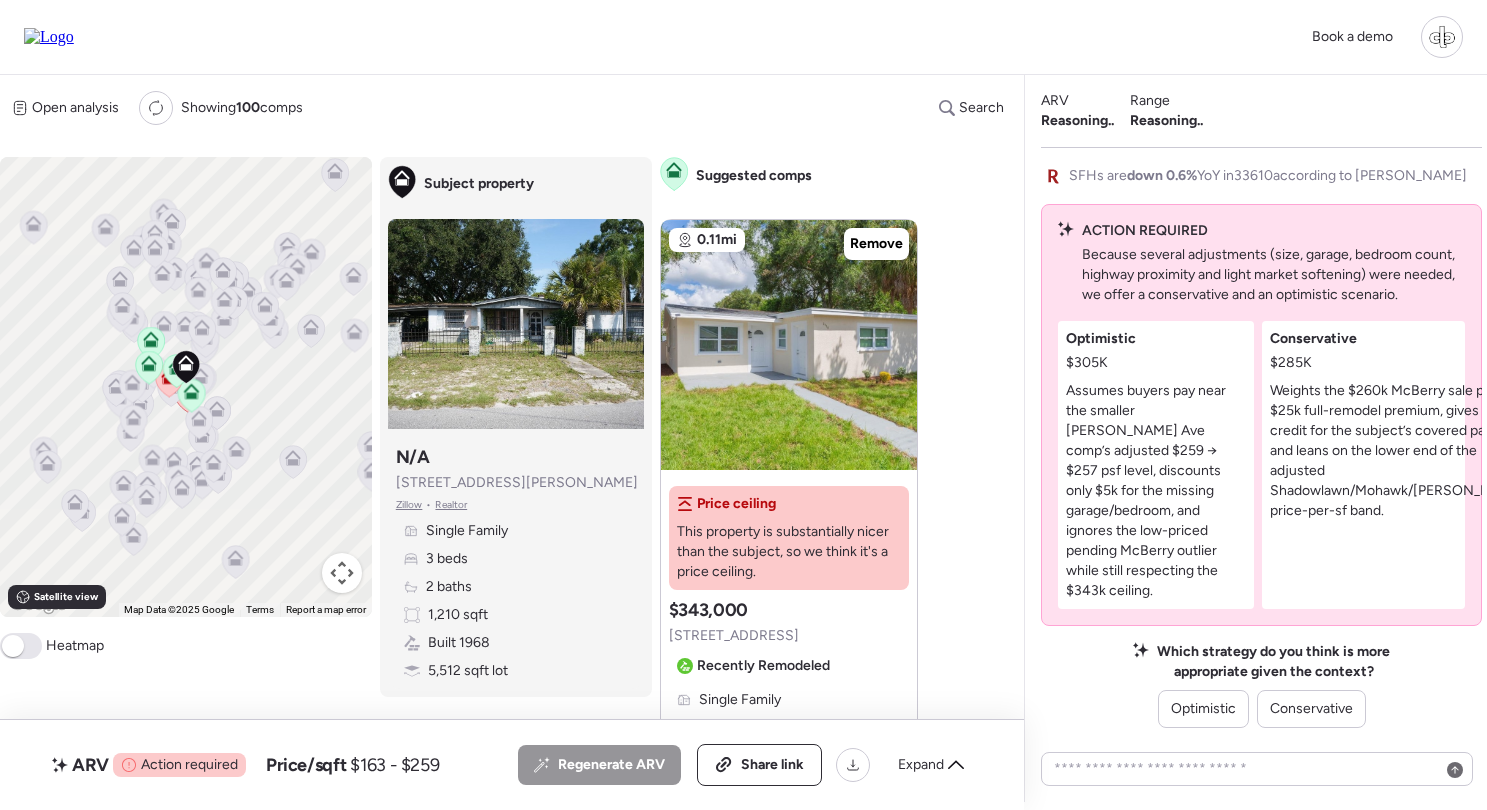 scroll, scrollTop: 0, scrollLeft: 0, axis: both 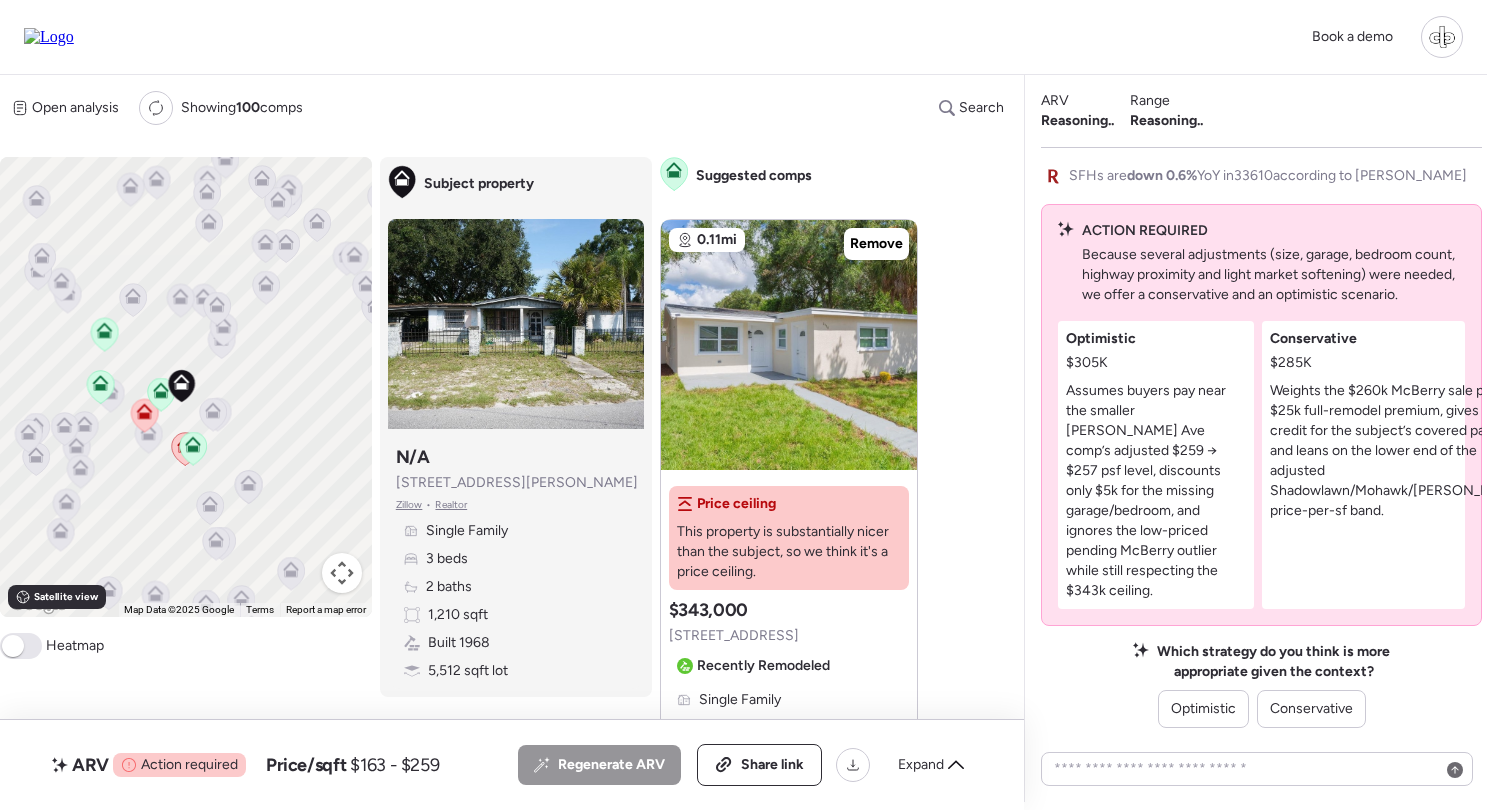 click 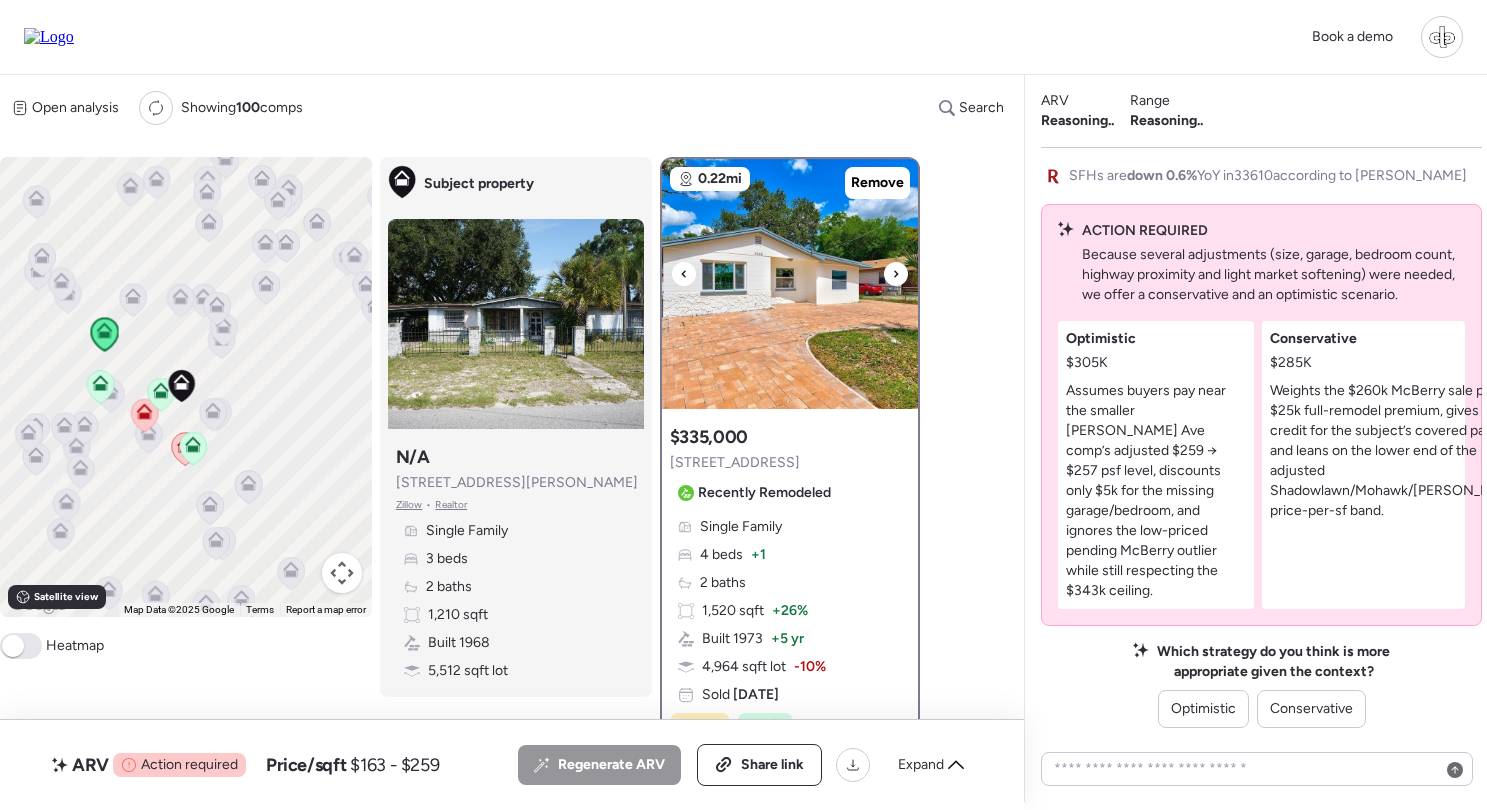 scroll, scrollTop: 0, scrollLeft: 0, axis: both 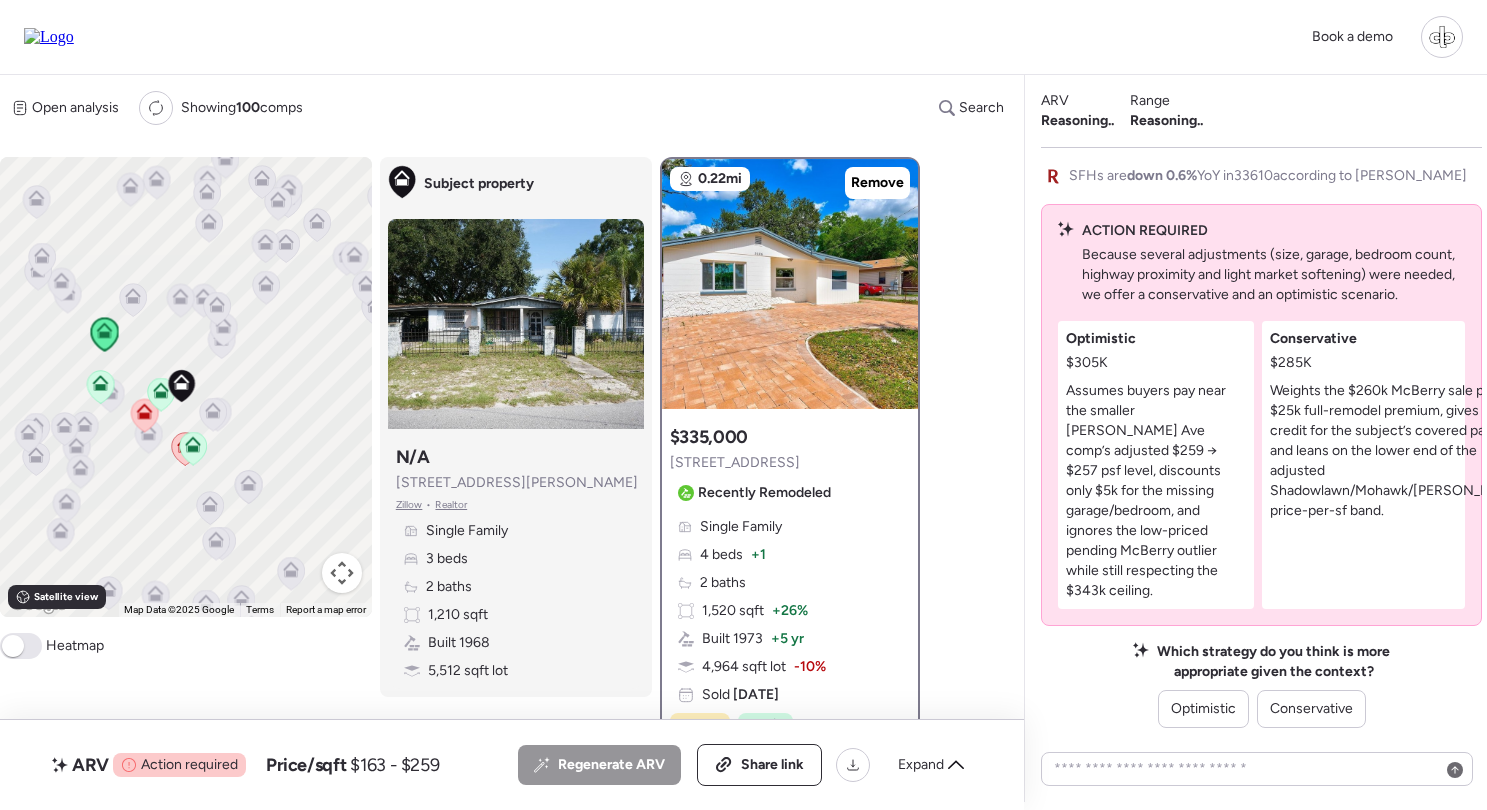 click 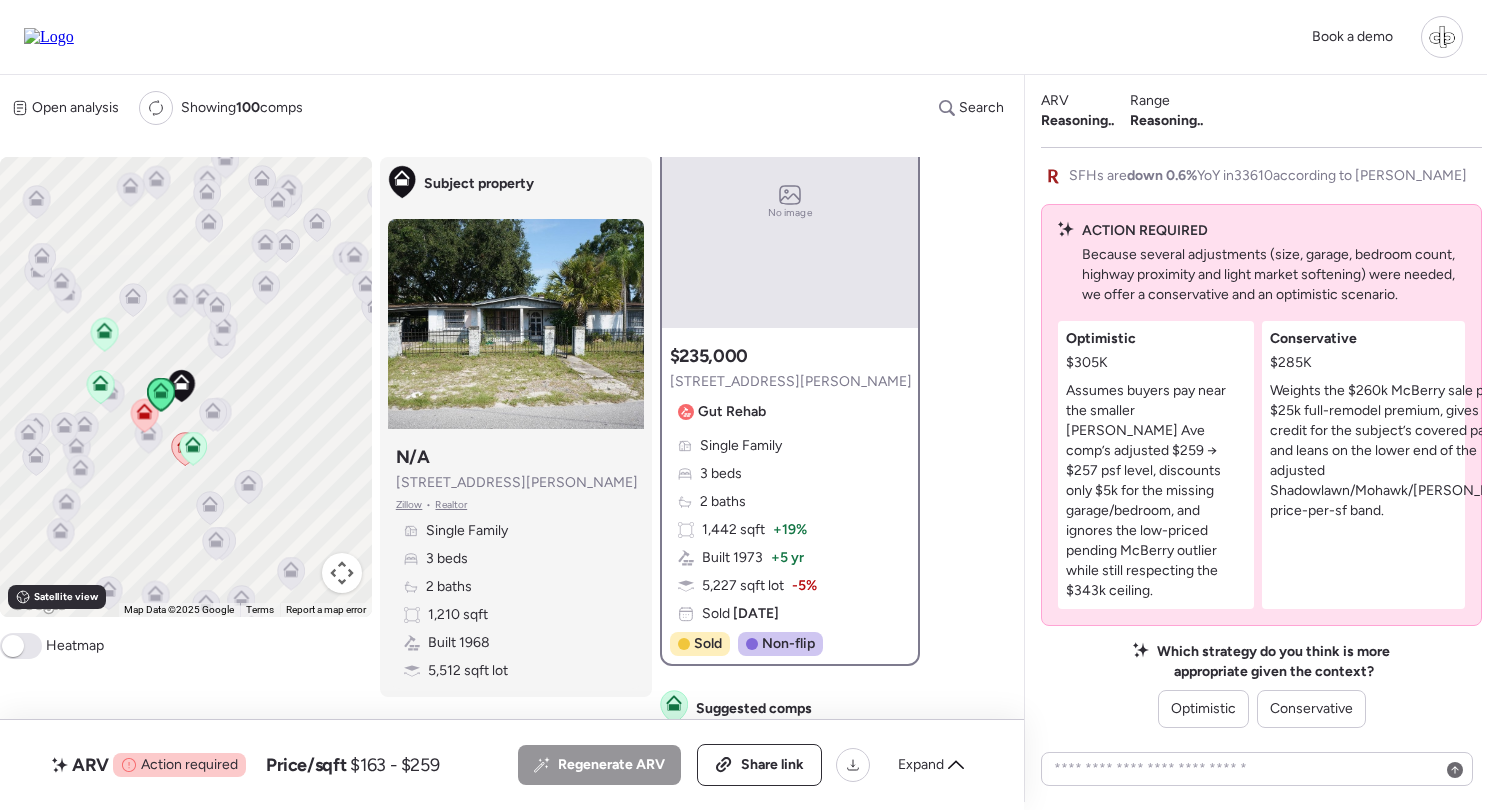 scroll, scrollTop: 109, scrollLeft: 0, axis: vertical 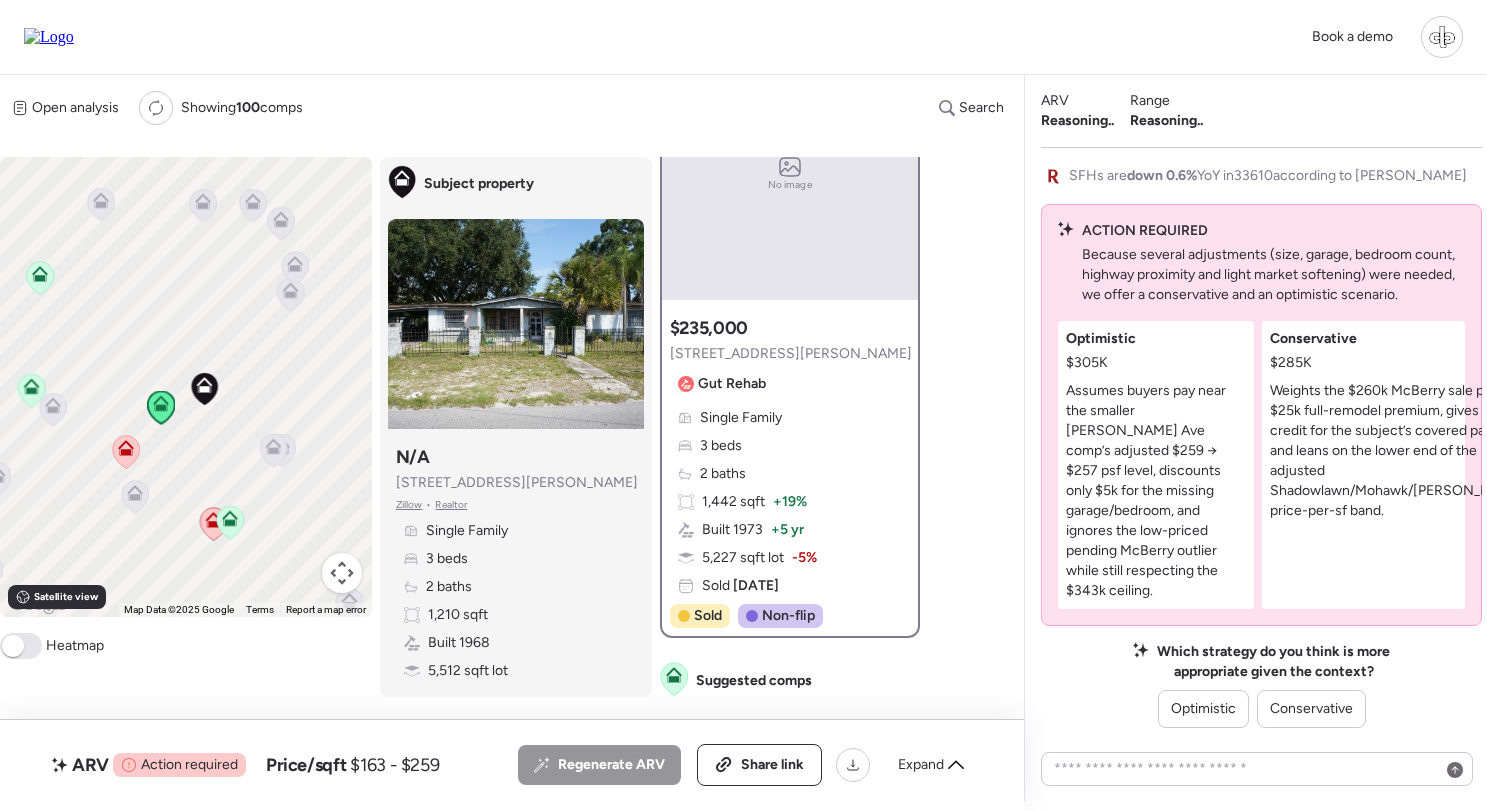 click 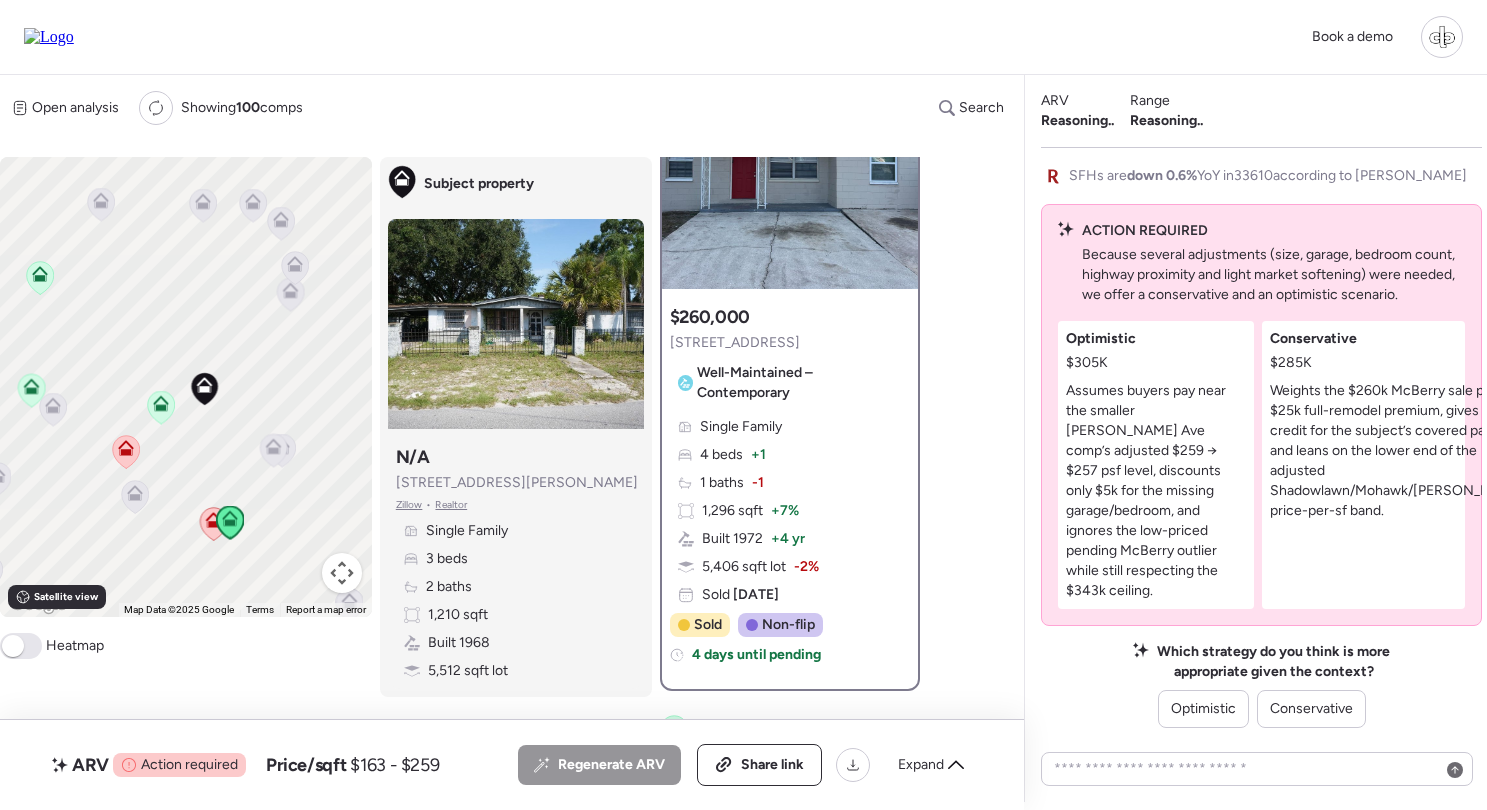 scroll, scrollTop: 53, scrollLeft: 0, axis: vertical 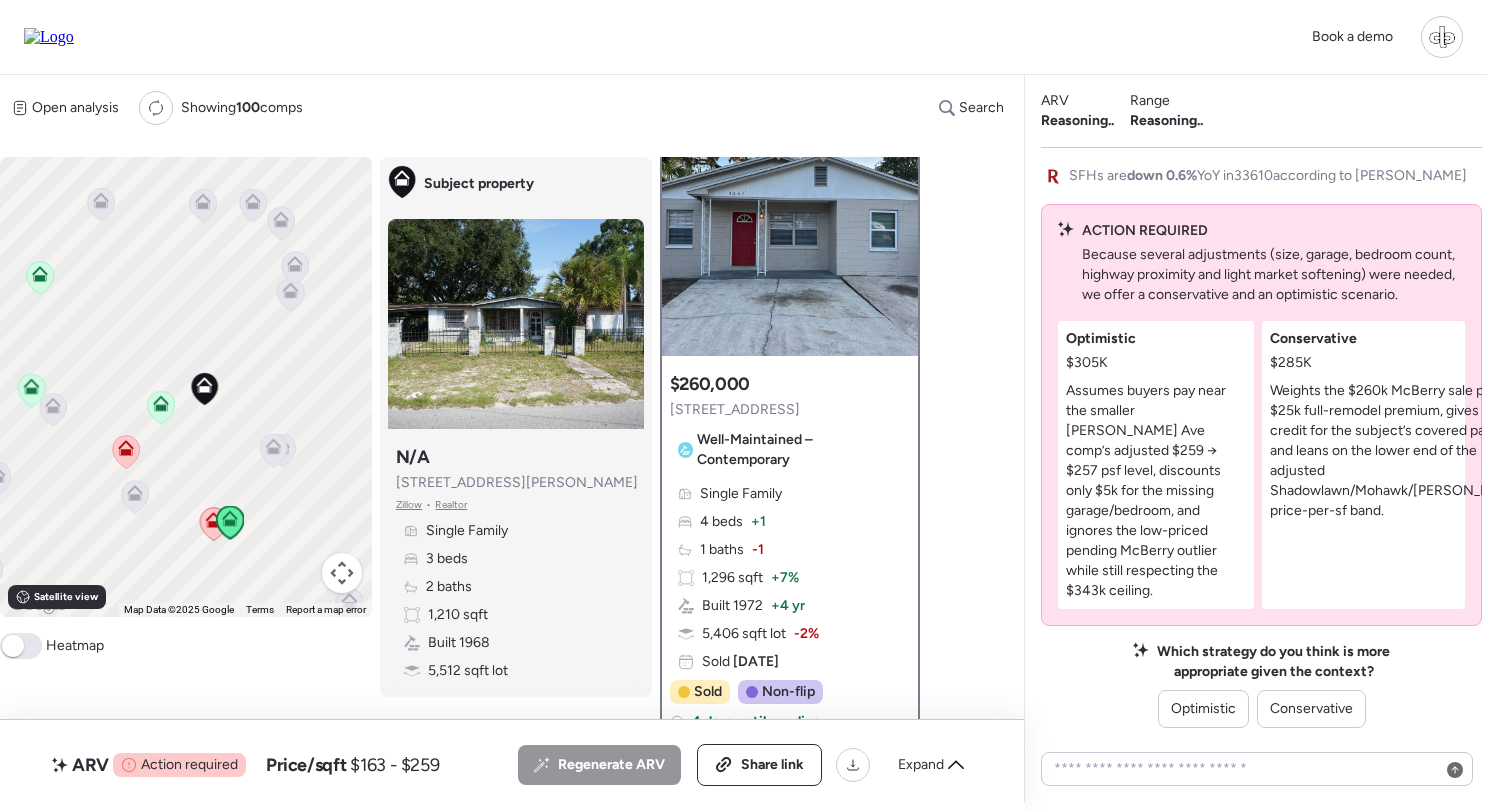 click 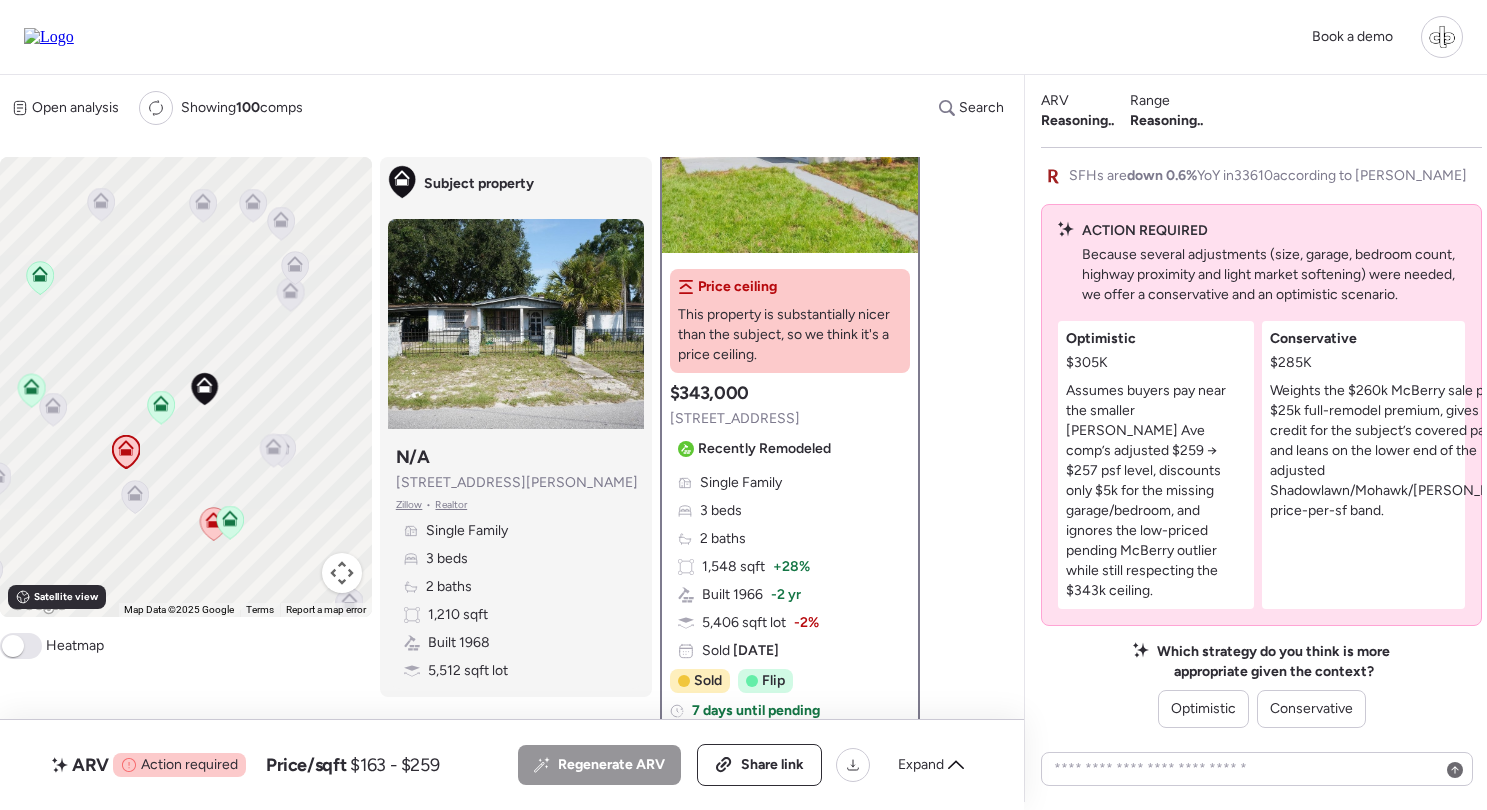 scroll, scrollTop: 155, scrollLeft: 0, axis: vertical 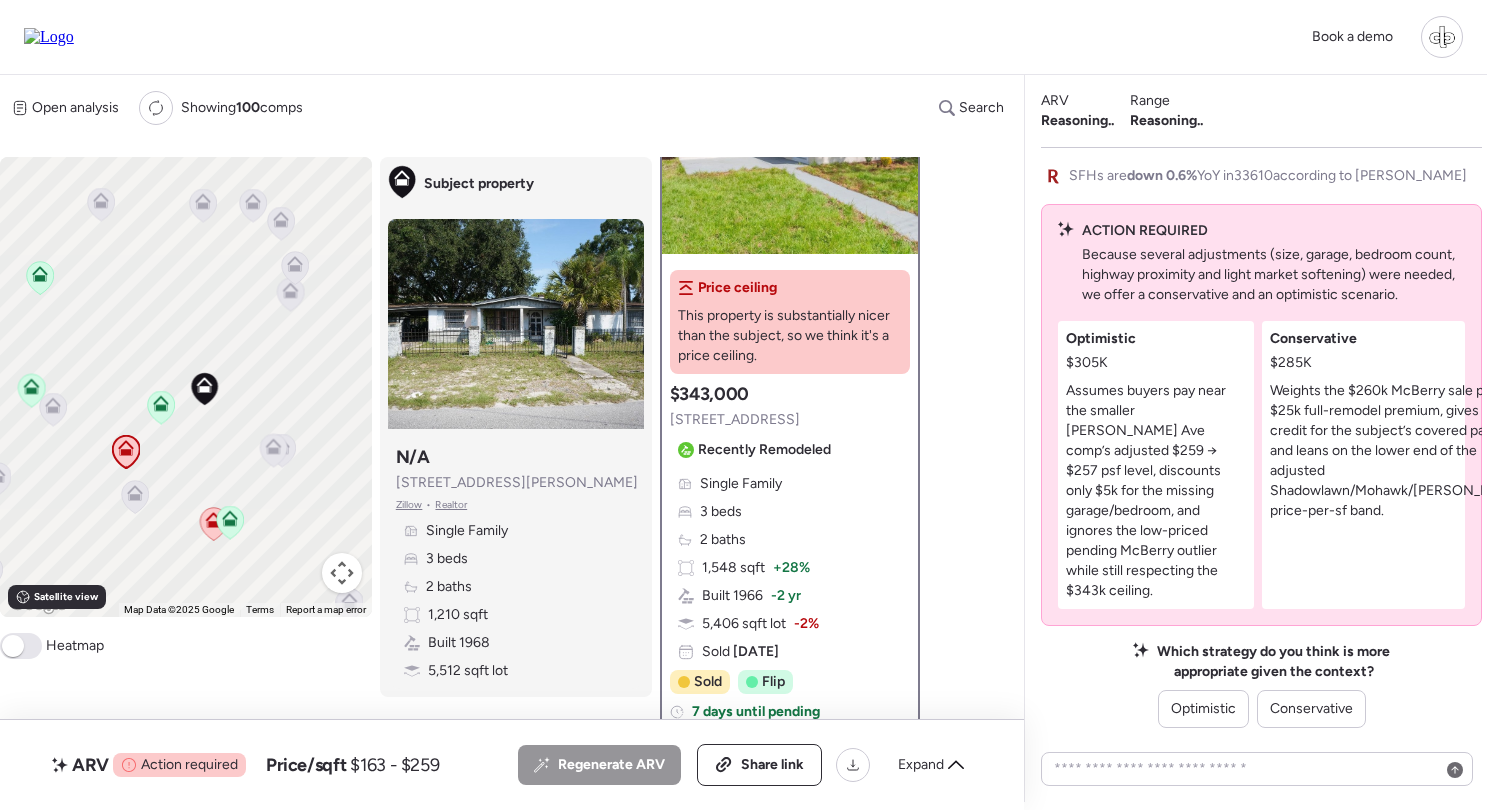 click 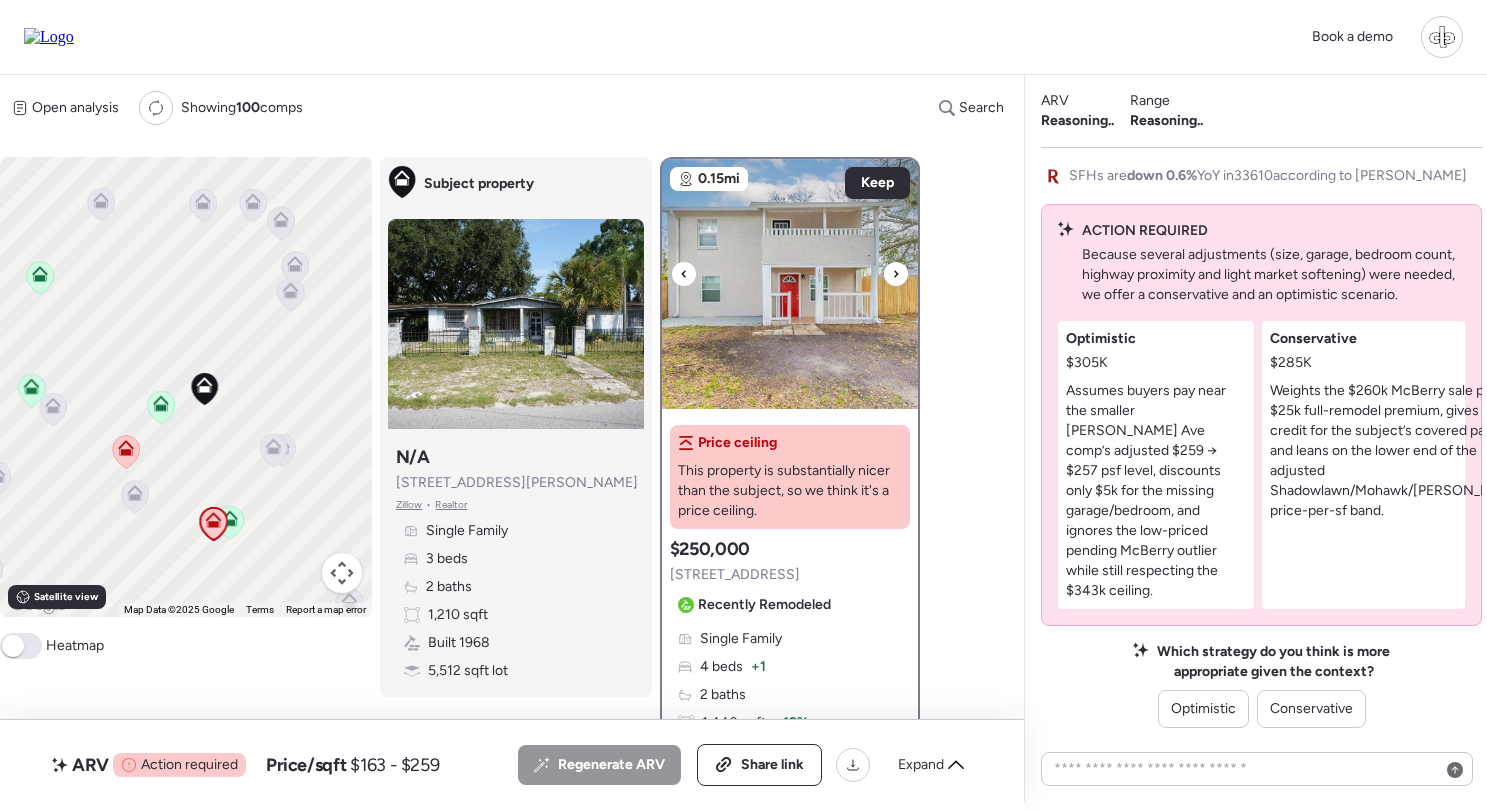 scroll, scrollTop: 0, scrollLeft: 0, axis: both 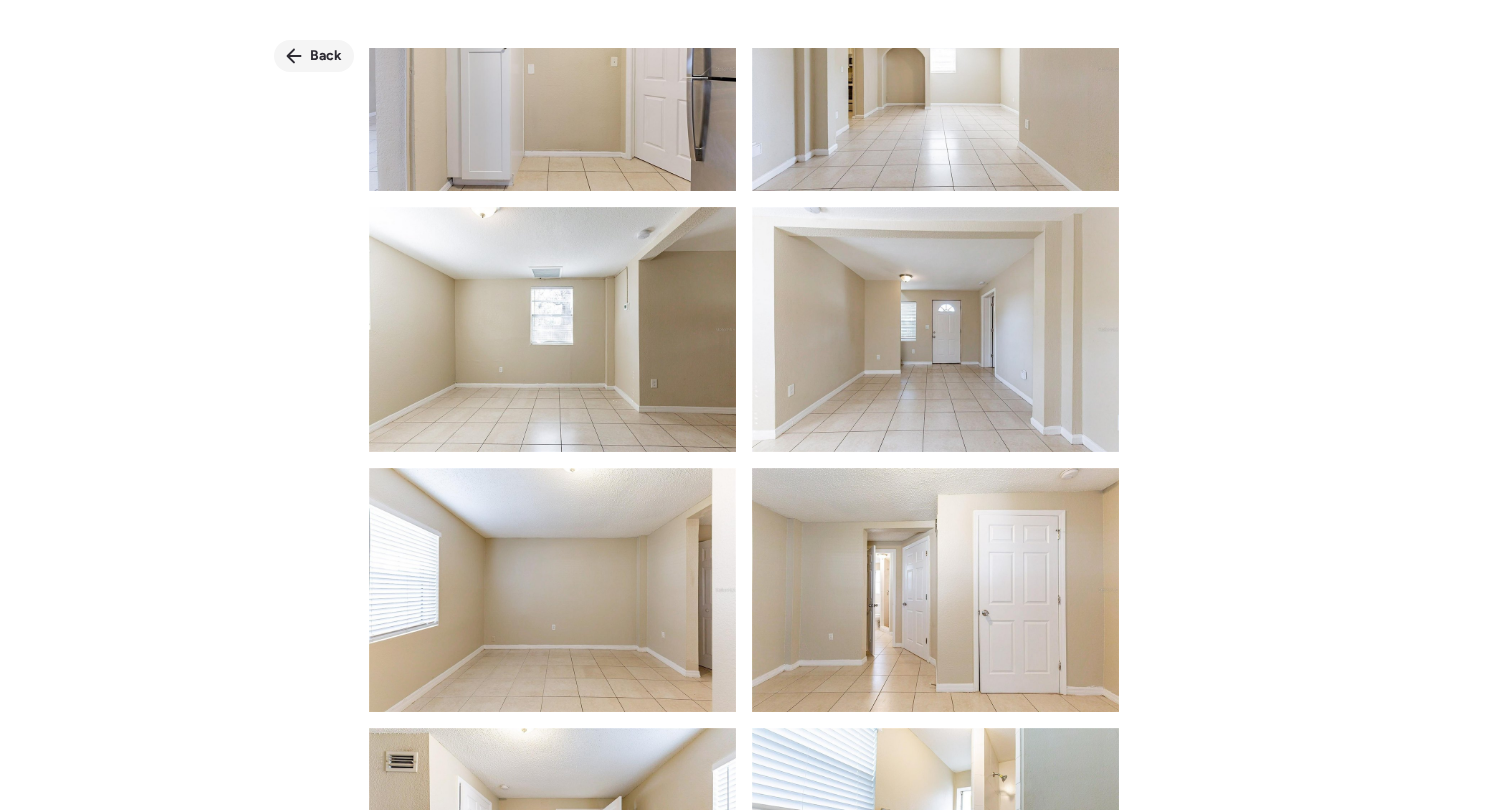 click on "Back" at bounding box center (326, 56) 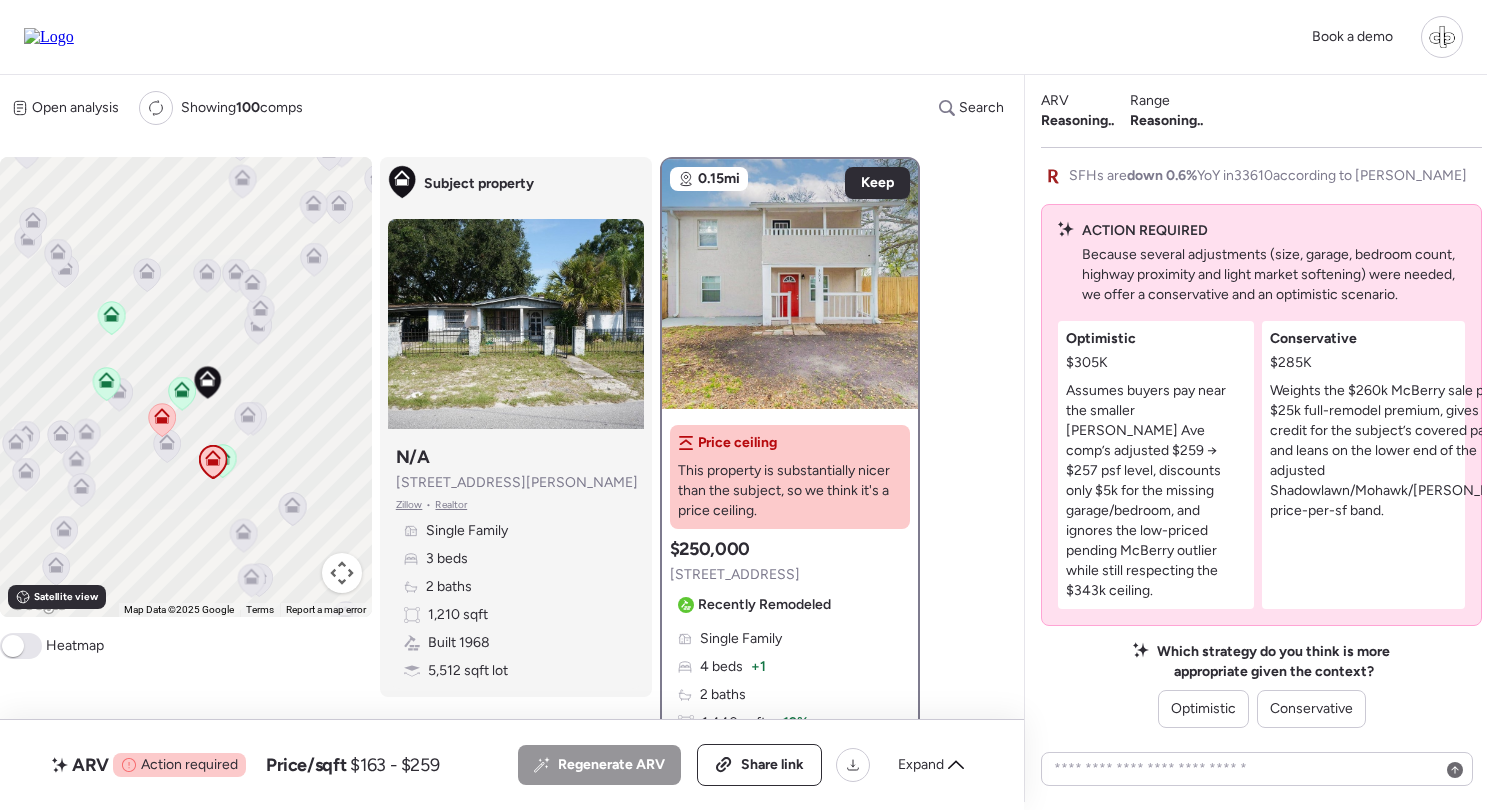 click on "$305K" at bounding box center (1087, 363) 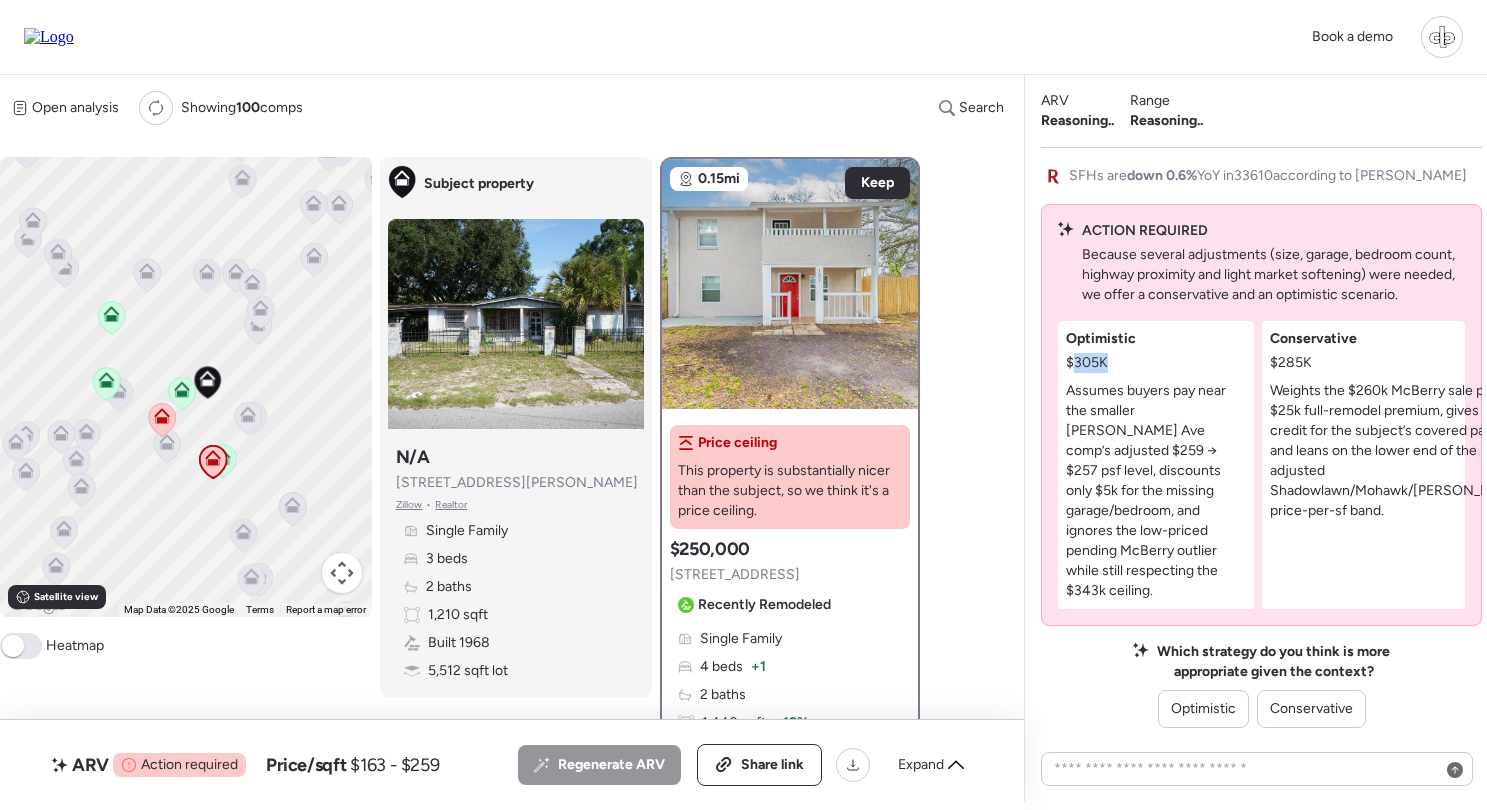 click on "$305K" at bounding box center [1087, 363] 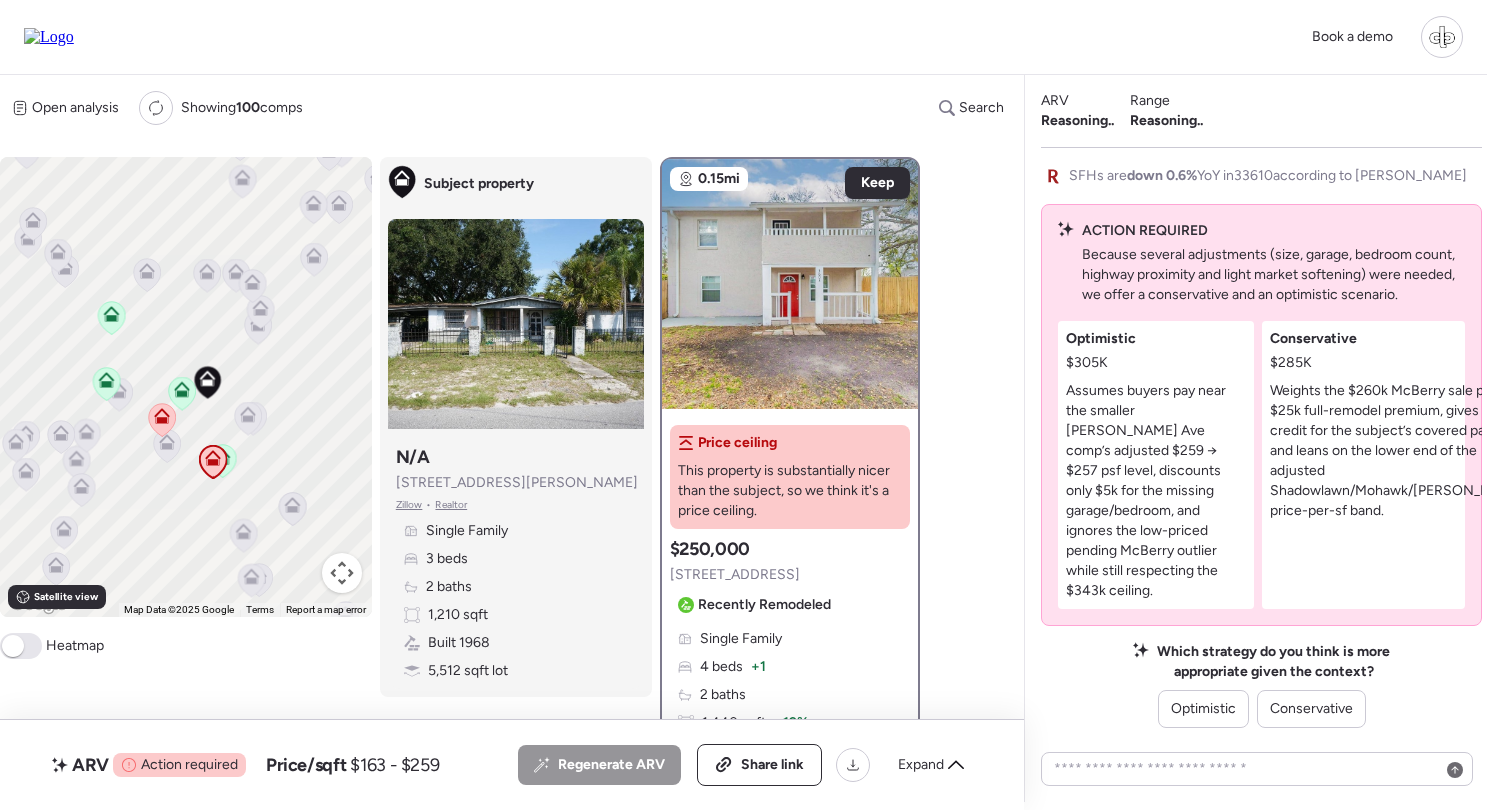 drag, startPoint x: 1286, startPoint y: 229, endPoint x: 1288, endPoint y: 377, distance: 148.01352 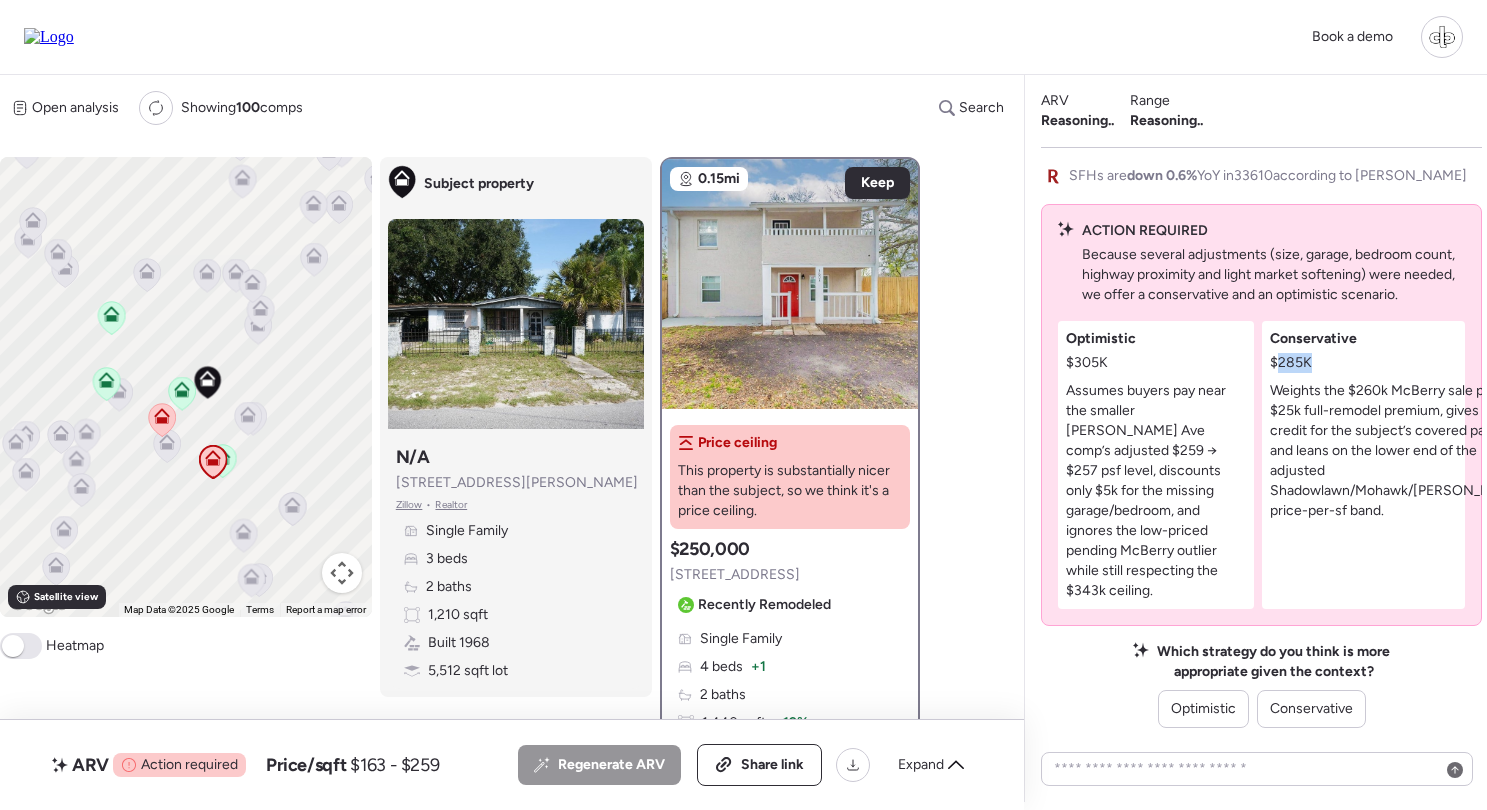 click on "$285K" at bounding box center [1291, 363] 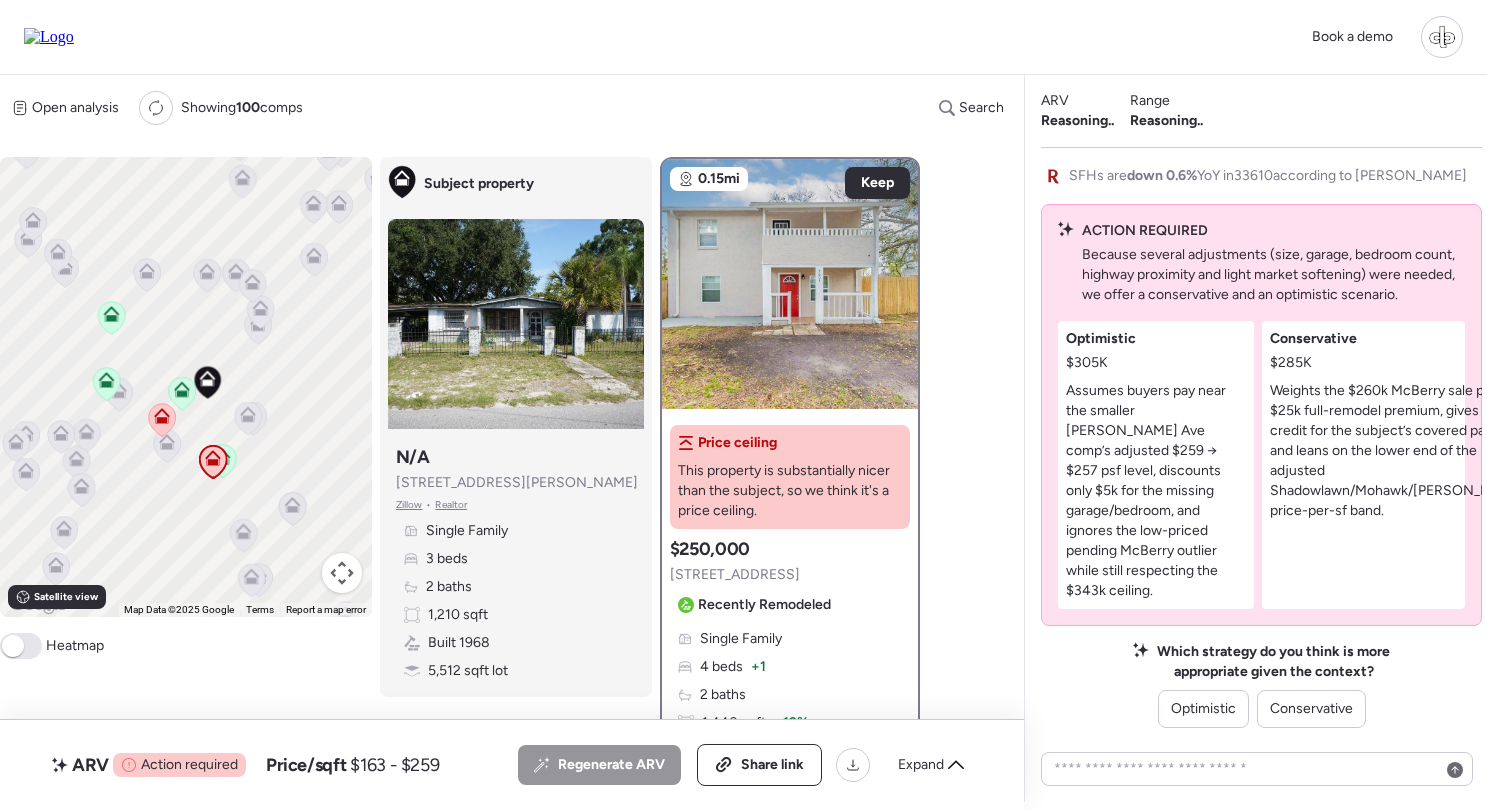 click on "Conservative $285K Weights the $260k McBerry sale plus a $25k full-remodel premium, gives less credit for the subject’s covered parking, and leans on the lower end of the adjusted Shadowlawn/Mohawk/Giddens price-per-sf band." at bounding box center (1364, 465) 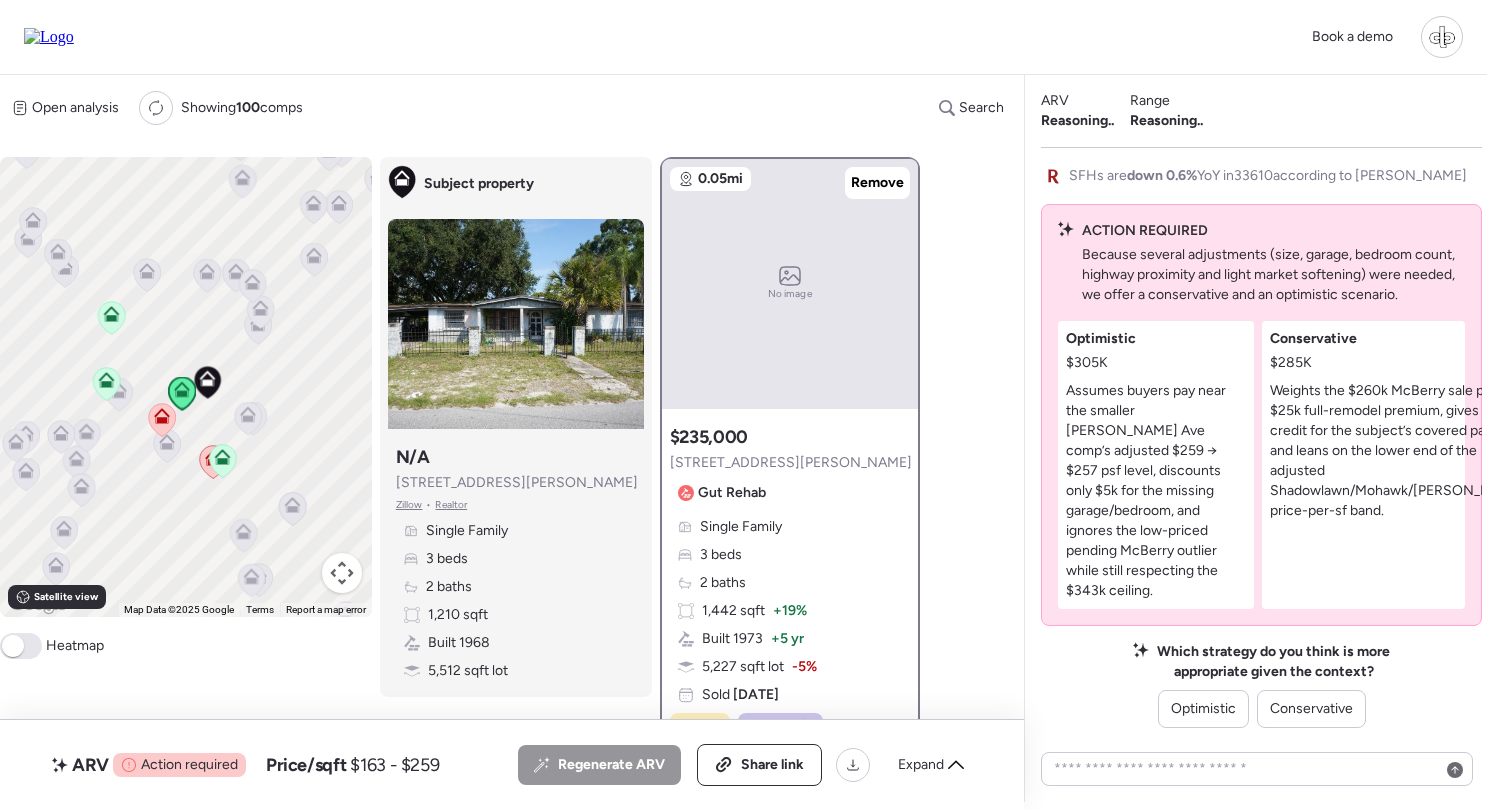 click 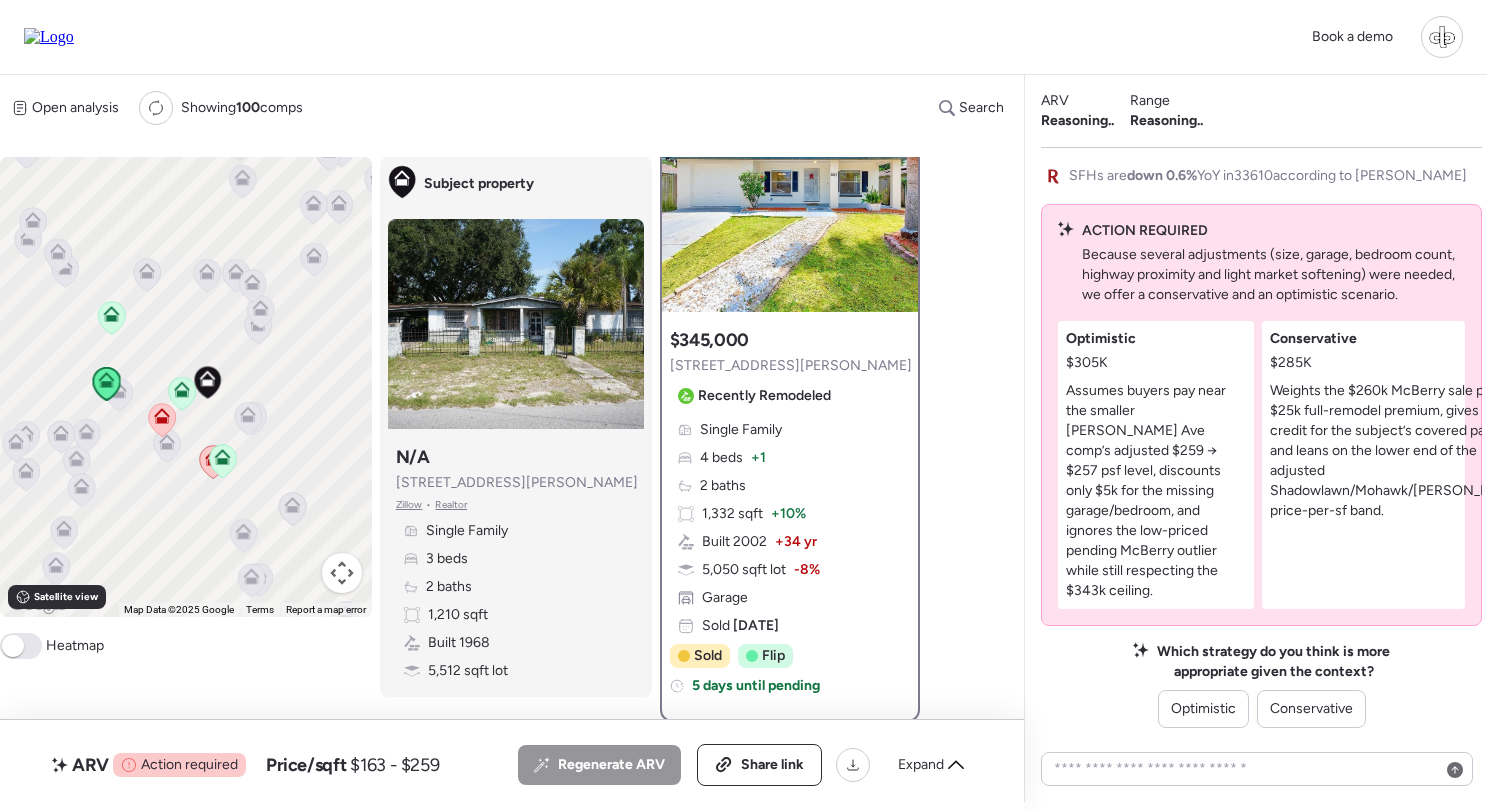 scroll, scrollTop: 96, scrollLeft: 0, axis: vertical 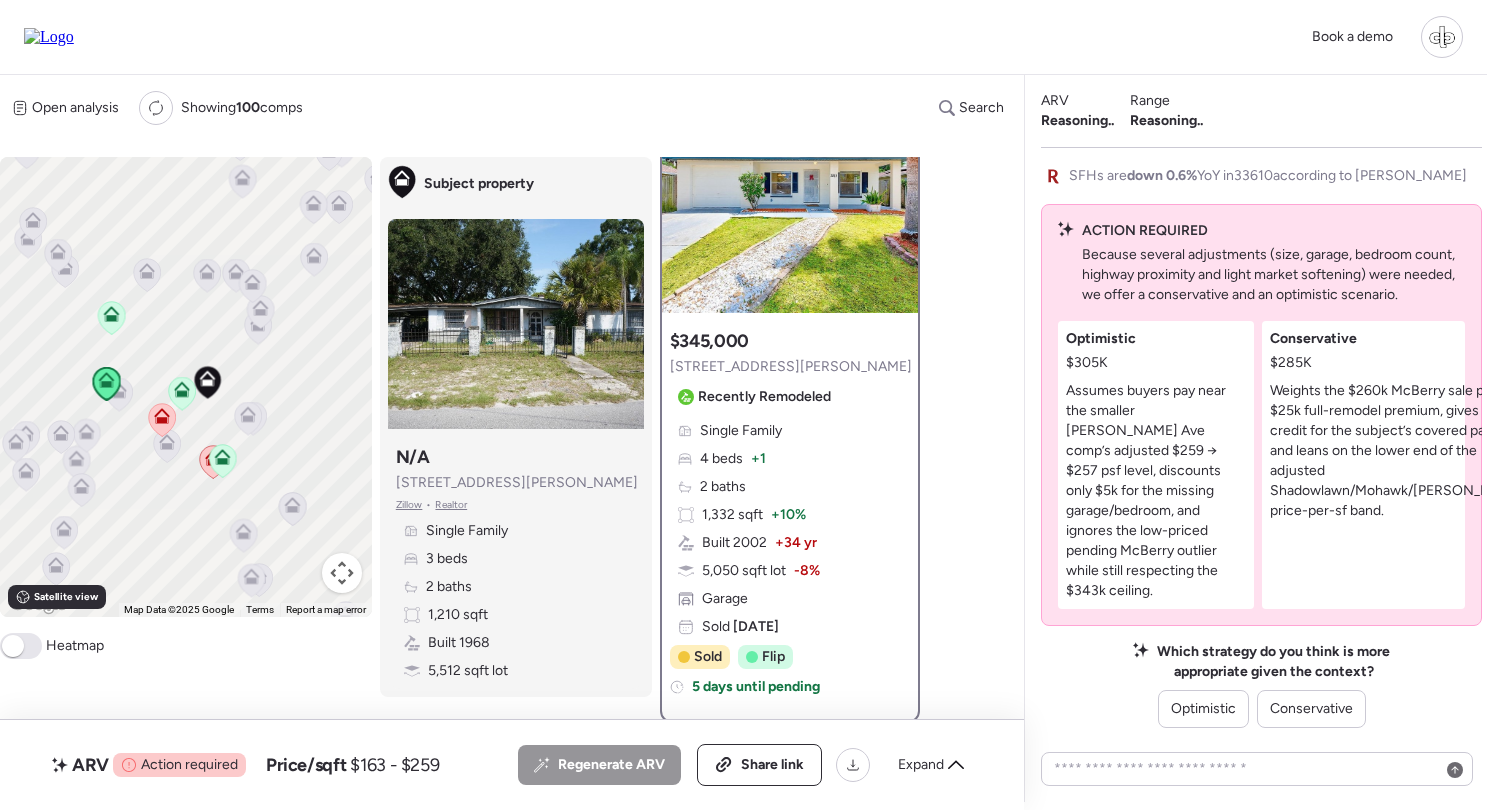 click 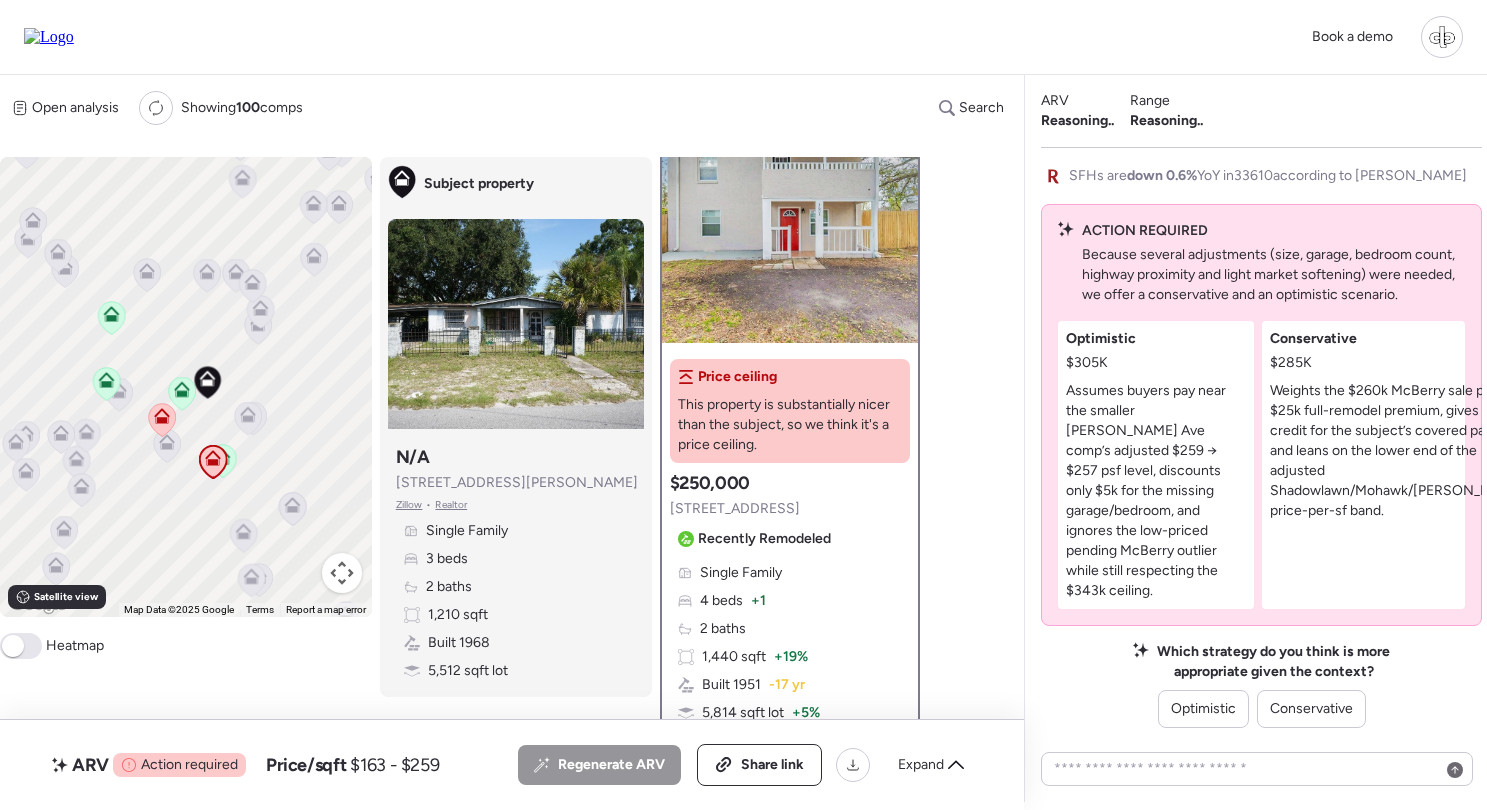 scroll, scrollTop: 17, scrollLeft: 0, axis: vertical 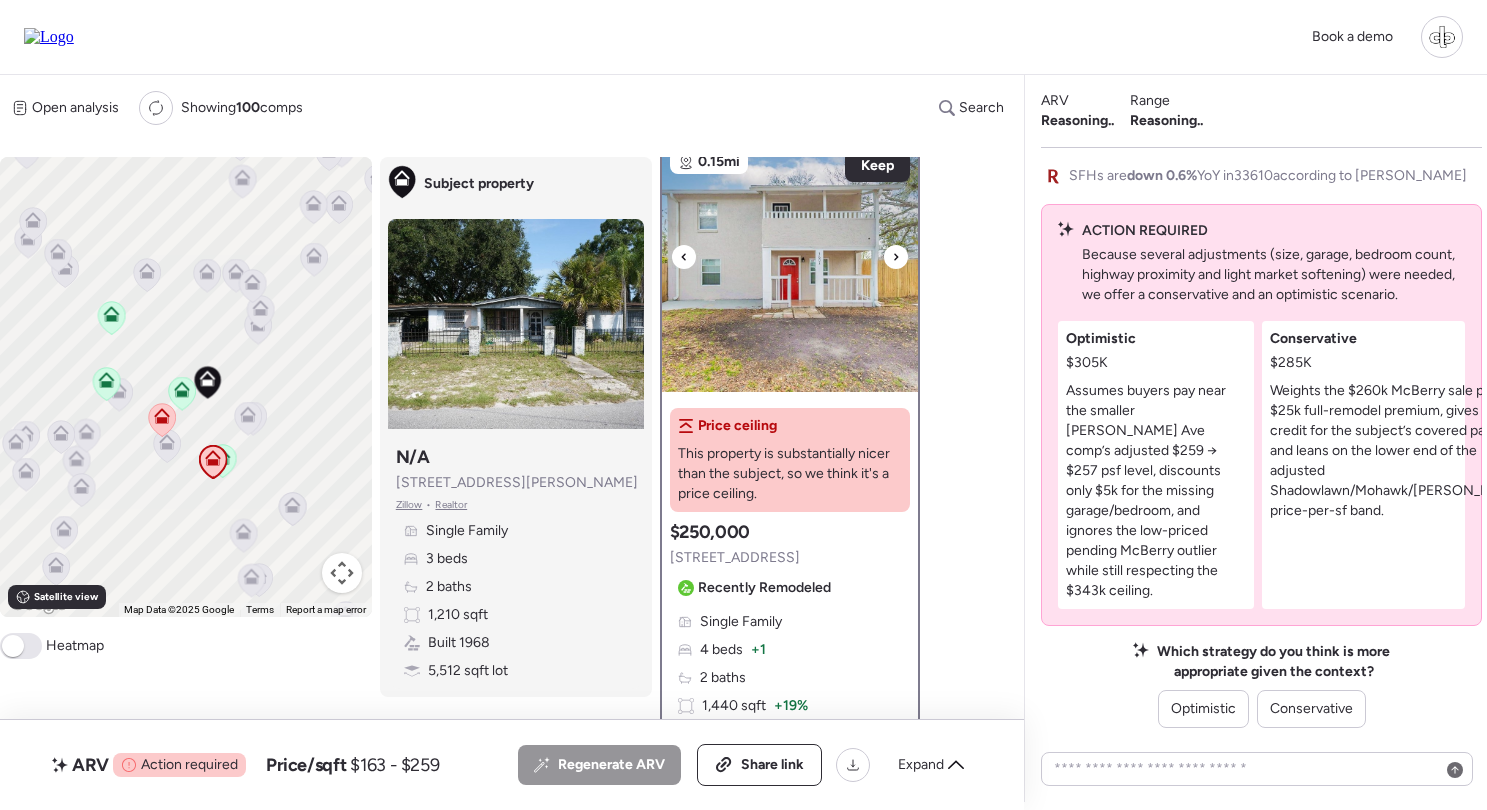 click at bounding box center [790, 267] 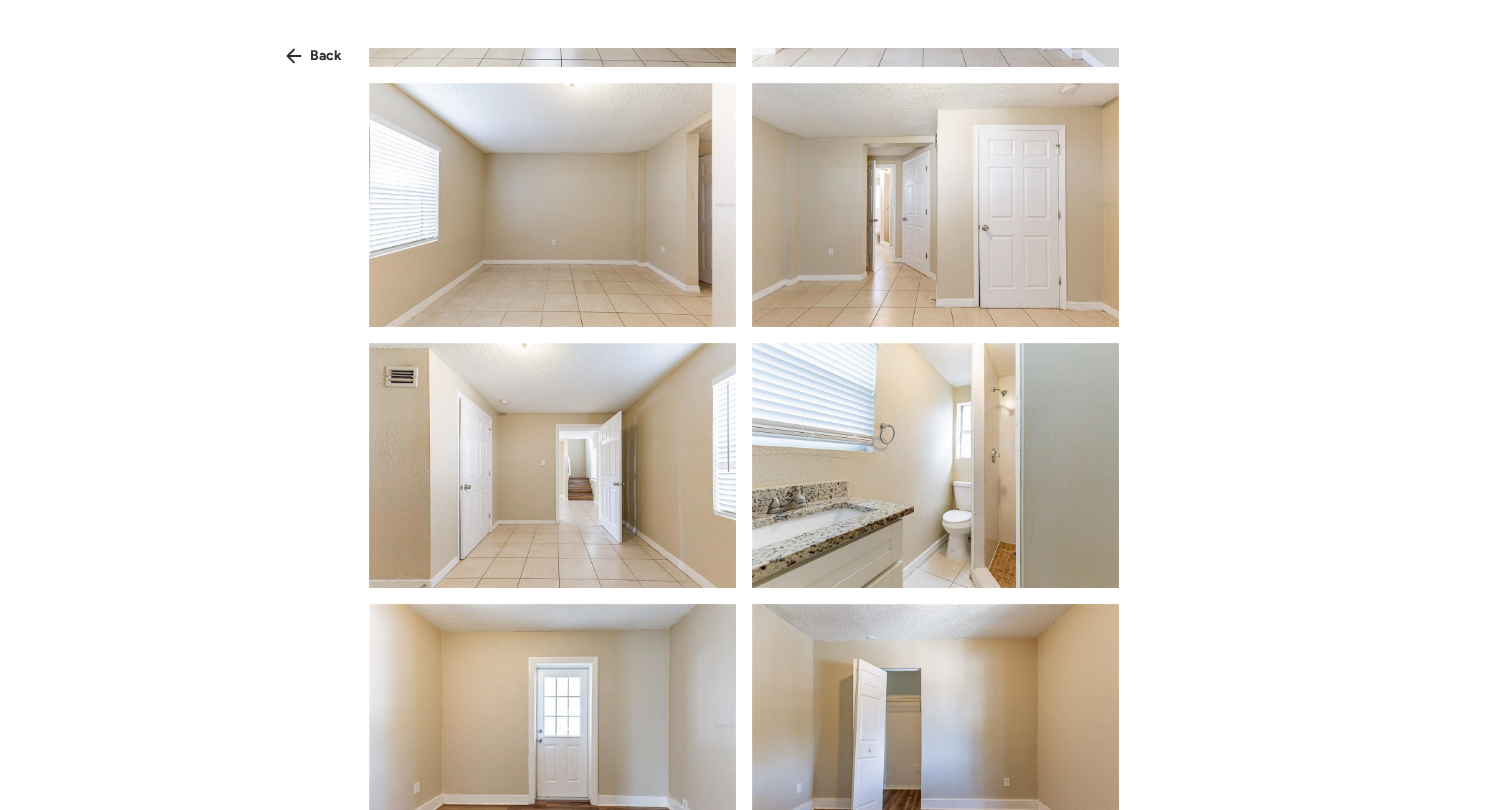 scroll, scrollTop: 1172, scrollLeft: 0, axis: vertical 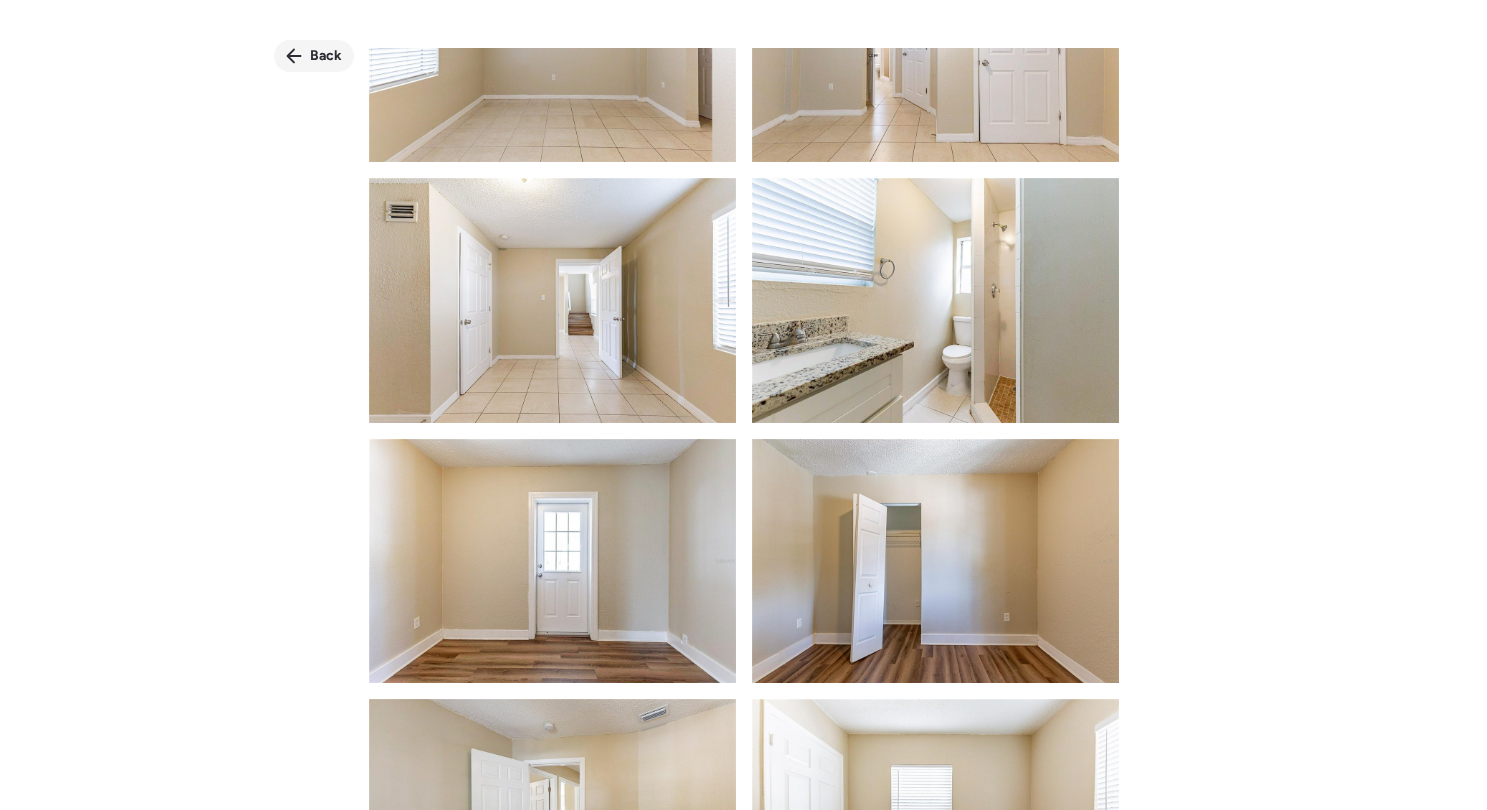 click on "Back" at bounding box center [326, 56] 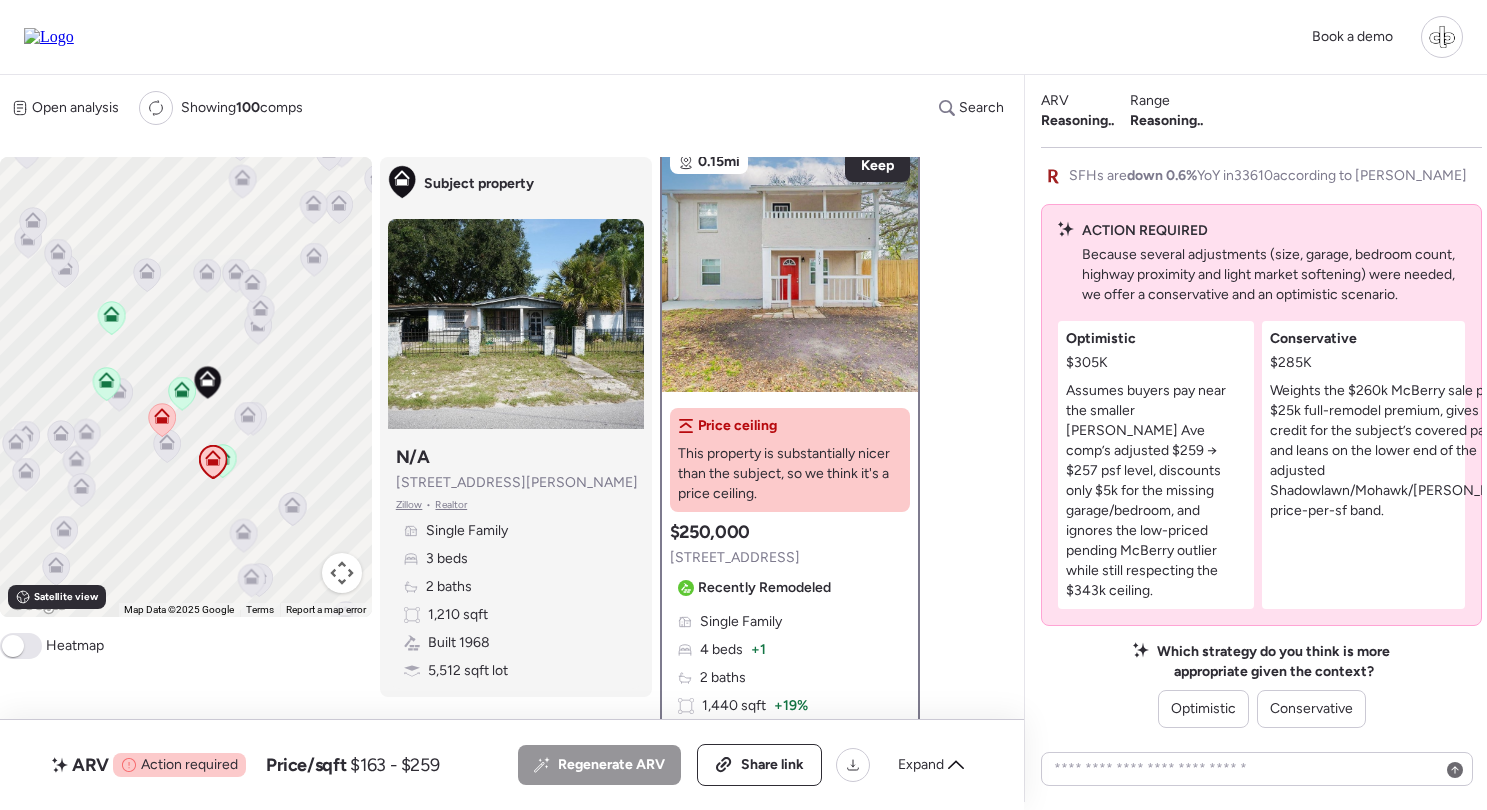 click on "$305K" at bounding box center [1087, 363] 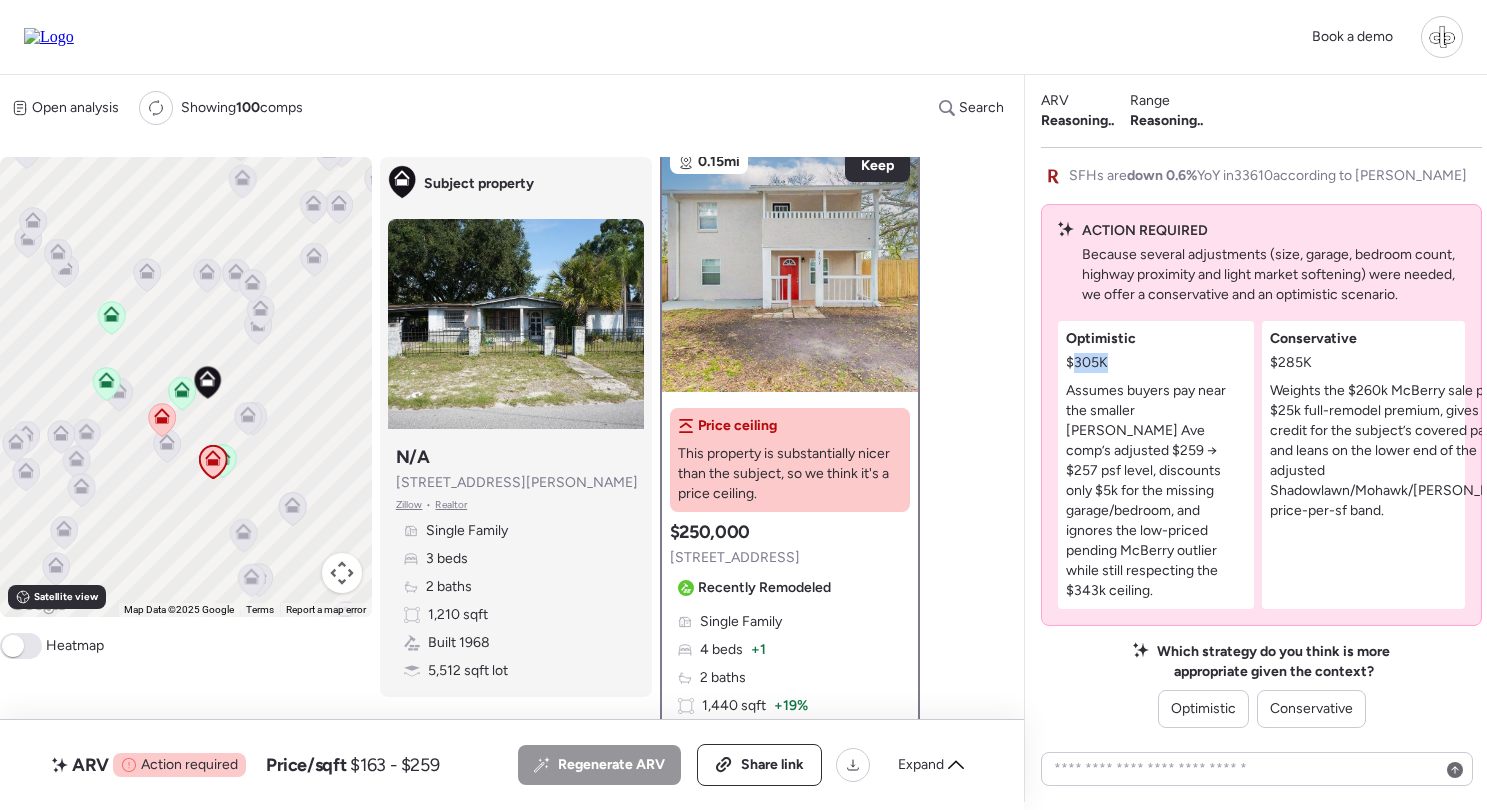 click on "$305K" at bounding box center (1087, 363) 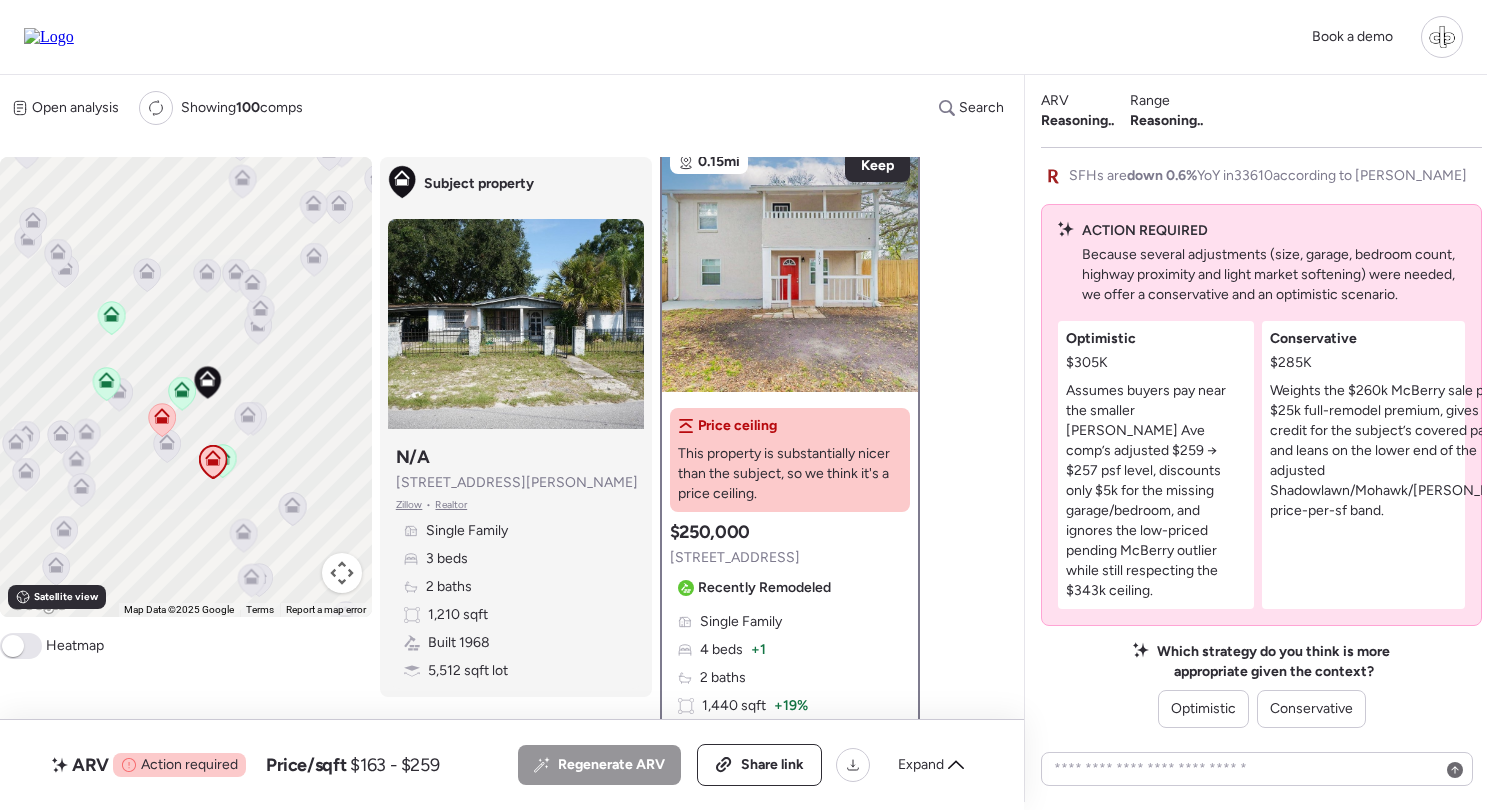 click on "Optimistic $305K" at bounding box center (1101, 351) 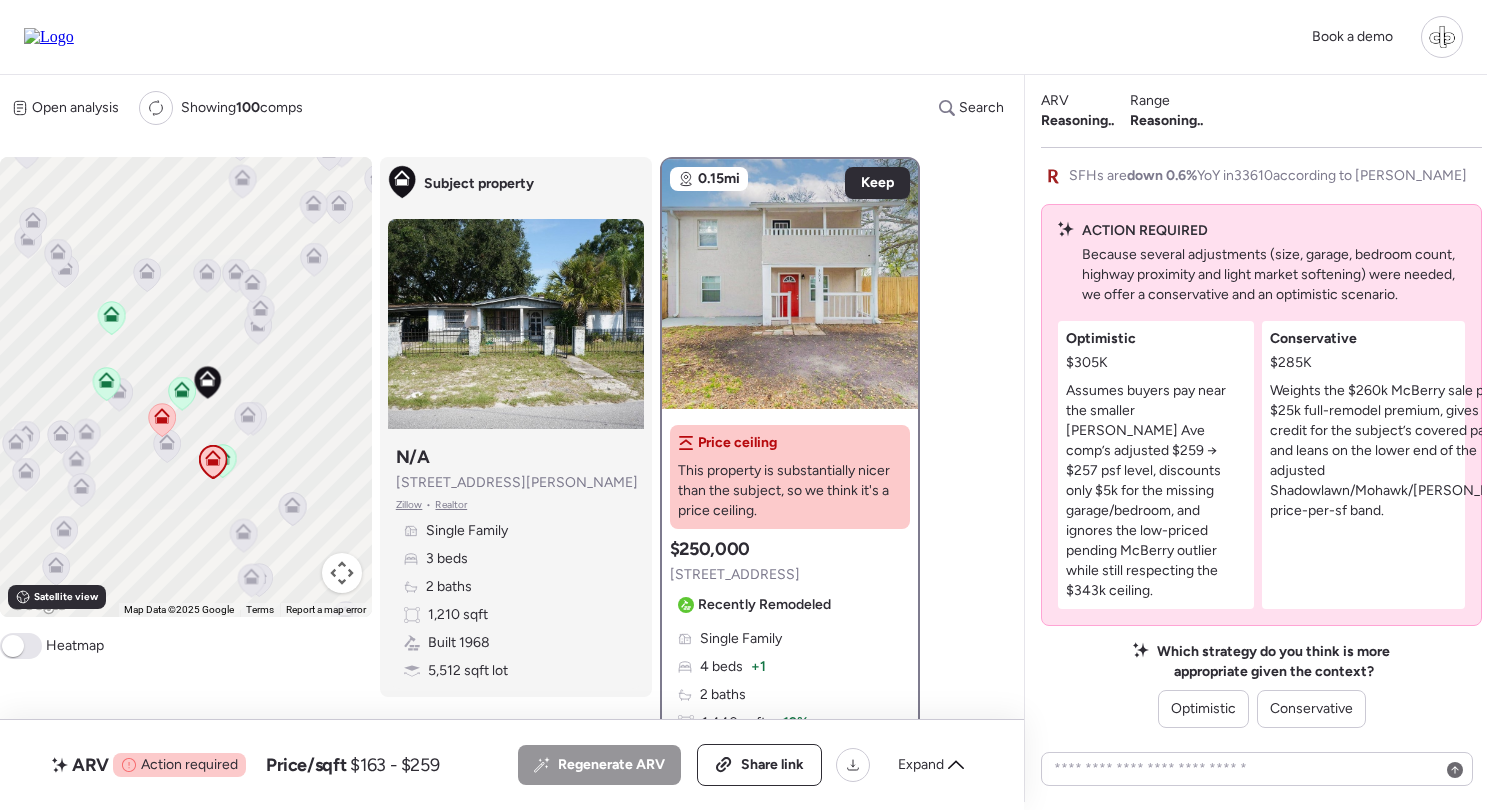 scroll, scrollTop: 0, scrollLeft: 0, axis: both 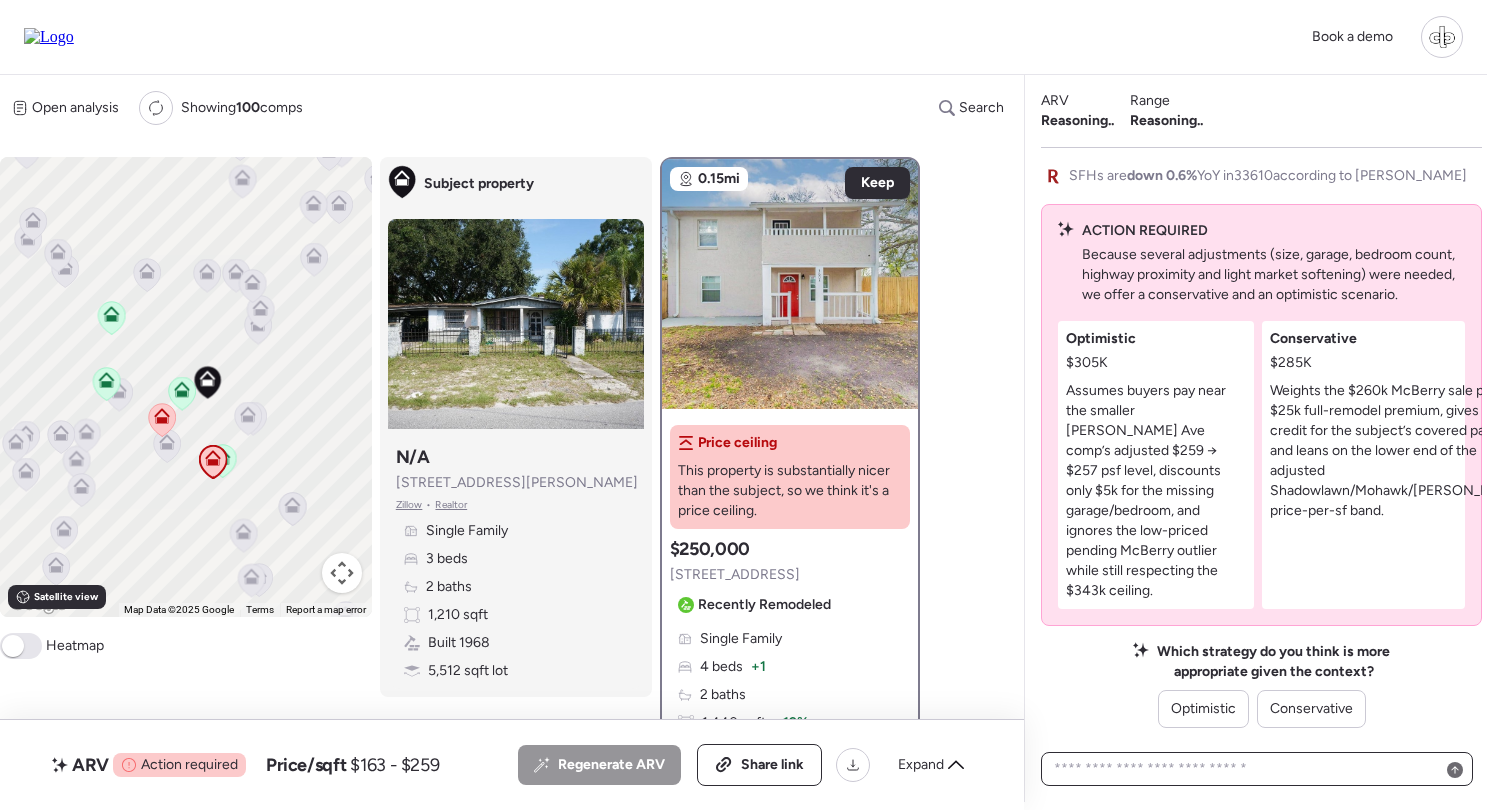 click at bounding box center [1257, 769] 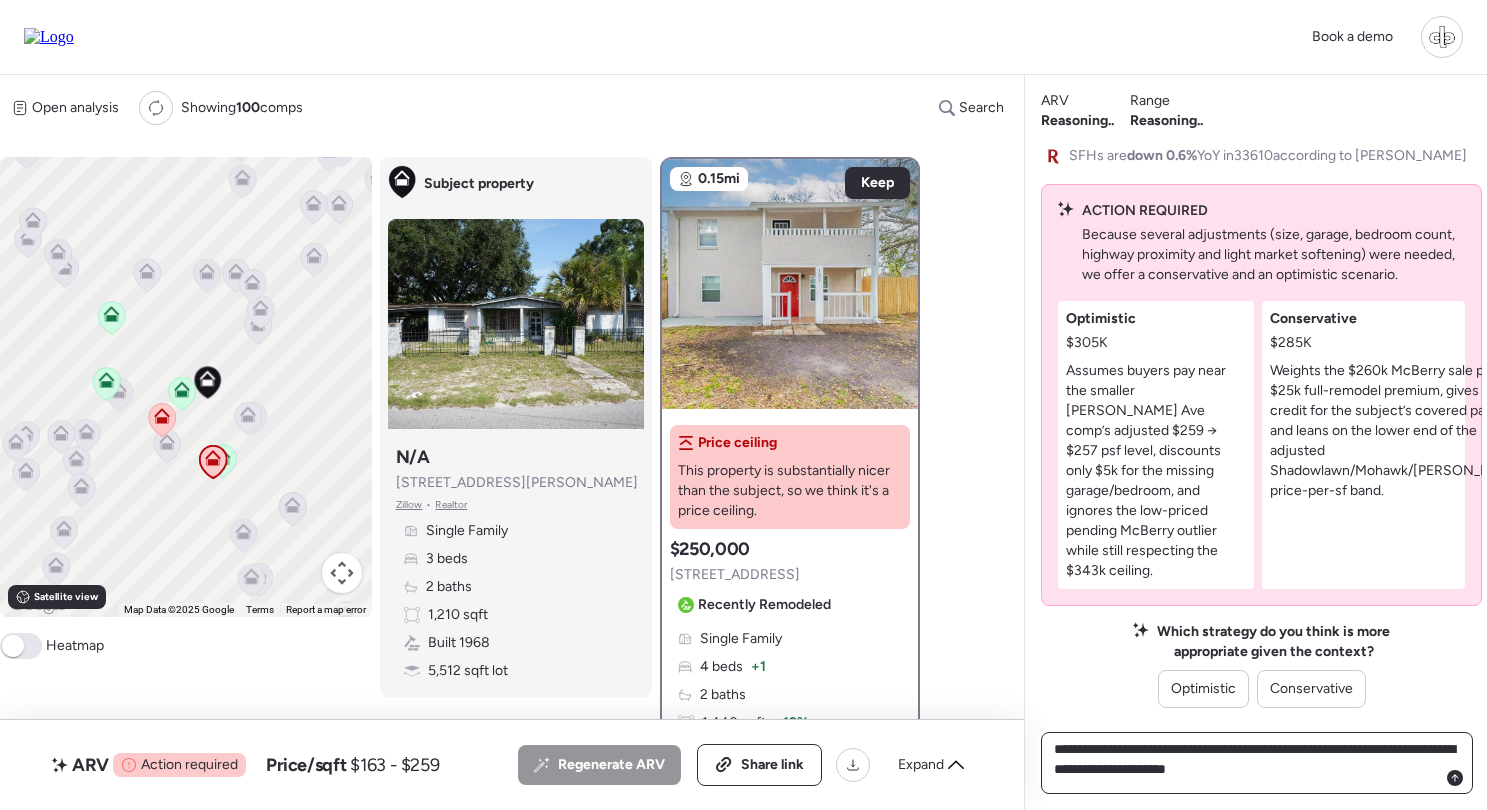 type on "**********" 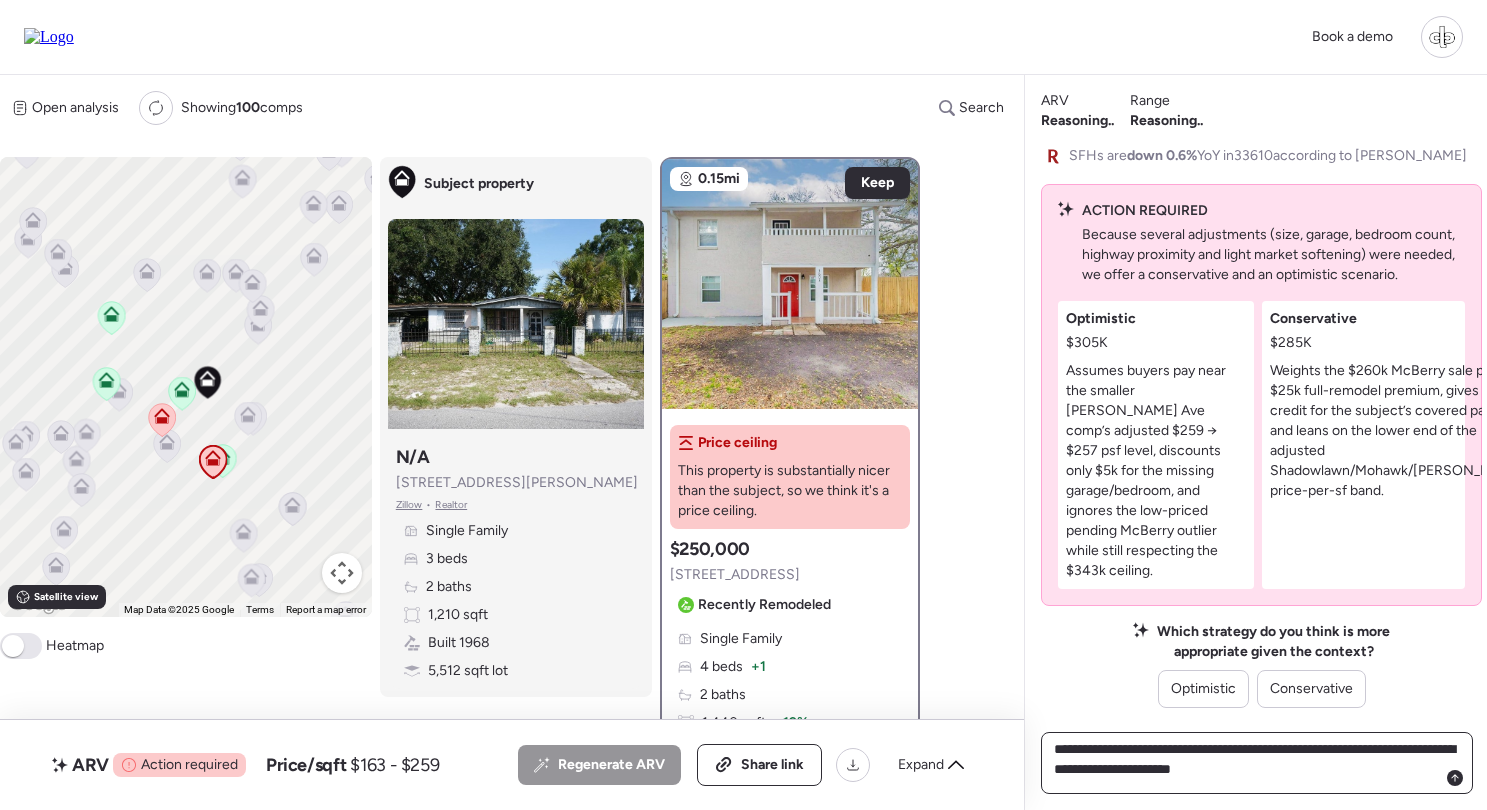 click on "**********" at bounding box center [1257, 763] 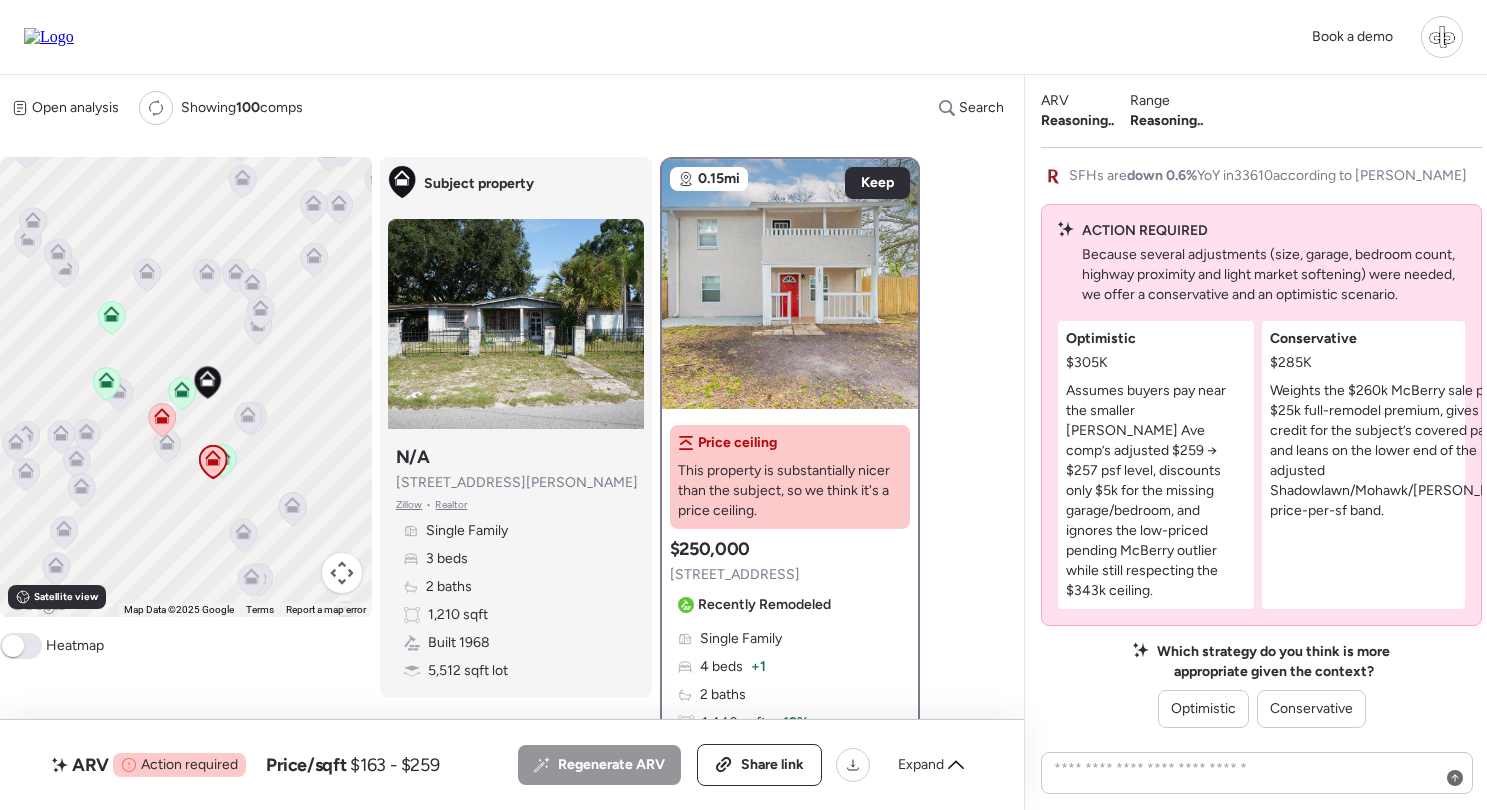 click 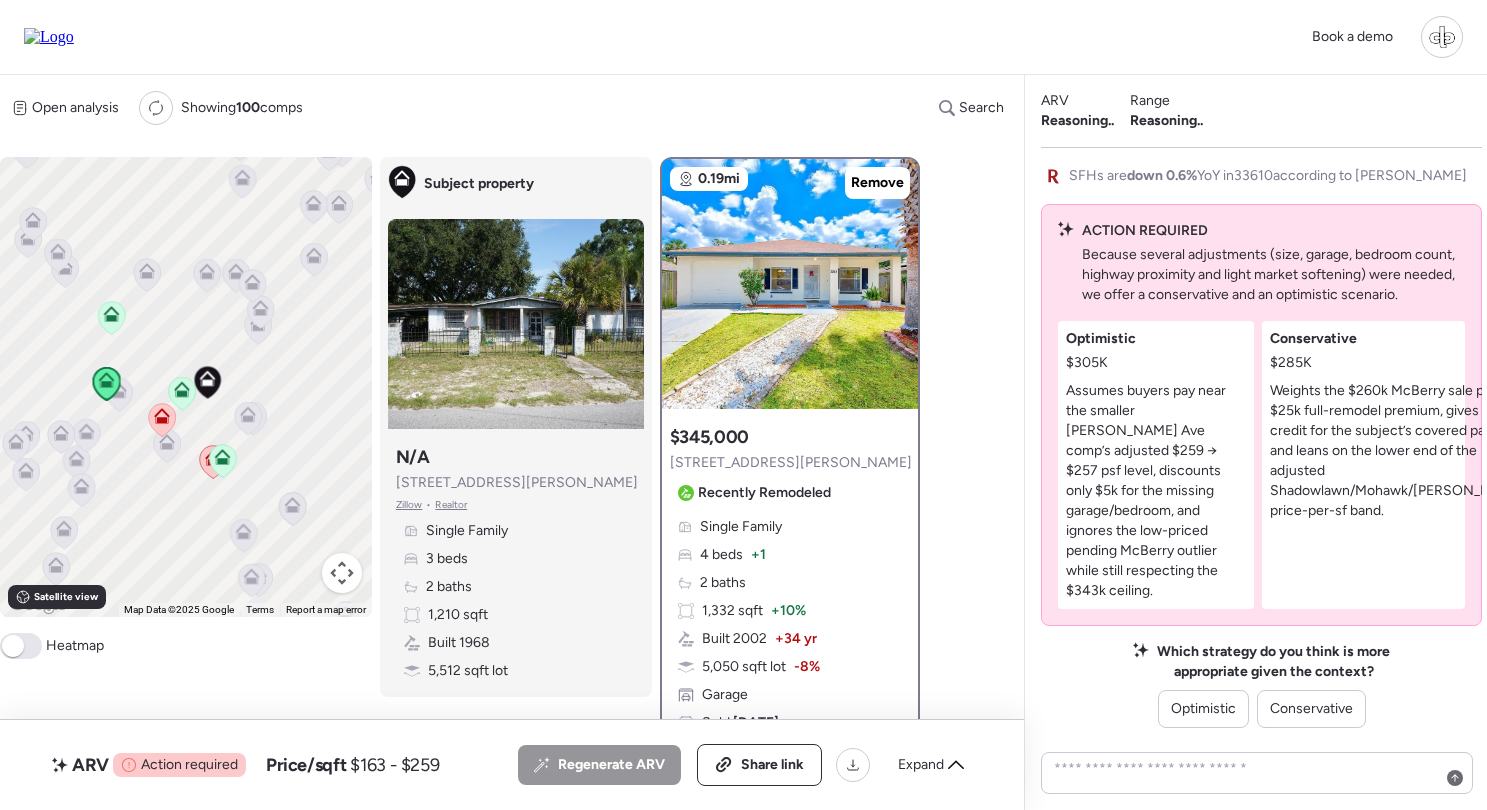 scroll, scrollTop: 0, scrollLeft: 0, axis: both 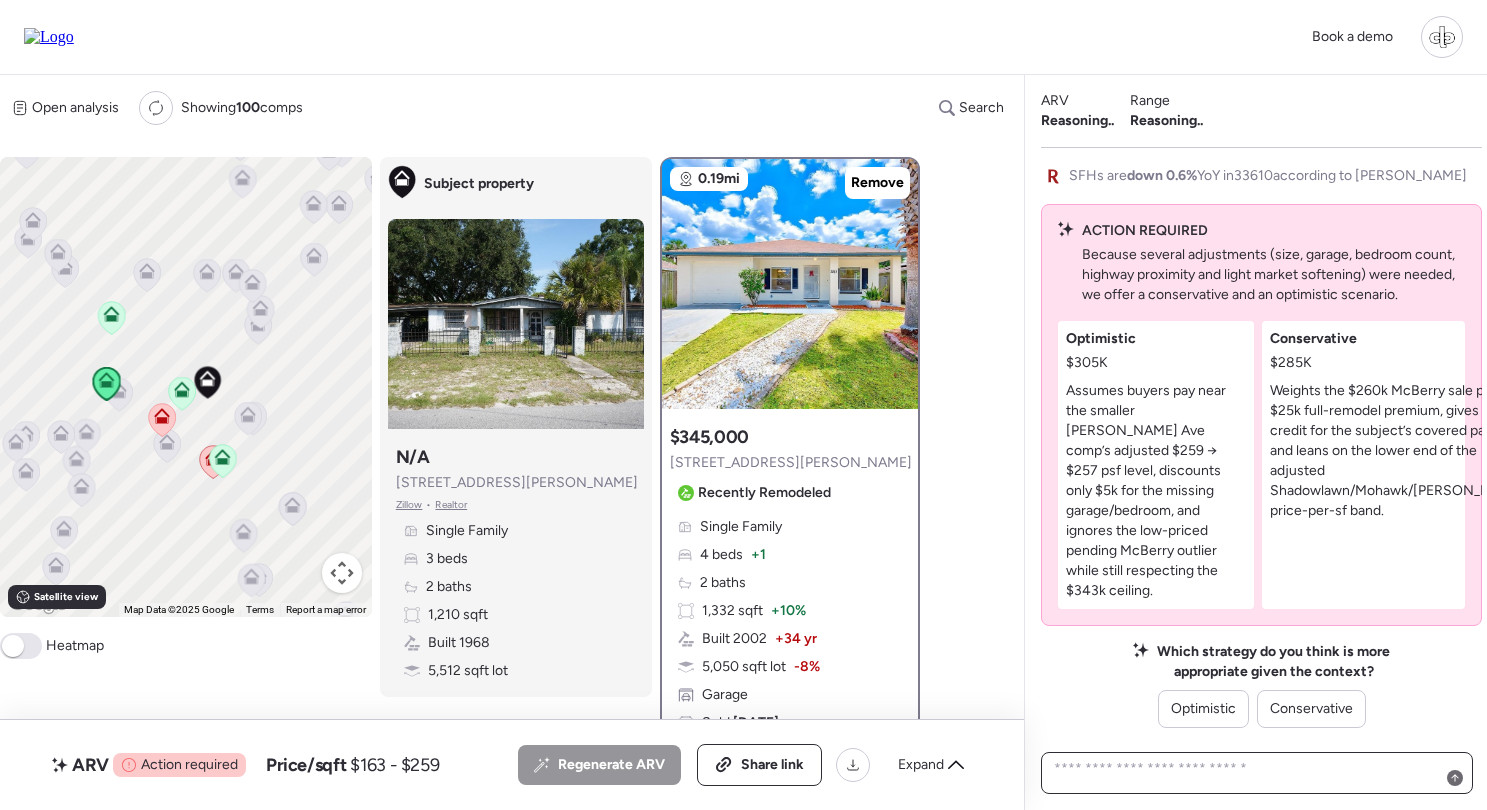 click at bounding box center [1257, 773] 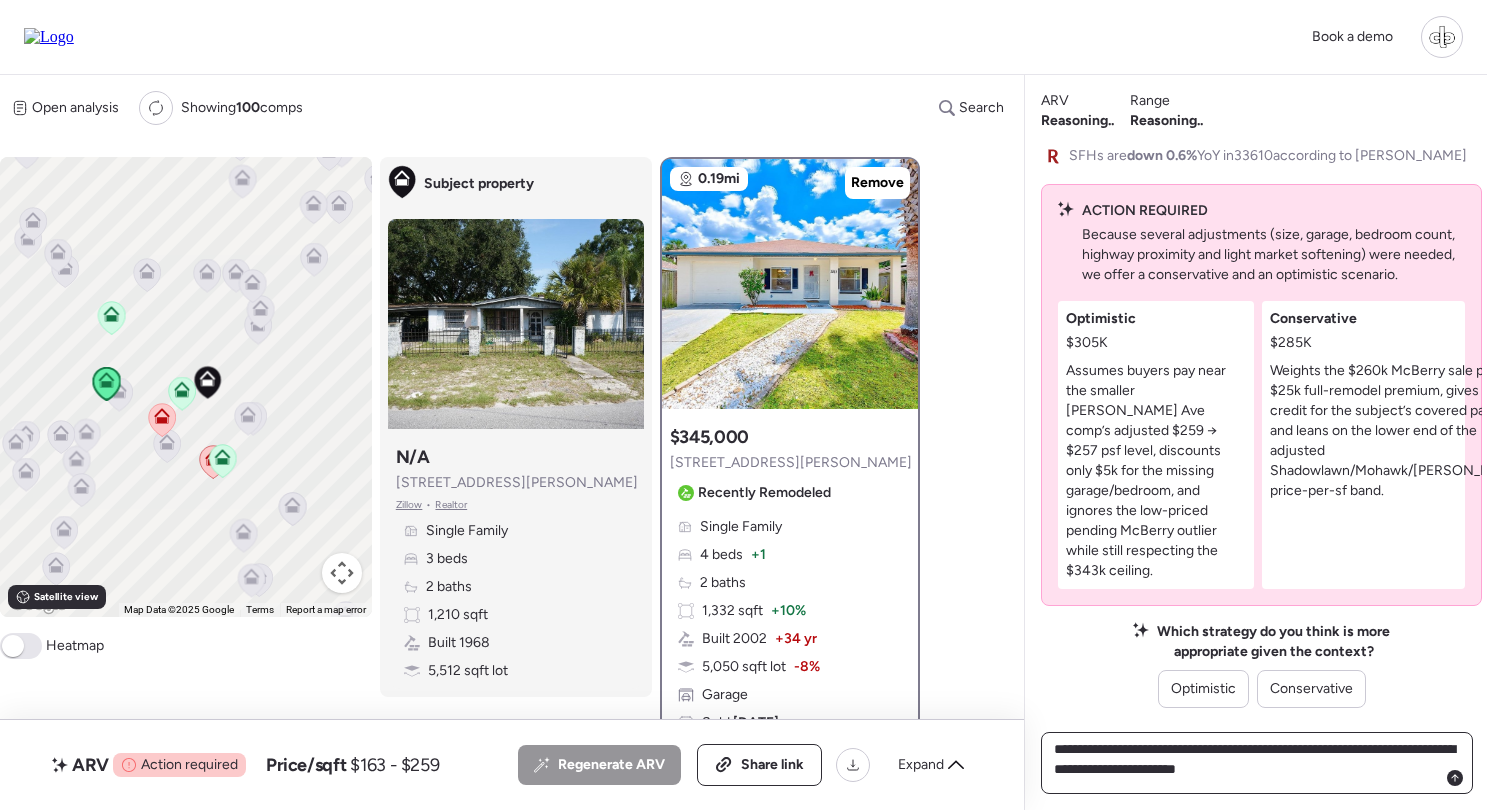 type on "**********" 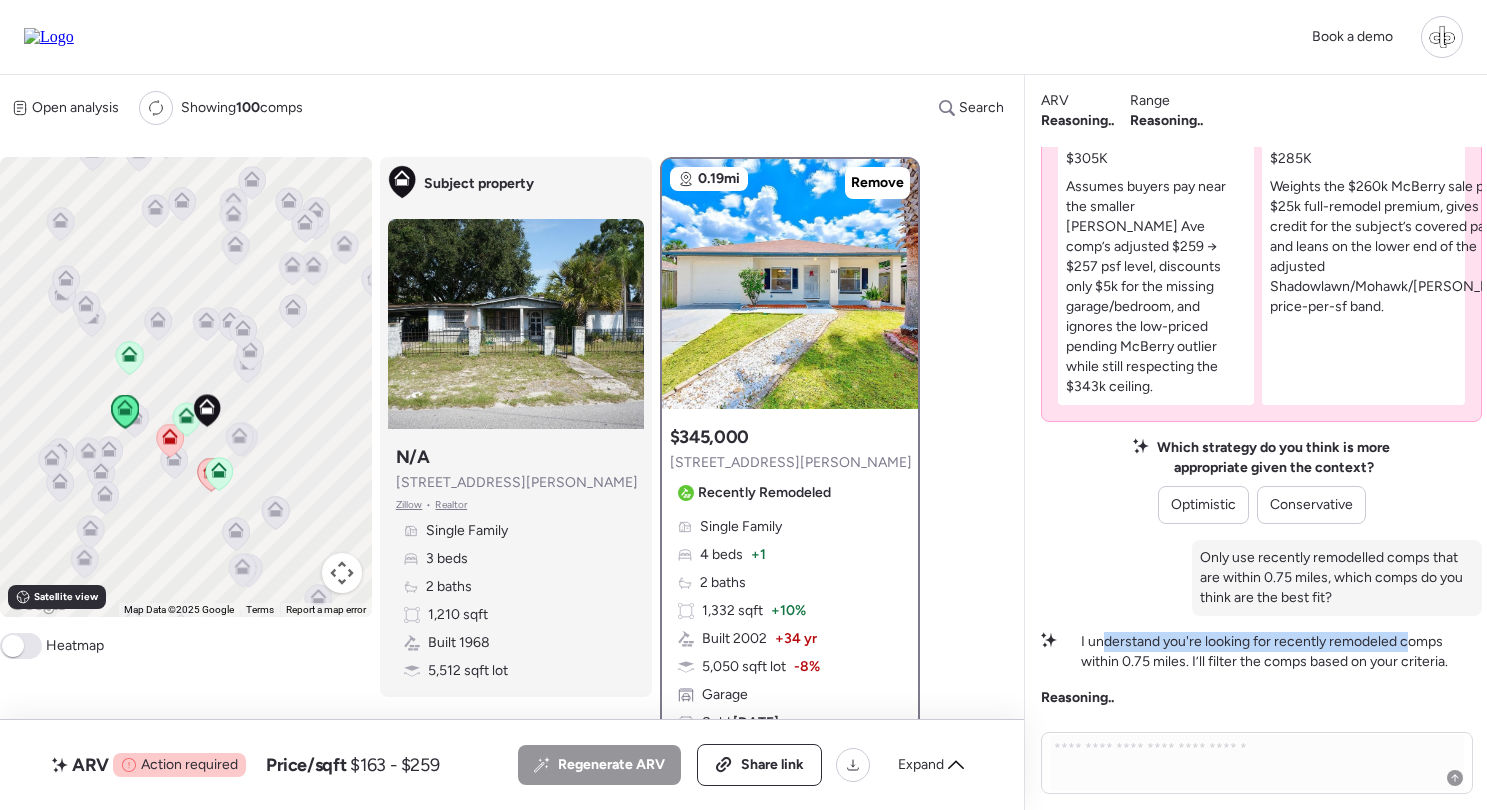drag, startPoint x: 1102, startPoint y: 638, endPoint x: 1410, endPoint y: 649, distance: 308.19638 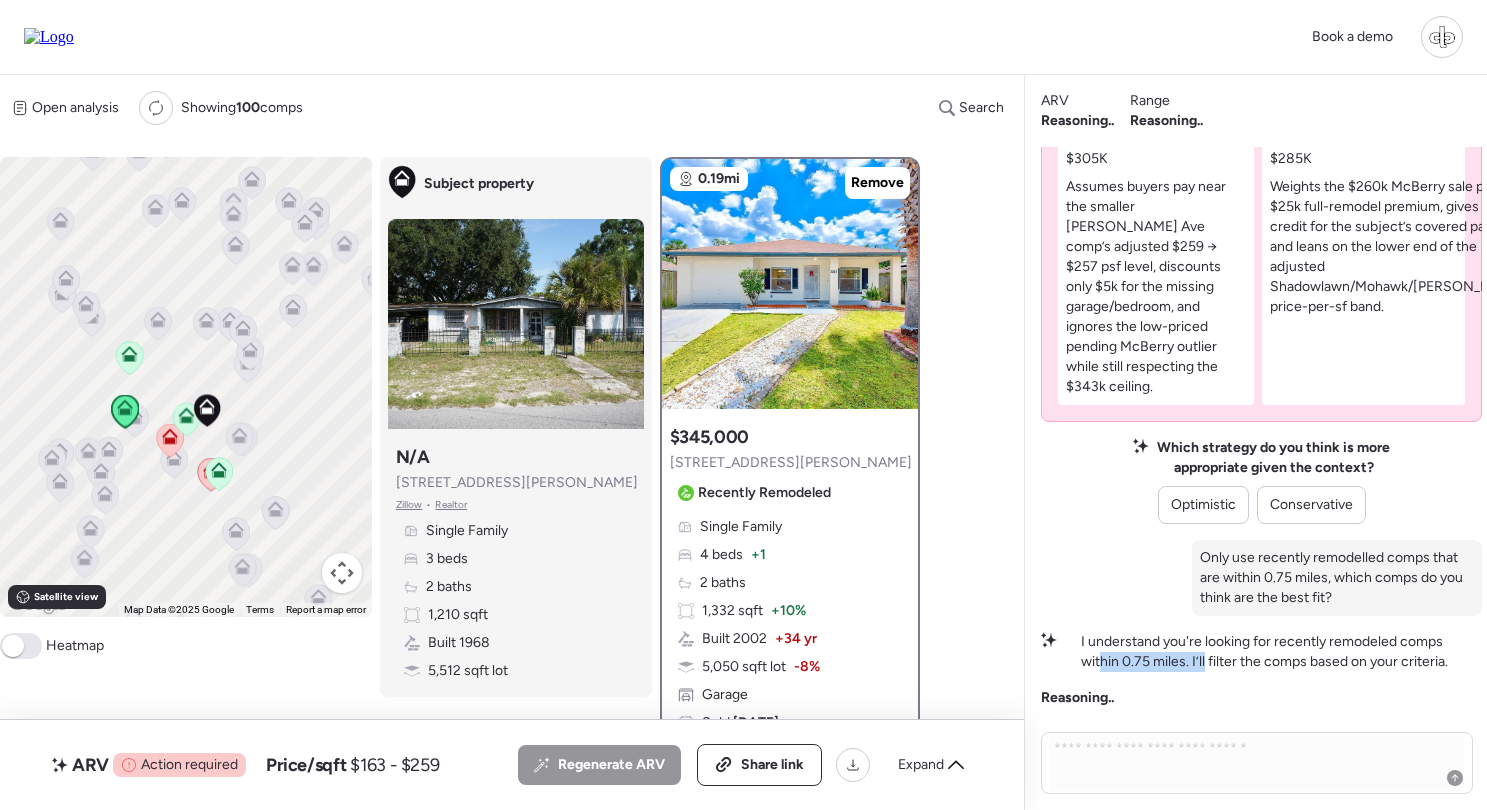 drag, startPoint x: 1102, startPoint y: 662, endPoint x: 1203, endPoint y: 662, distance: 101 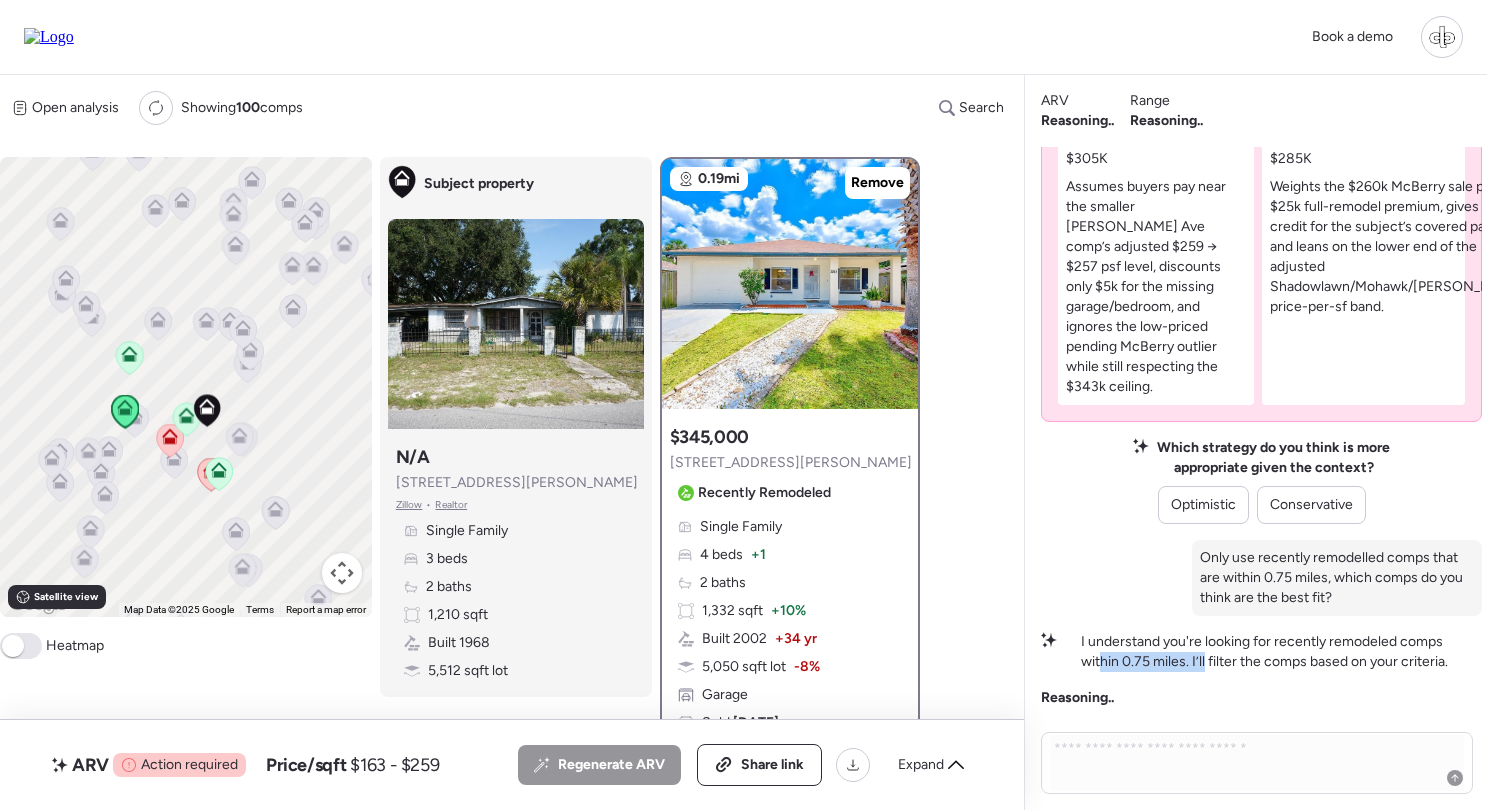 click on "I understand you're looking for recently remodeled comps within 0.75 miles. I’ll filter the comps based on your criteria." at bounding box center (1281, 652) 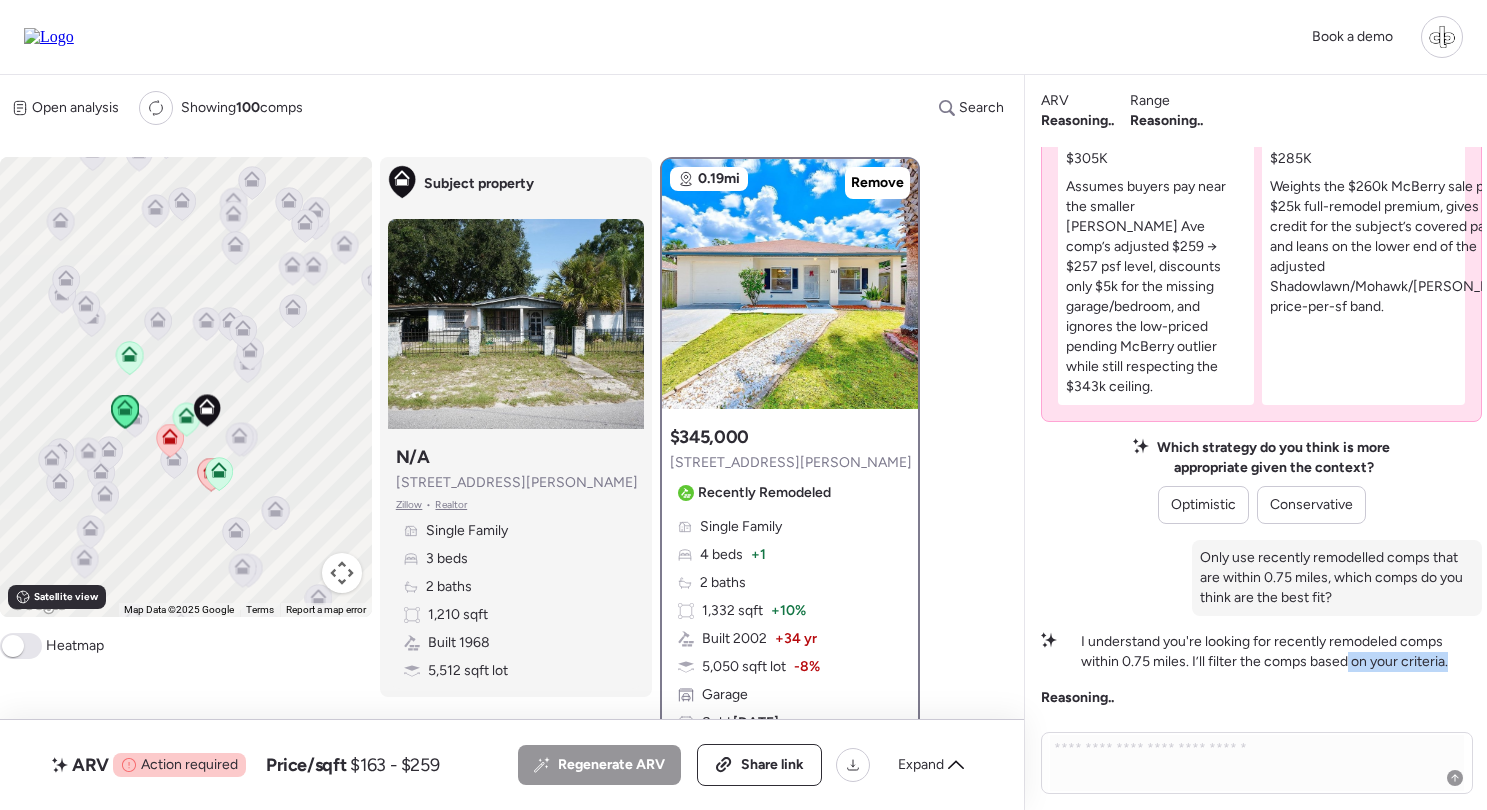 drag, startPoint x: 1198, startPoint y: 671, endPoint x: 1348, endPoint y: 656, distance: 150.74814 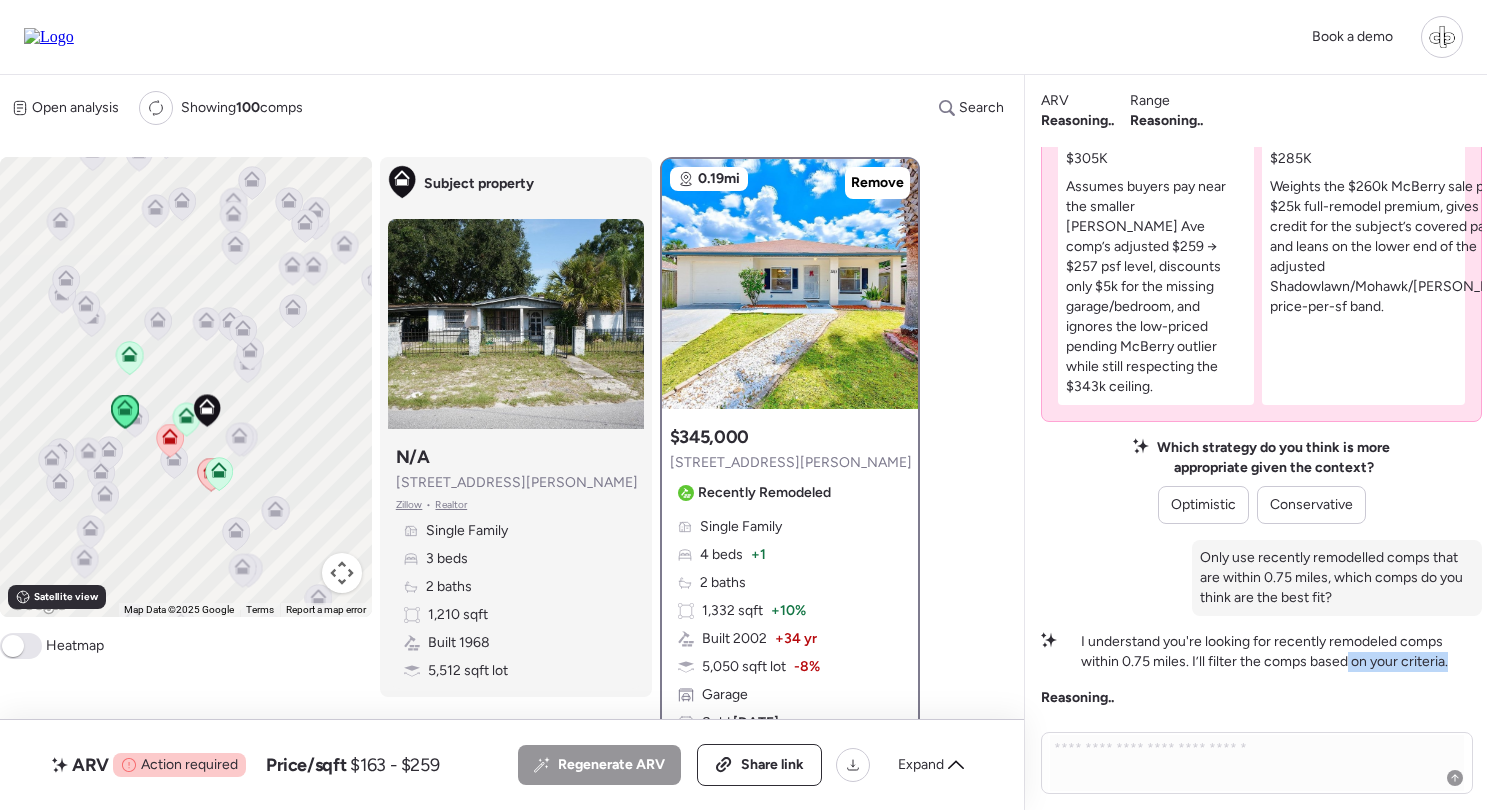 click on "I understand you're looking for recently remodeled comps within 0.75 miles. I’ll filter the comps based on your criteria." at bounding box center (1281, 652) 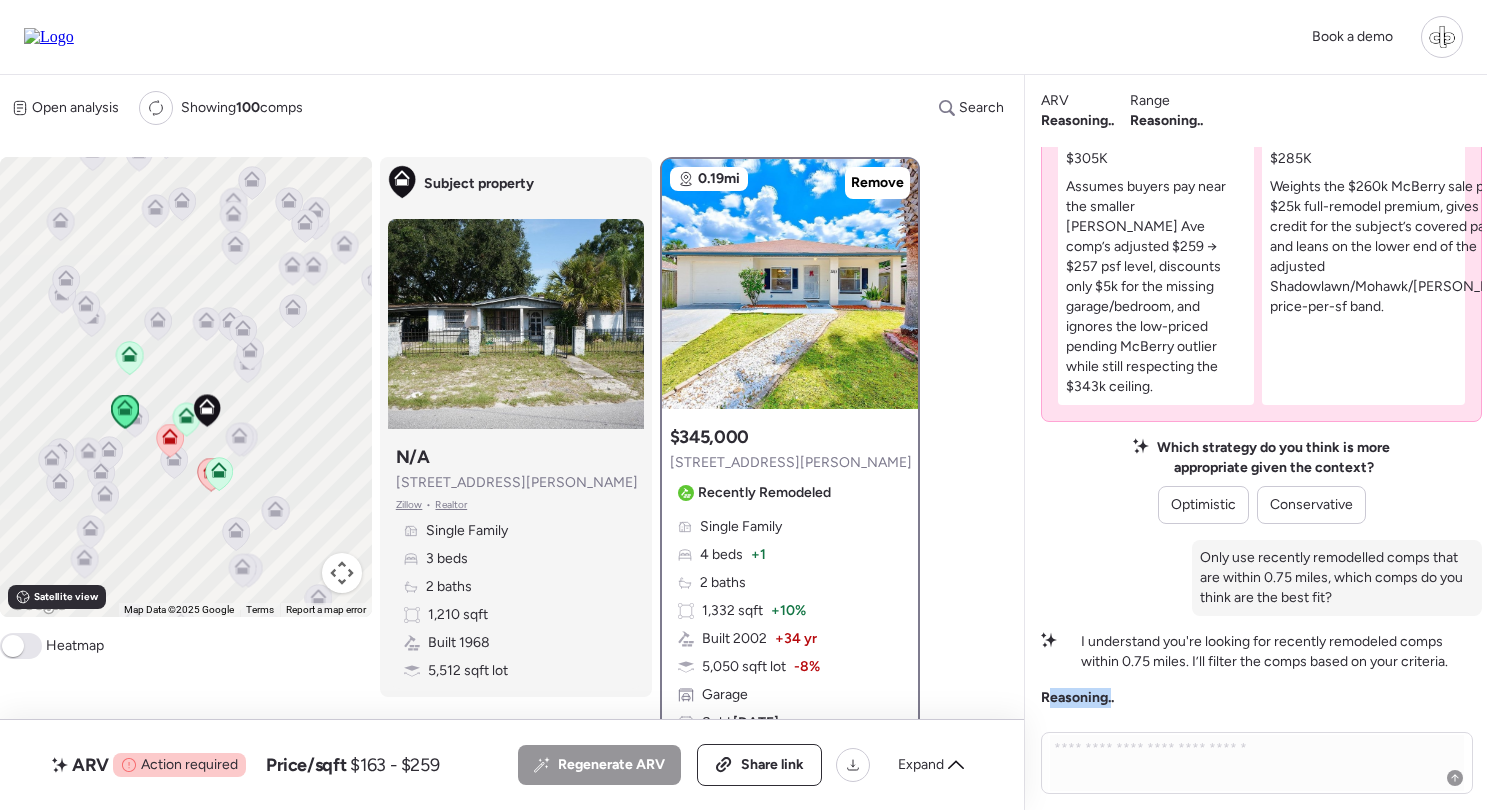 drag, startPoint x: 1049, startPoint y: 697, endPoint x: 1114, endPoint y: 697, distance: 65 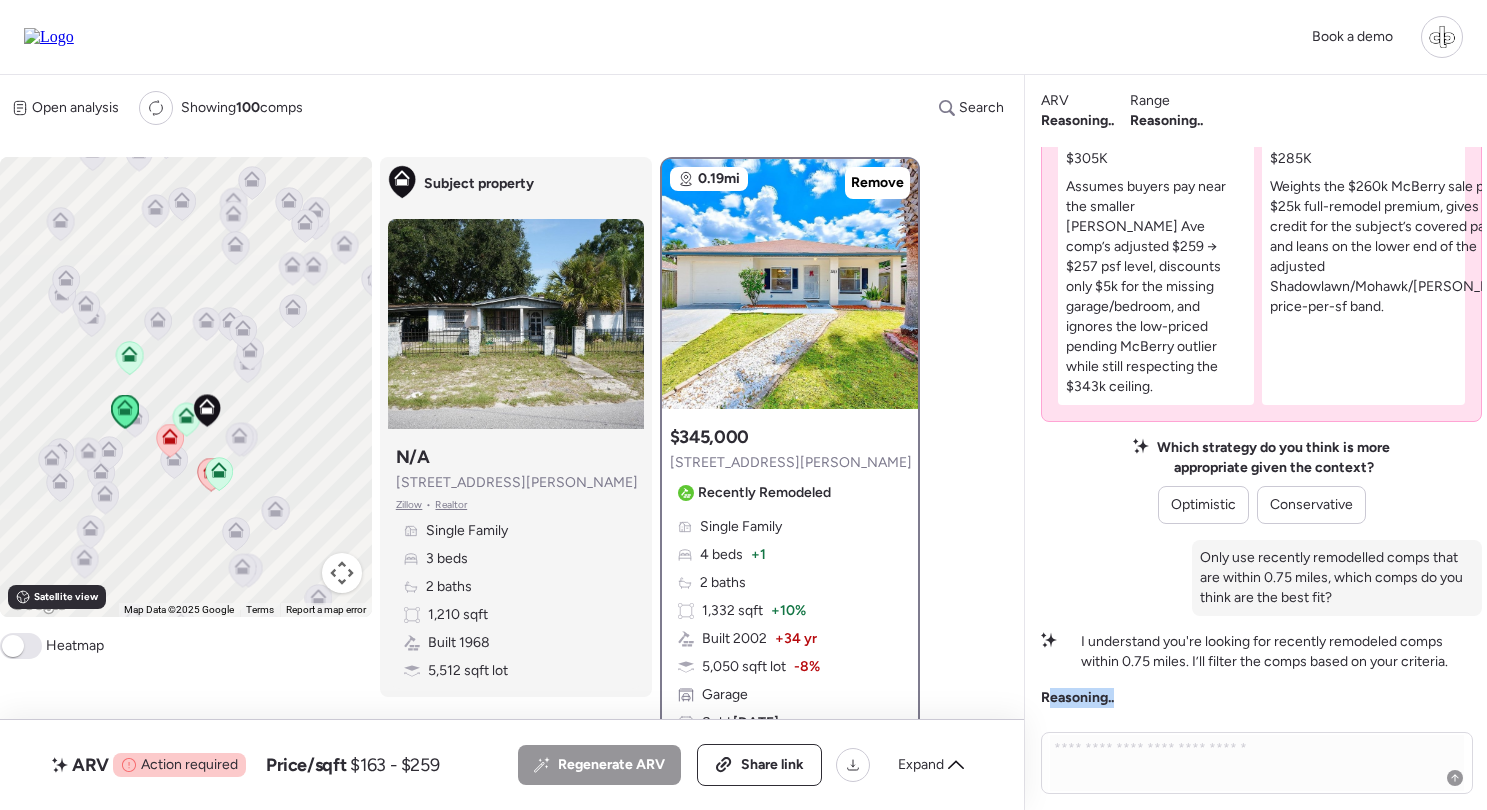 click on "Reasoning.." at bounding box center [1077, 698] 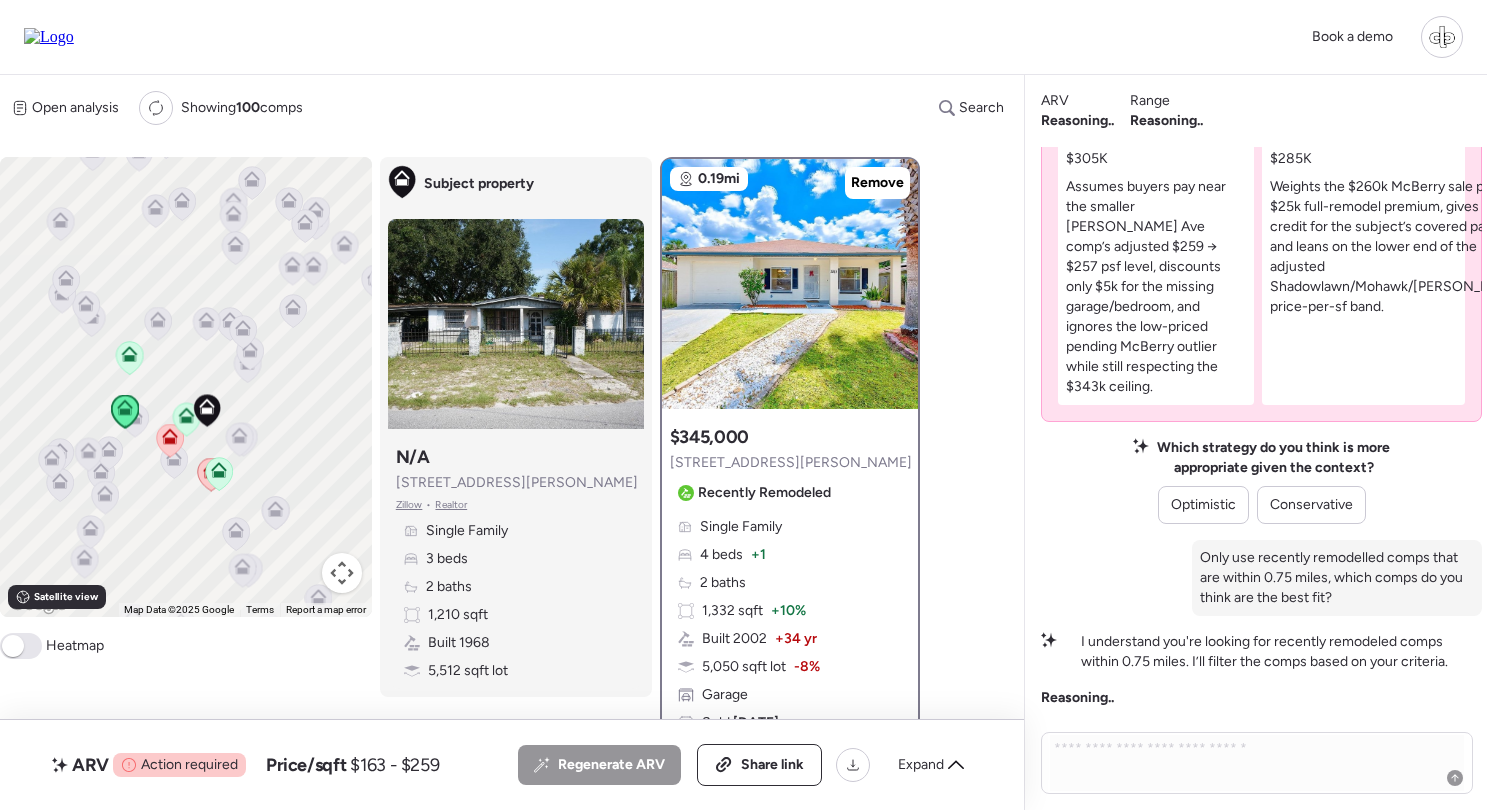 click 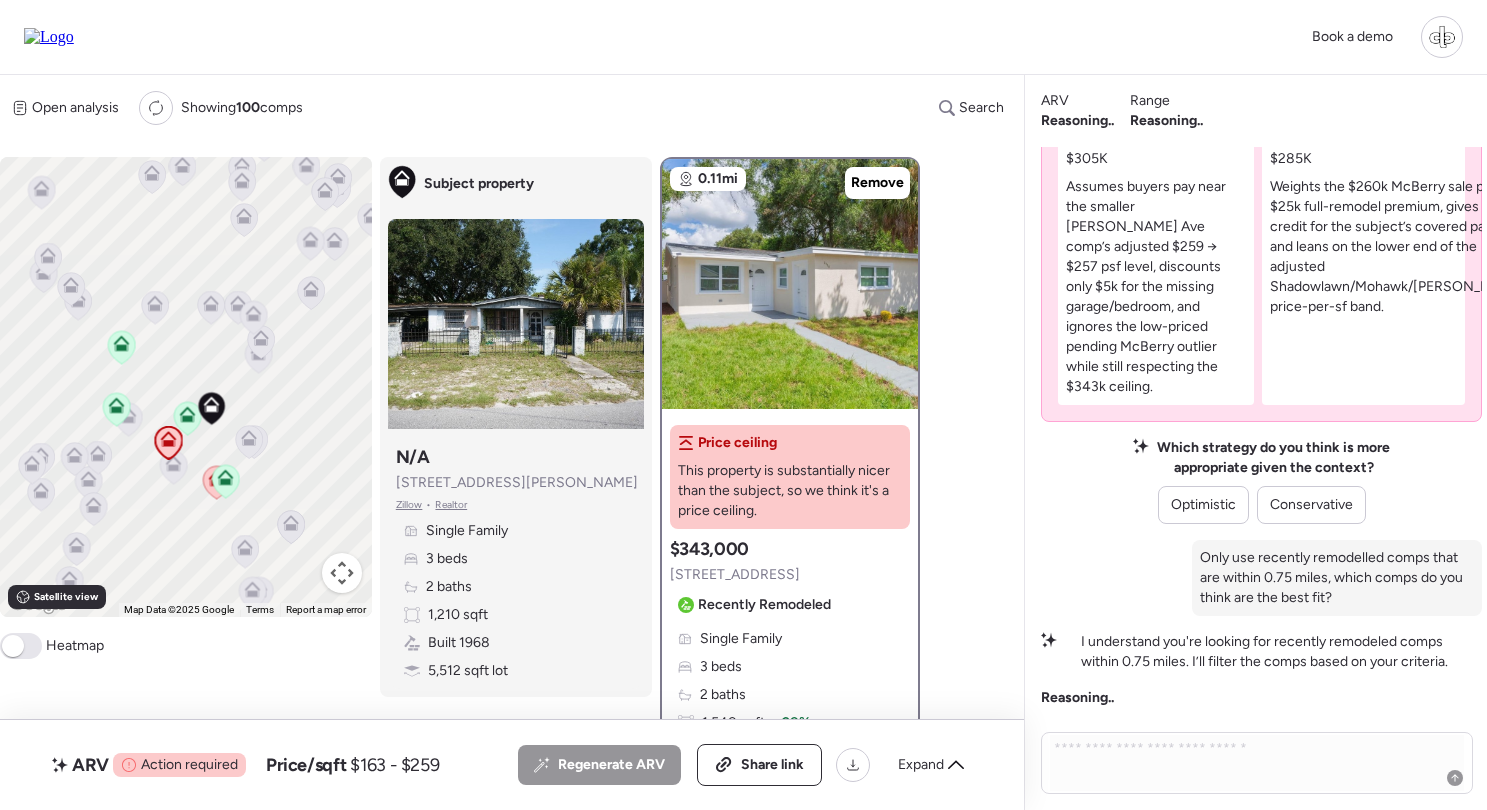 click 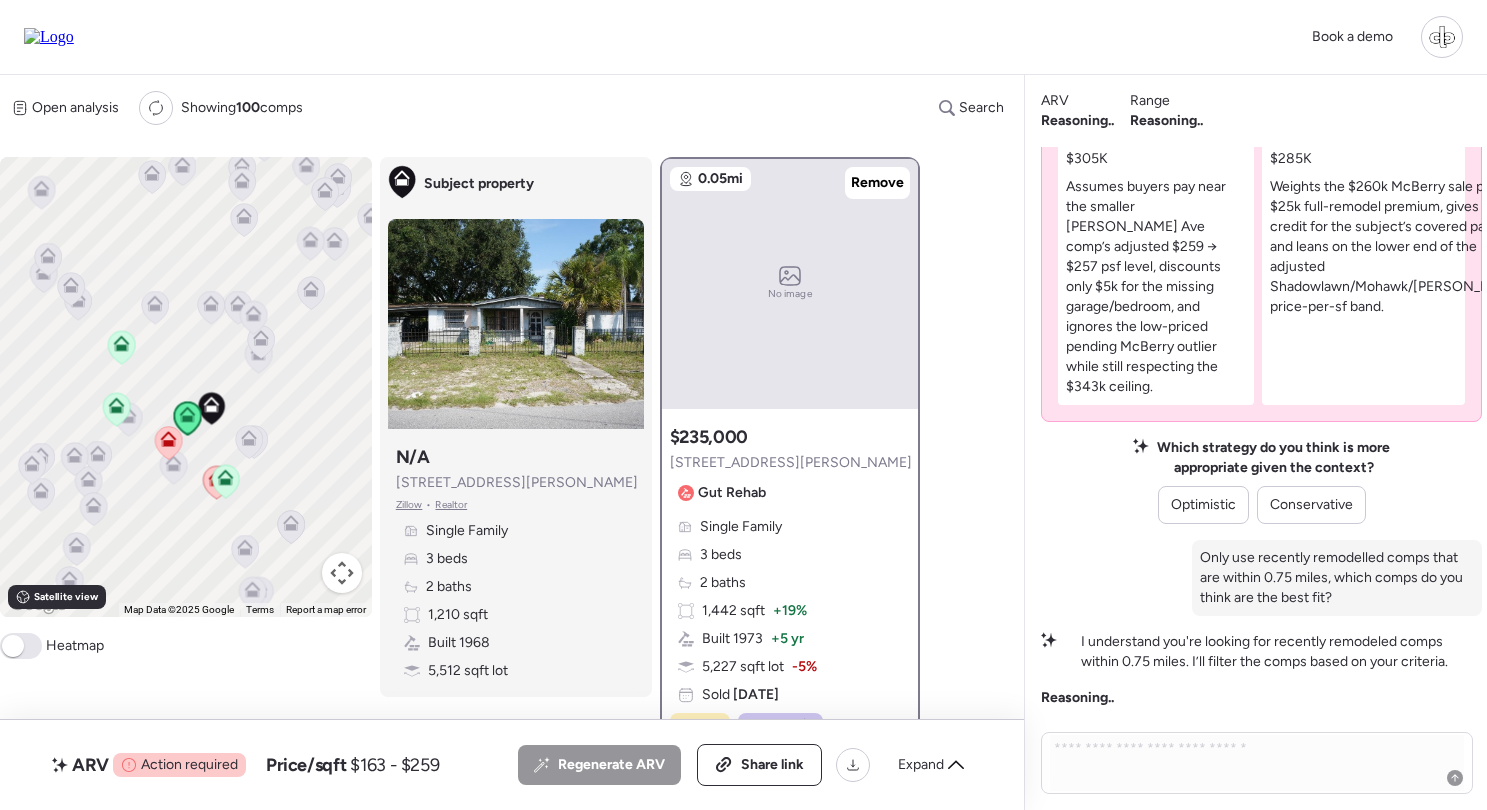 click 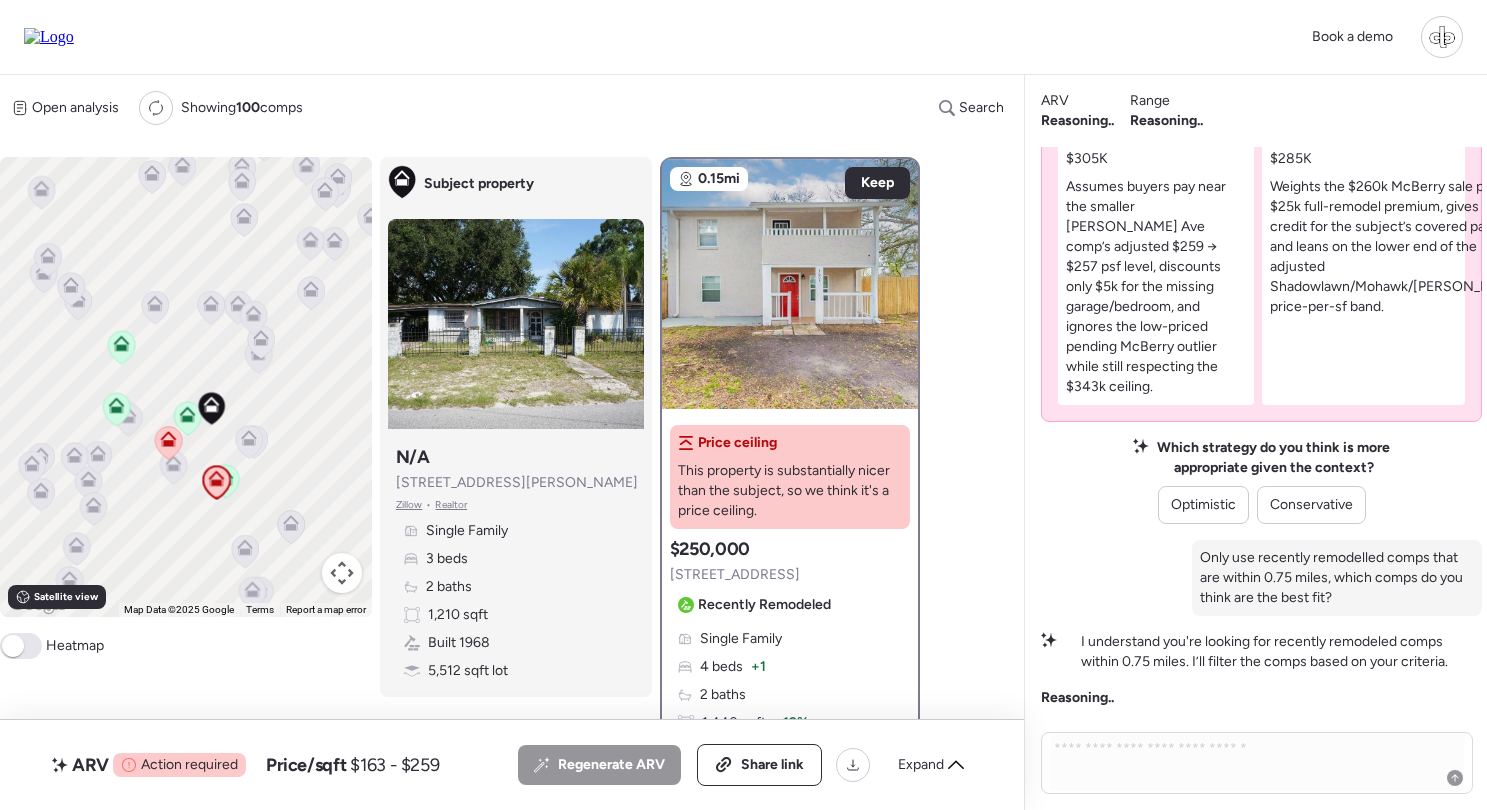click 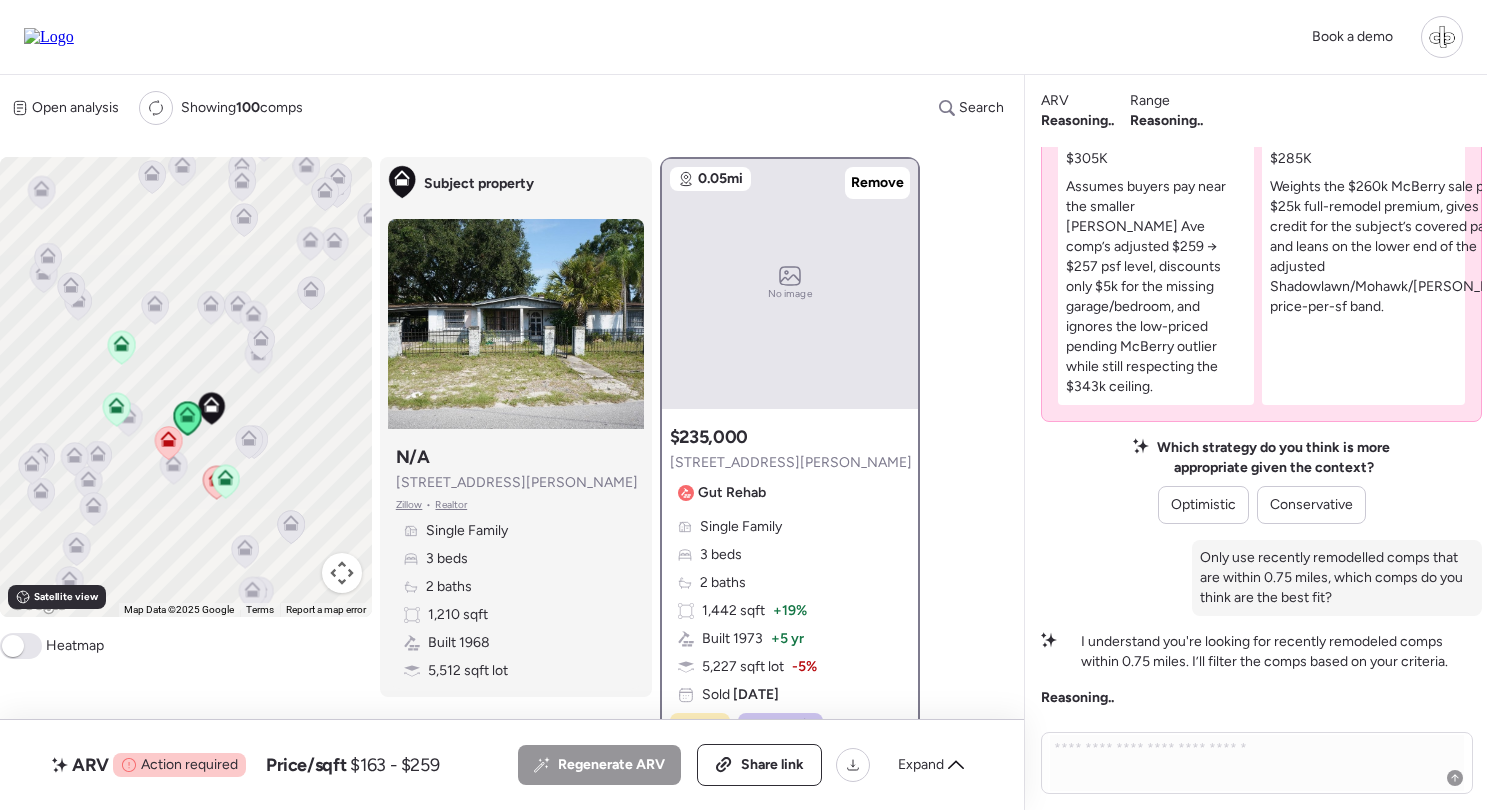 click 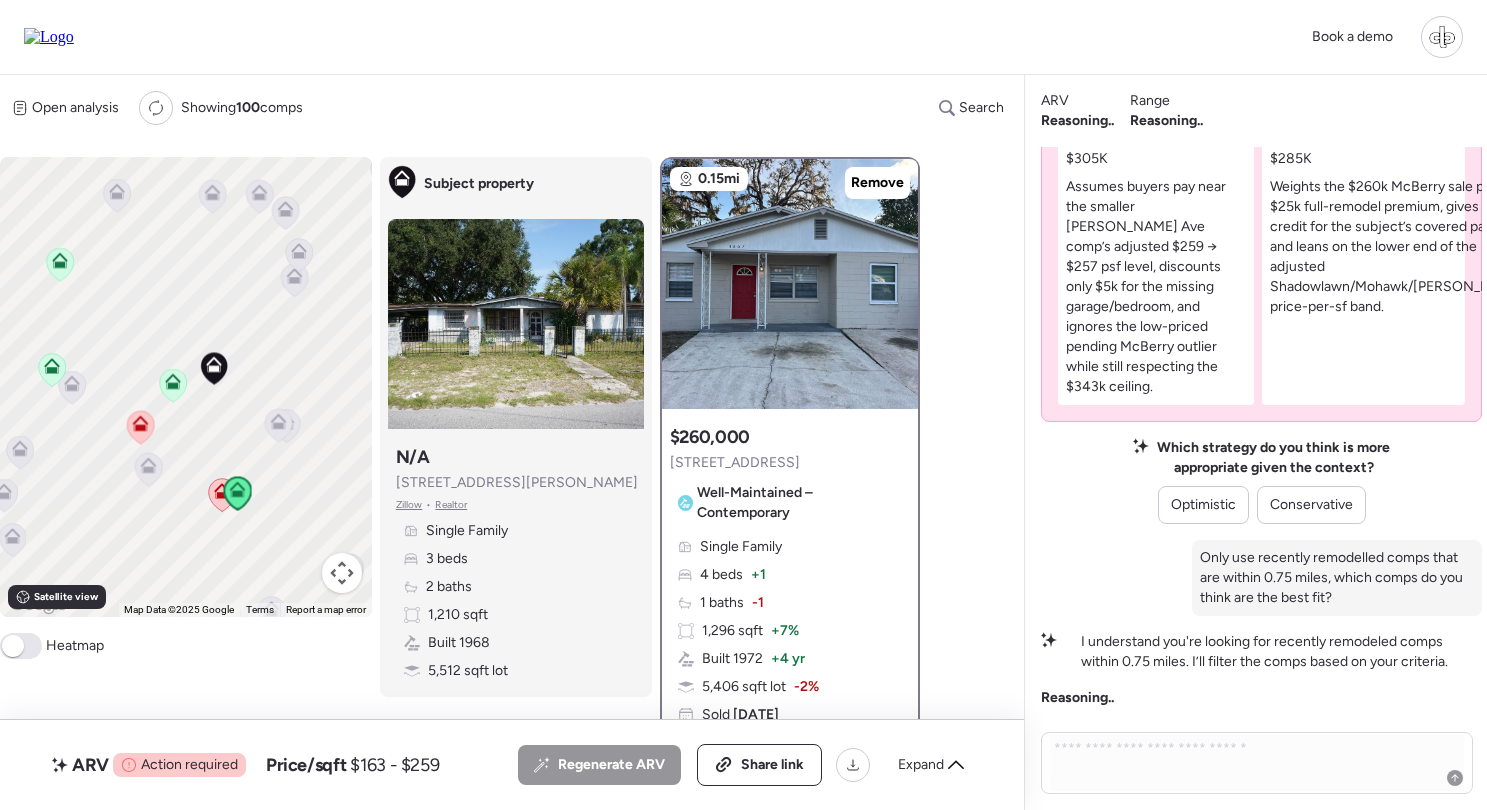 click on "Reasoning.." at bounding box center (1077, 698) 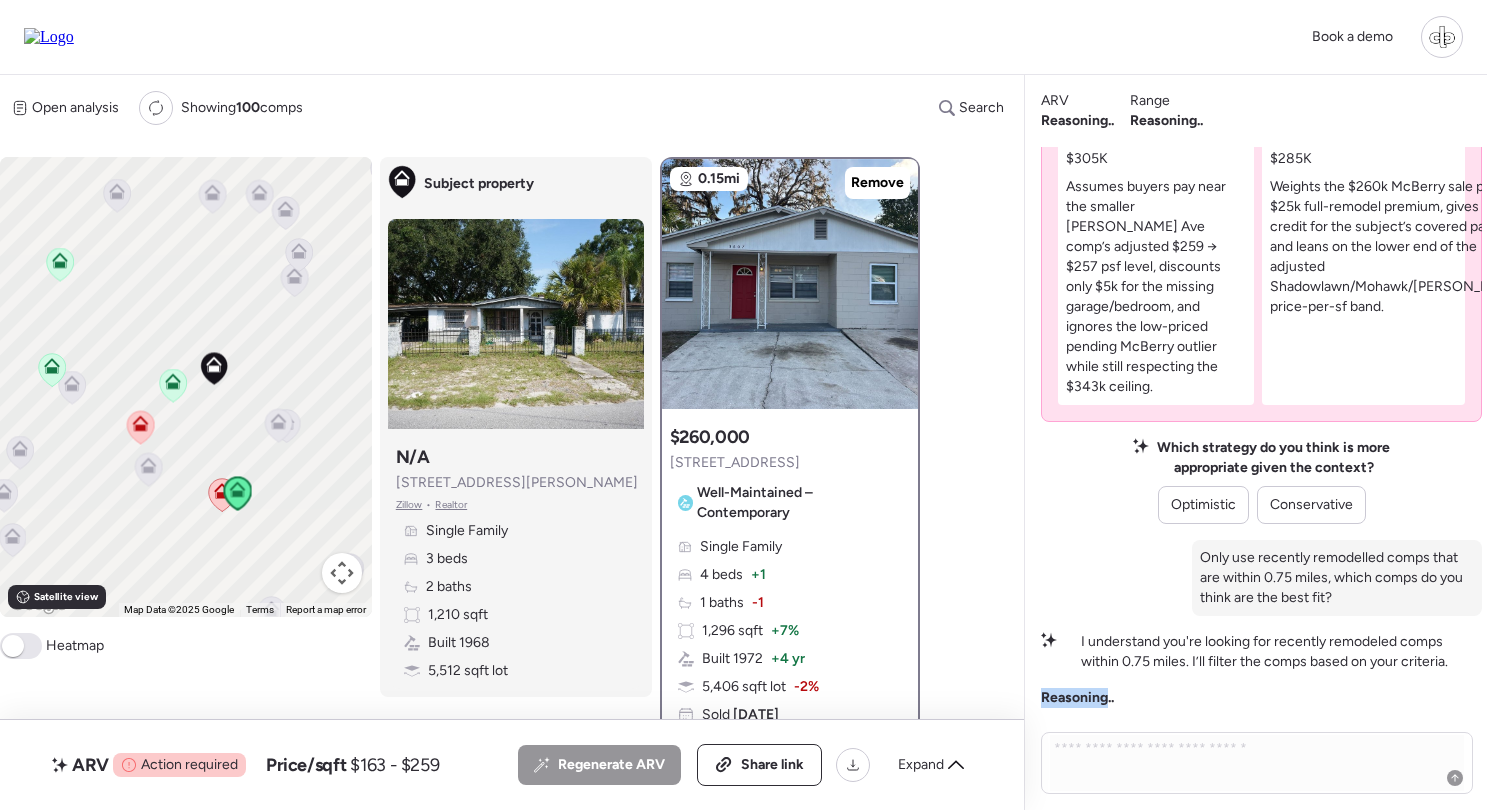 click on "Reasoning.." at bounding box center (1077, 698) 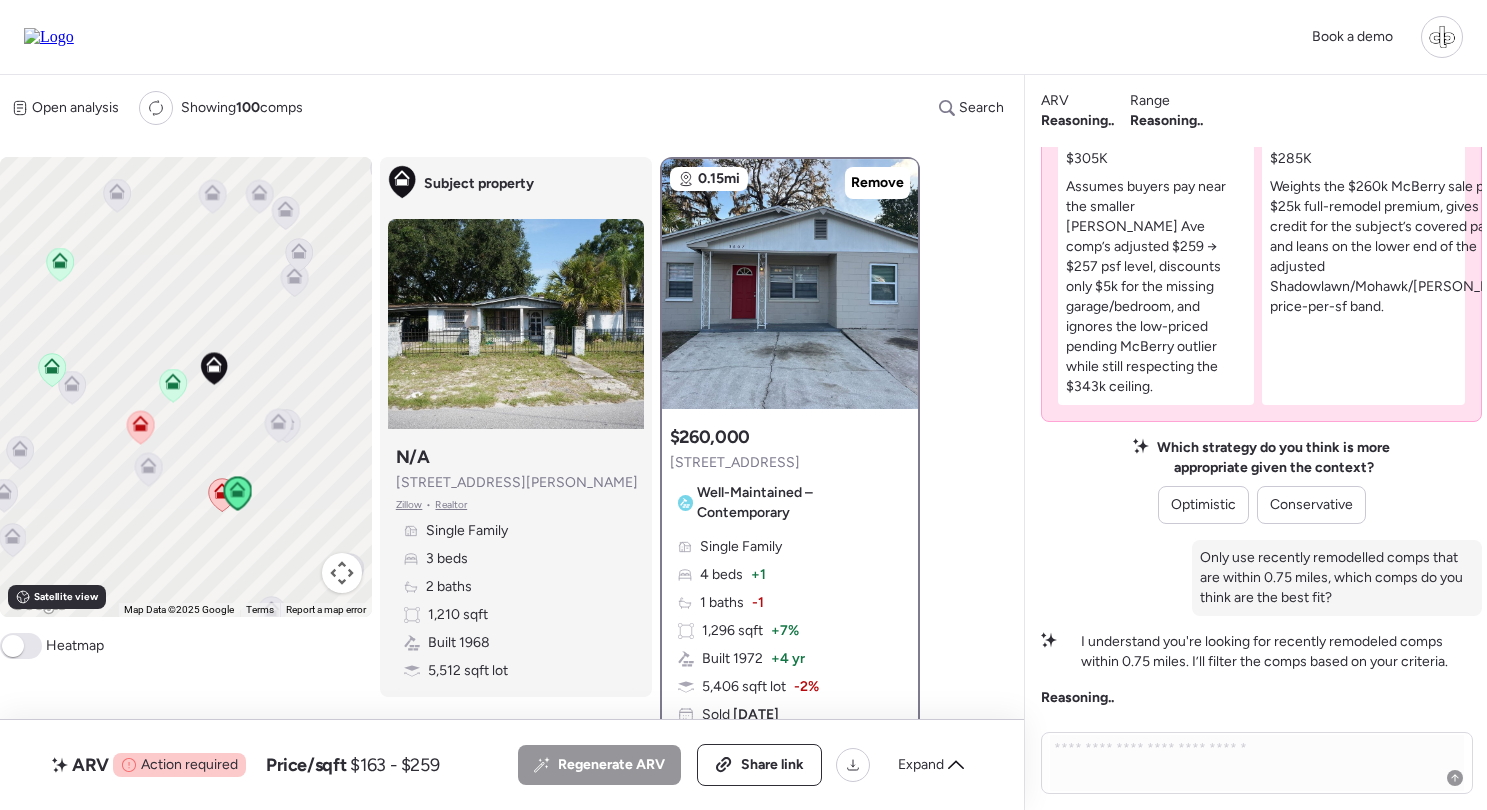 click on "Reasoning.." at bounding box center (1261, 698) 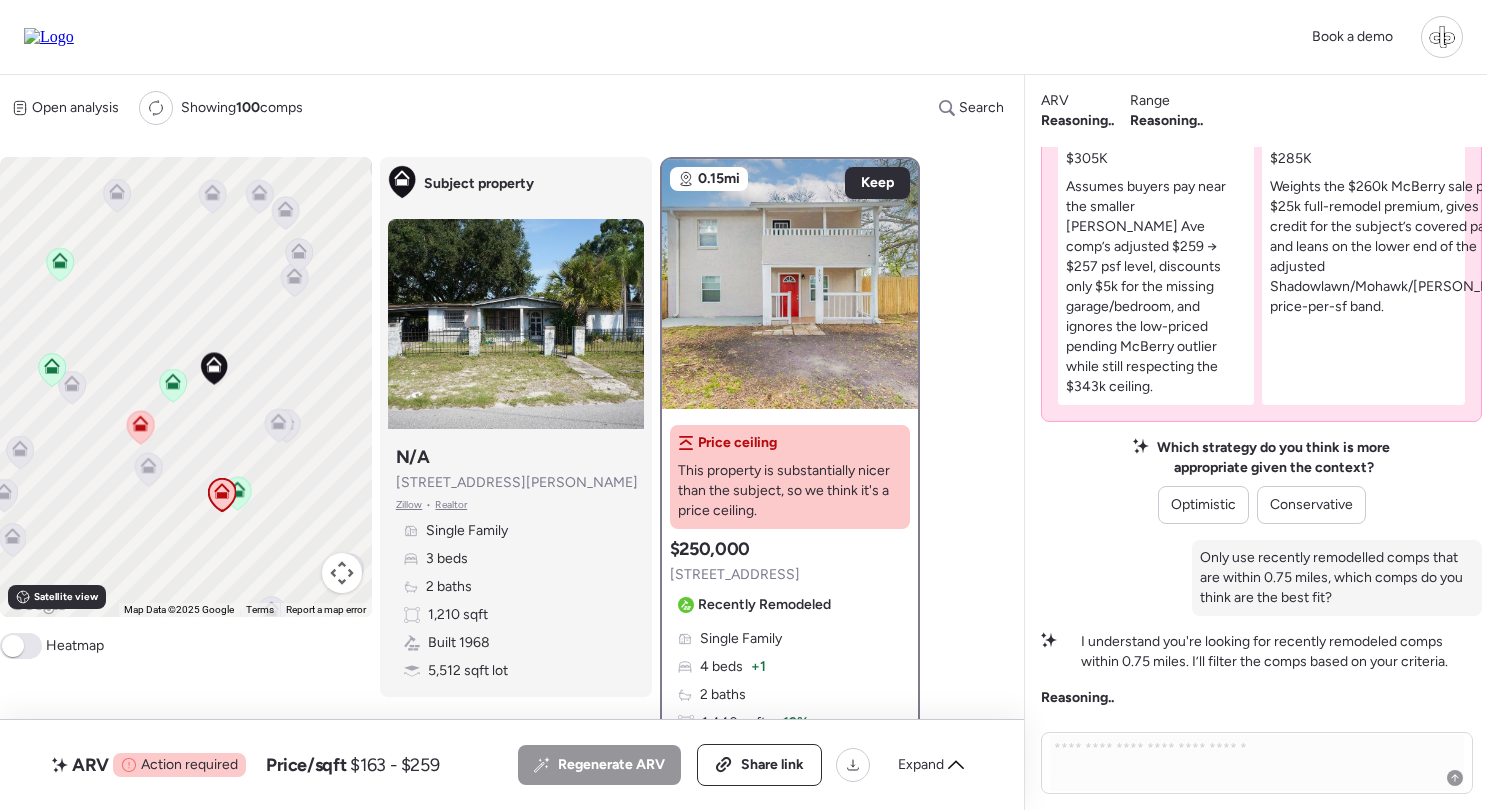 click 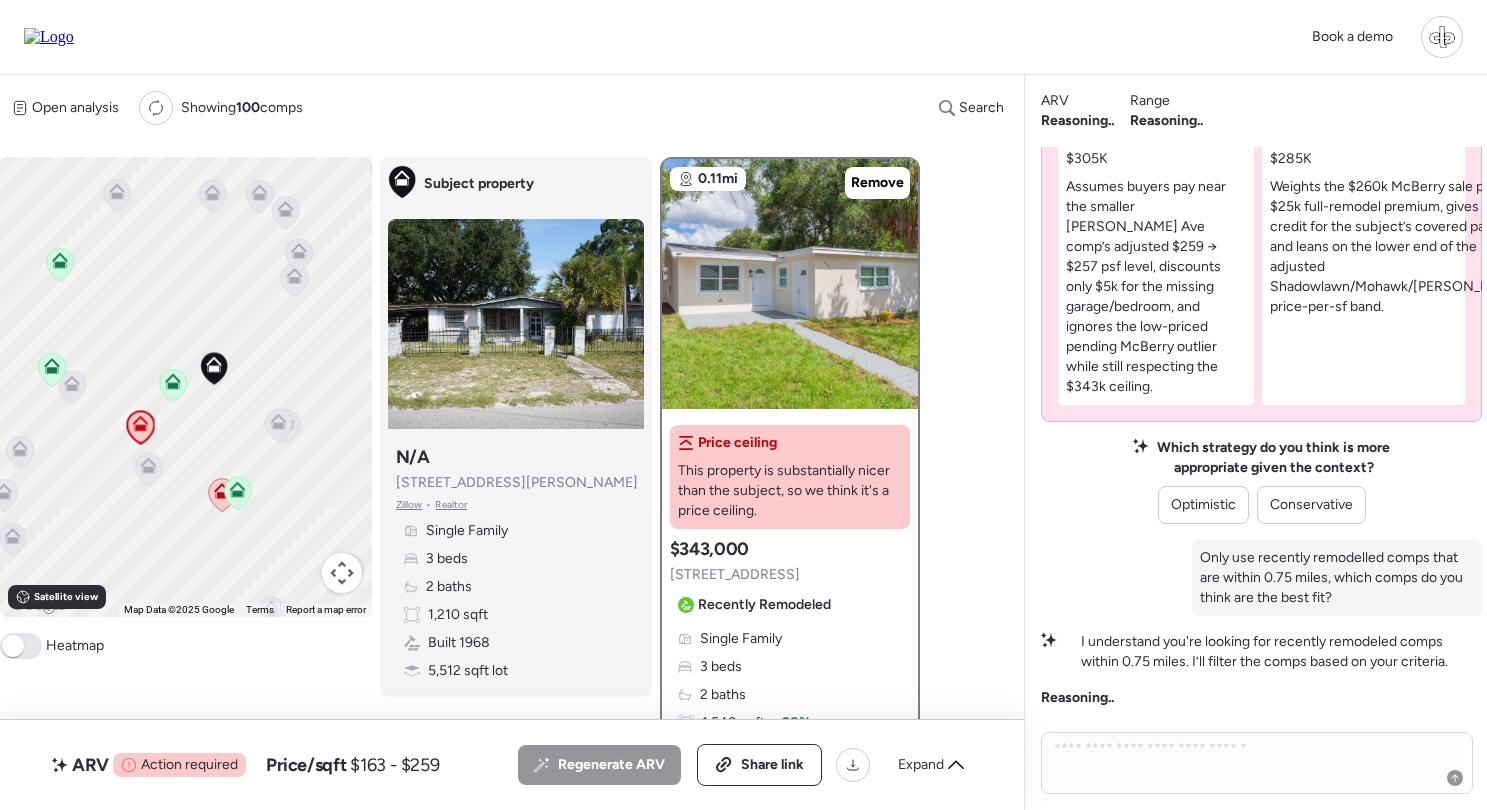 scroll, scrollTop: 0, scrollLeft: 0, axis: both 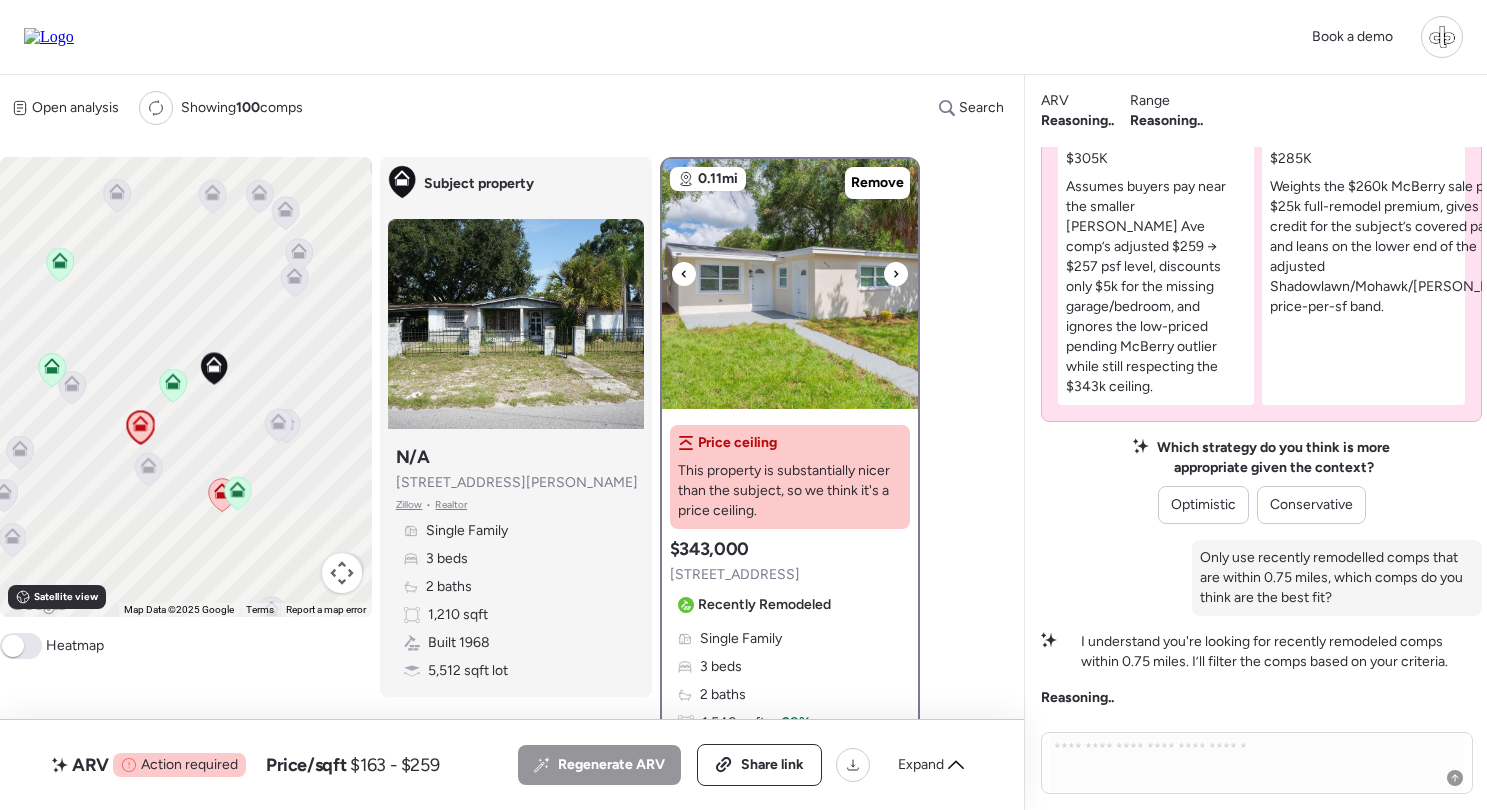click at bounding box center [896, 274] 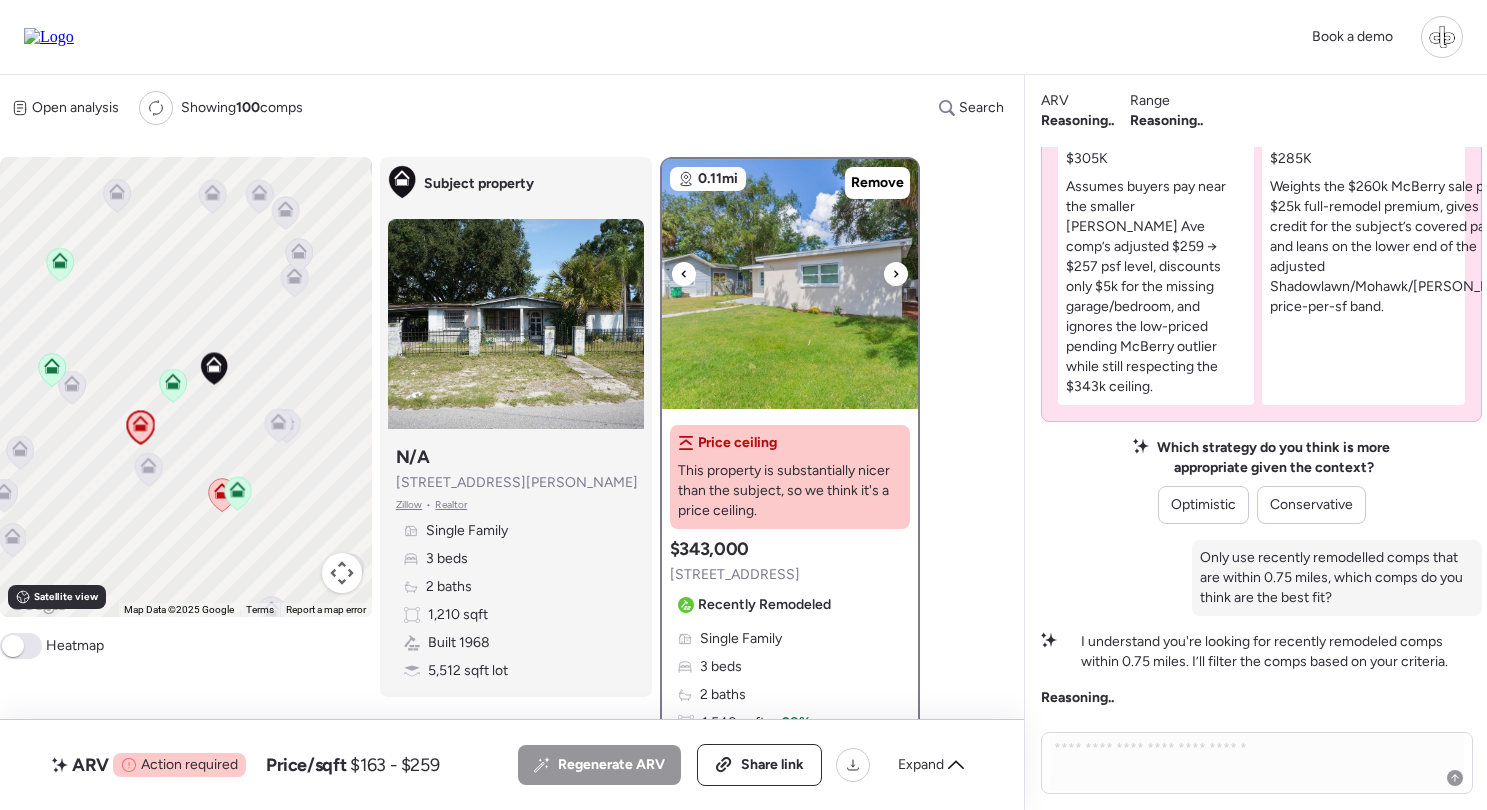 click at bounding box center (896, 274) 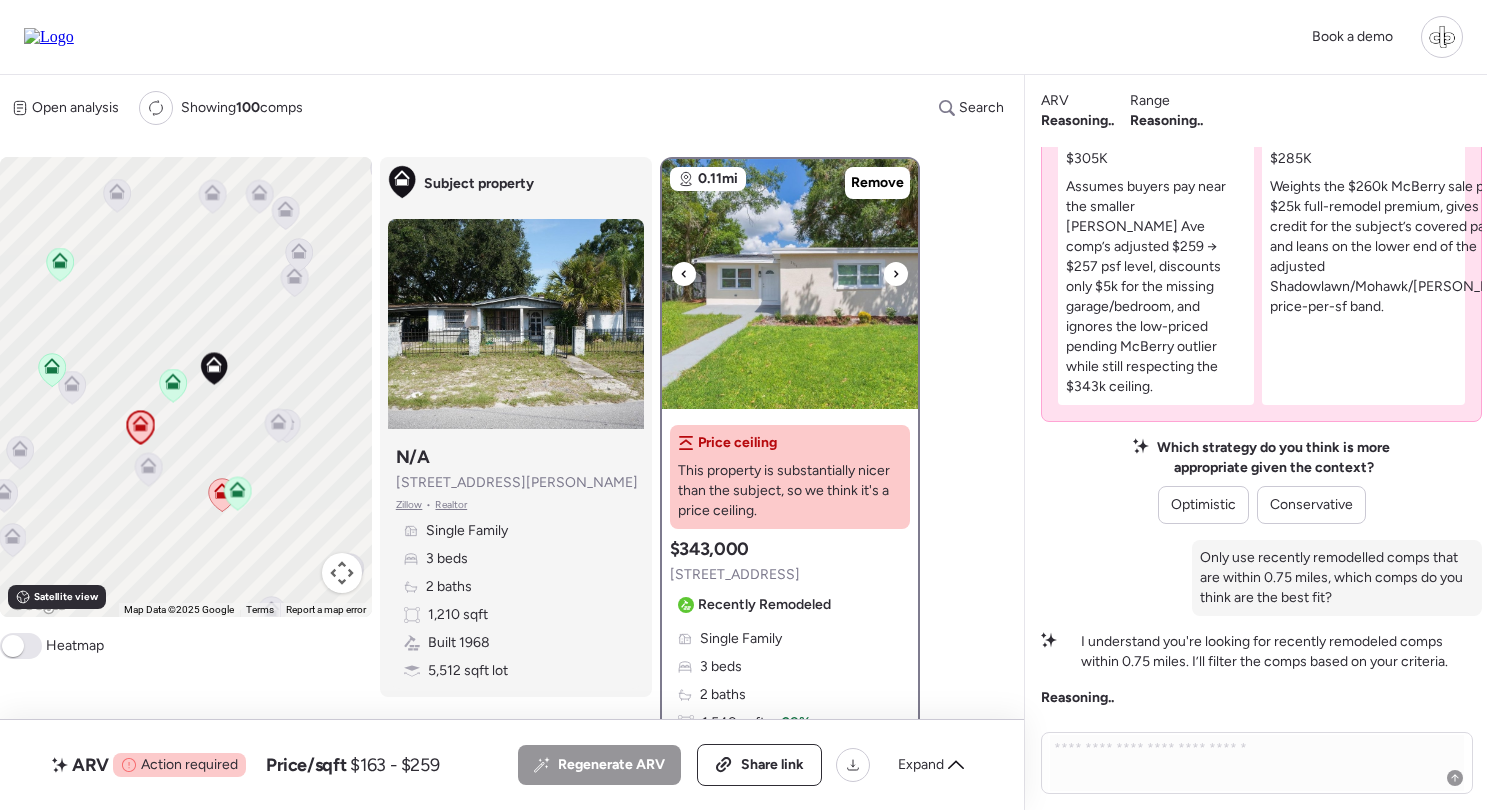 click at bounding box center [896, 274] 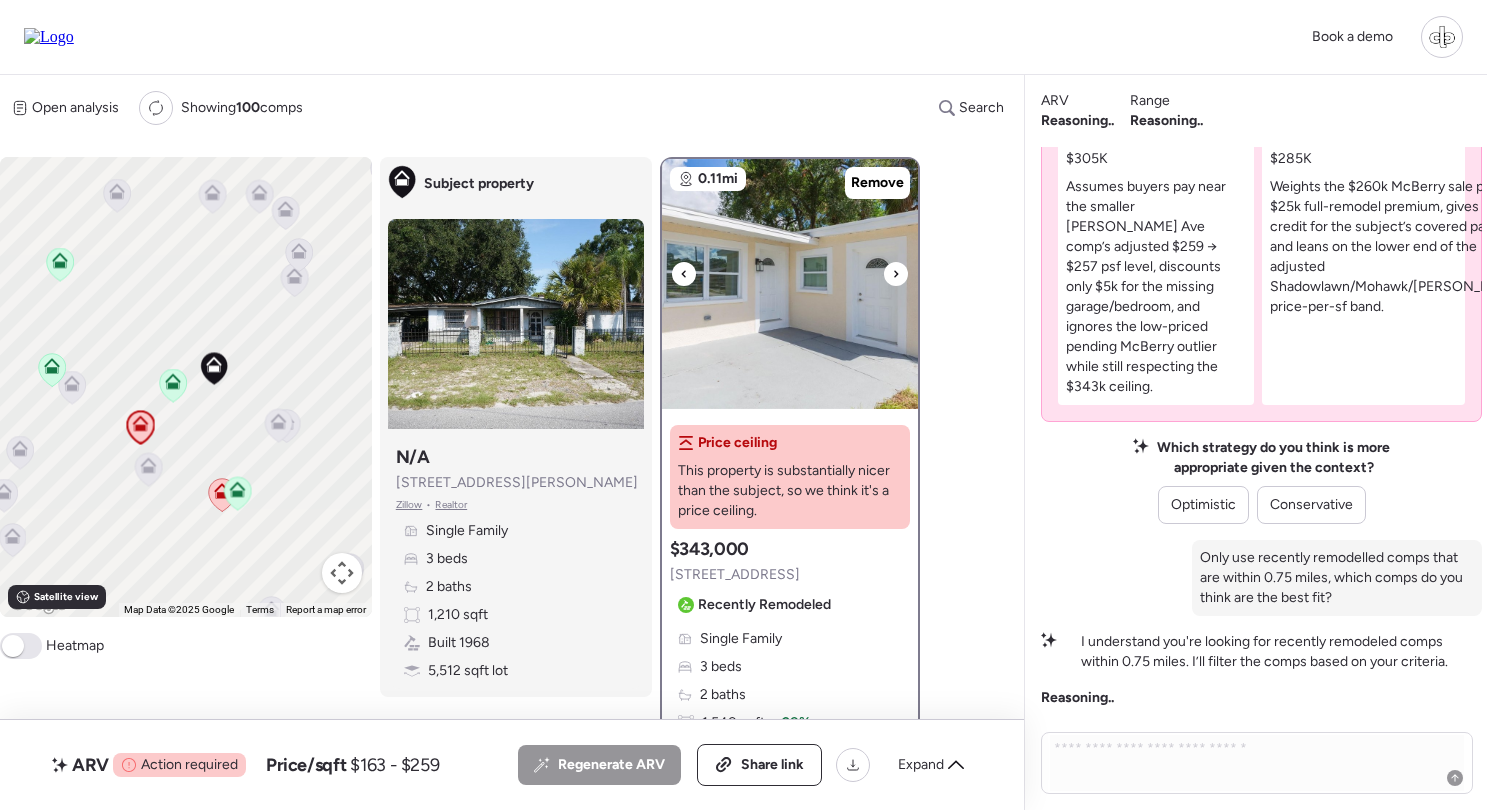 click at bounding box center [896, 274] 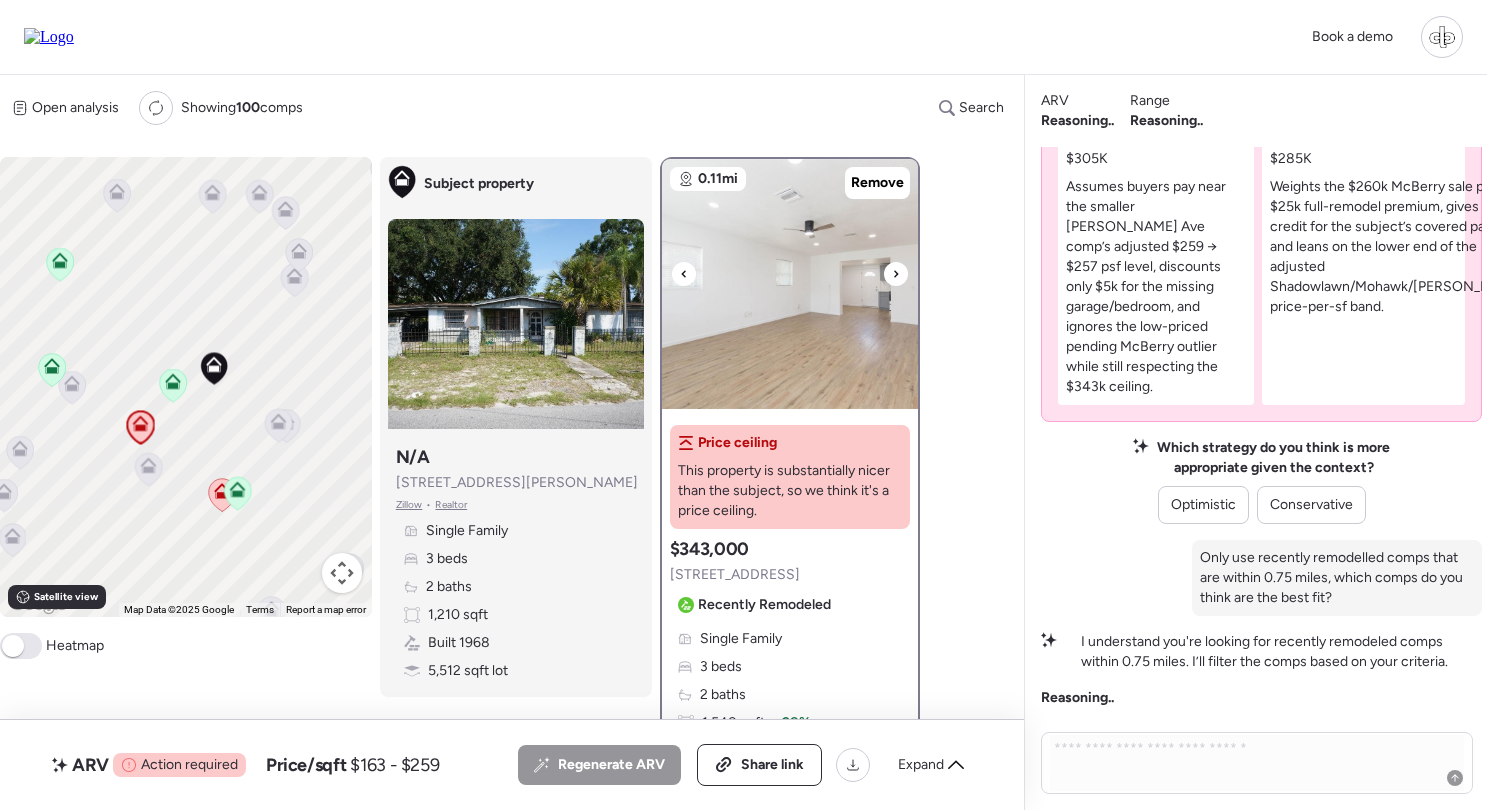 click at bounding box center [896, 274] 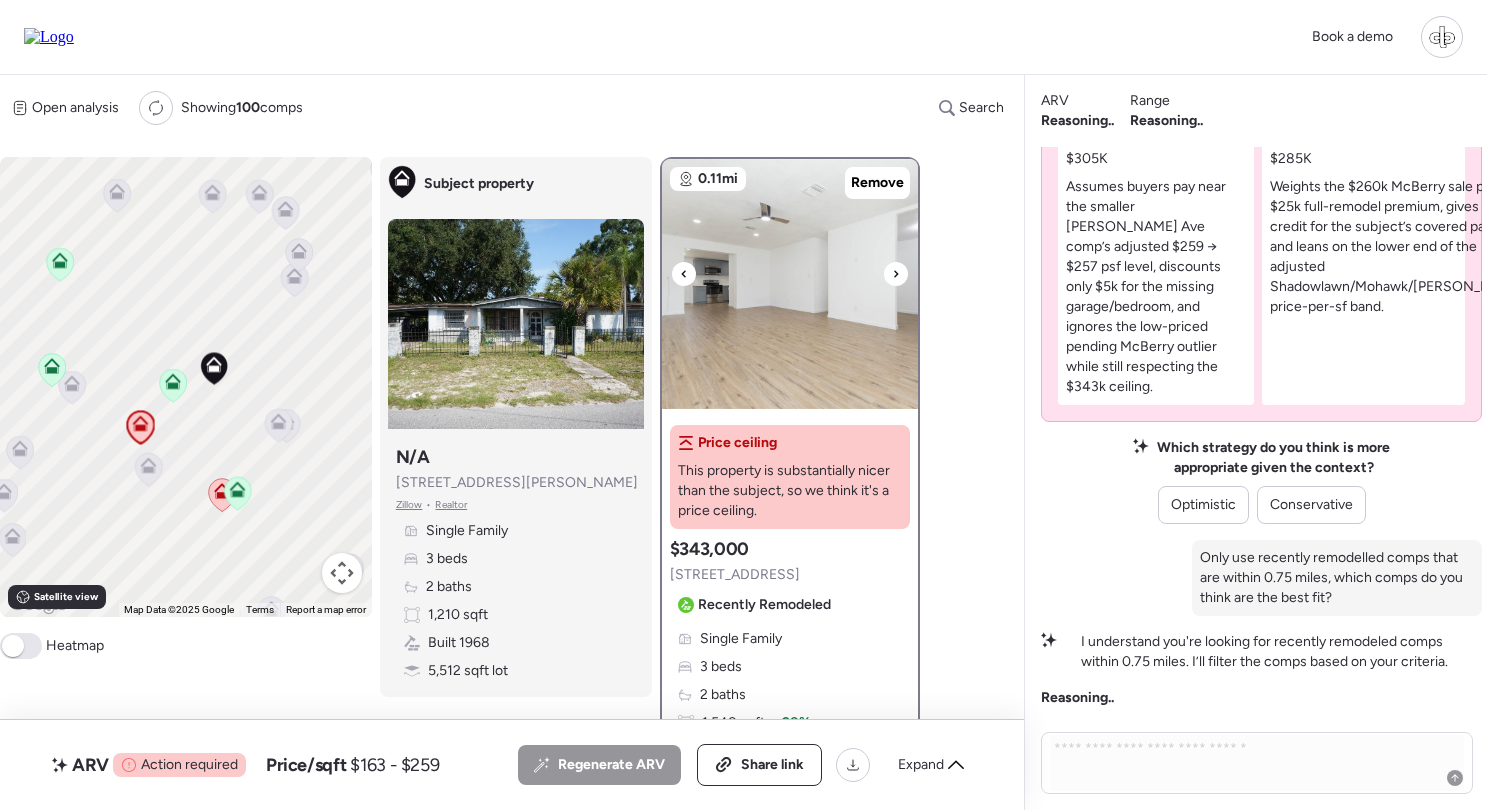 click at bounding box center [896, 274] 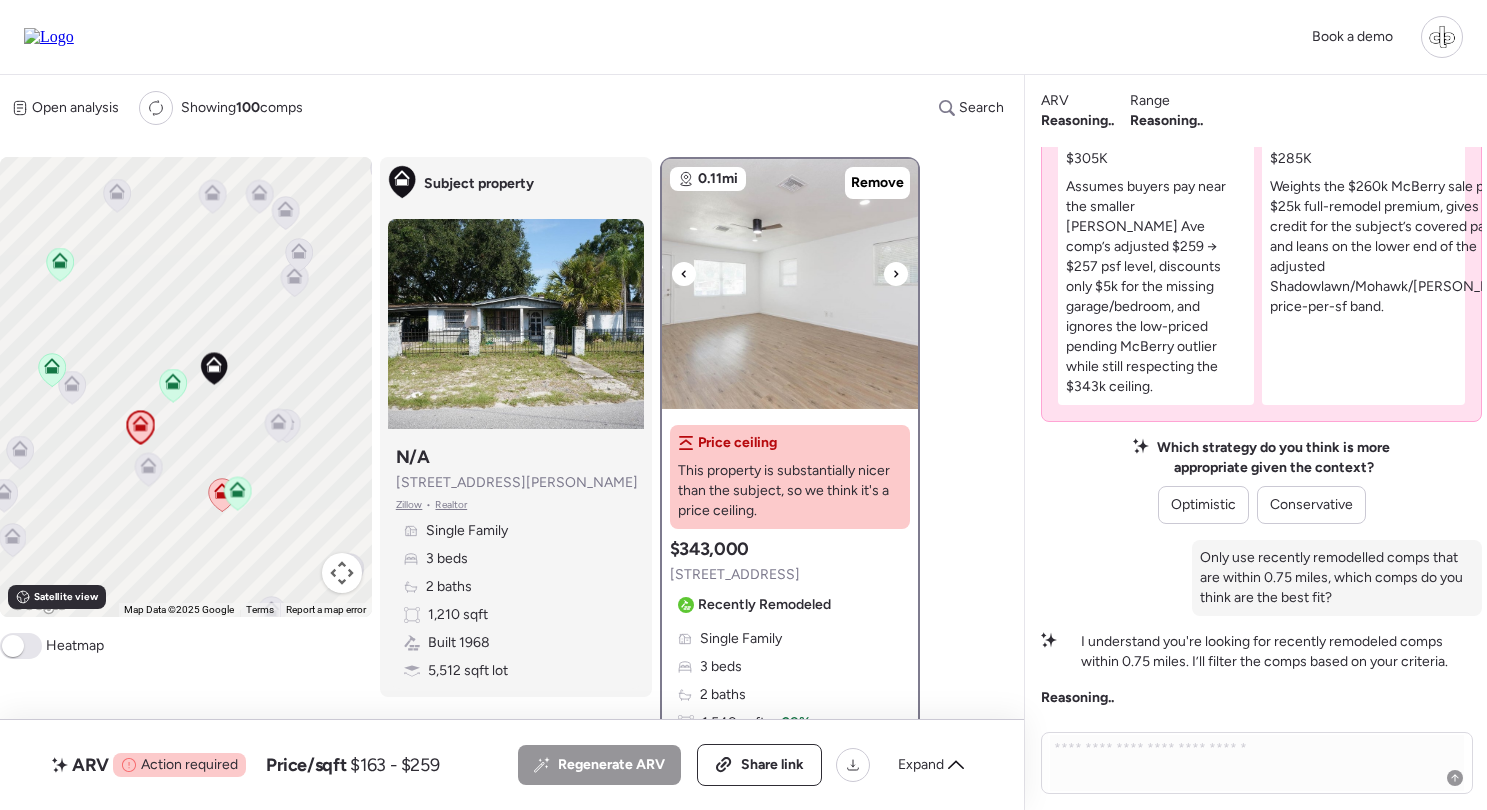 click at bounding box center [896, 274] 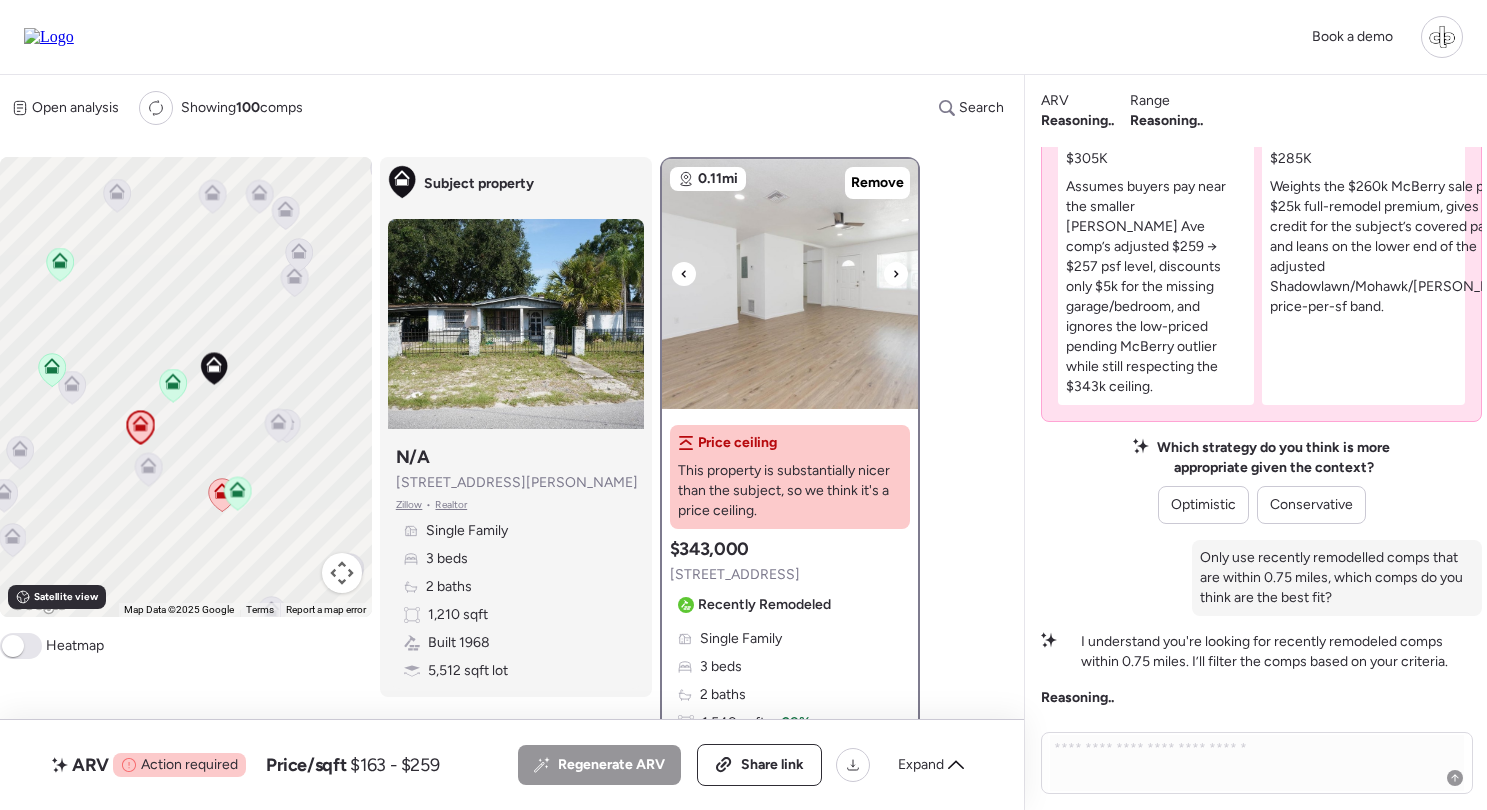 click at bounding box center (896, 274) 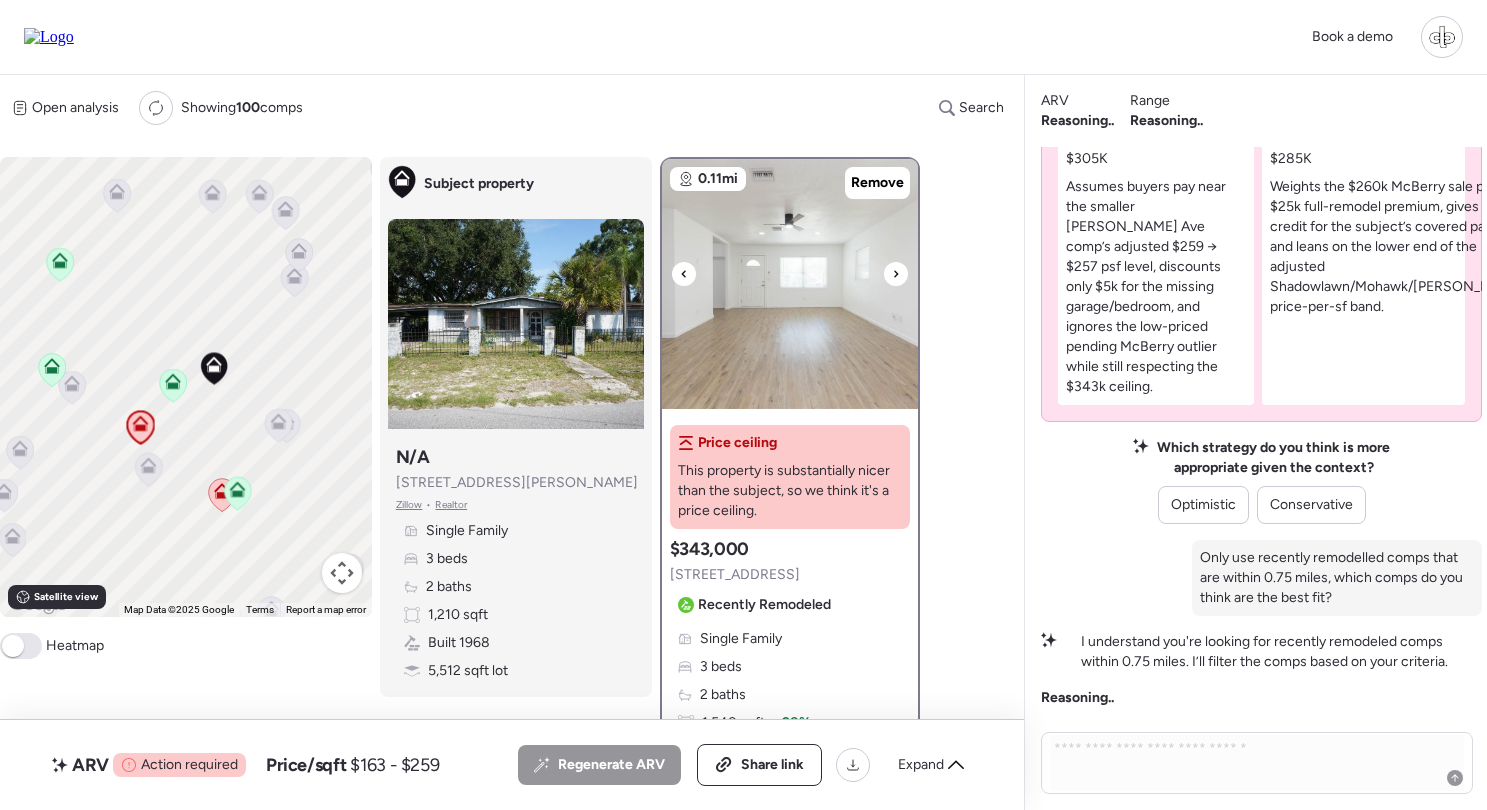 click at bounding box center (896, 274) 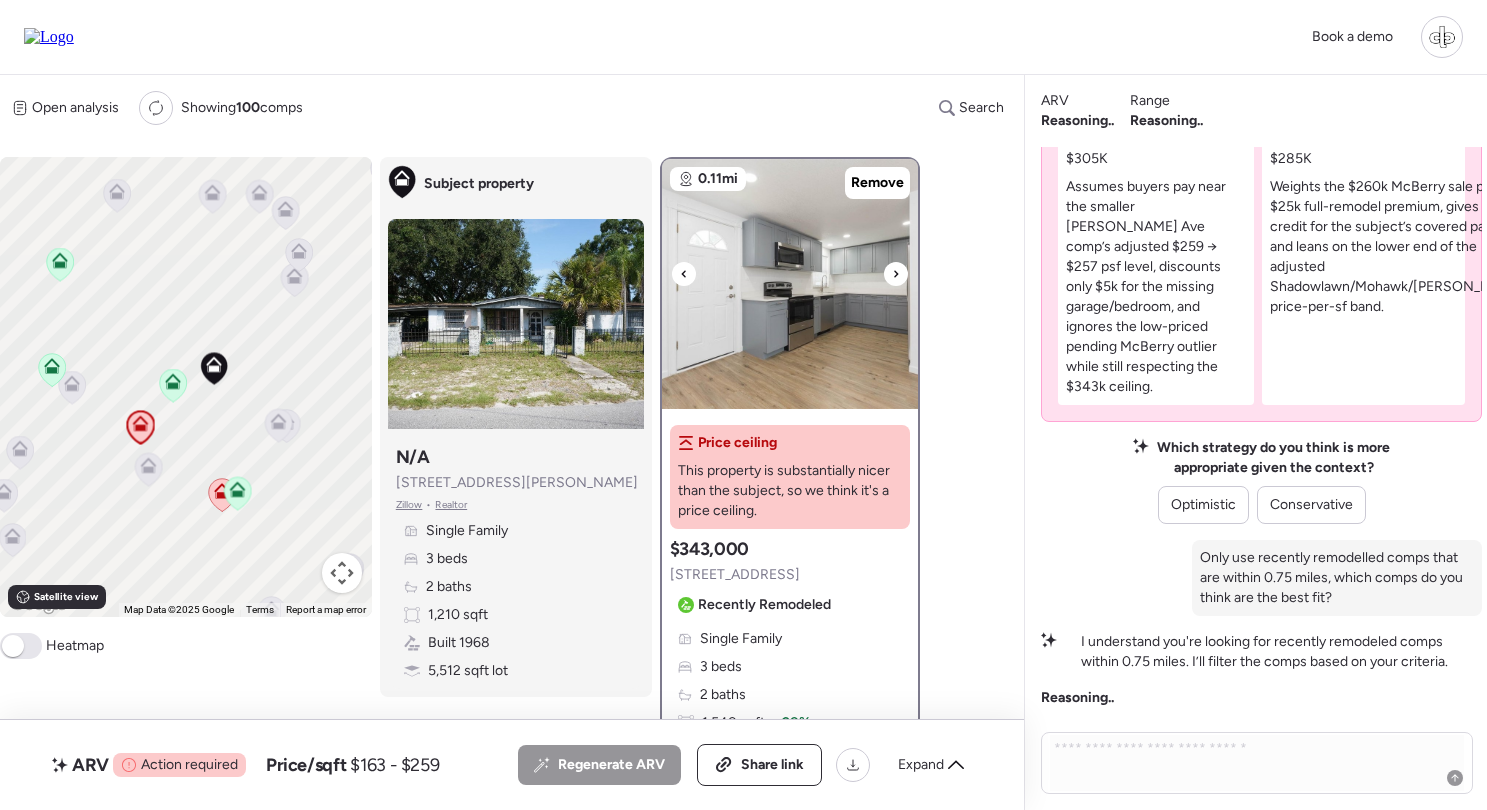click at bounding box center [896, 274] 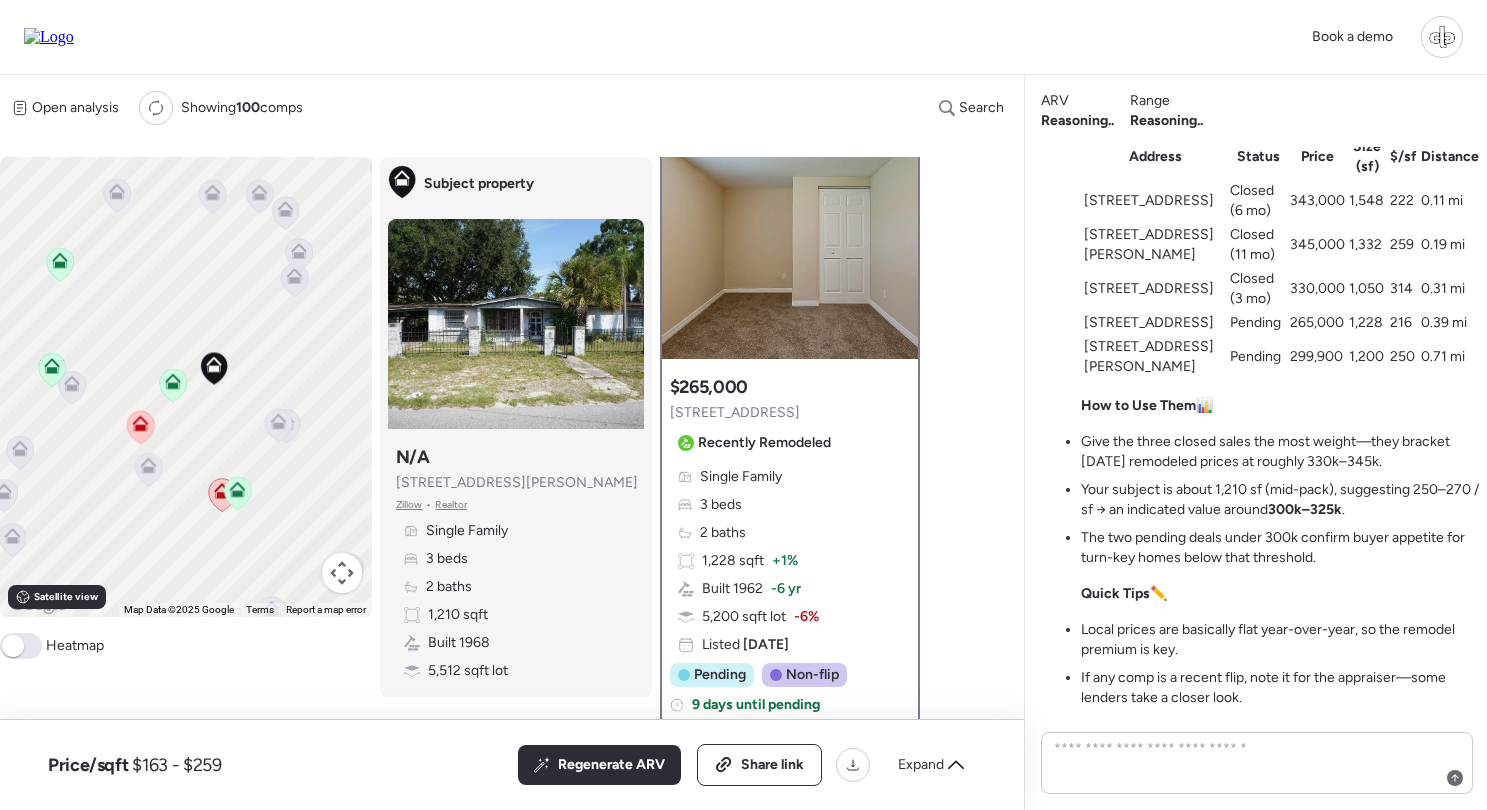 scroll, scrollTop: 0, scrollLeft: 0, axis: both 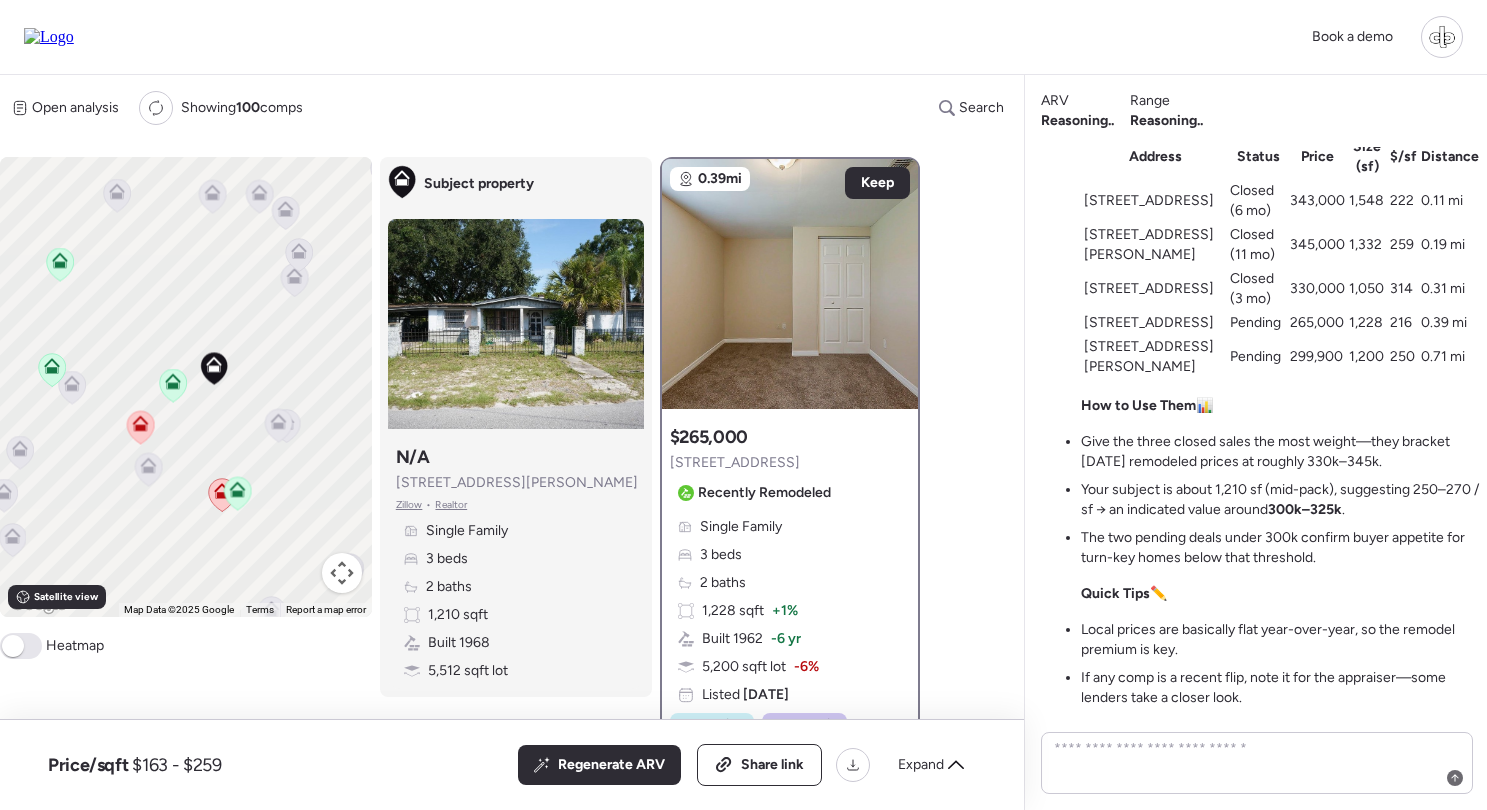 click 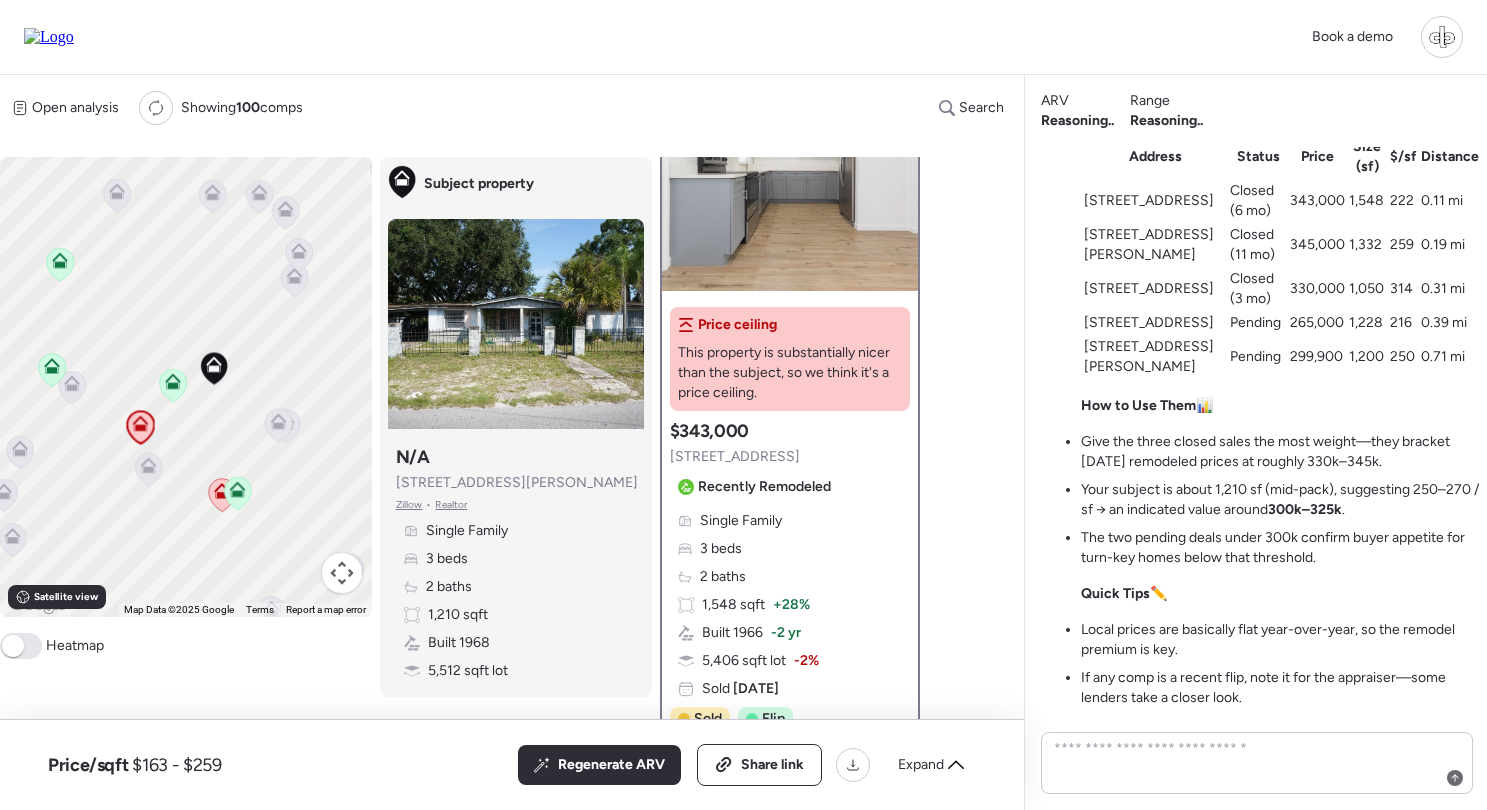 scroll, scrollTop: 100, scrollLeft: 0, axis: vertical 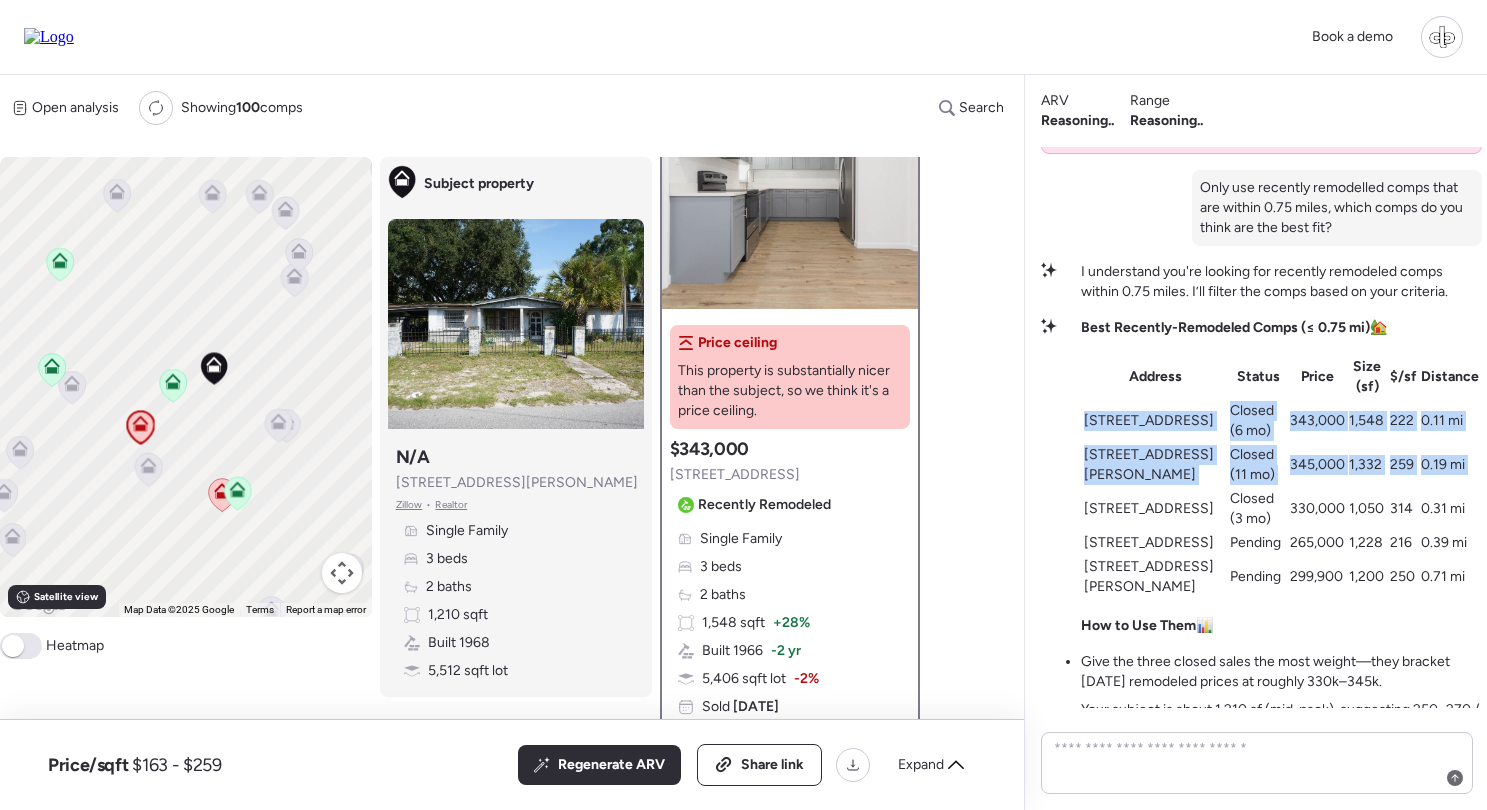 drag, startPoint x: 1084, startPoint y: 431, endPoint x: 1169, endPoint y: 512, distance: 117.413795 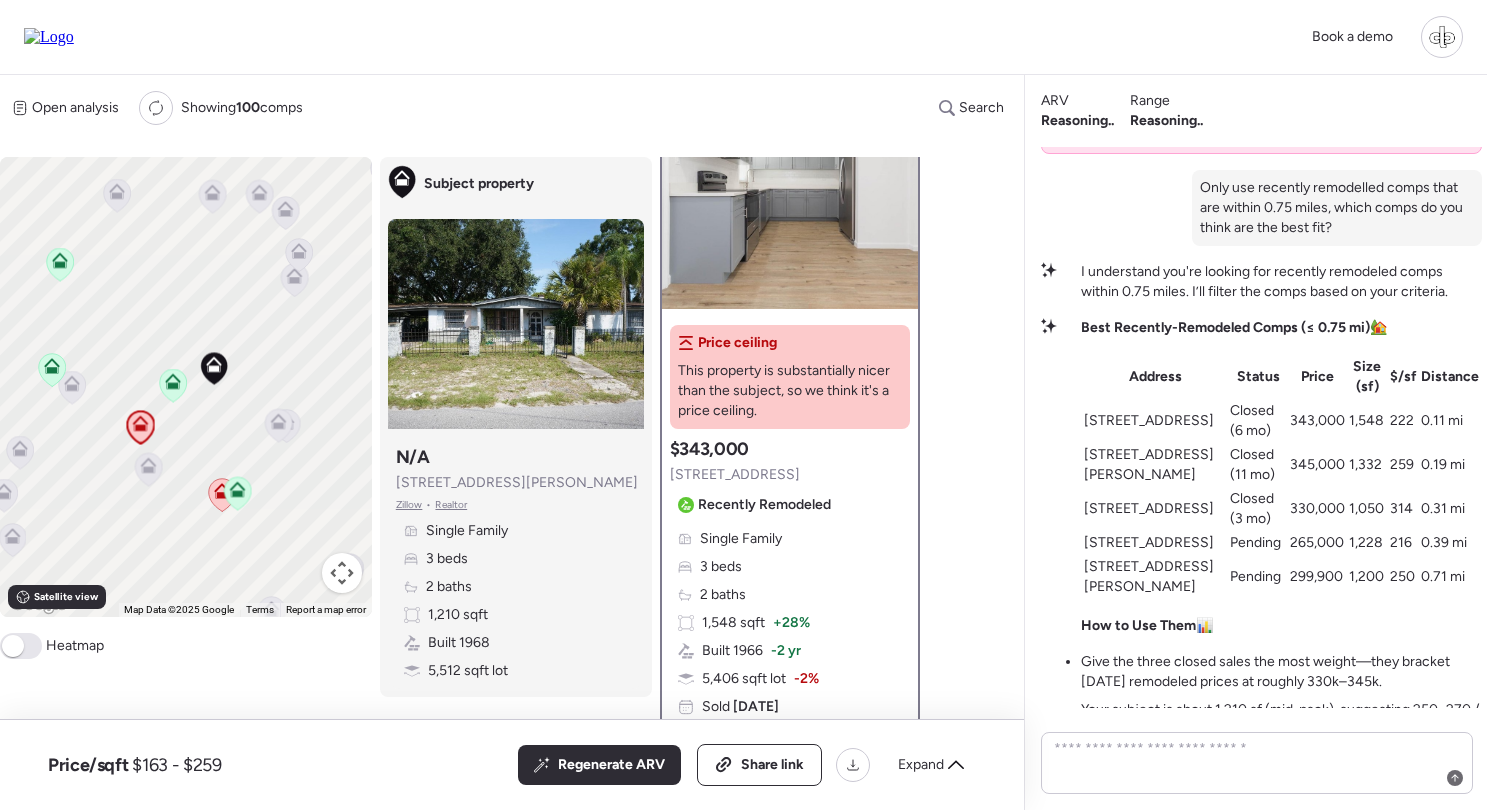 click on "3718 Deleuil Ave" at bounding box center [1155, 509] 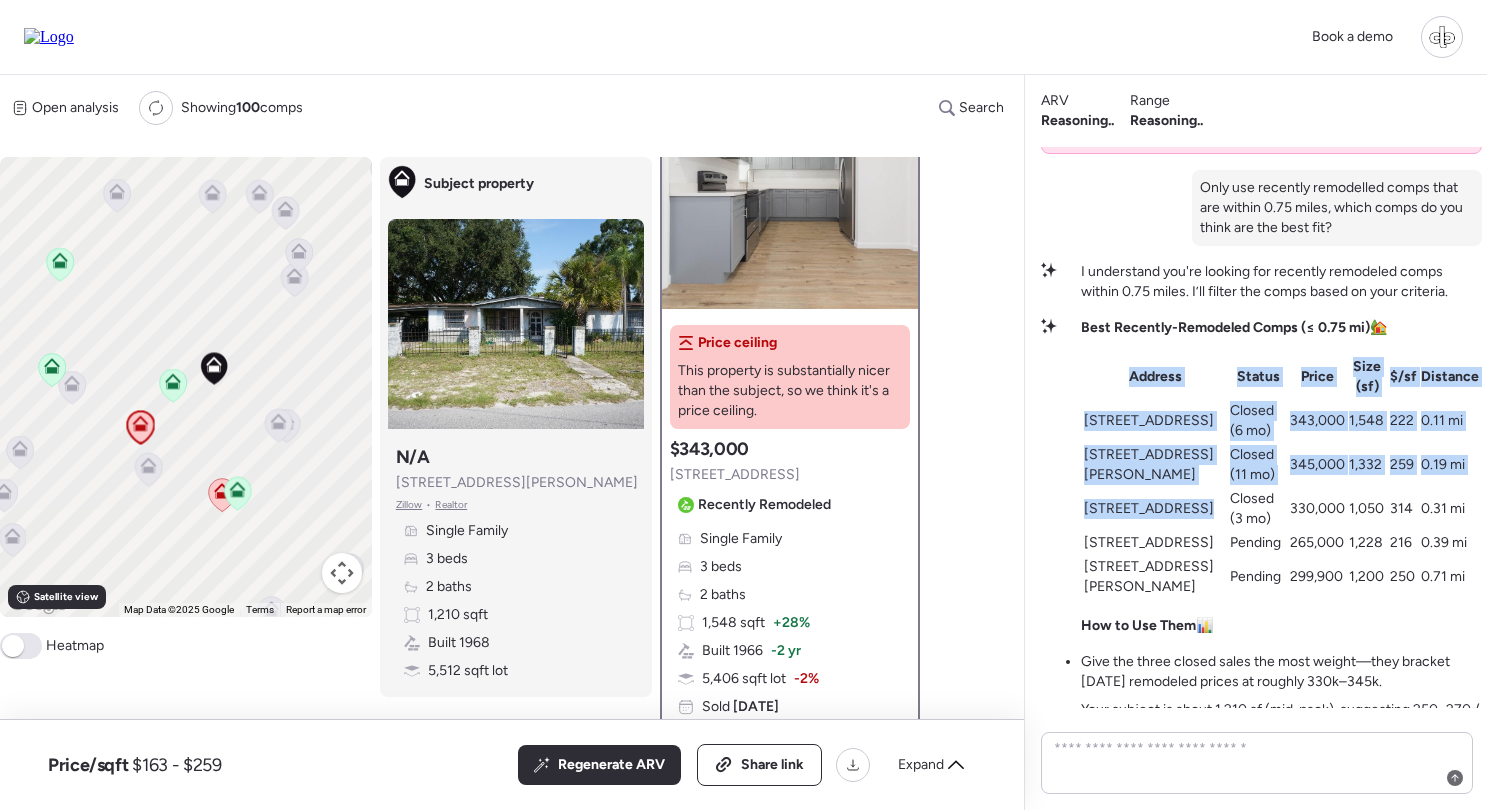 drag, startPoint x: 1077, startPoint y: 432, endPoint x: 1158, endPoint y: 540, distance: 135 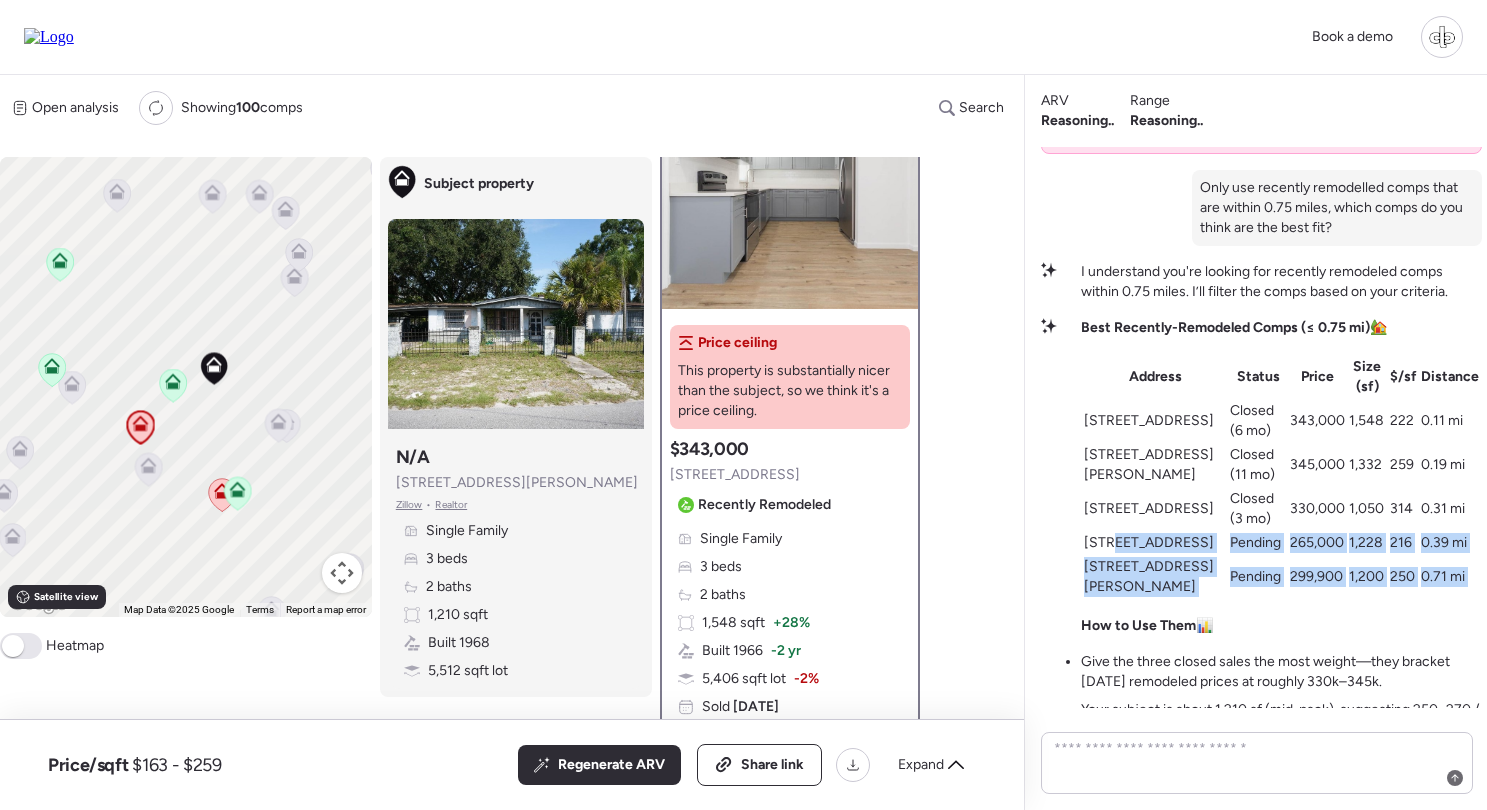drag, startPoint x: 1115, startPoint y: 559, endPoint x: 1188, endPoint y: 610, distance: 89.050545 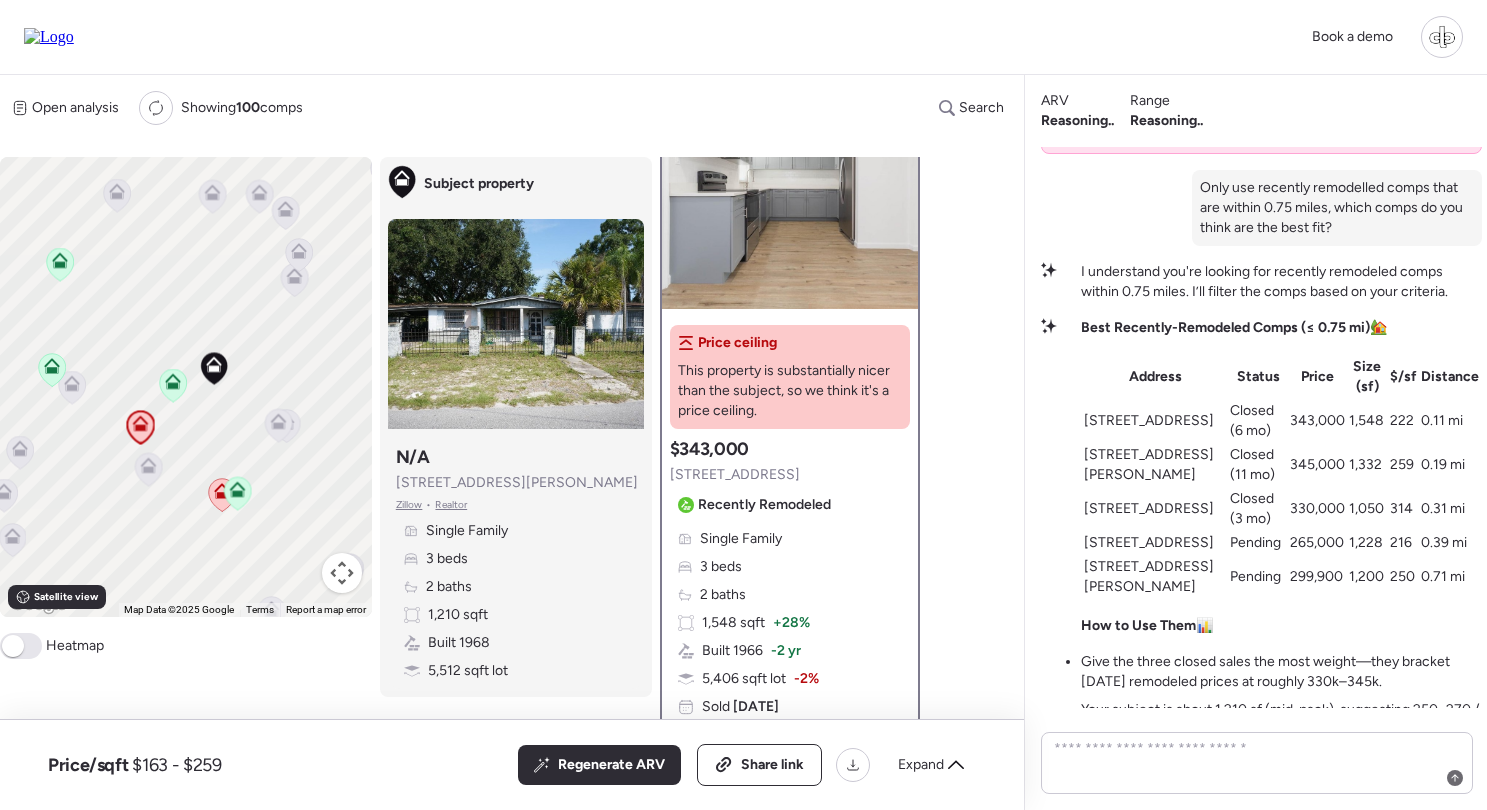 click on "Pending" at bounding box center (1258, 543) 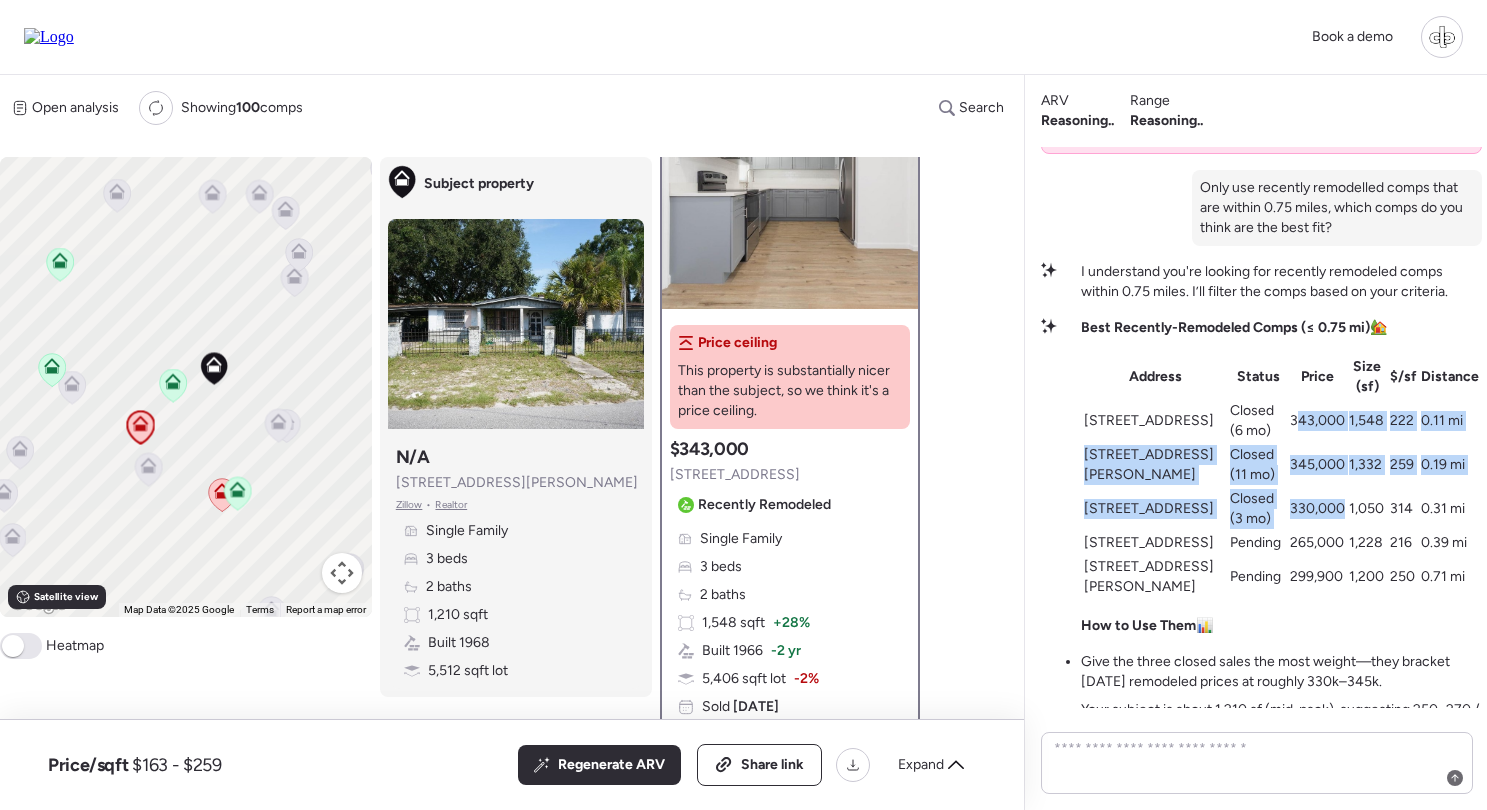 drag, startPoint x: 1292, startPoint y: 447, endPoint x: 1316, endPoint y: 550, distance: 105.75916 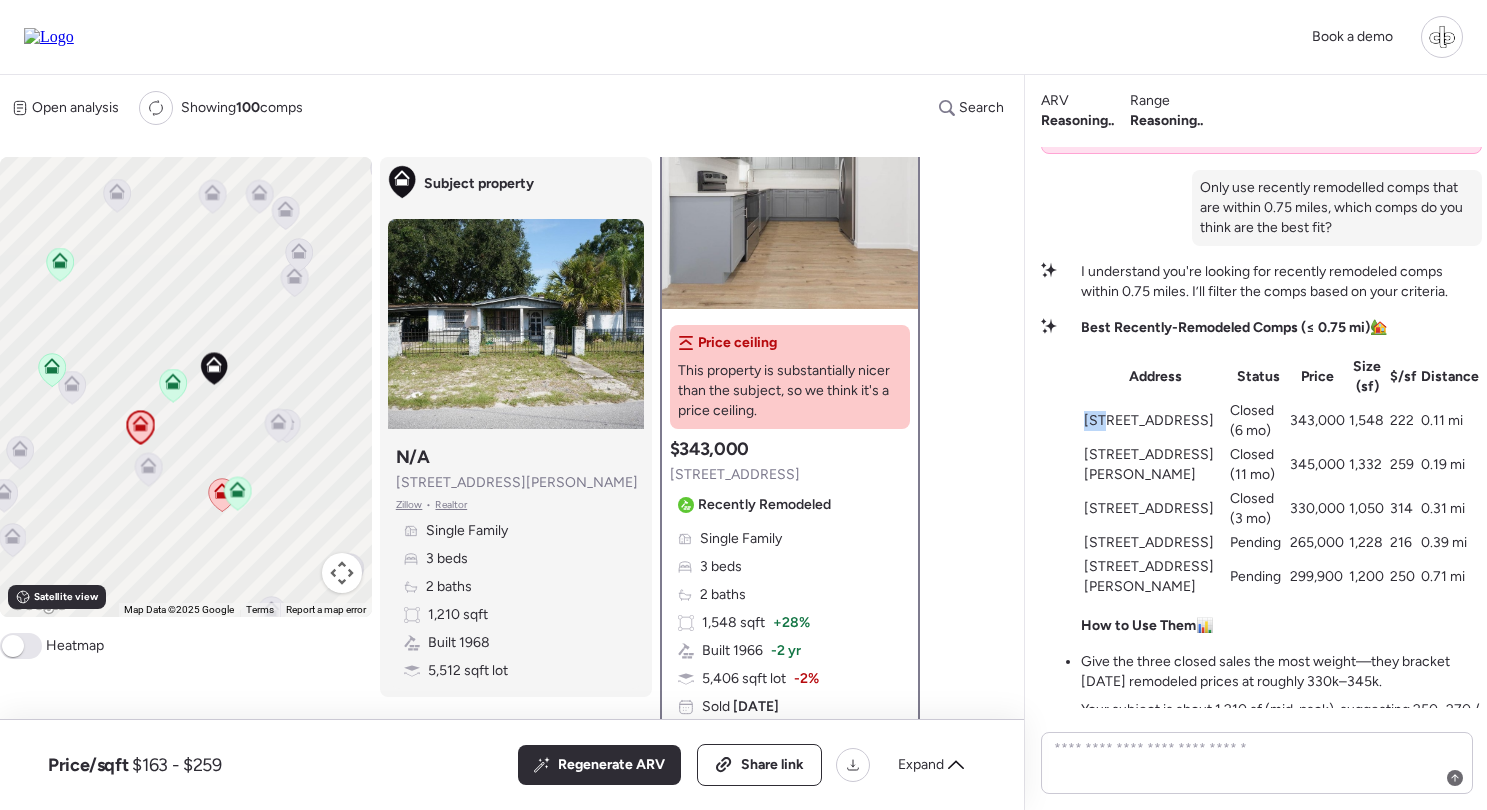 drag, startPoint x: 1084, startPoint y: 430, endPoint x: 1105, endPoint y: 432, distance: 21.095022 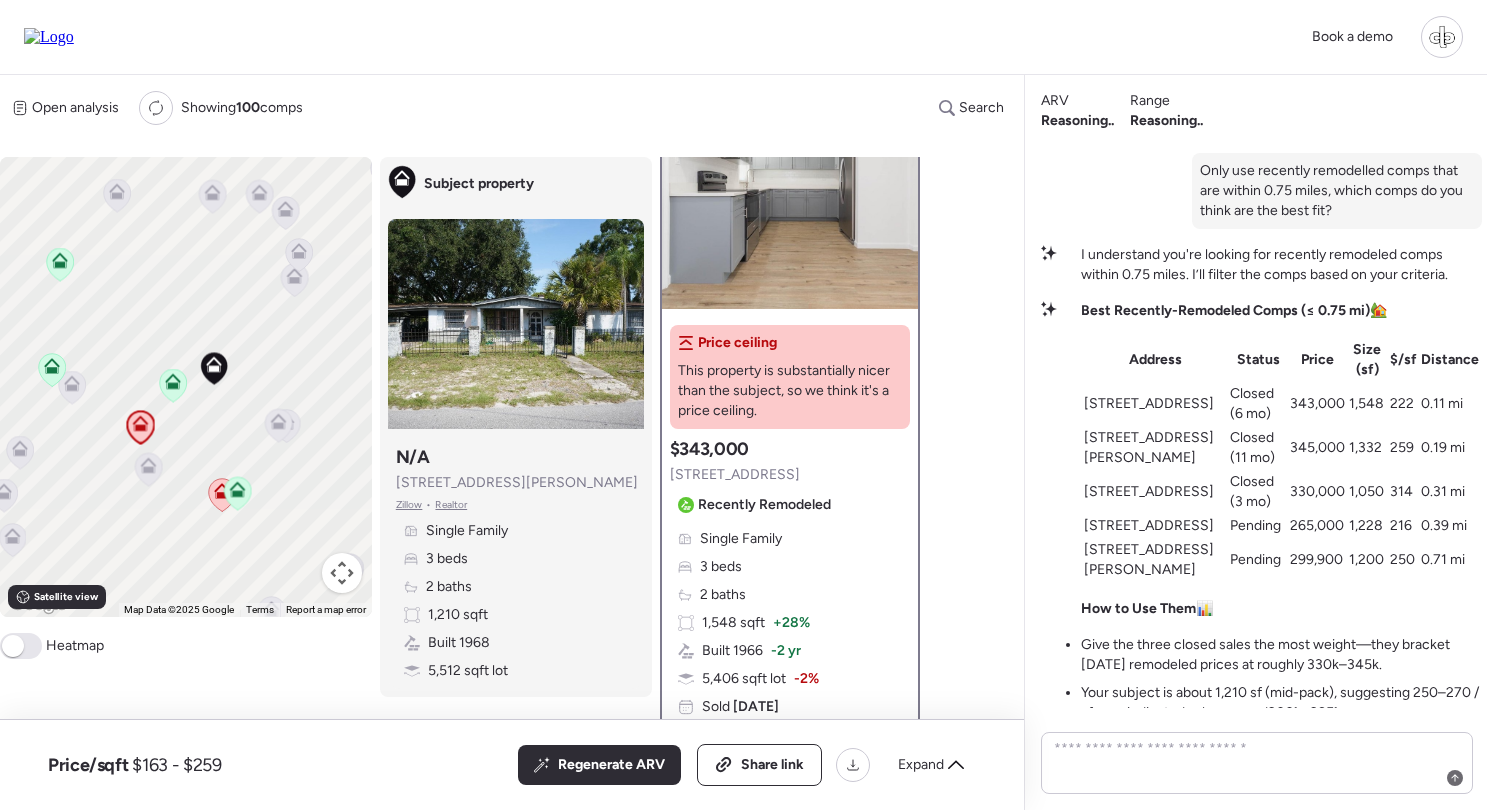scroll, scrollTop: -46, scrollLeft: 0, axis: vertical 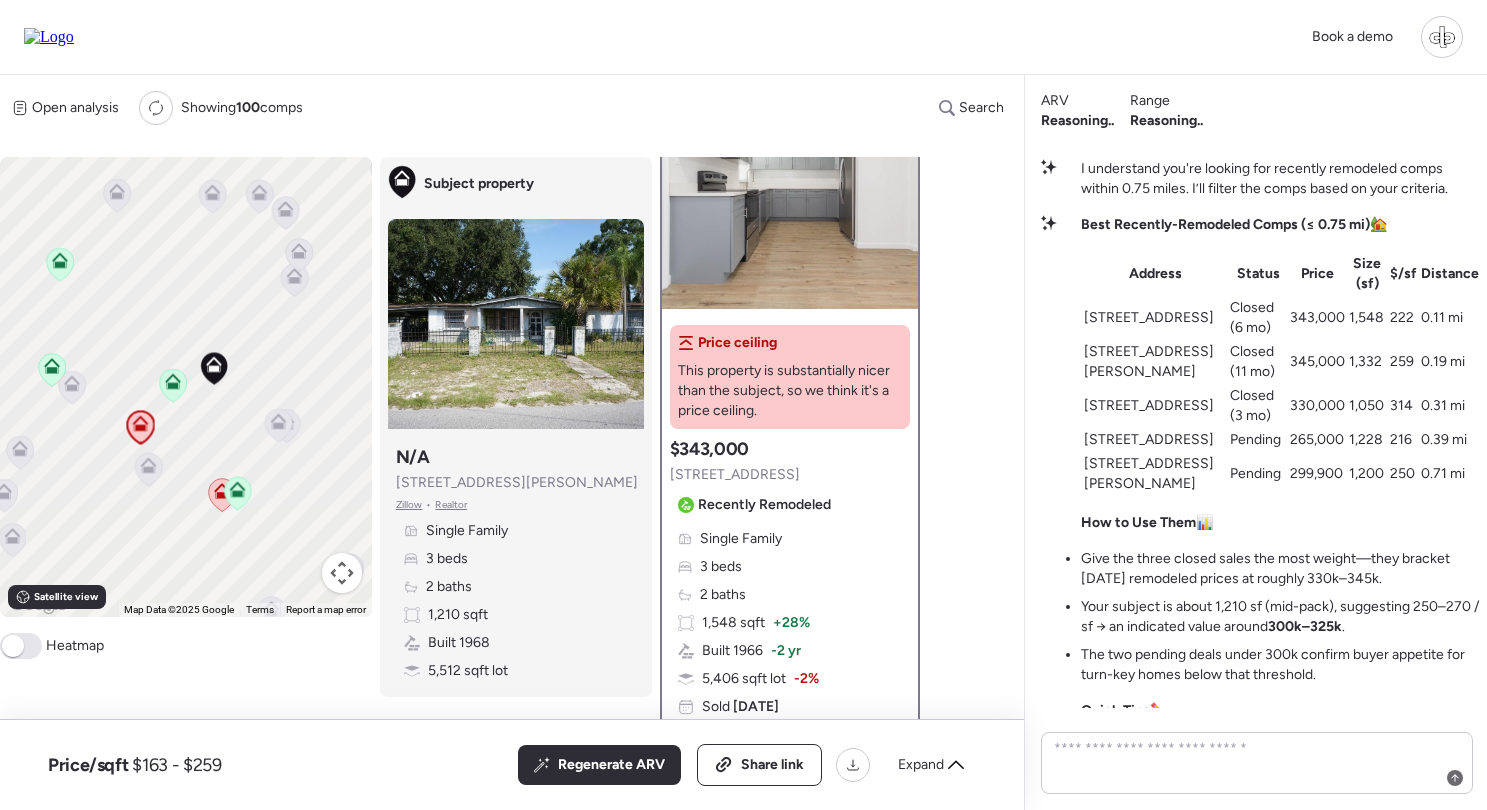 click on "3410 E Shadowlawn Ave" at bounding box center [1155, 318] 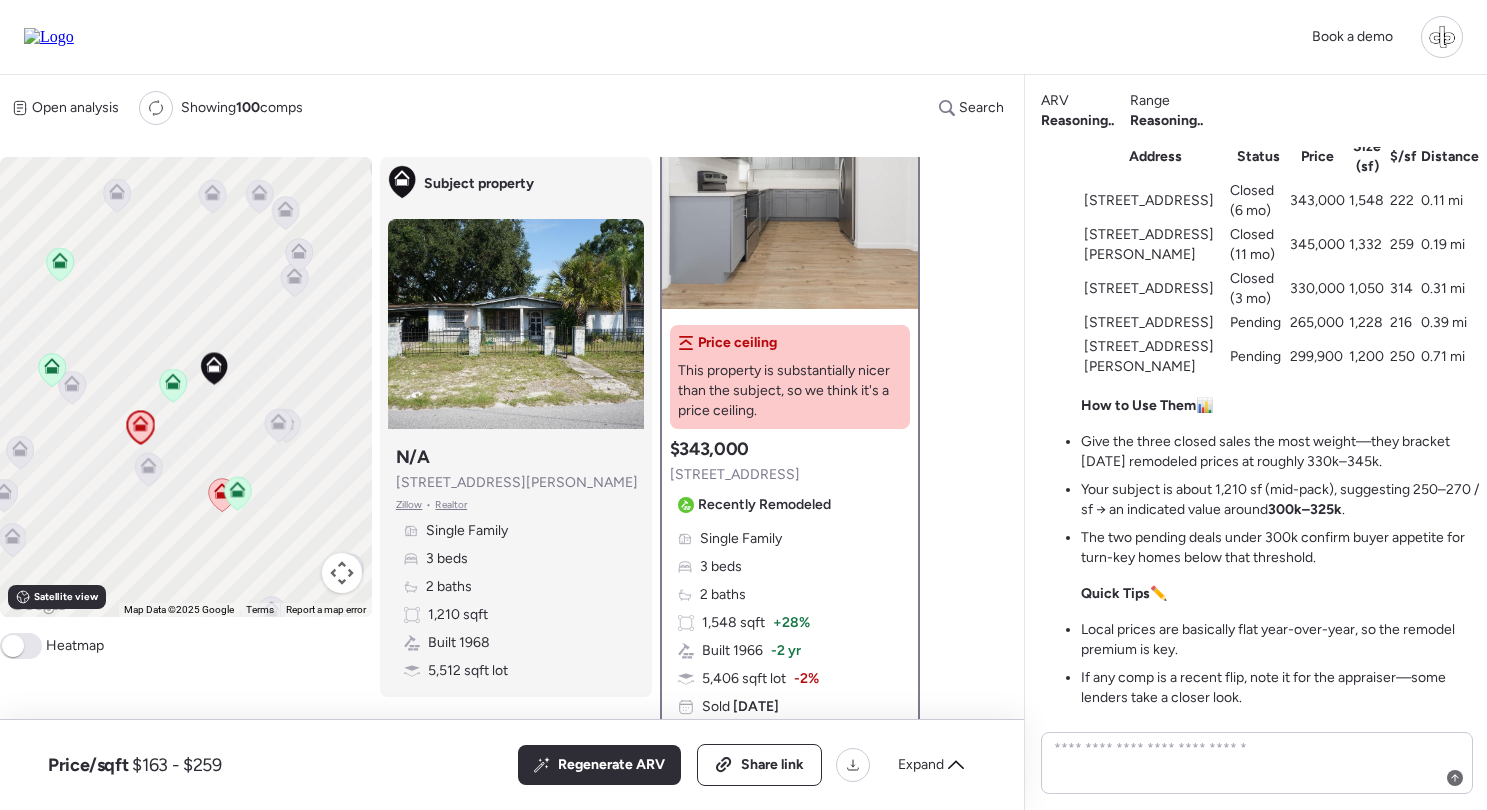 scroll, scrollTop: 0, scrollLeft: 0, axis: both 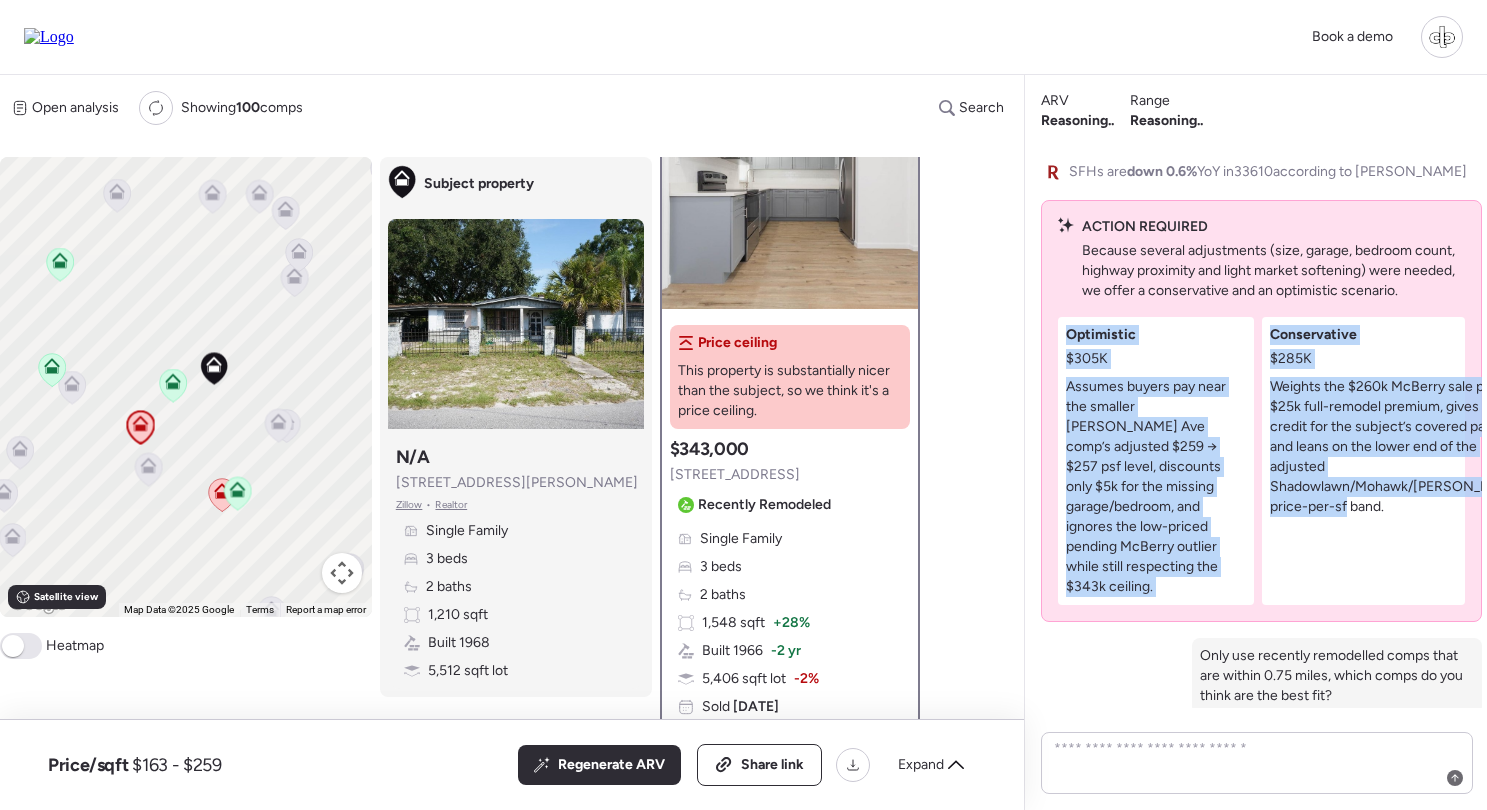 drag, startPoint x: 1070, startPoint y: 380, endPoint x: 1411, endPoint y: 578, distance: 394.31586 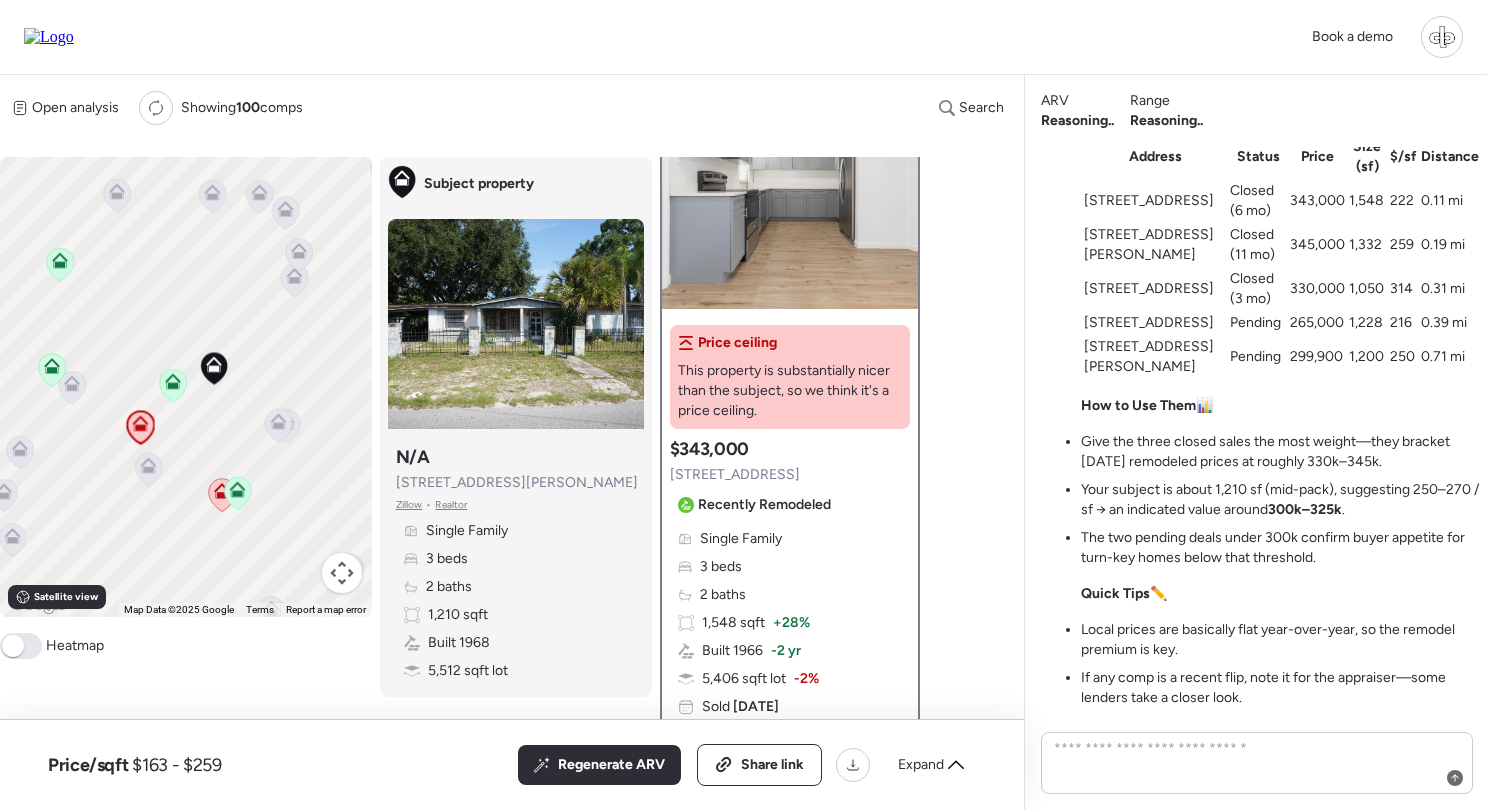 scroll, scrollTop: 0, scrollLeft: 0, axis: both 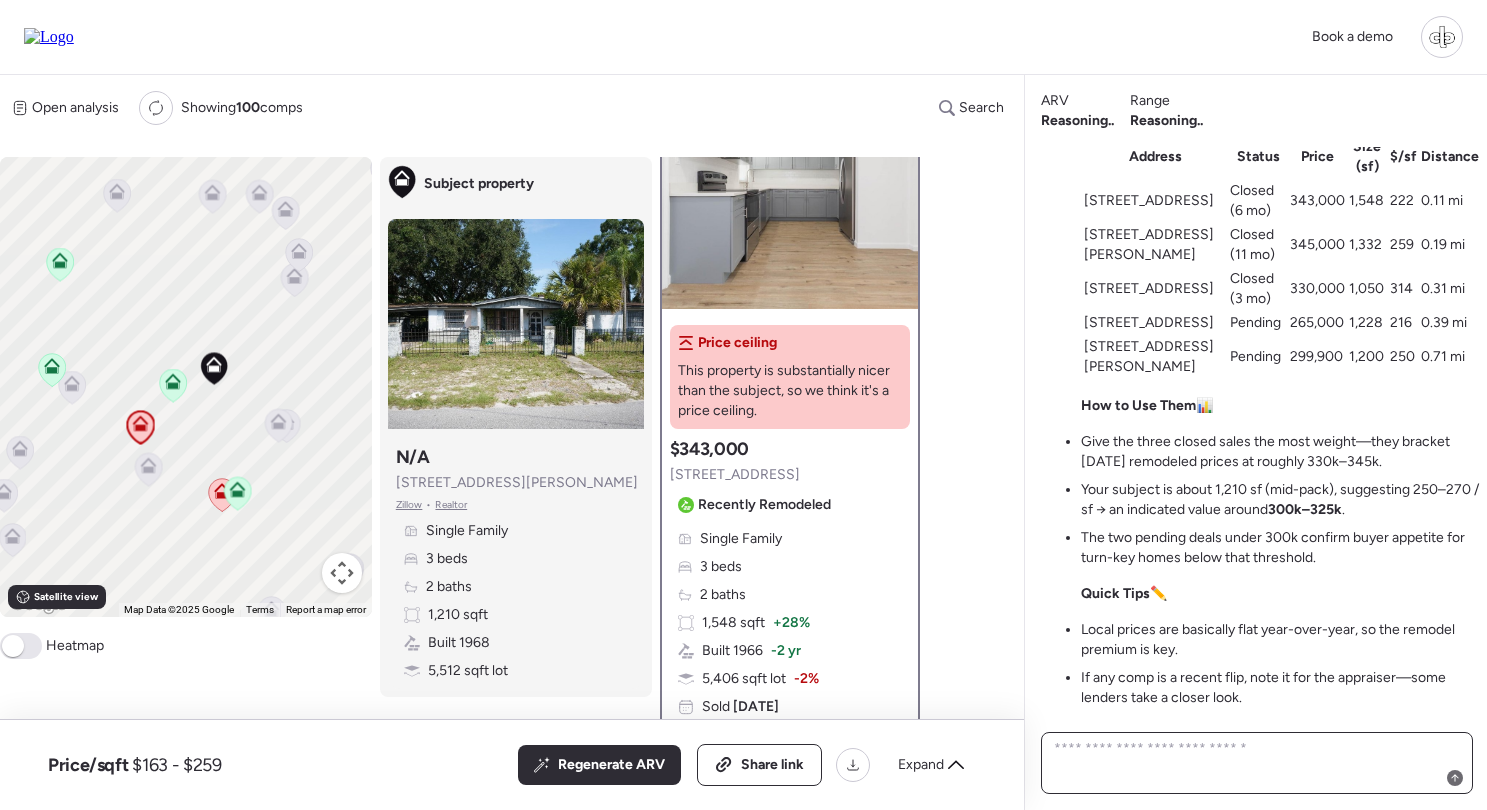click at bounding box center (1257, 763) 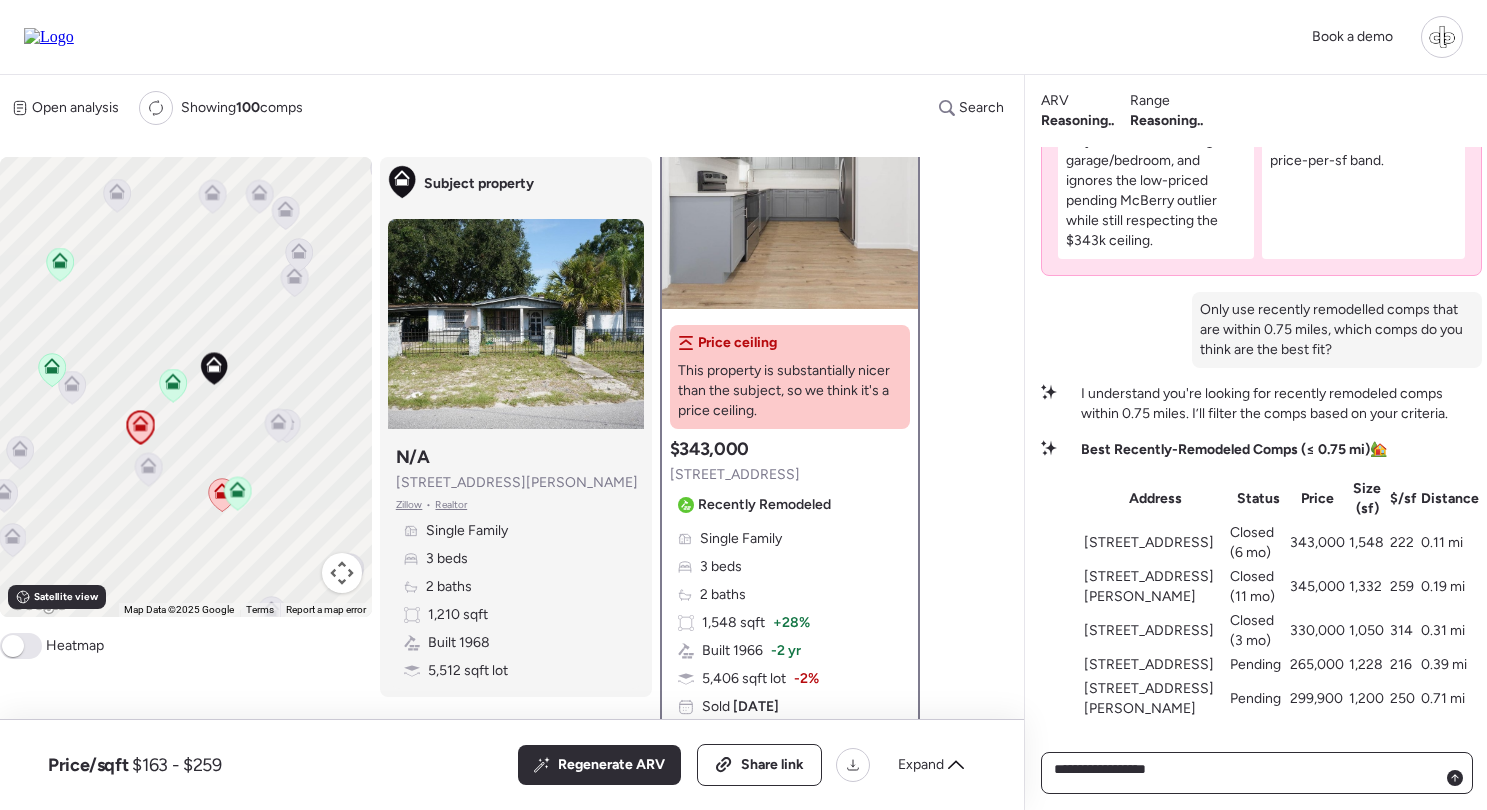 scroll, scrollTop: -364, scrollLeft: 0, axis: vertical 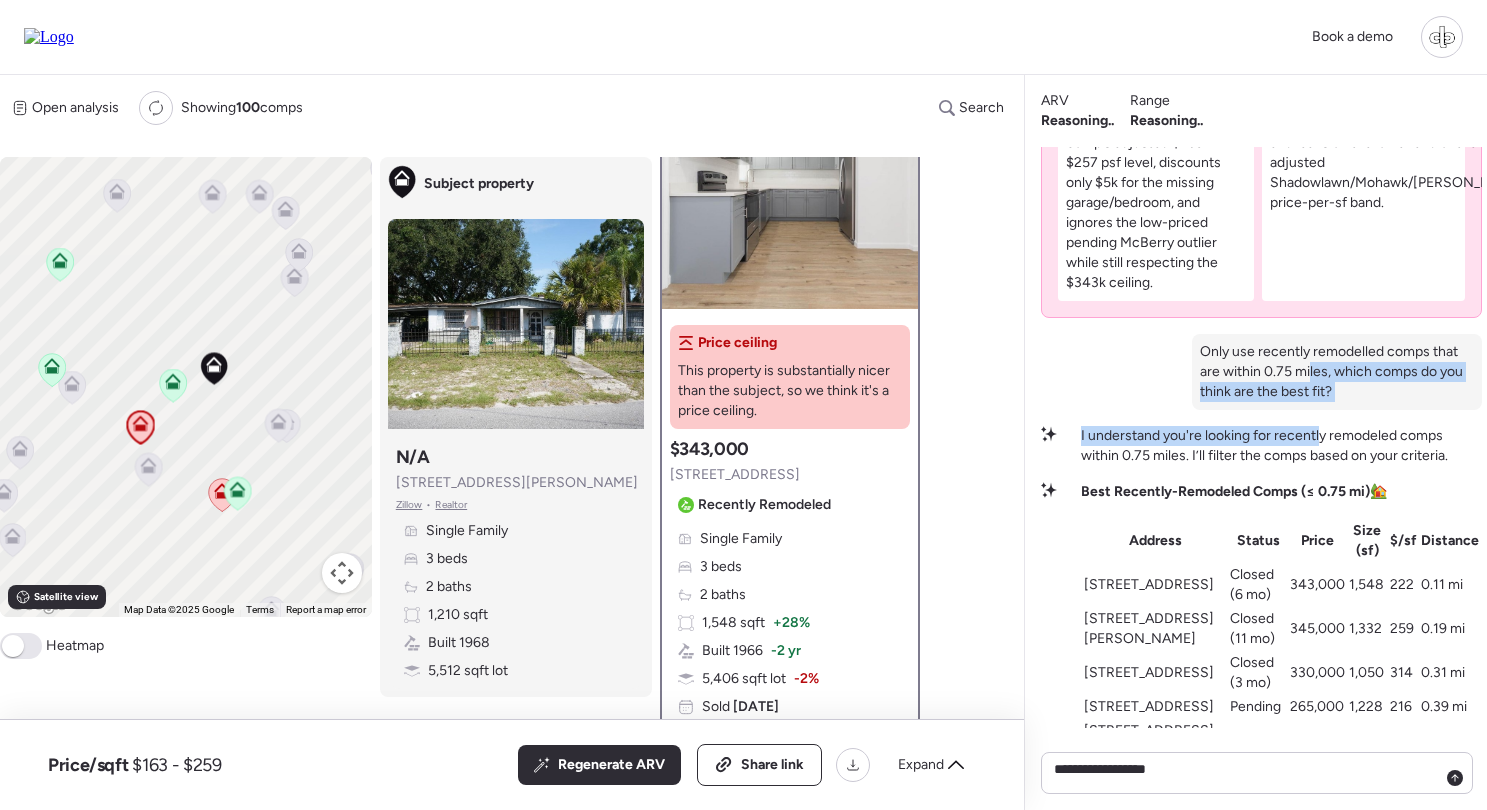 drag, startPoint x: 1300, startPoint y: 391, endPoint x: 1322, endPoint y: 449, distance: 62.03225 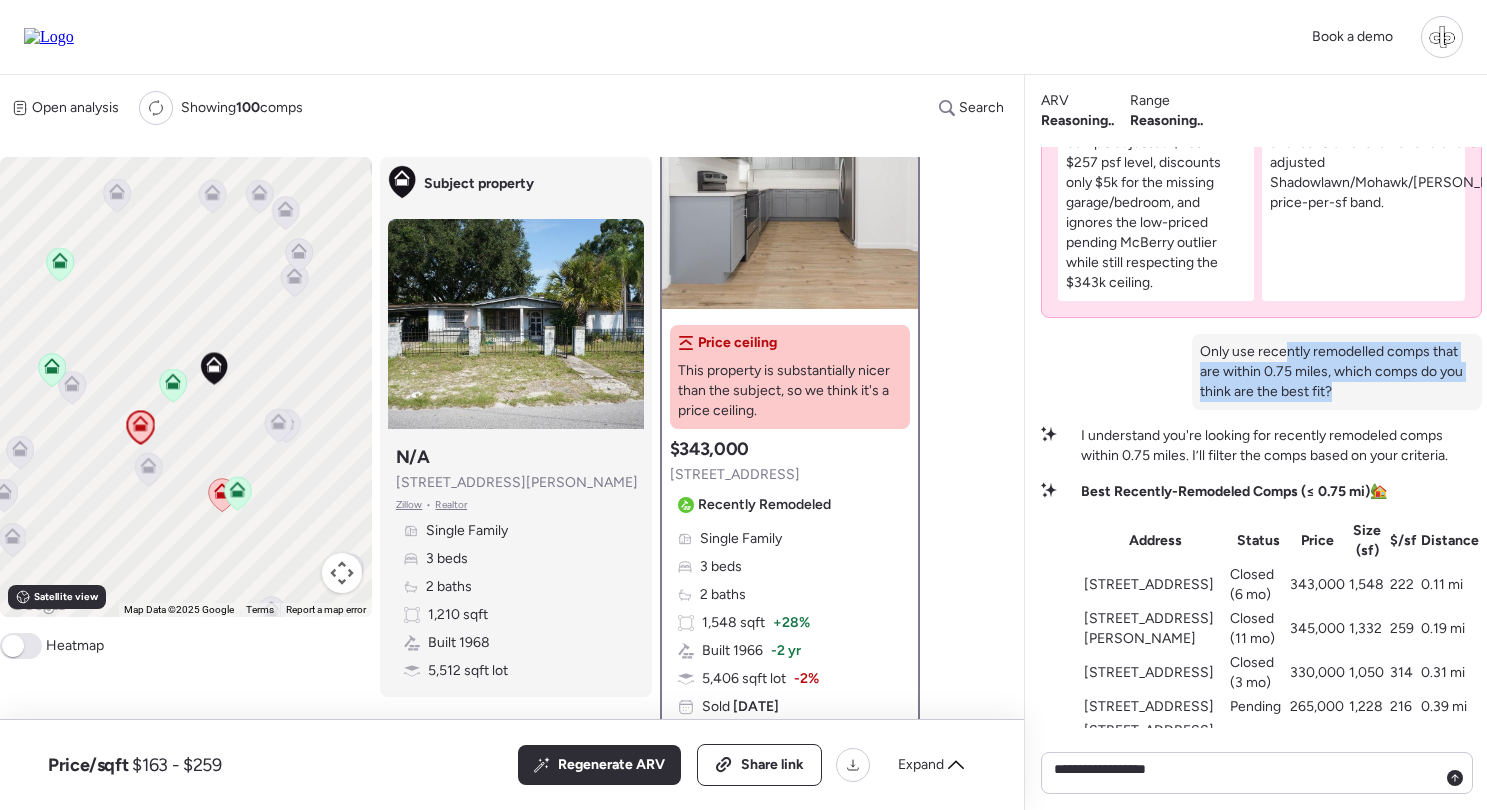 drag, startPoint x: 1274, startPoint y: 373, endPoint x: 1355, endPoint y: 418, distance: 92.660675 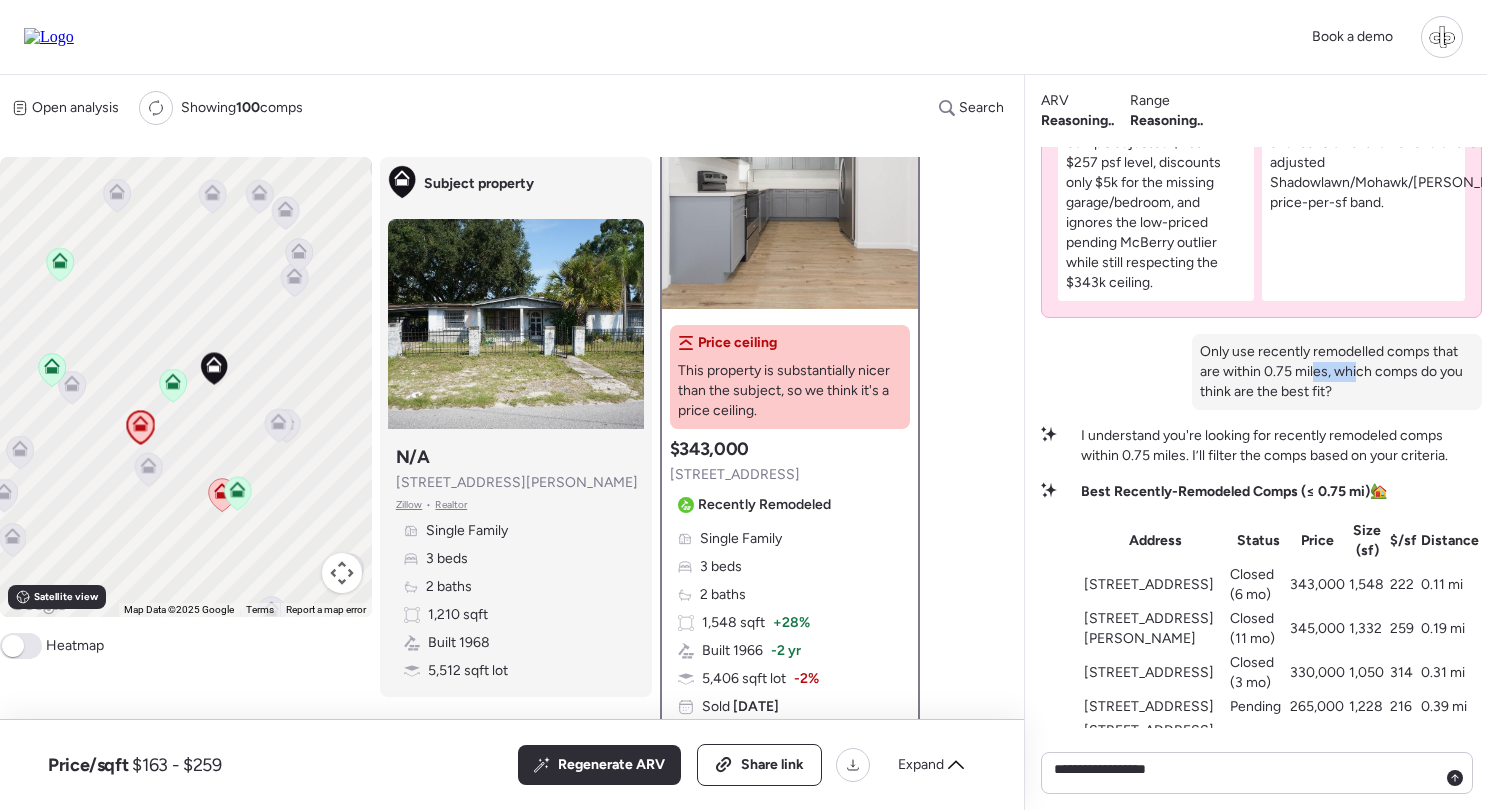 drag, startPoint x: 1347, startPoint y: 399, endPoint x: 1306, endPoint y: 395, distance: 41.19466 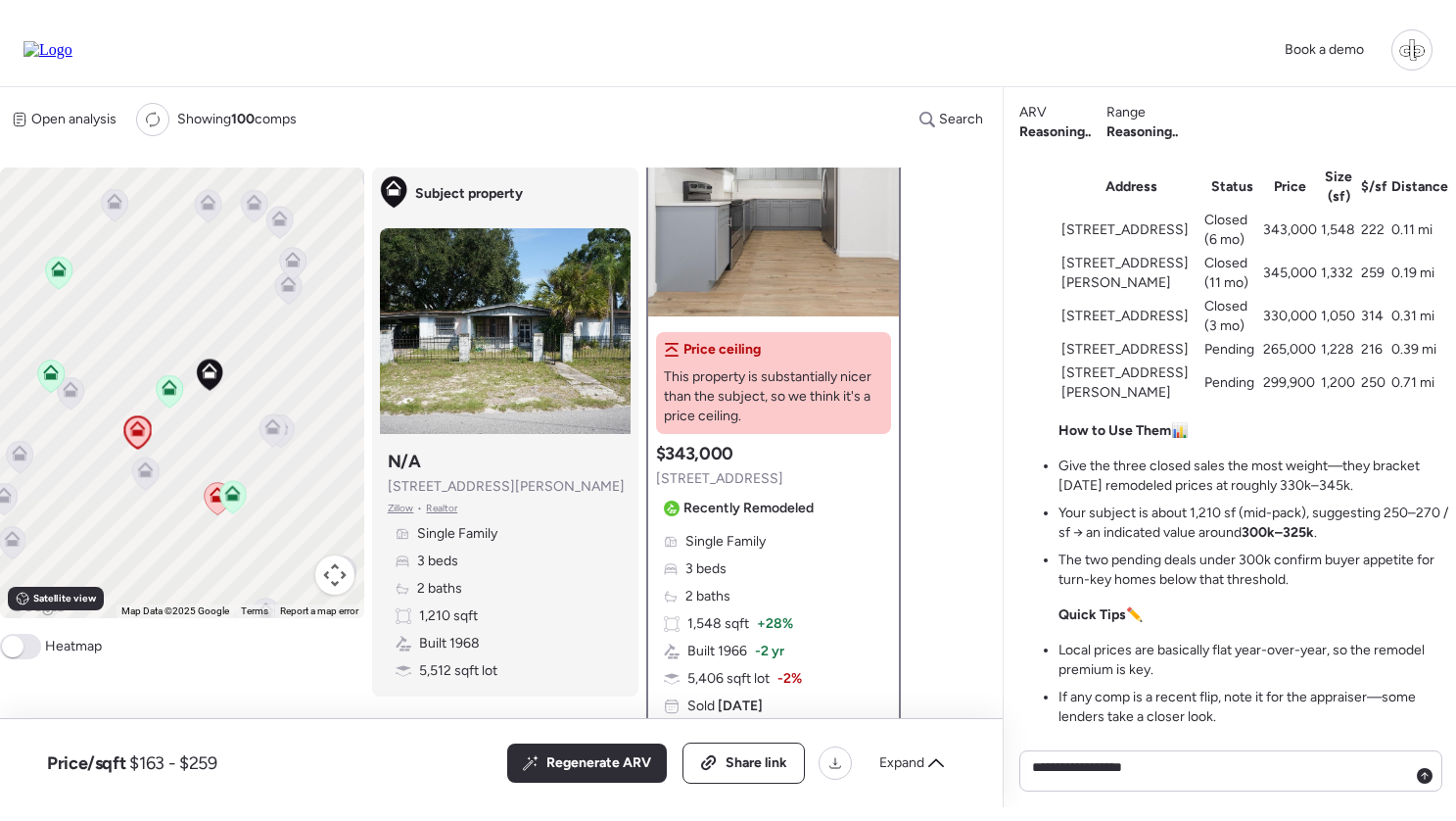 scroll, scrollTop: 0, scrollLeft: 0, axis: both 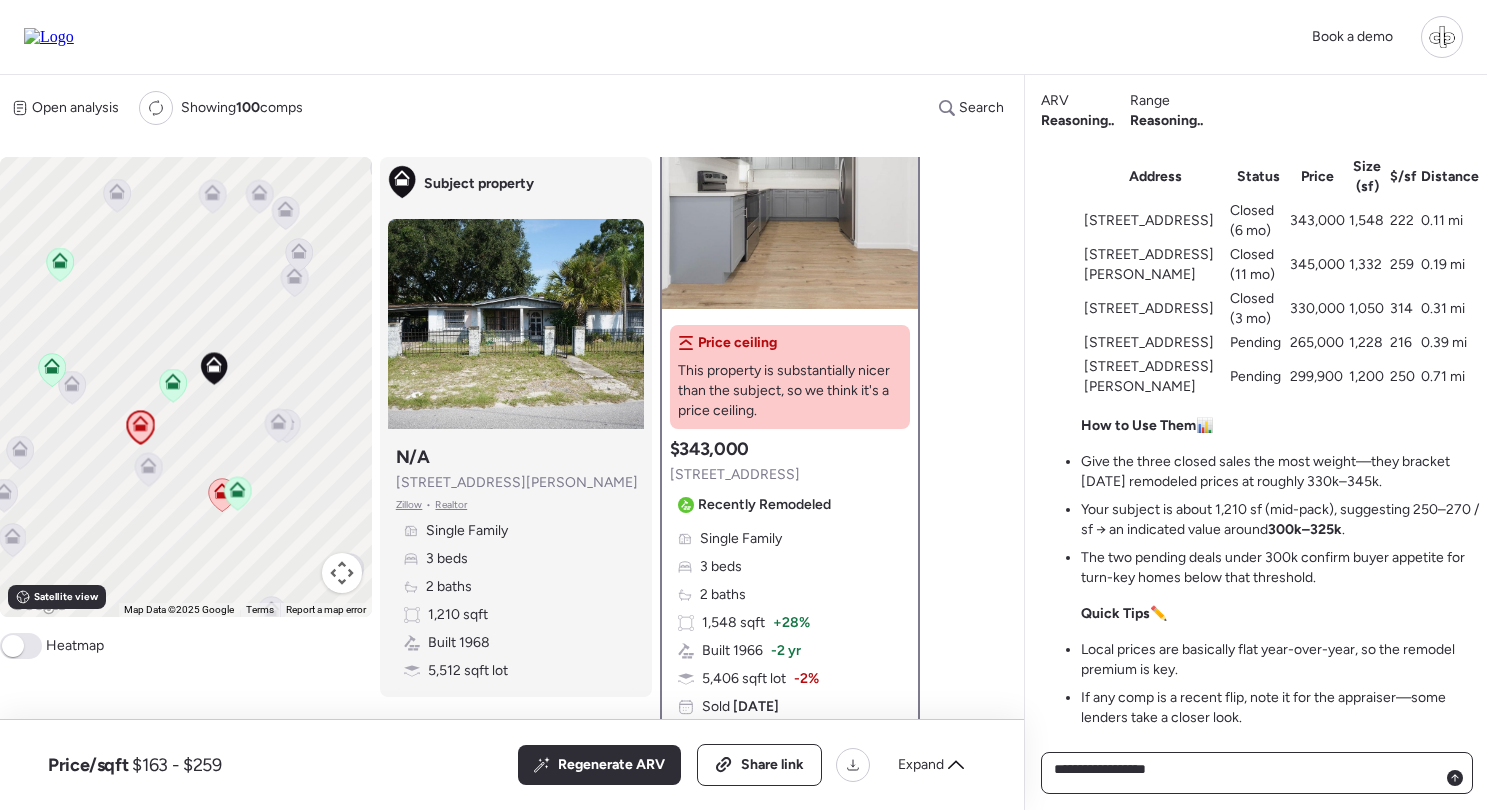 click on "**********" at bounding box center [1257, 773] 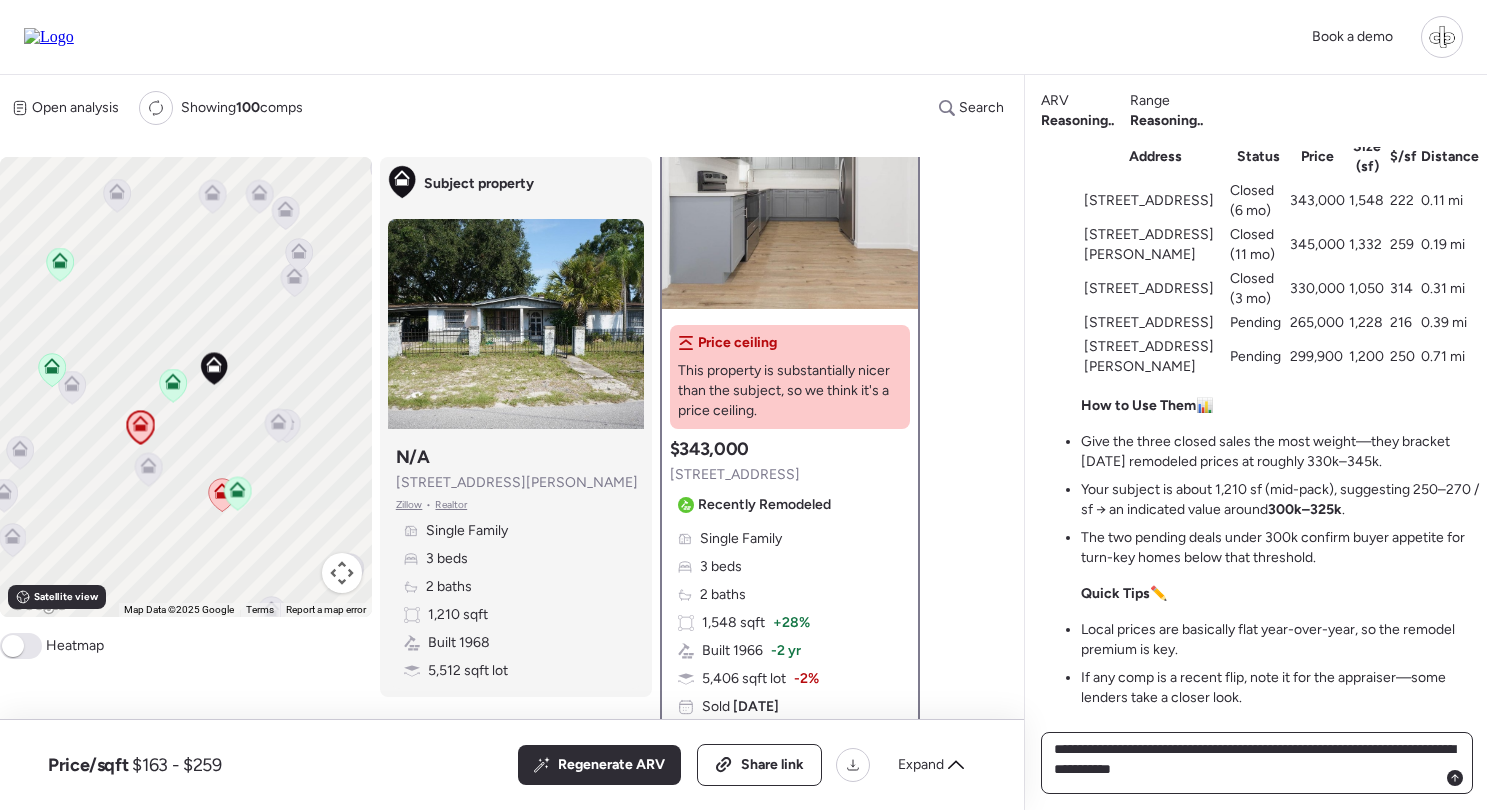 type on "**********" 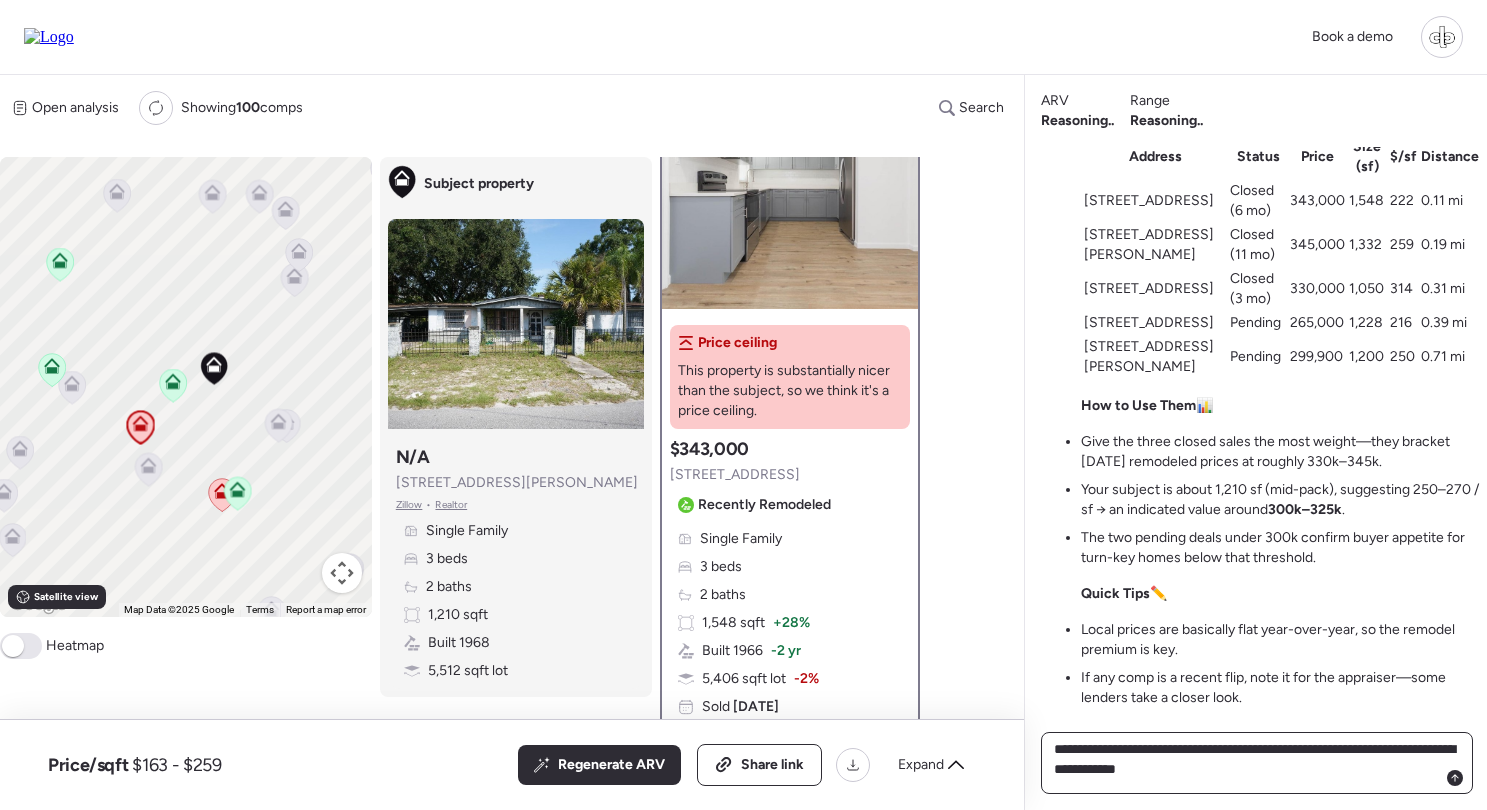 type 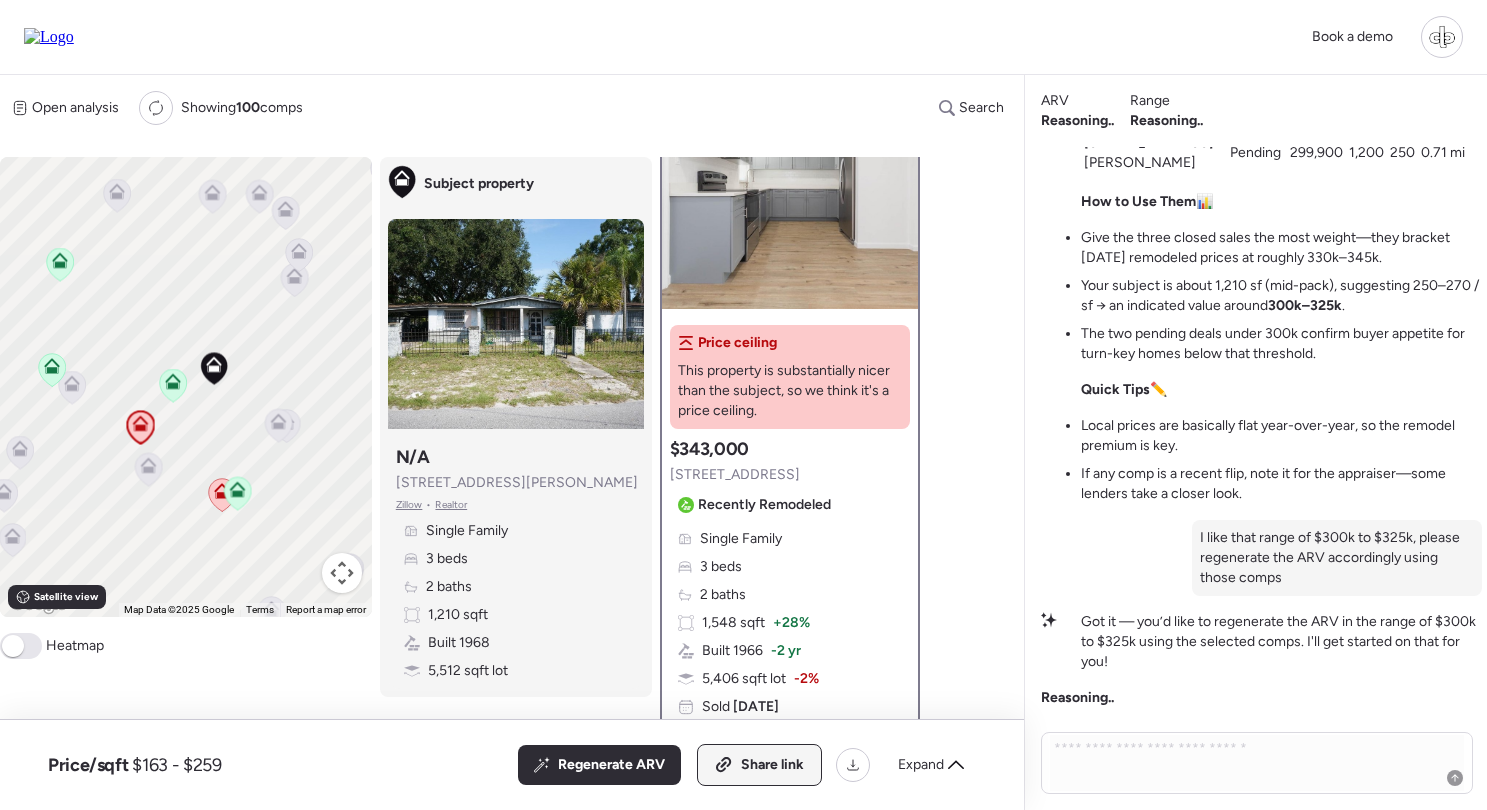 click on "Share link" at bounding box center (772, 765) 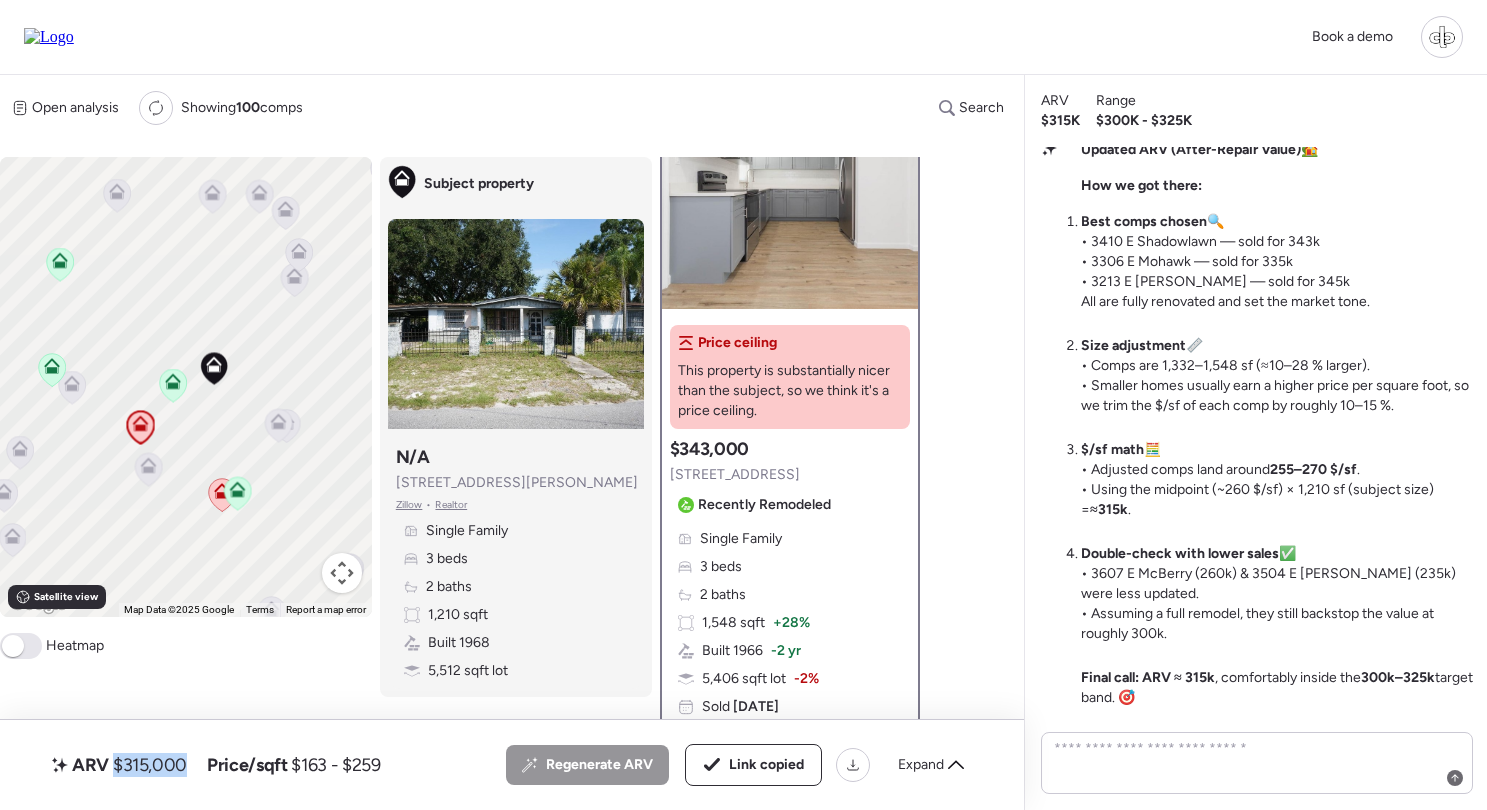 drag, startPoint x: 118, startPoint y: 765, endPoint x: 186, endPoint y: 765, distance: 68 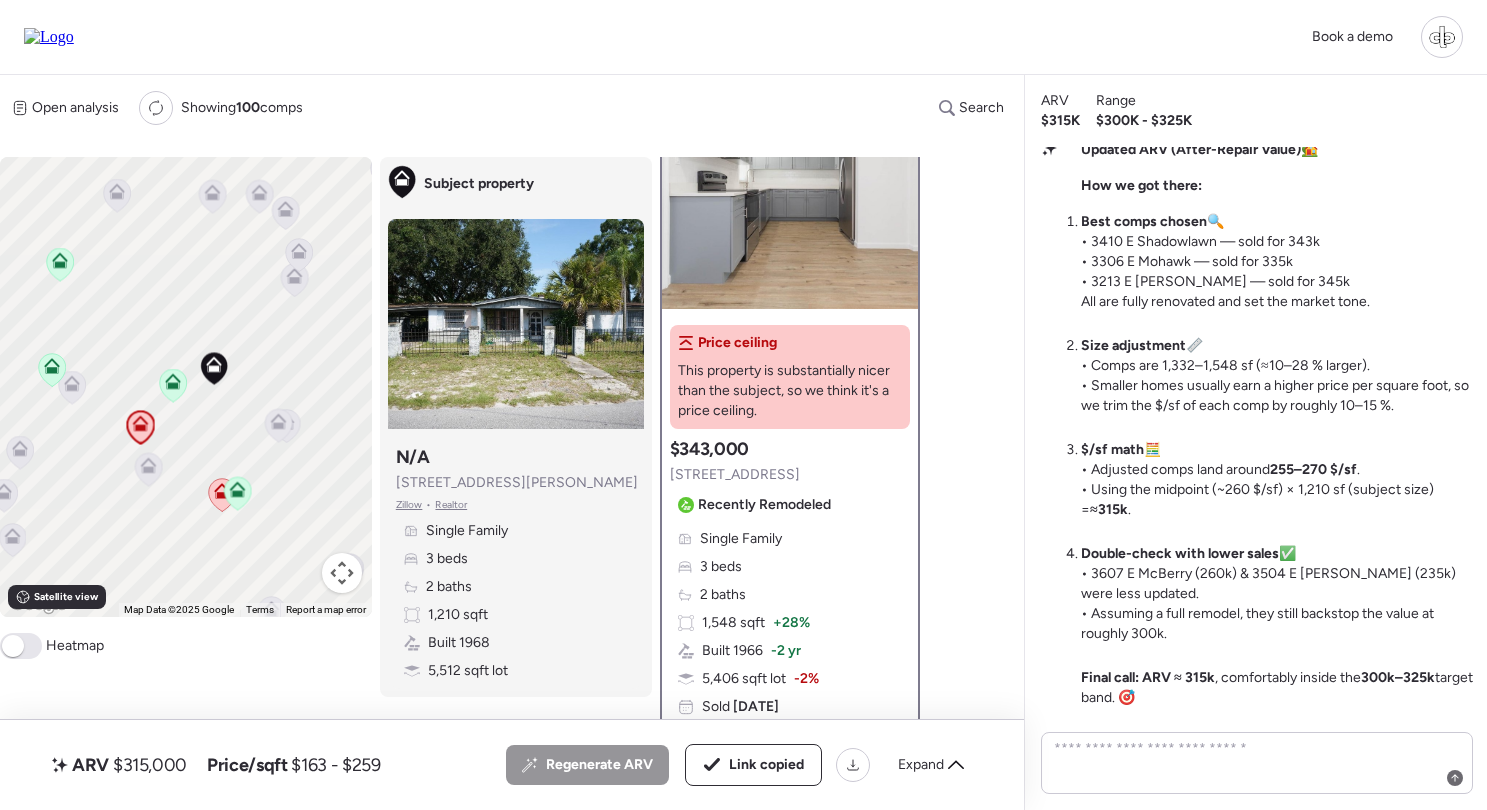 click on "$315,000" at bounding box center (150, 765) 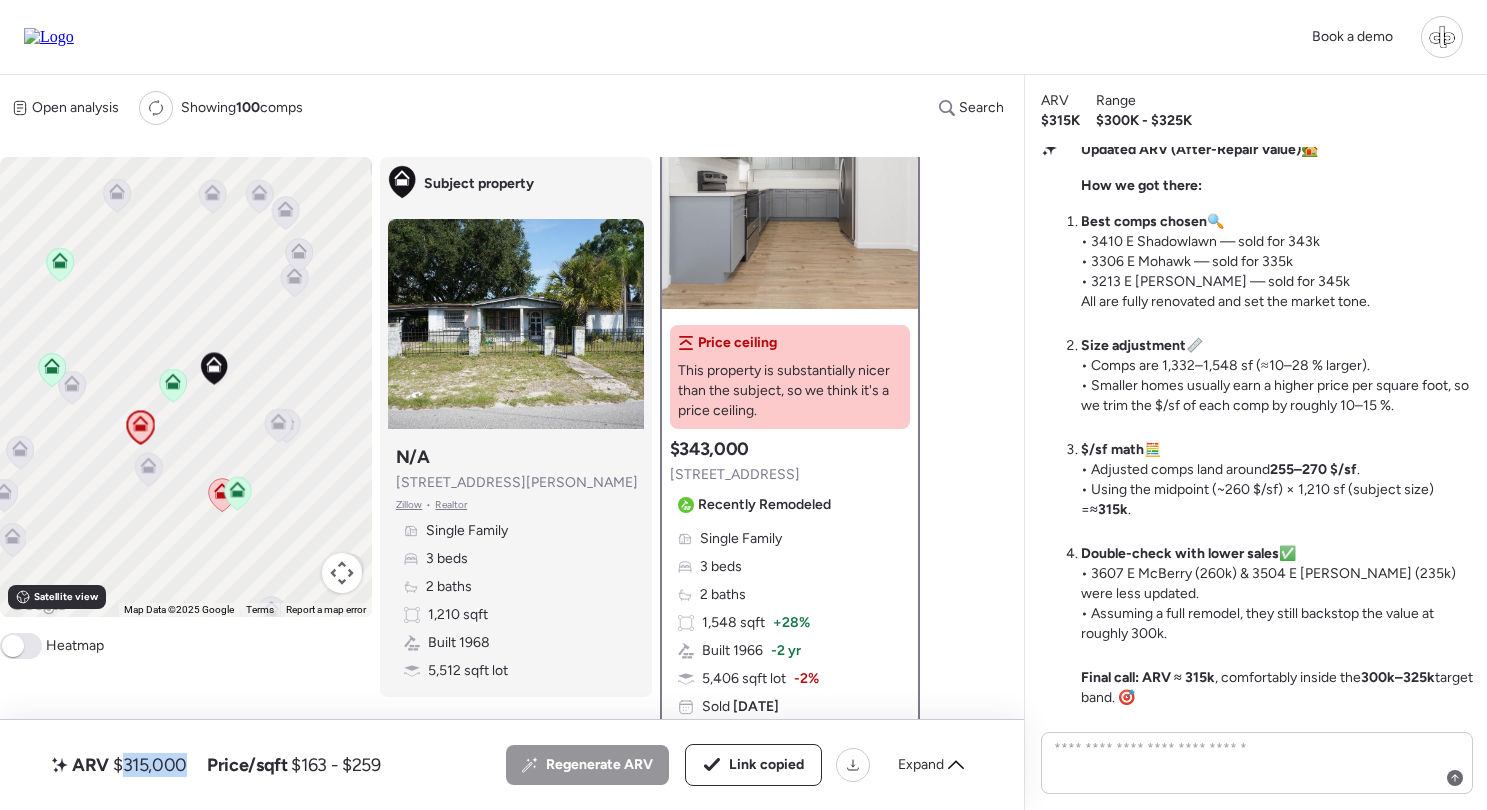click on "$315,000" at bounding box center [150, 765] 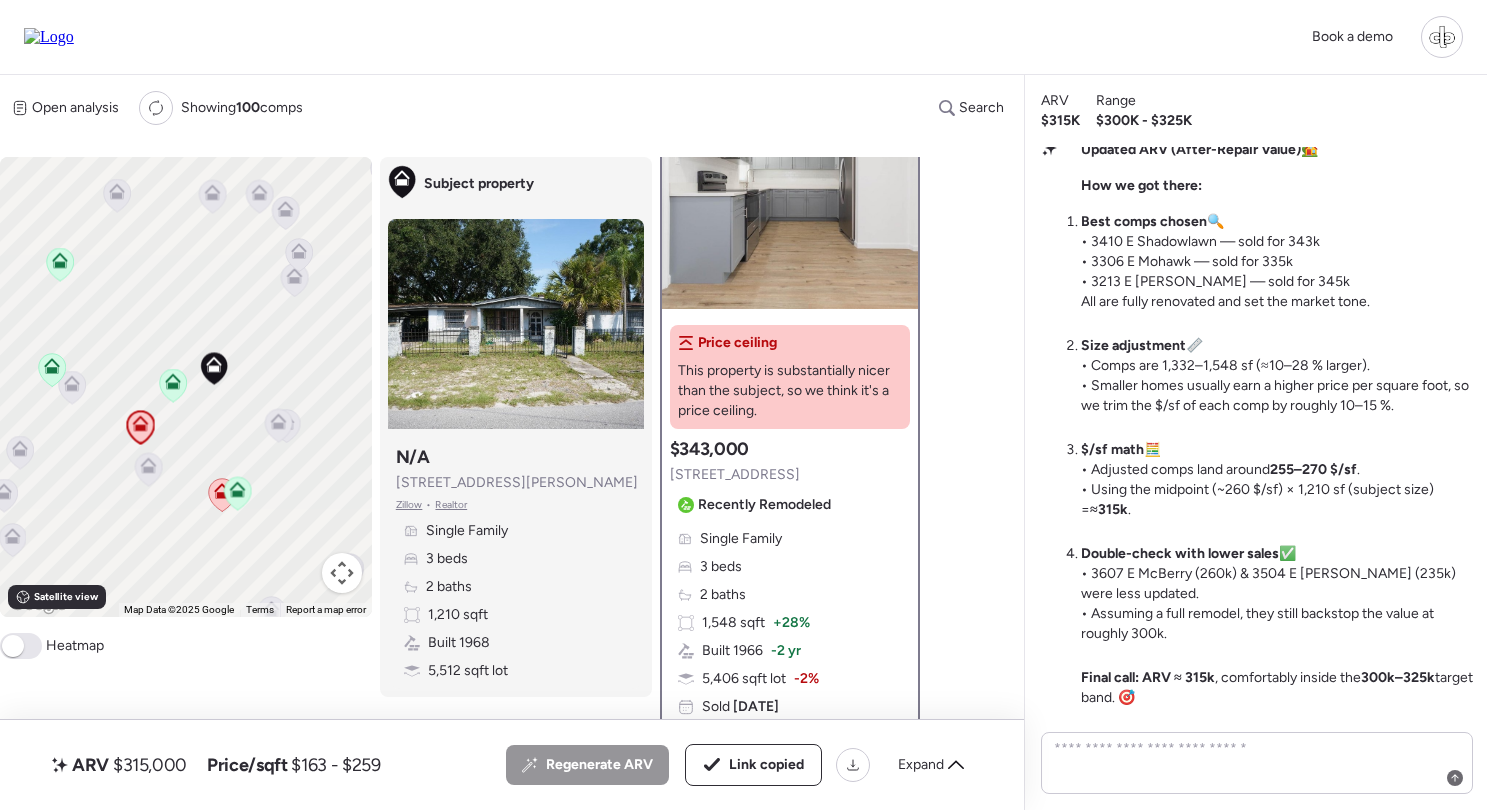click on "ARV $315,000 Price/sqft $163 - $259 All (5) ARV (5) As-is (0) Regenerate ARV Link copied Expand" at bounding box center [512, 765] 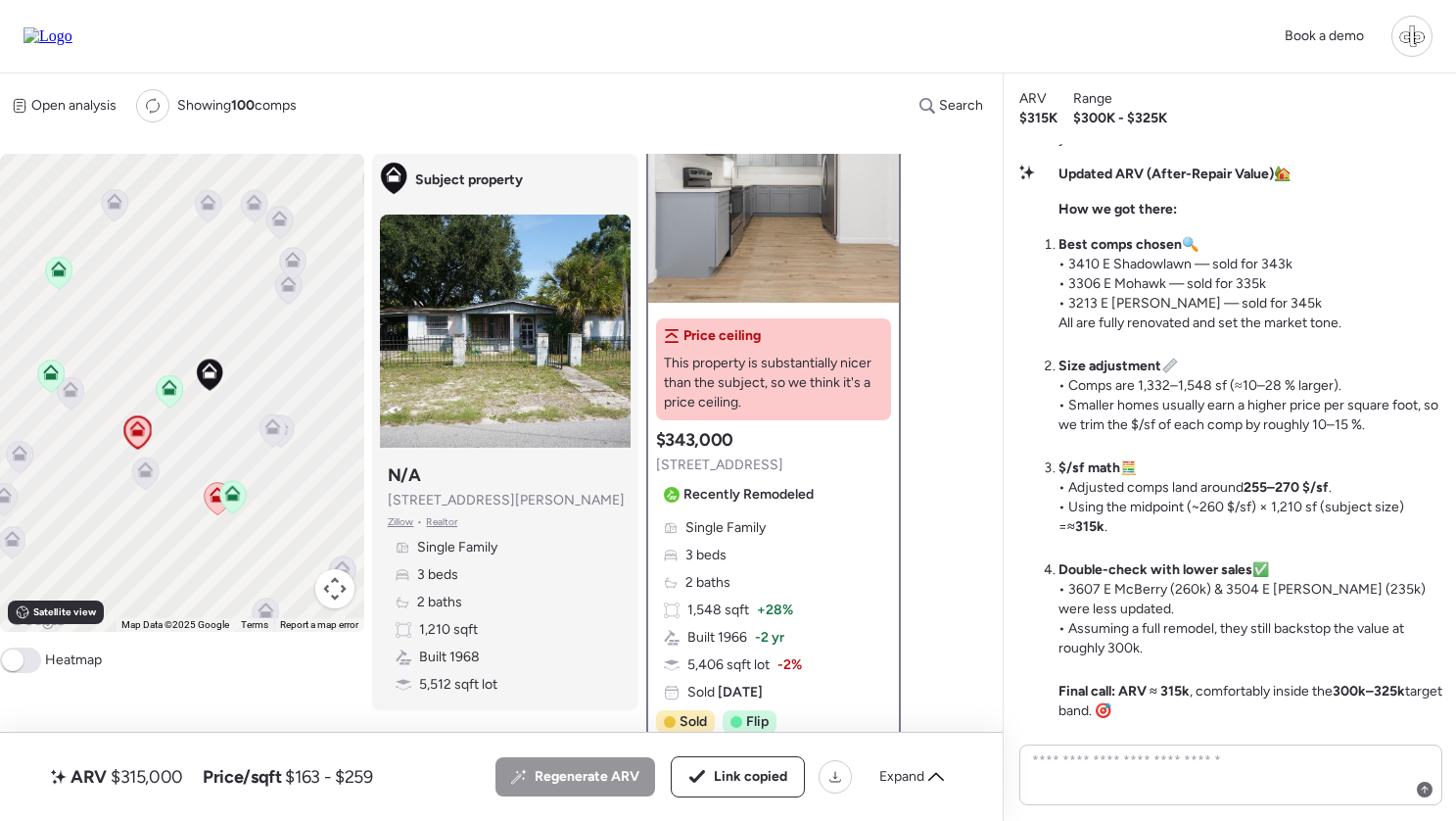 scroll, scrollTop: 0, scrollLeft: 0, axis: both 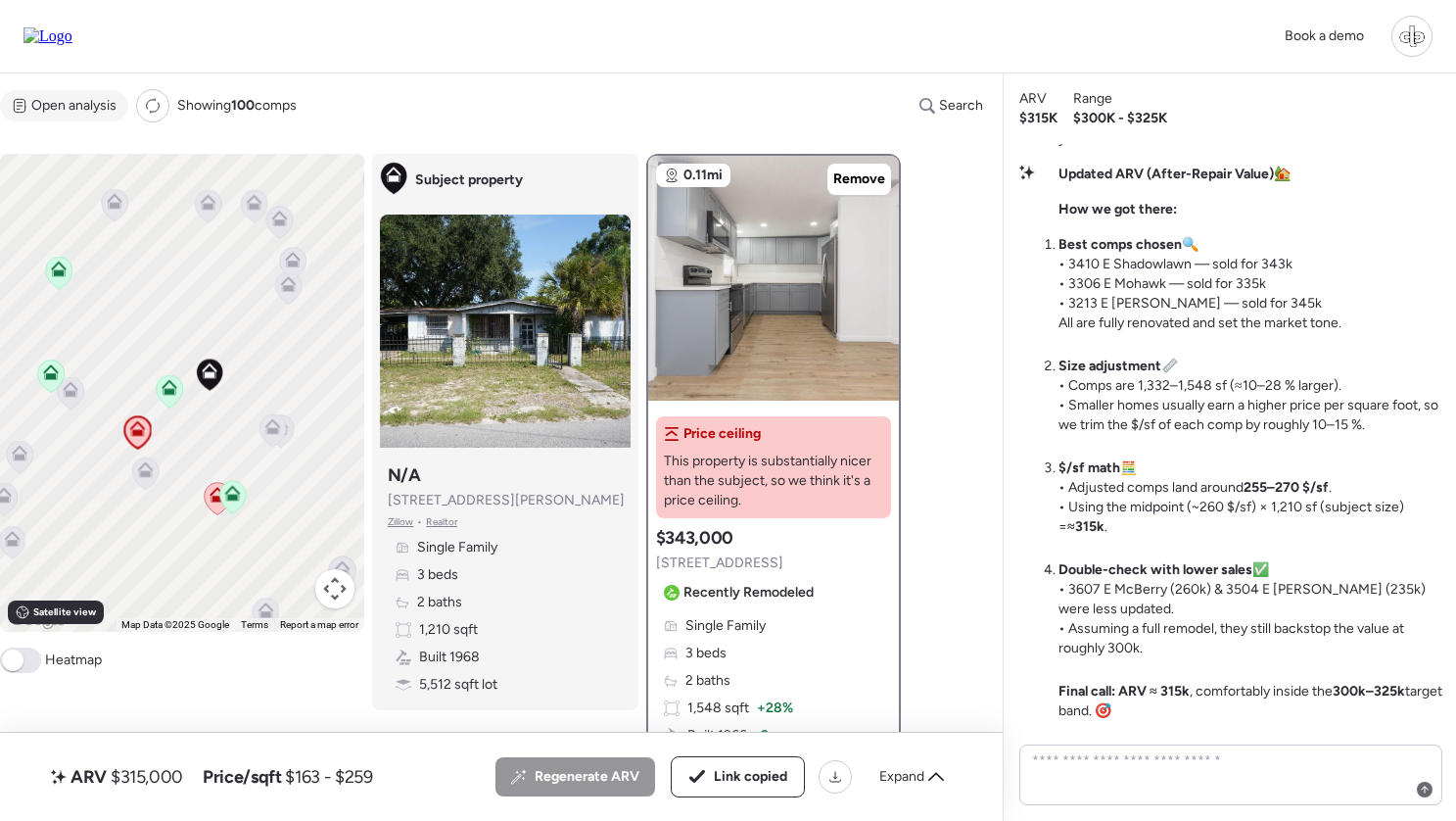 click on "Open analysis" at bounding box center [73, 106] 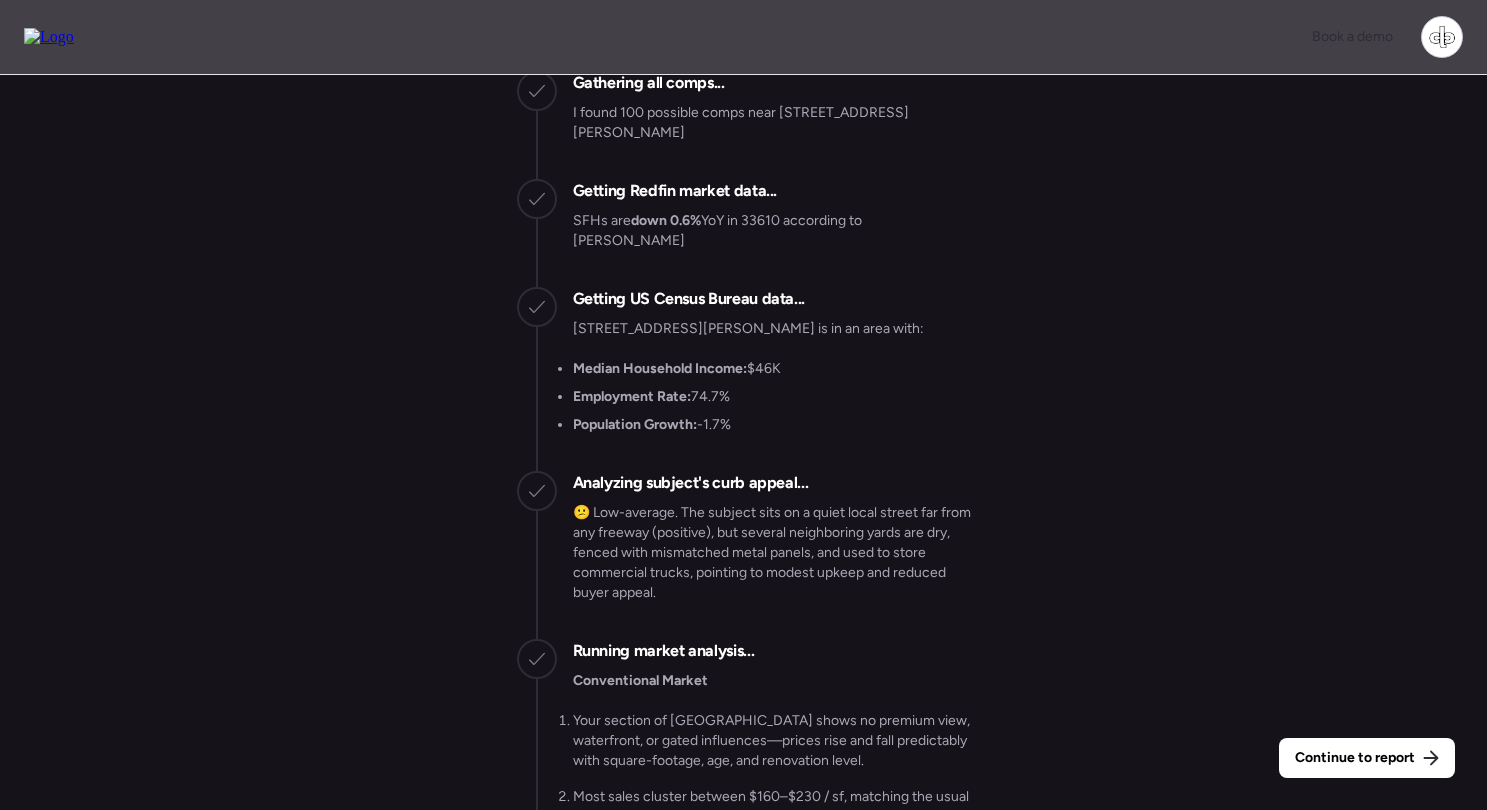scroll, scrollTop: -2874, scrollLeft: 0, axis: vertical 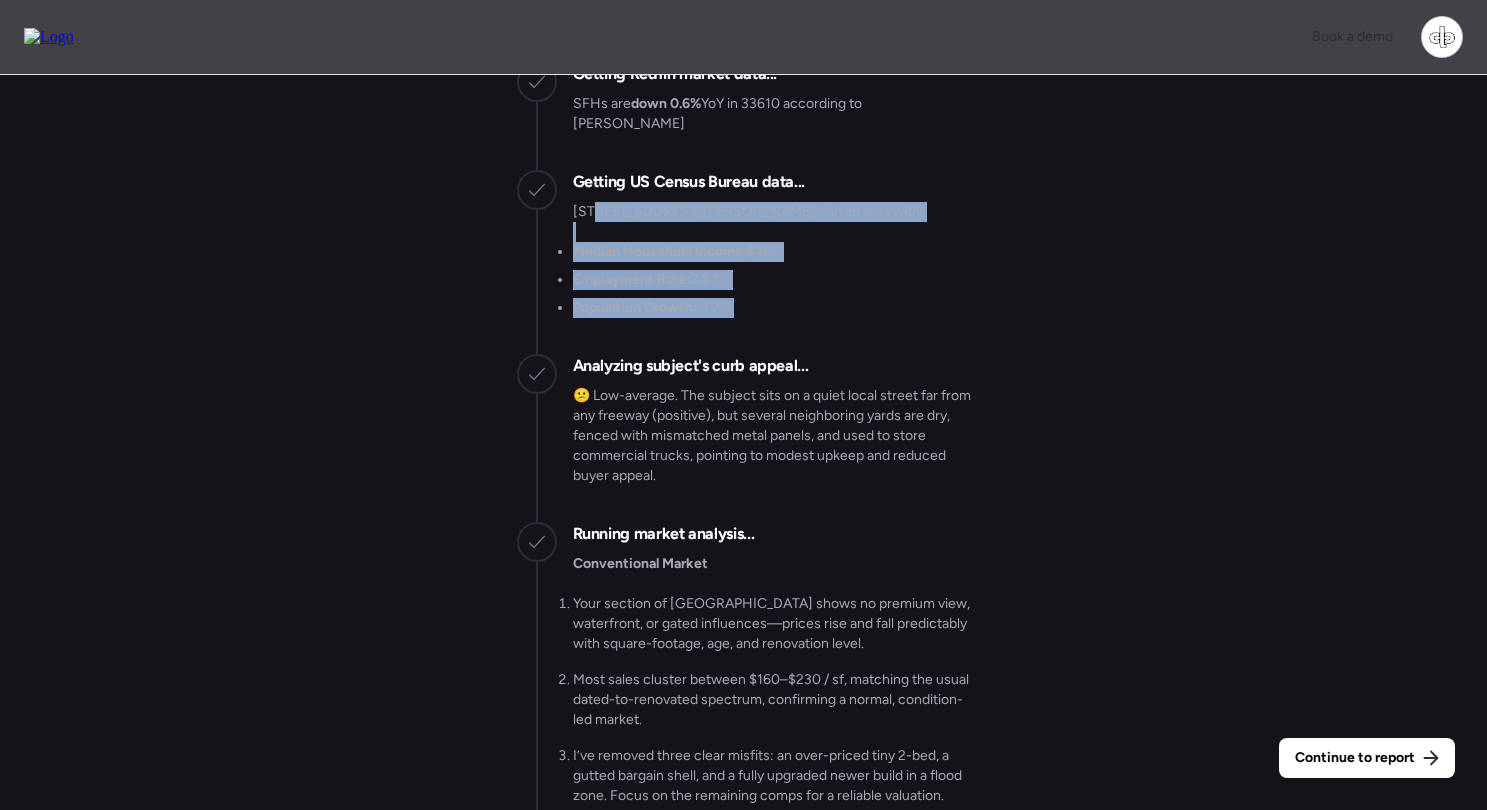drag, startPoint x: 595, startPoint y: 227, endPoint x: 728, endPoint y: 366, distance: 192.37984 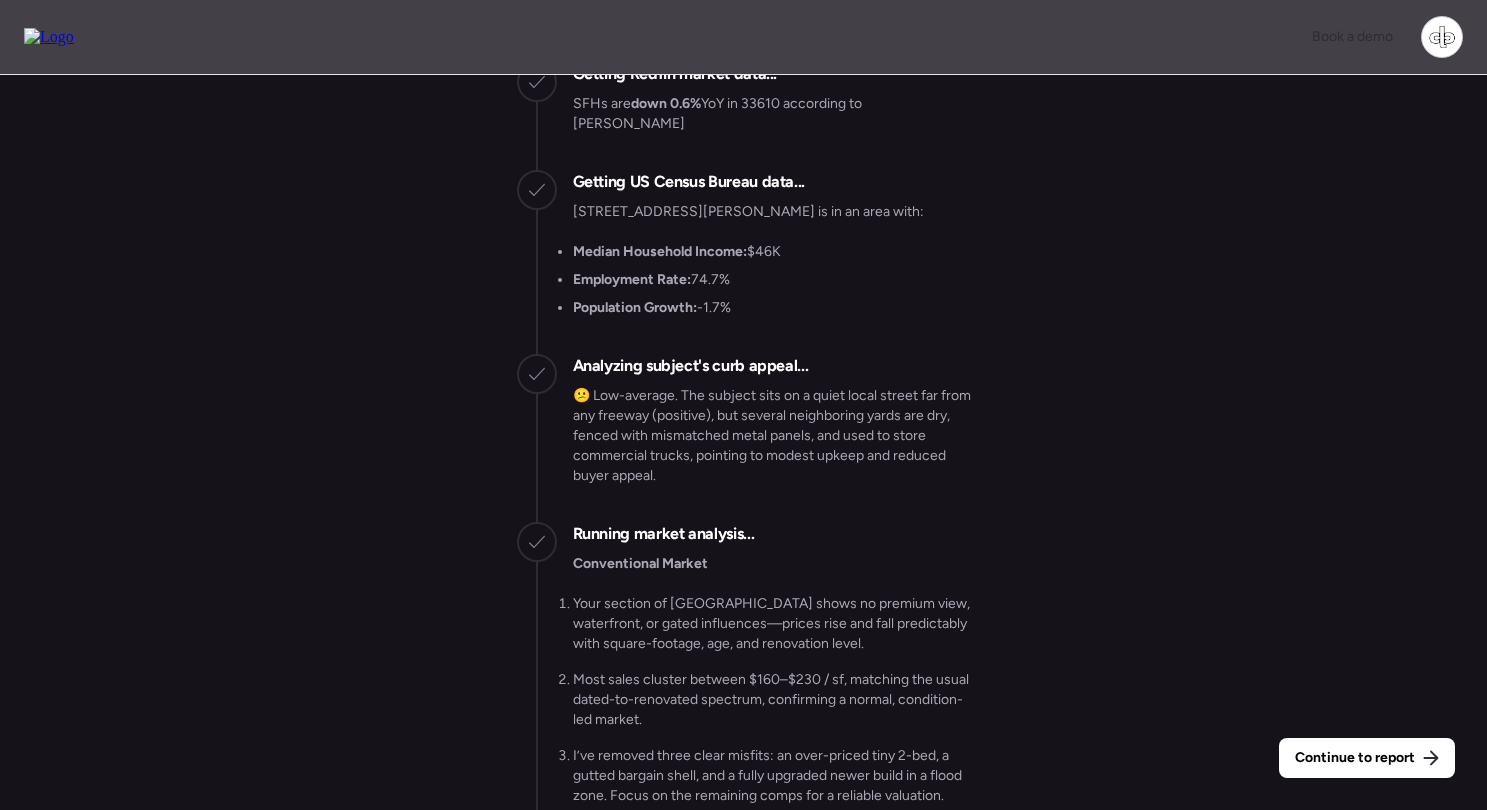scroll, scrollTop: -2791, scrollLeft: 0, axis: vertical 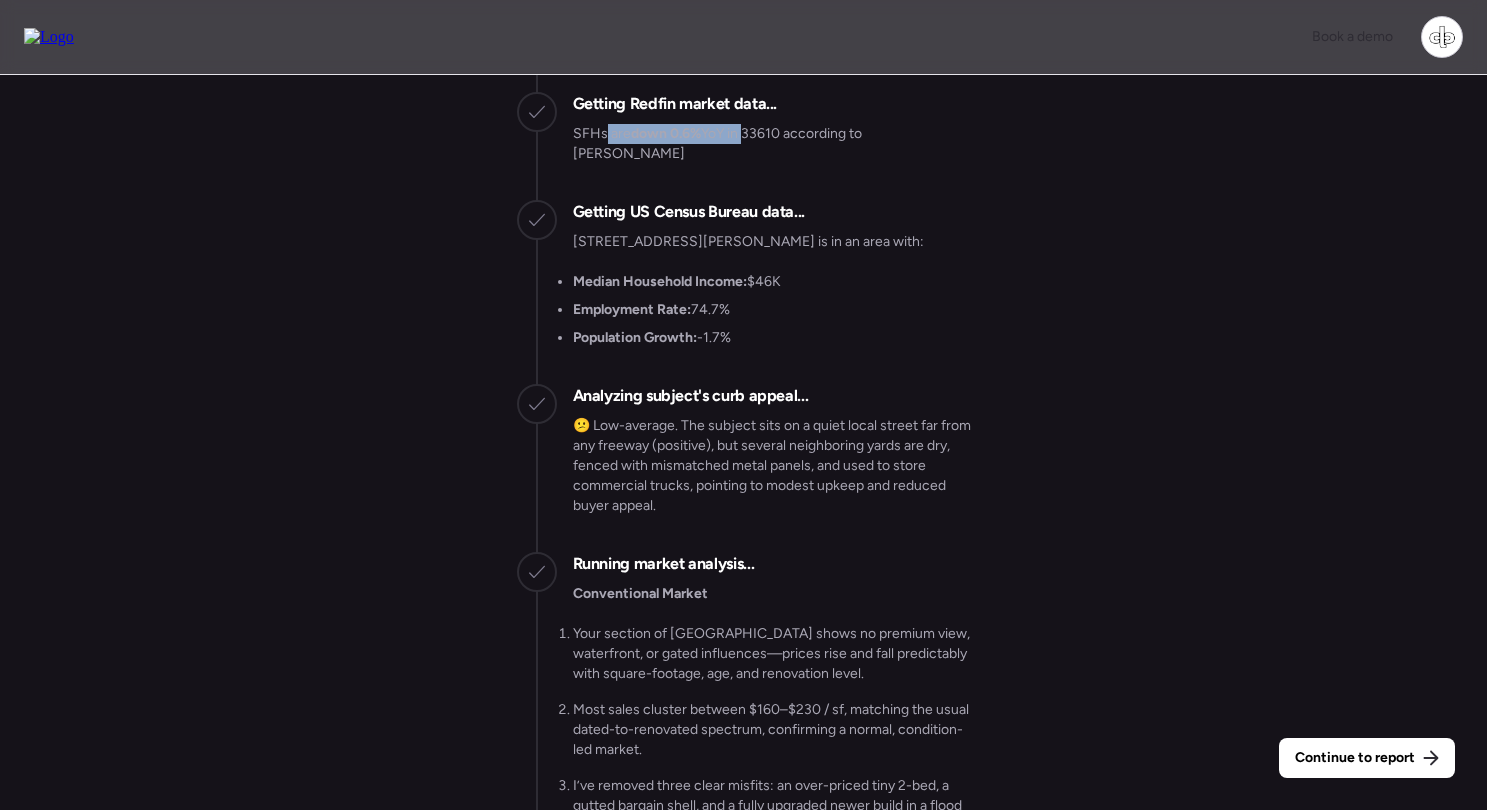drag, startPoint x: 605, startPoint y: 168, endPoint x: 746, endPoint y: 167, distance: 141.00354 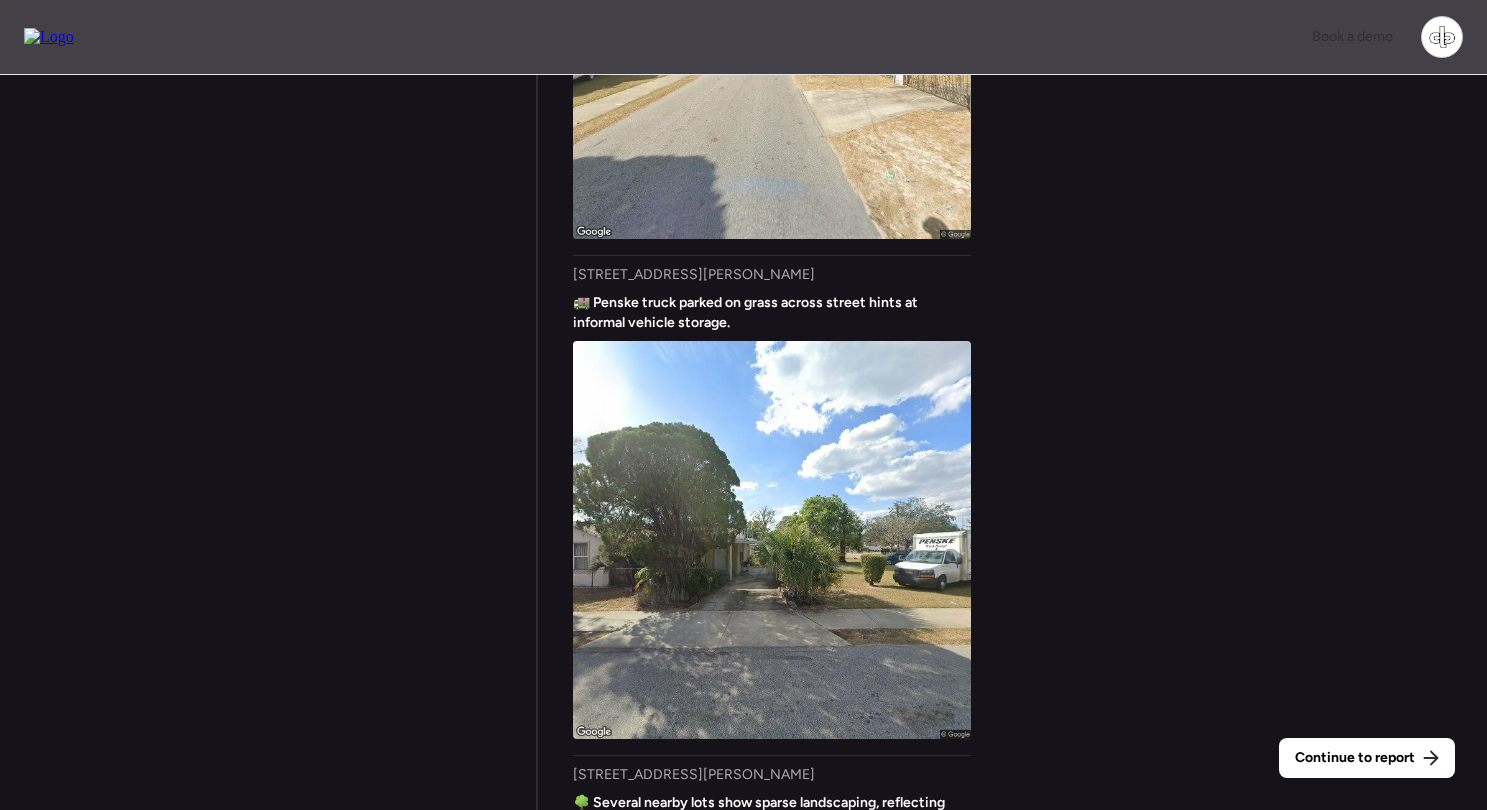 scroll, scrollTop: -932, scrollLeft: 0, axis: vertical 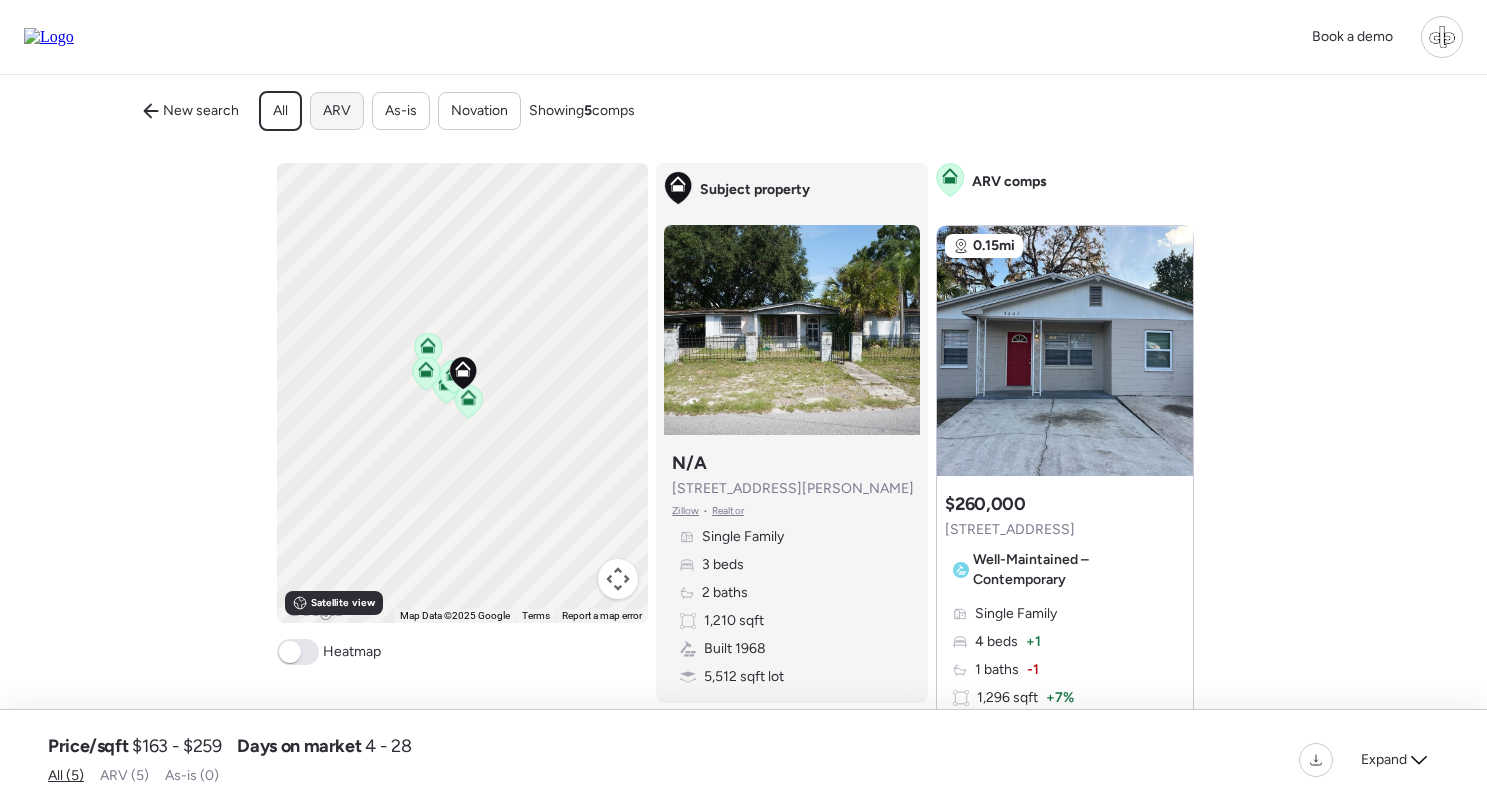 click on "ARV" at bounding box center (337, 111) 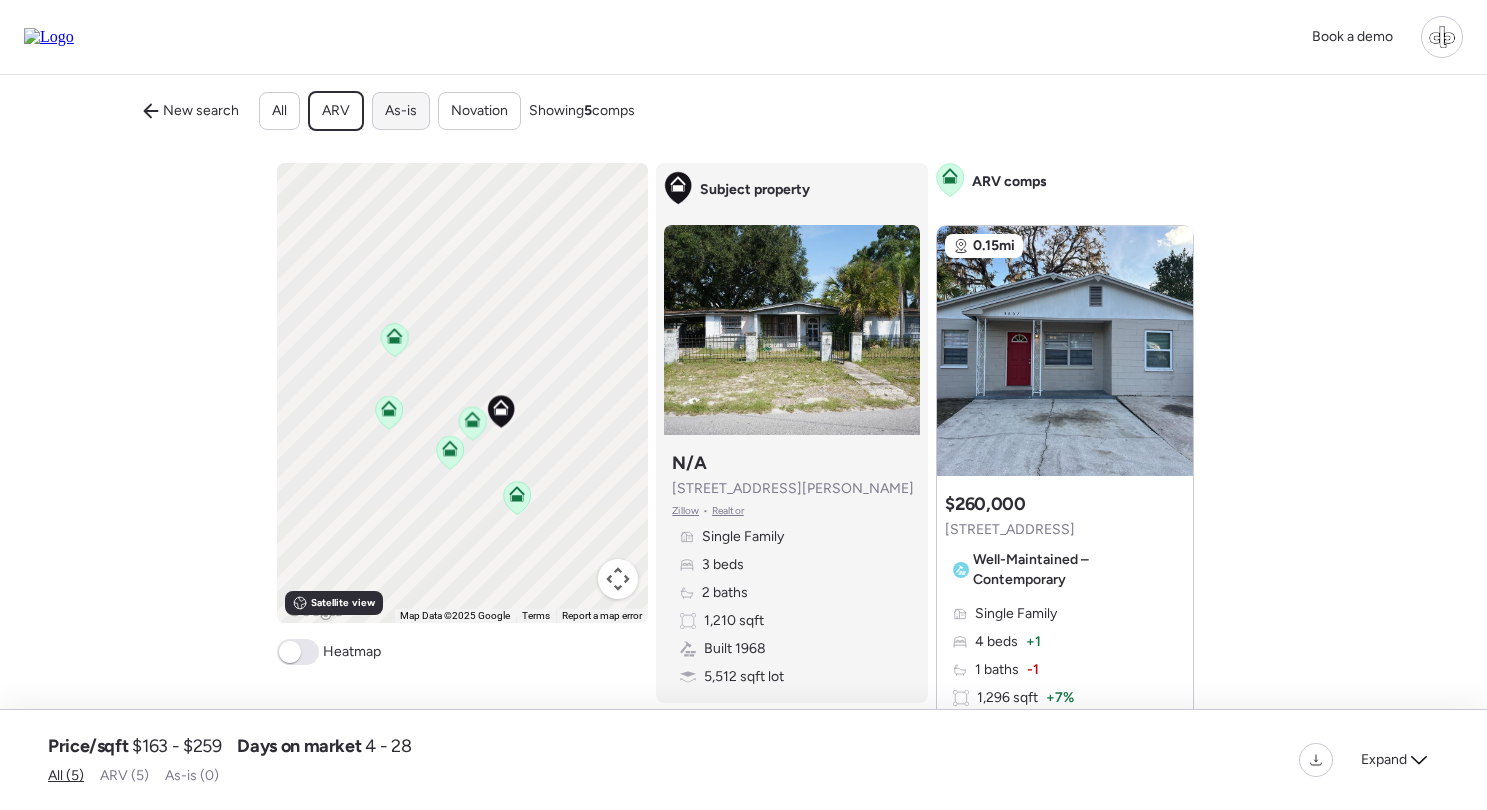 click on "As-is" at bounding box center [401, 111] 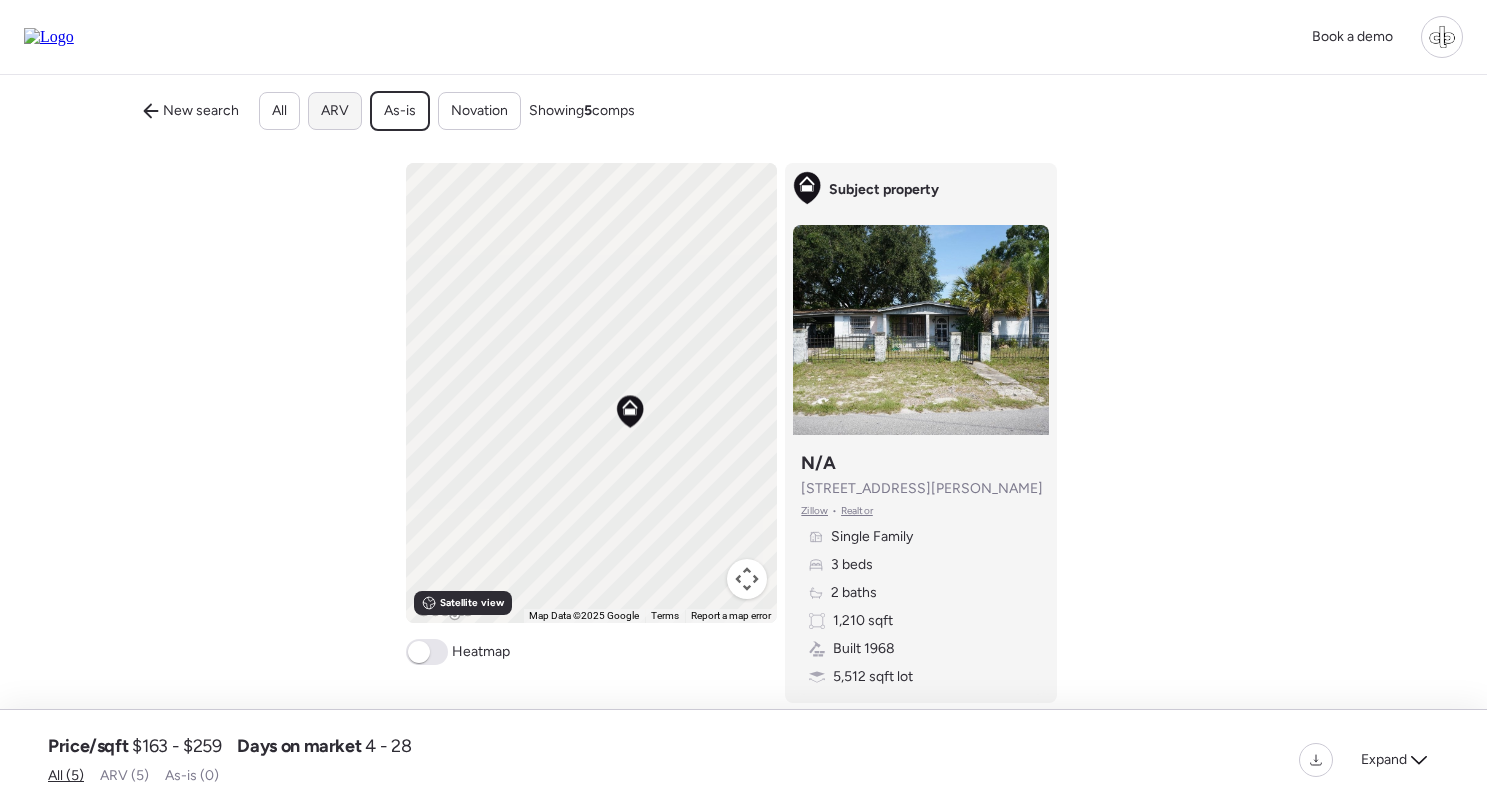click on "ARV" at bounding box center [335, 111] 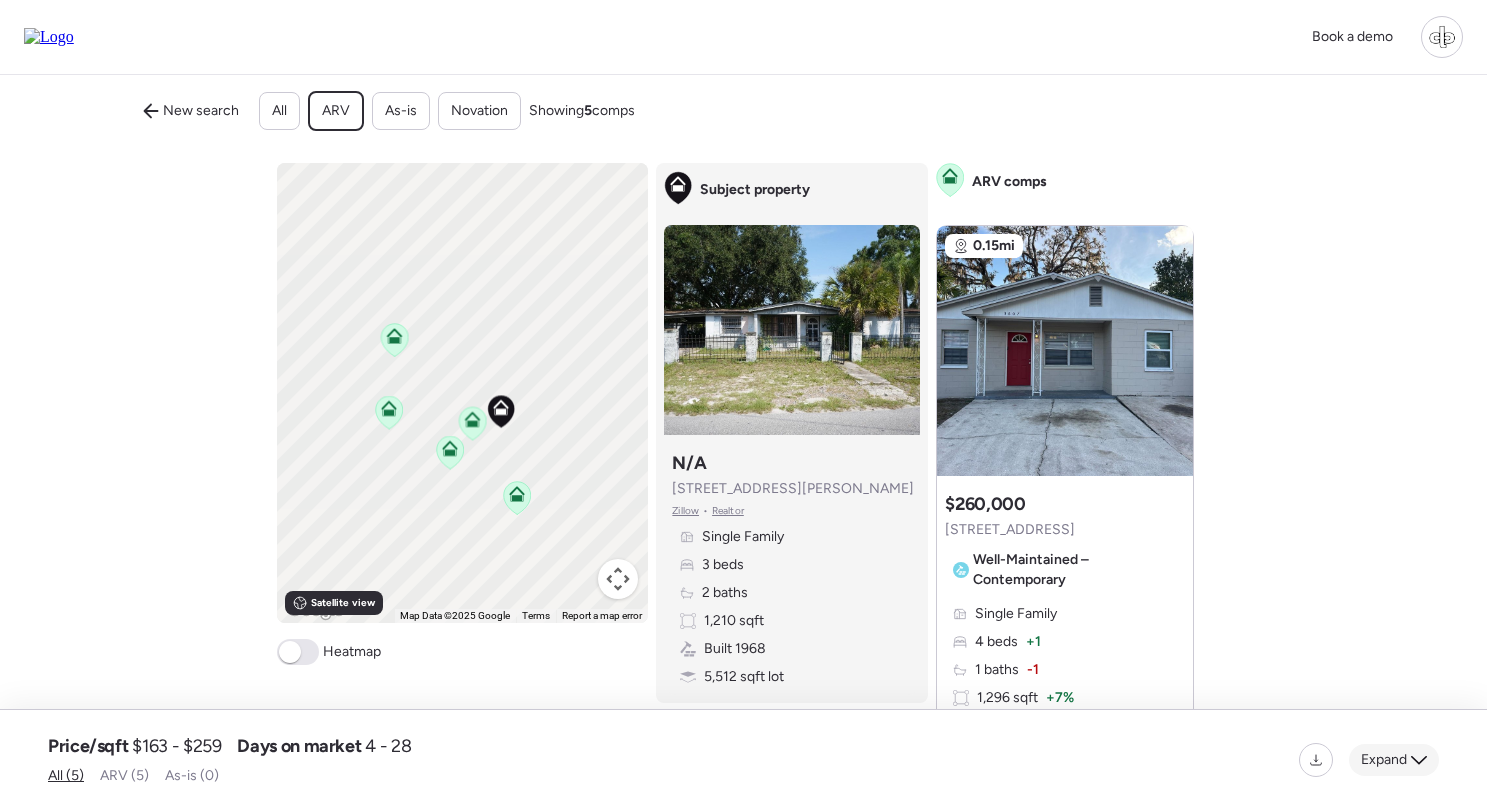 click on "Expand" at bounding box center (1394, 760) 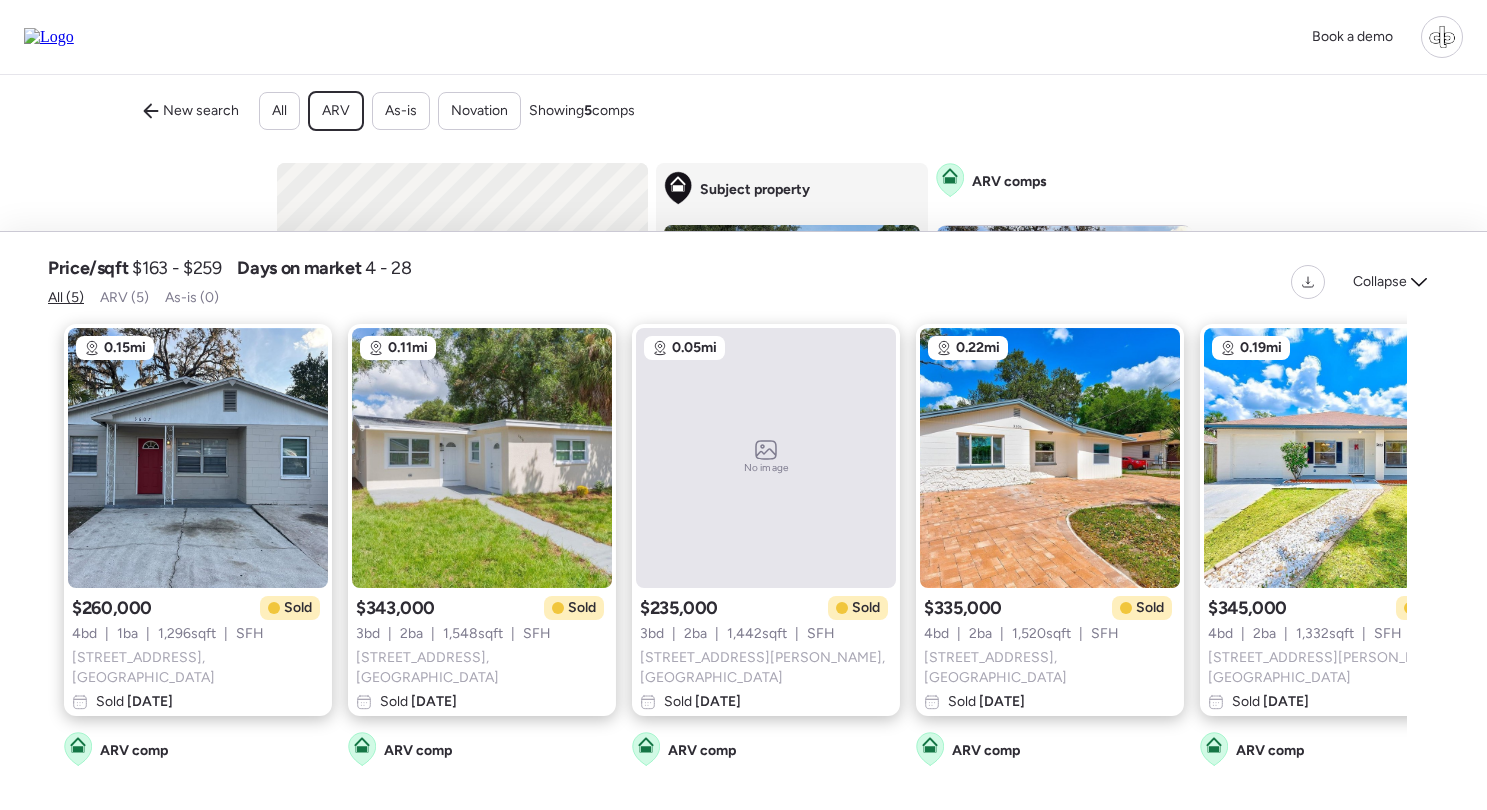 scroll, scrollTop: 0, scrollLeft: 0, axis: both 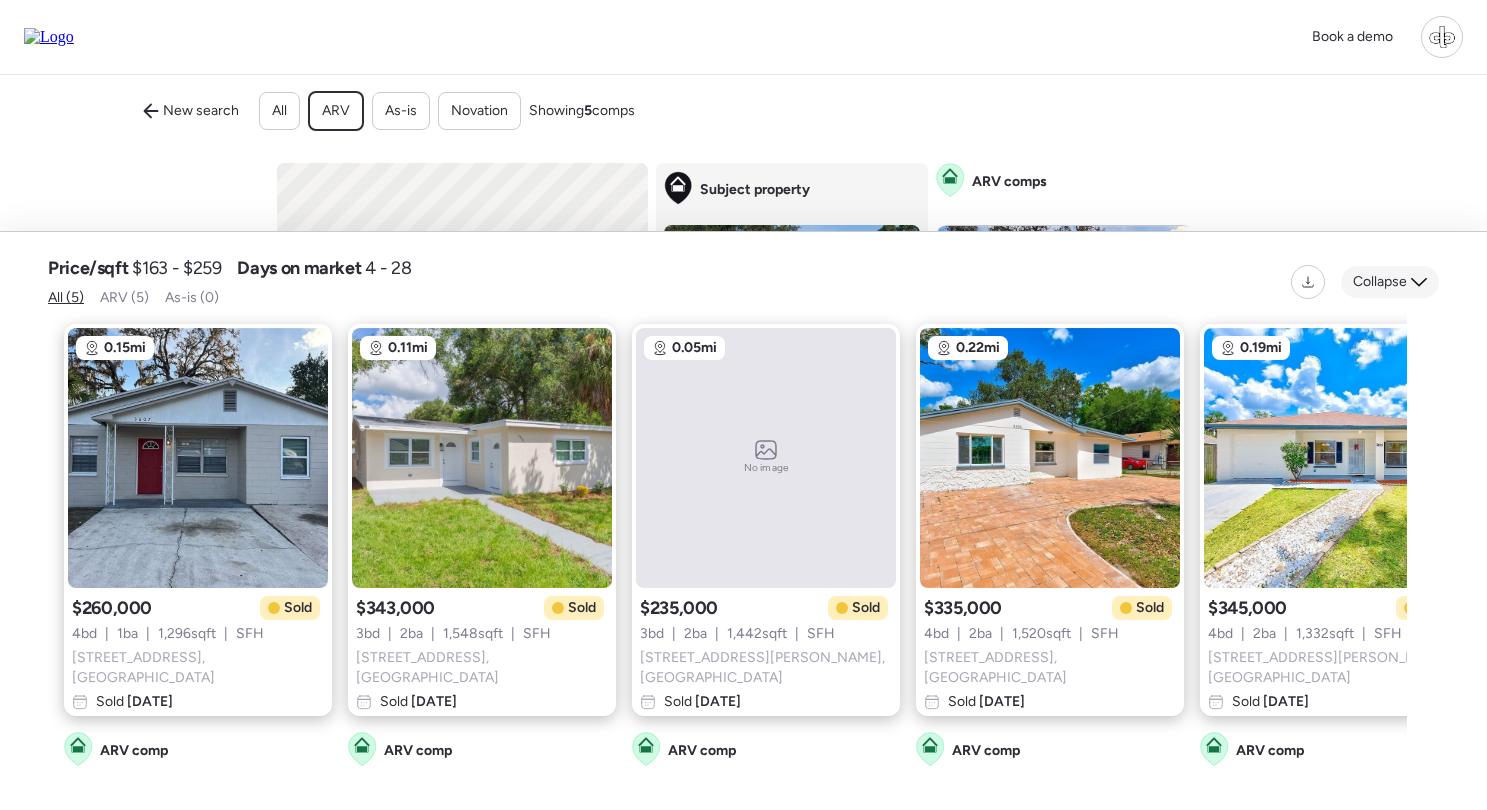 click on "Collapse" at bounding box center [1390, 282] 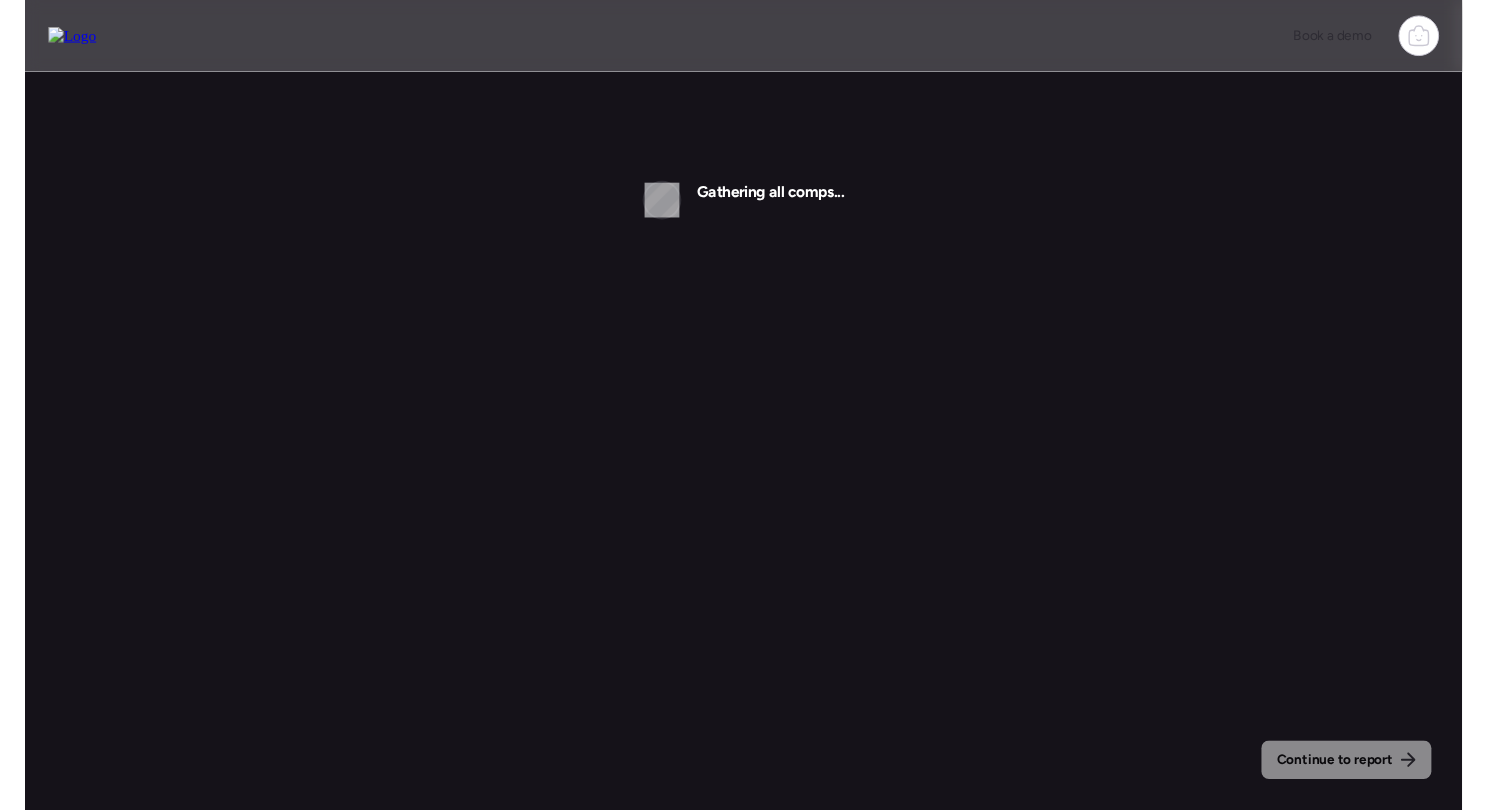 scroll, scrollTop: 0, scrollLeft: 0, axis: both 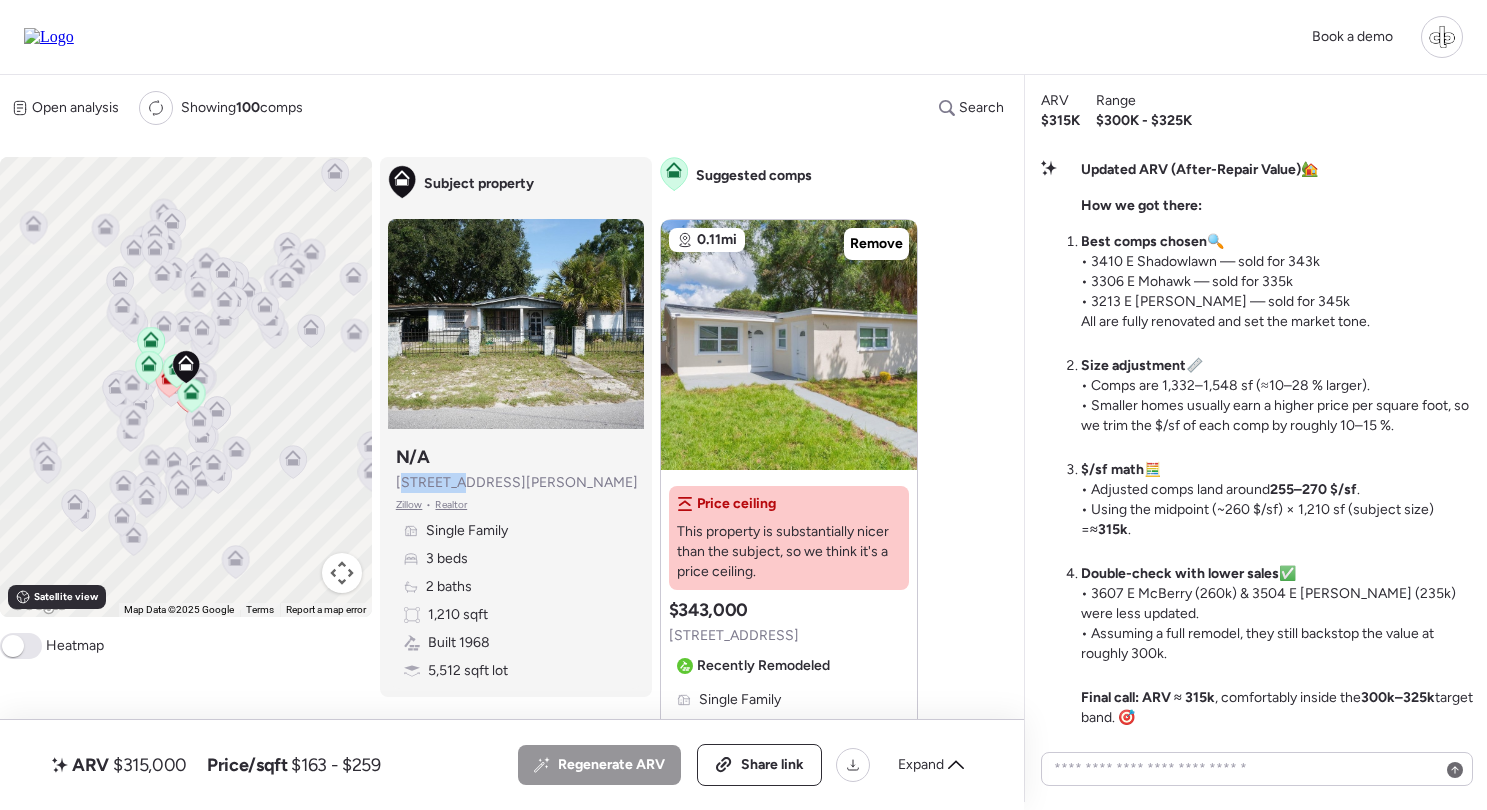 drag, startPoint x: 403, startPoint y: 482, endPoint x: 454, endPoint y: 476, distance: 51.351727 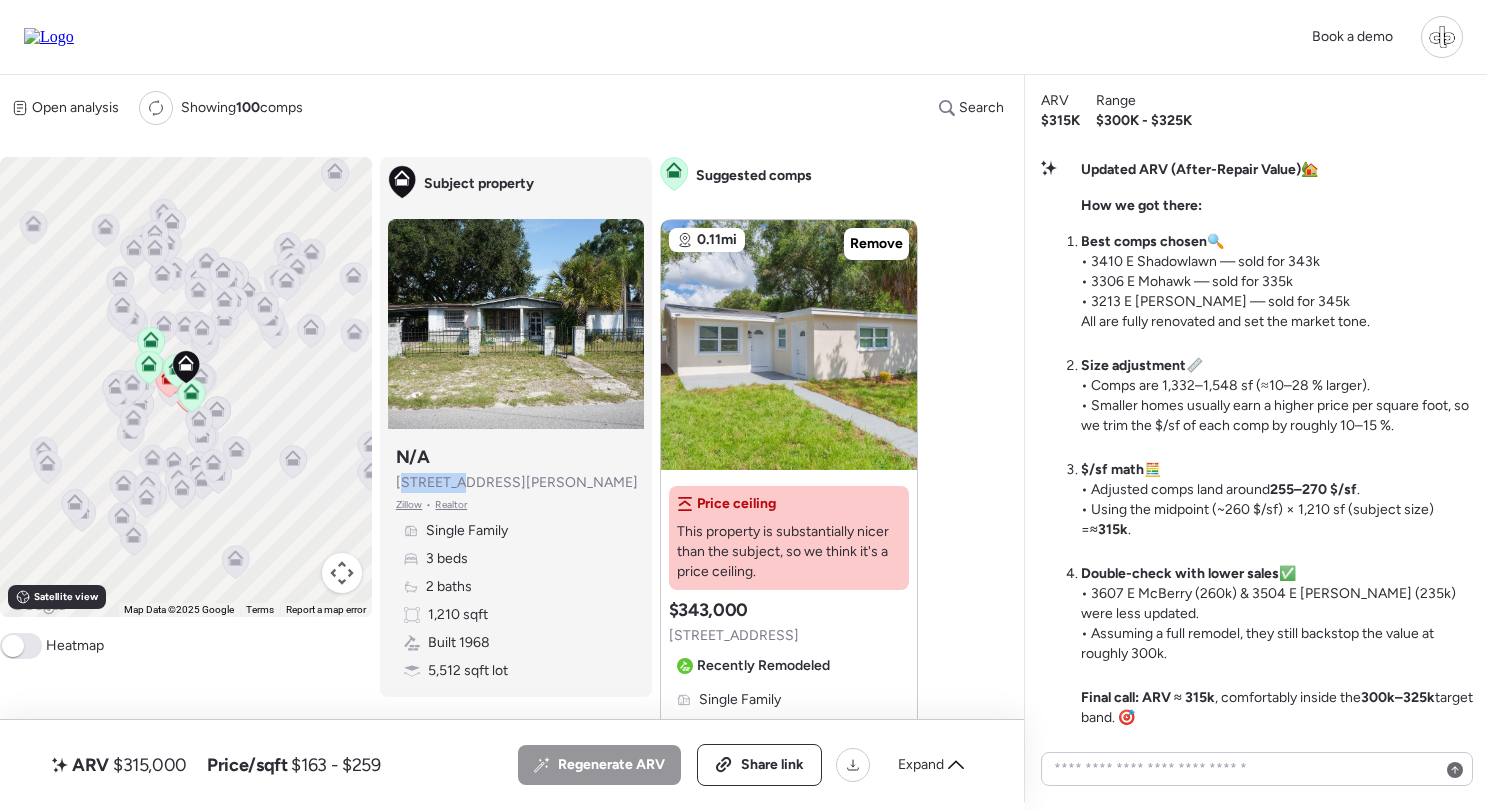 click on "Subject property N/A [STREET_ADDRESS][PERSON_NAME] • Realtor Single Family 3 beds 2 baths 1,210 sqft Built 1968 5,512 sqft lot" at bounding box center [516, 563] 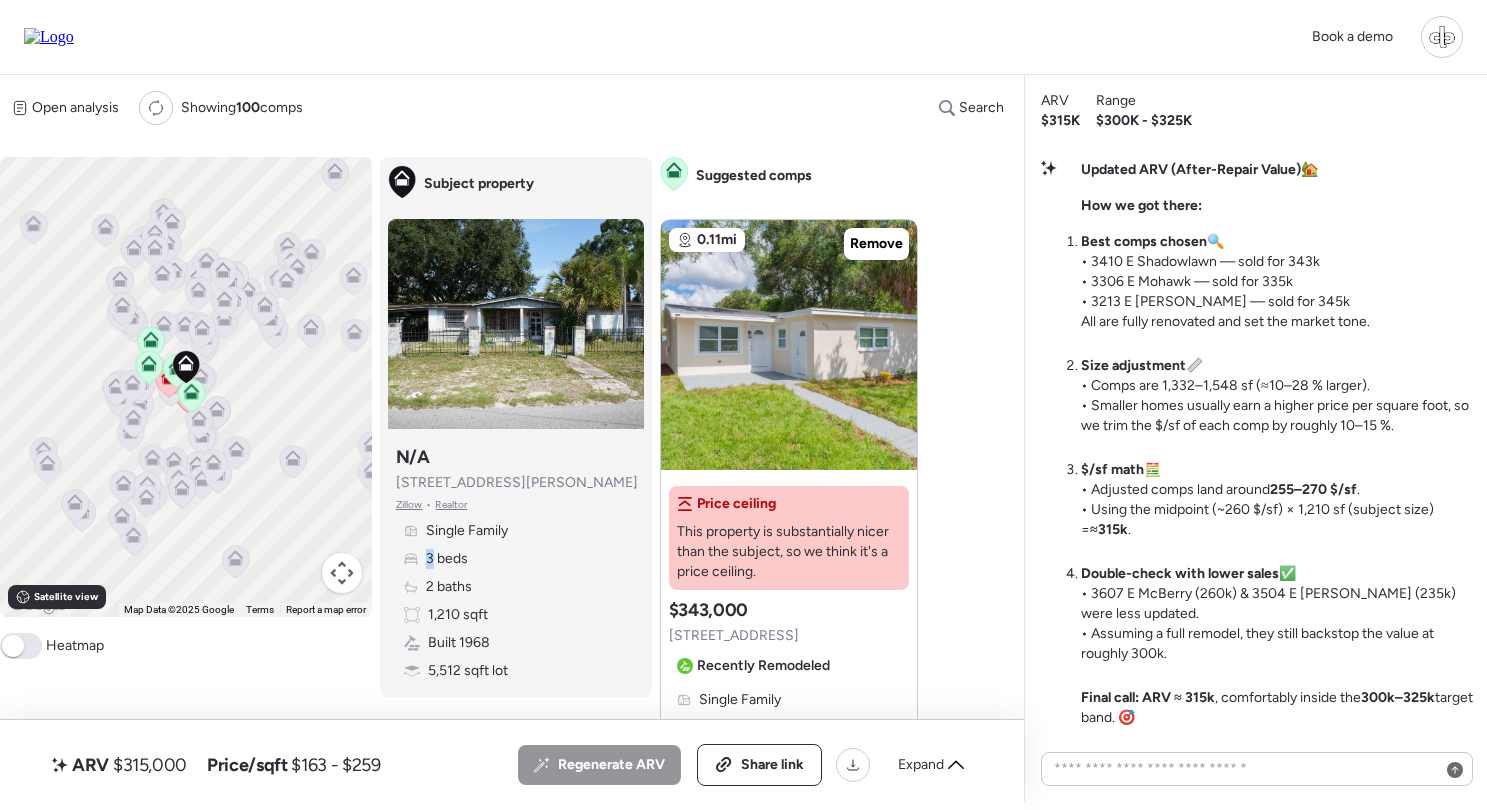 click on "Subject property N/A [STREET_ADDRESS][PERSON_NAME] • Realtor Single Family 3 beds 2 baths 1,210 sqft Built 1968 5,512 sqft lot" at bounding box center (516, 563) 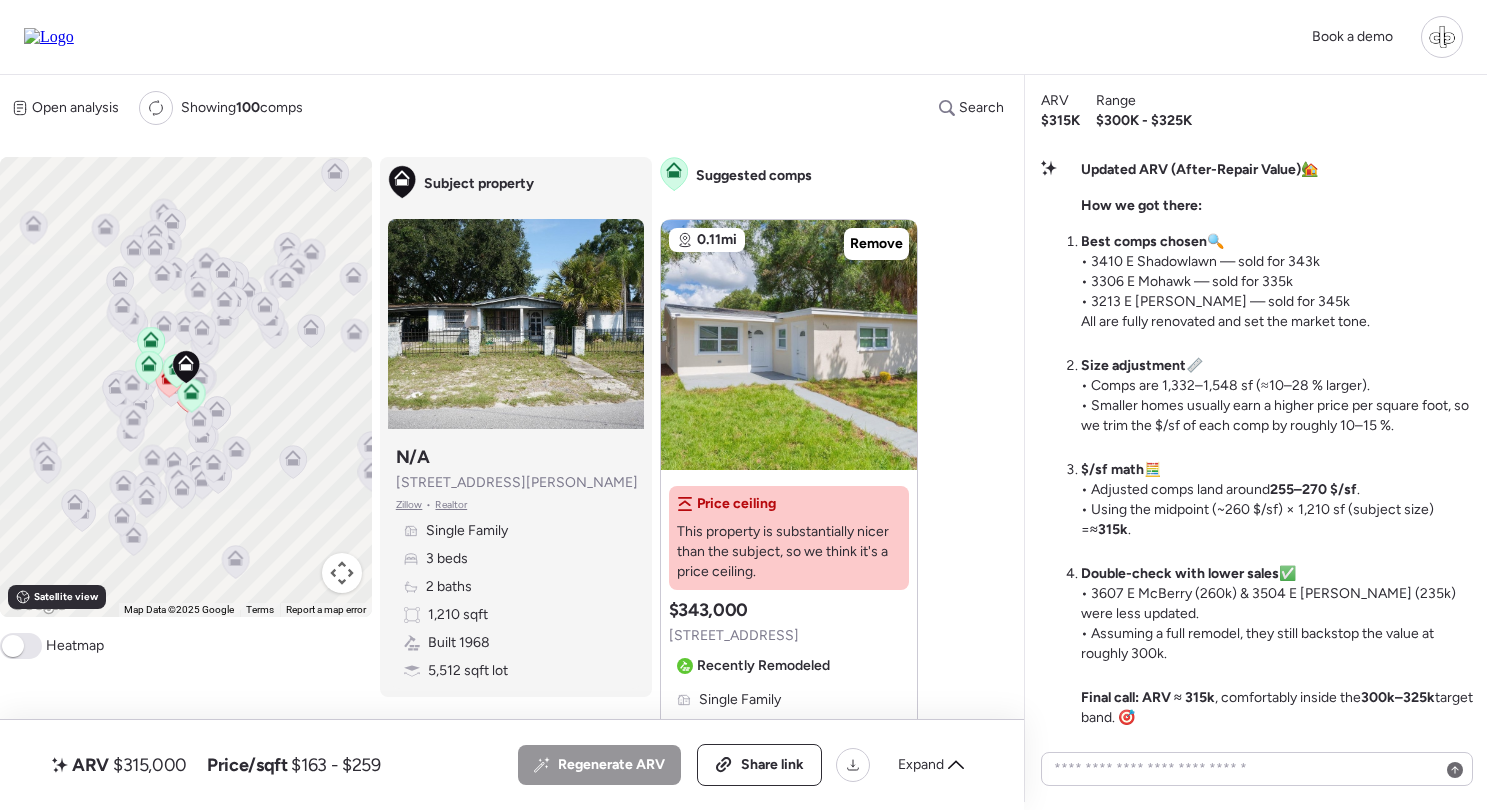 click on "[STREET_ADDRESS][PERSON_NAME]" at bounding box center [517, 483] 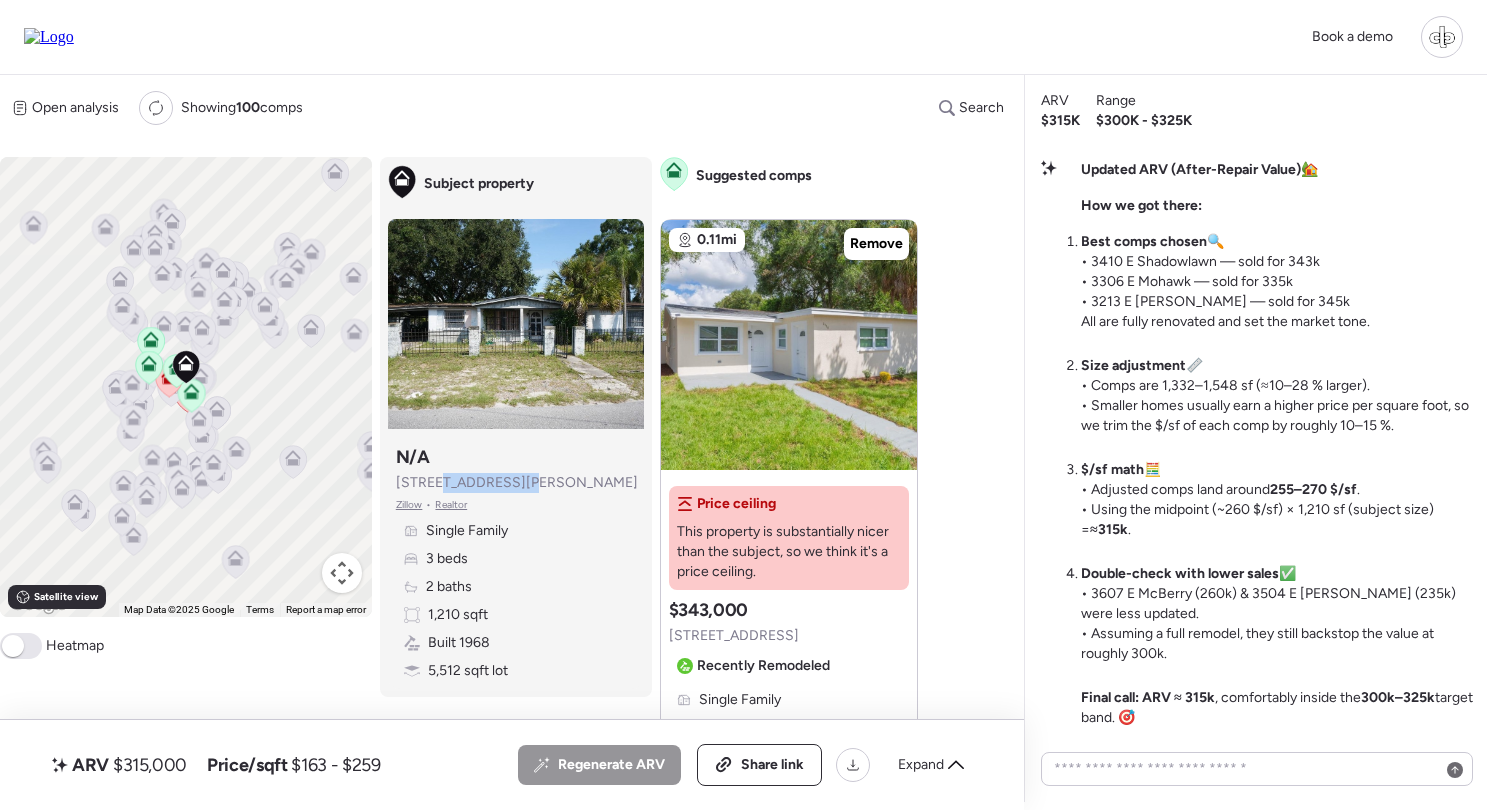 drag, startPoint x: 435, startPoint y: 479, endPoint x: 527, endPoint y: 477, distance: 92.021736 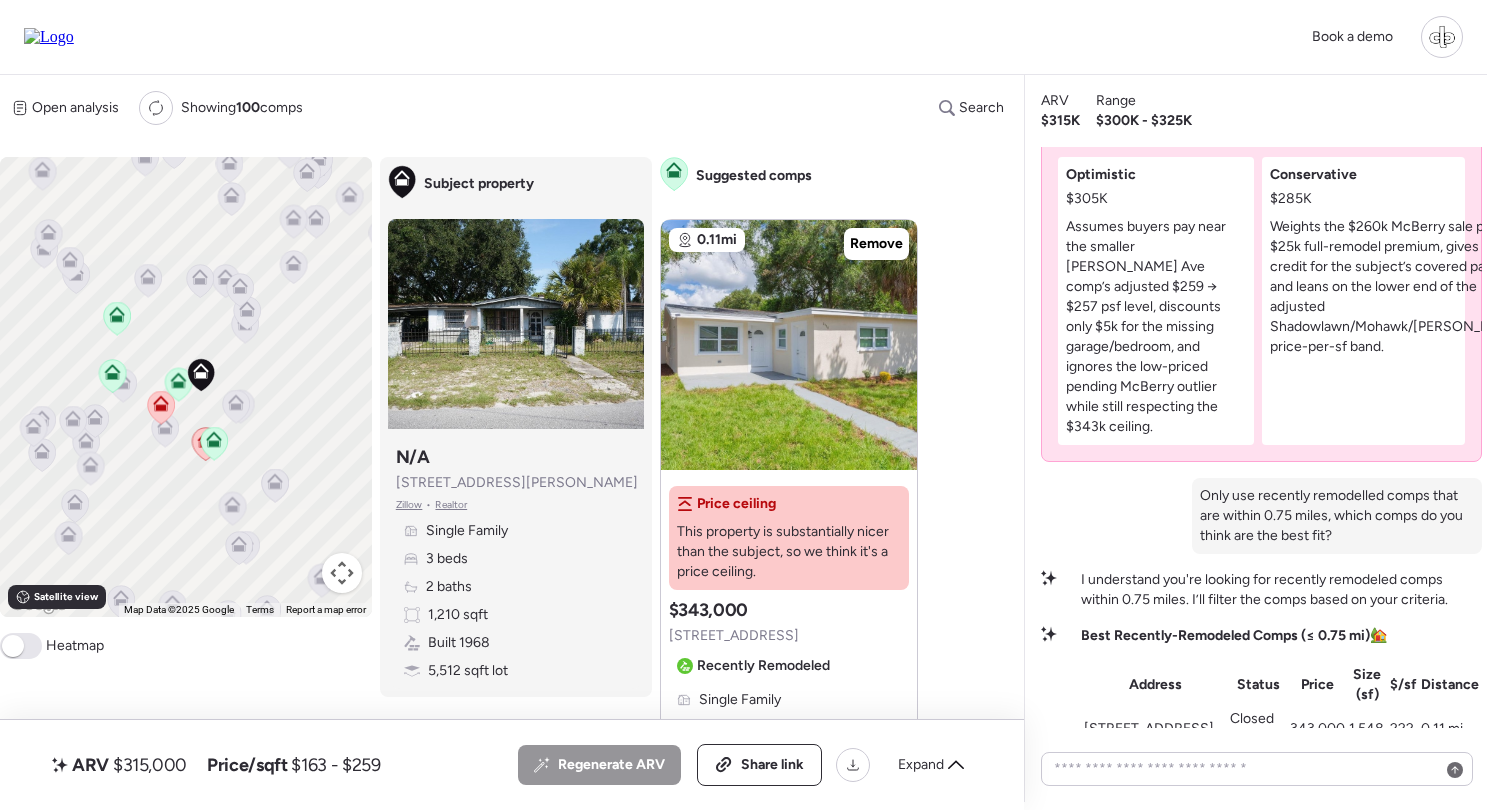 scroll, scrollTop: -1343, scrollLeft: 0, axis: vertical 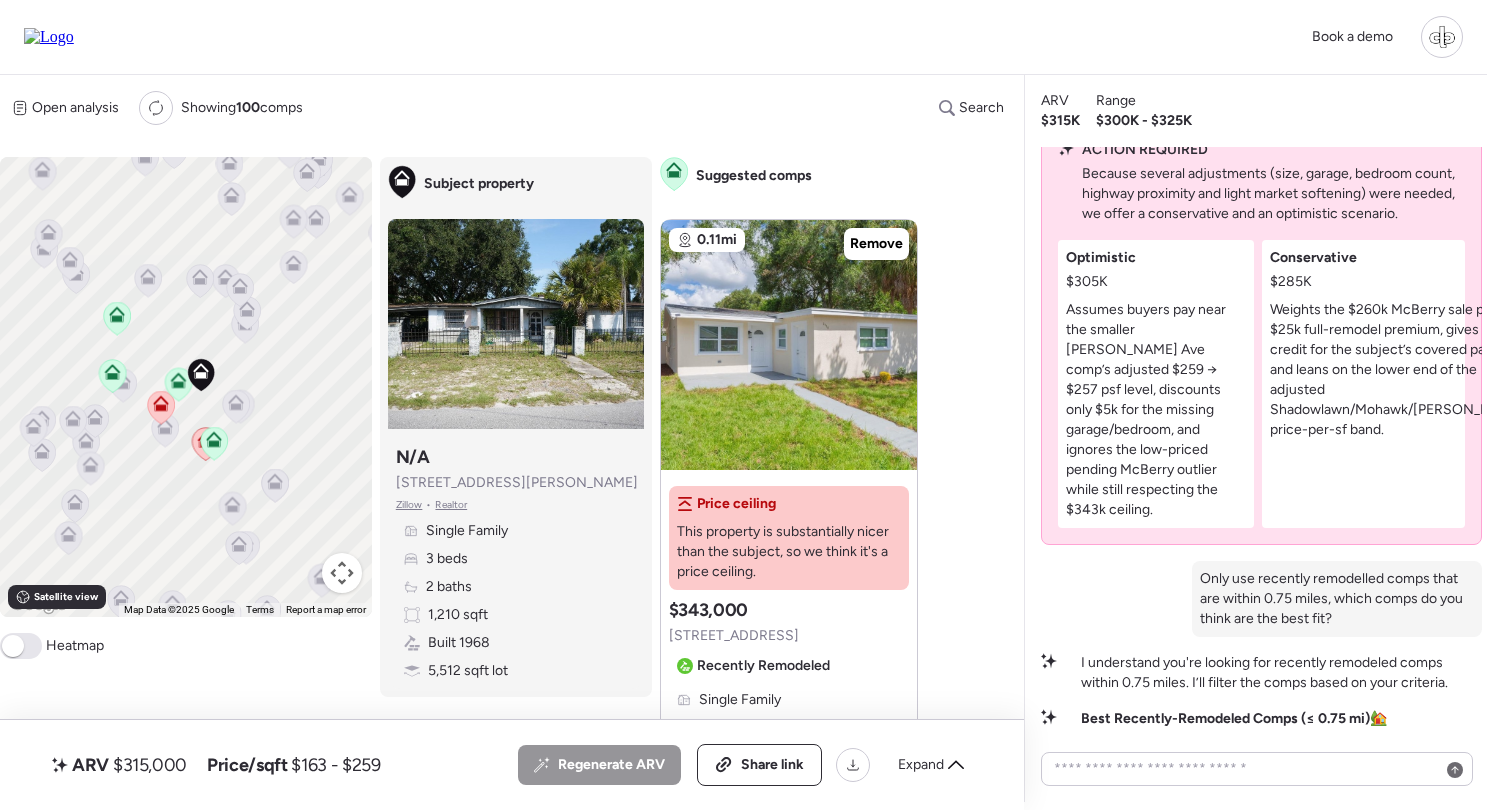 click on "$305K" at bounding box center [1087, 282] 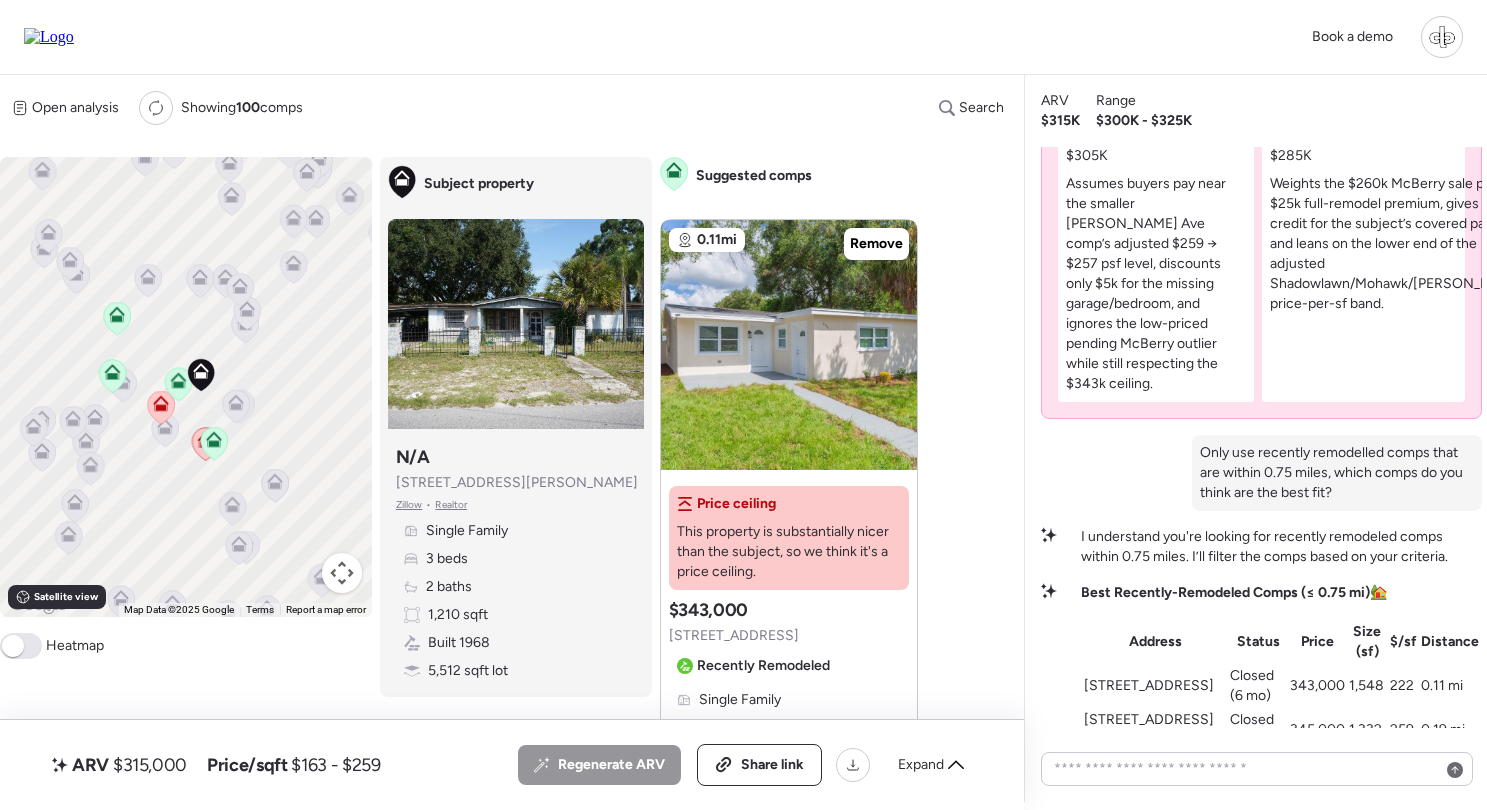 scroll, scrollTop: -1149, scrollLeft: 0, axis: vertical 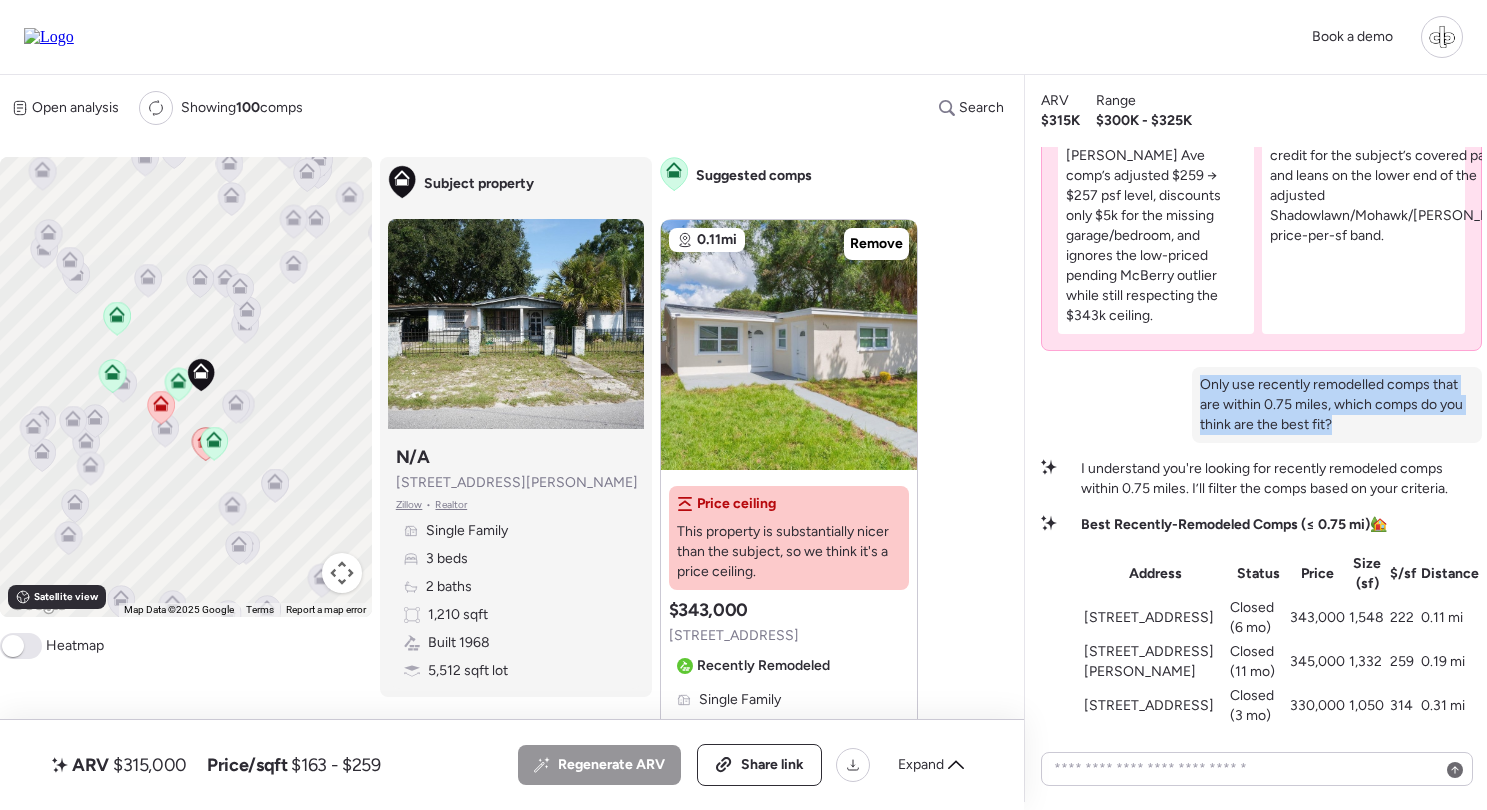 drag, startPoint x: 1191, startPoint y: 402, endPoint x: 1347, endPoint y: 454, distance: 164.43843 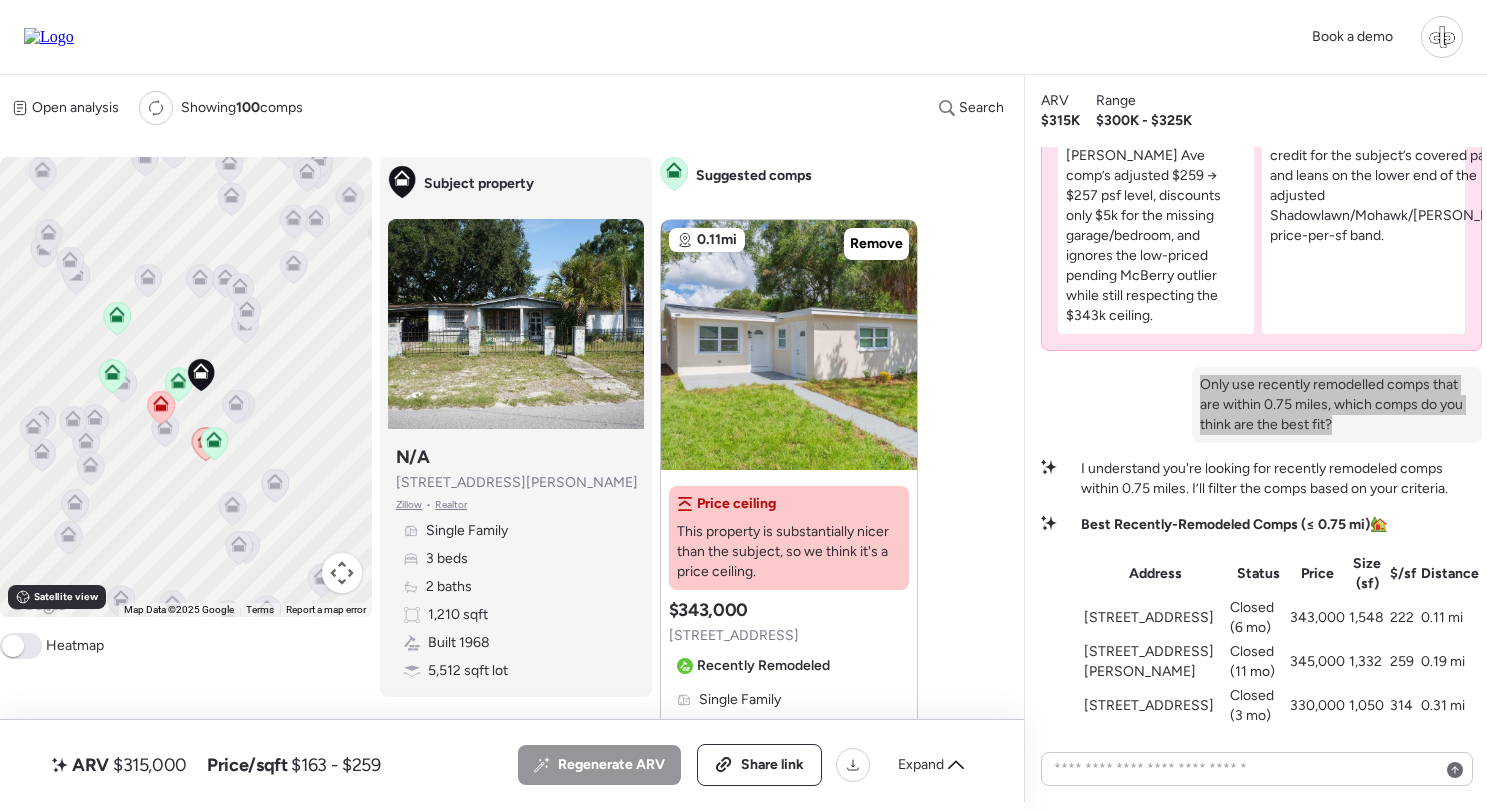 click on "Only use recently remodelled comps that are within 0.75 miles, which comps do you think are the best fit?" at bounding box center [1337, 405] 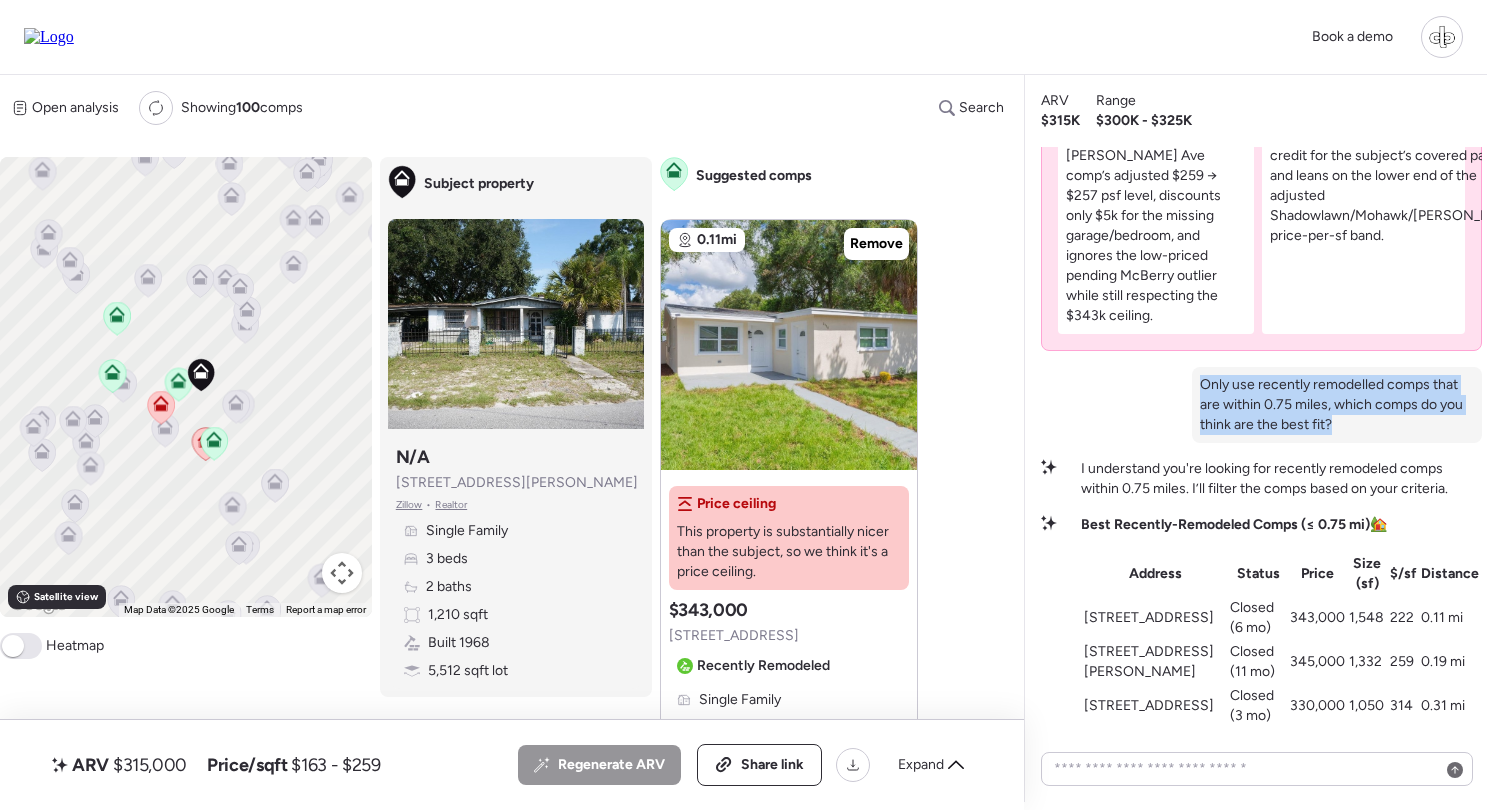 click on "Only use recently remodelled comps that are within 0.75 miles, which comps do you think are the best fit?" at bounding box center (1337, 405) 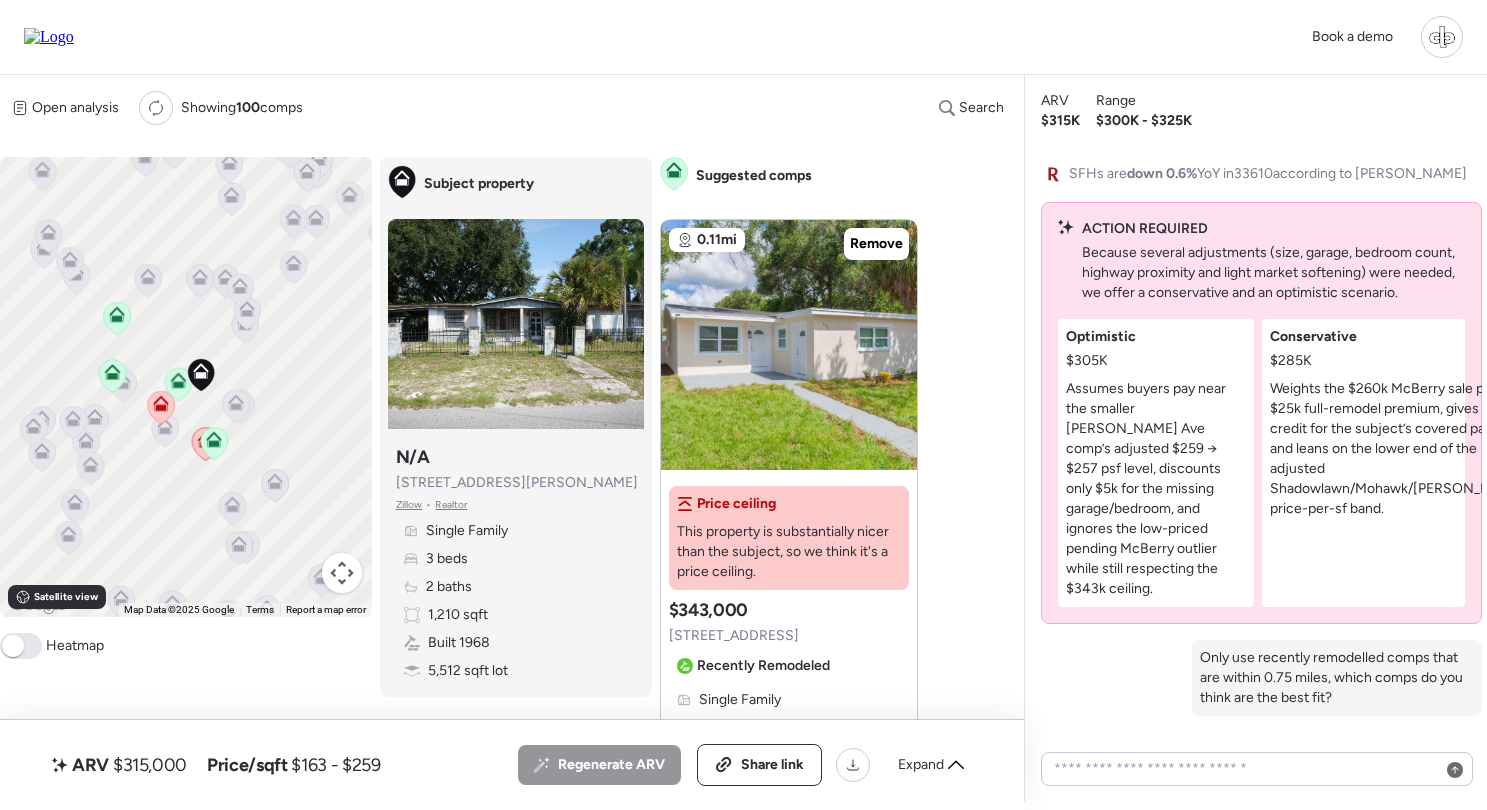 scroll, scrollTop: -1420, scrollLeft: 0, axis: vertical 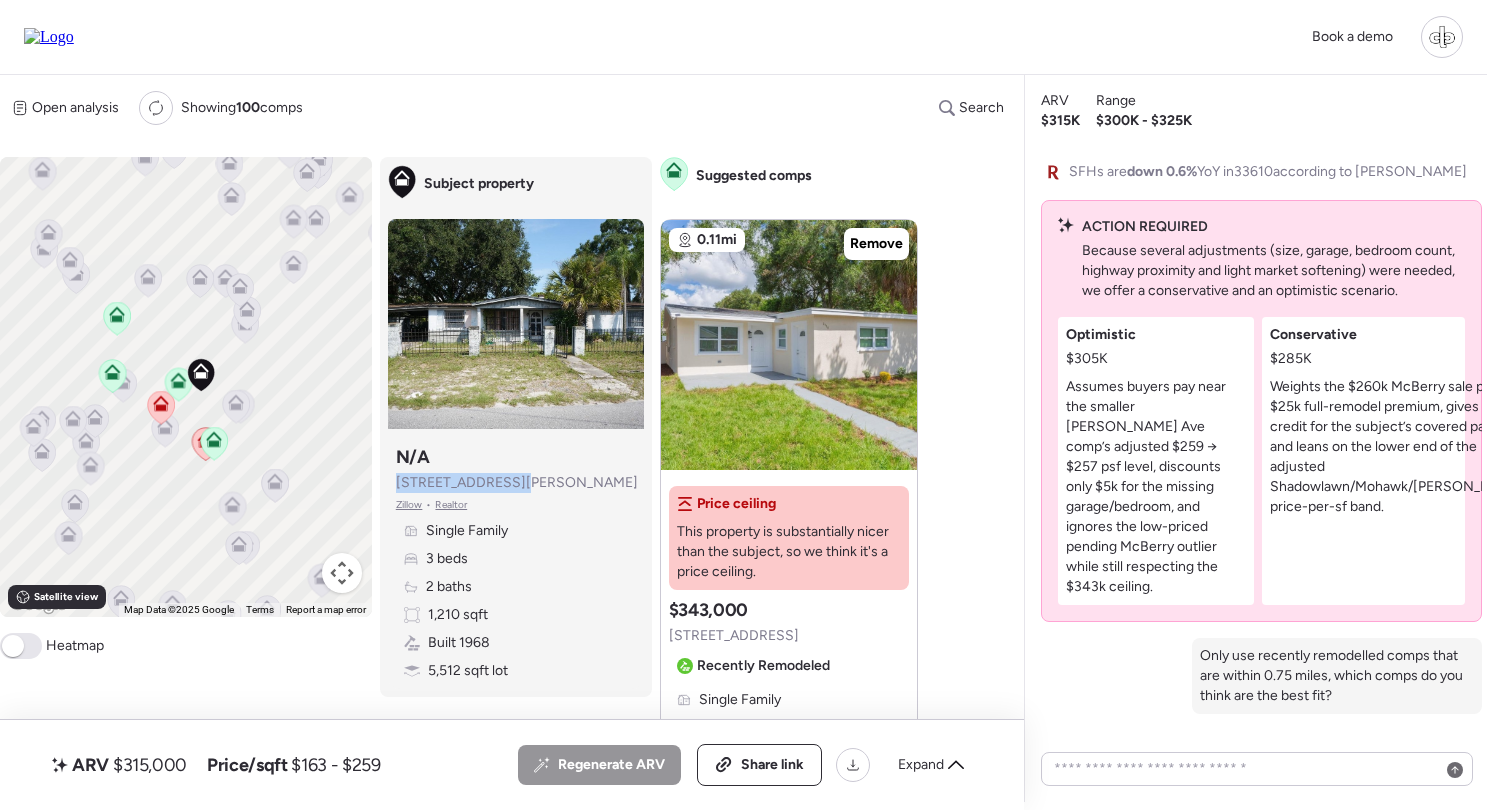 drag, startPoint x: 398, startPoint y: 485, endPoint x: 512, endPoint y: 478, distance: 114.21471 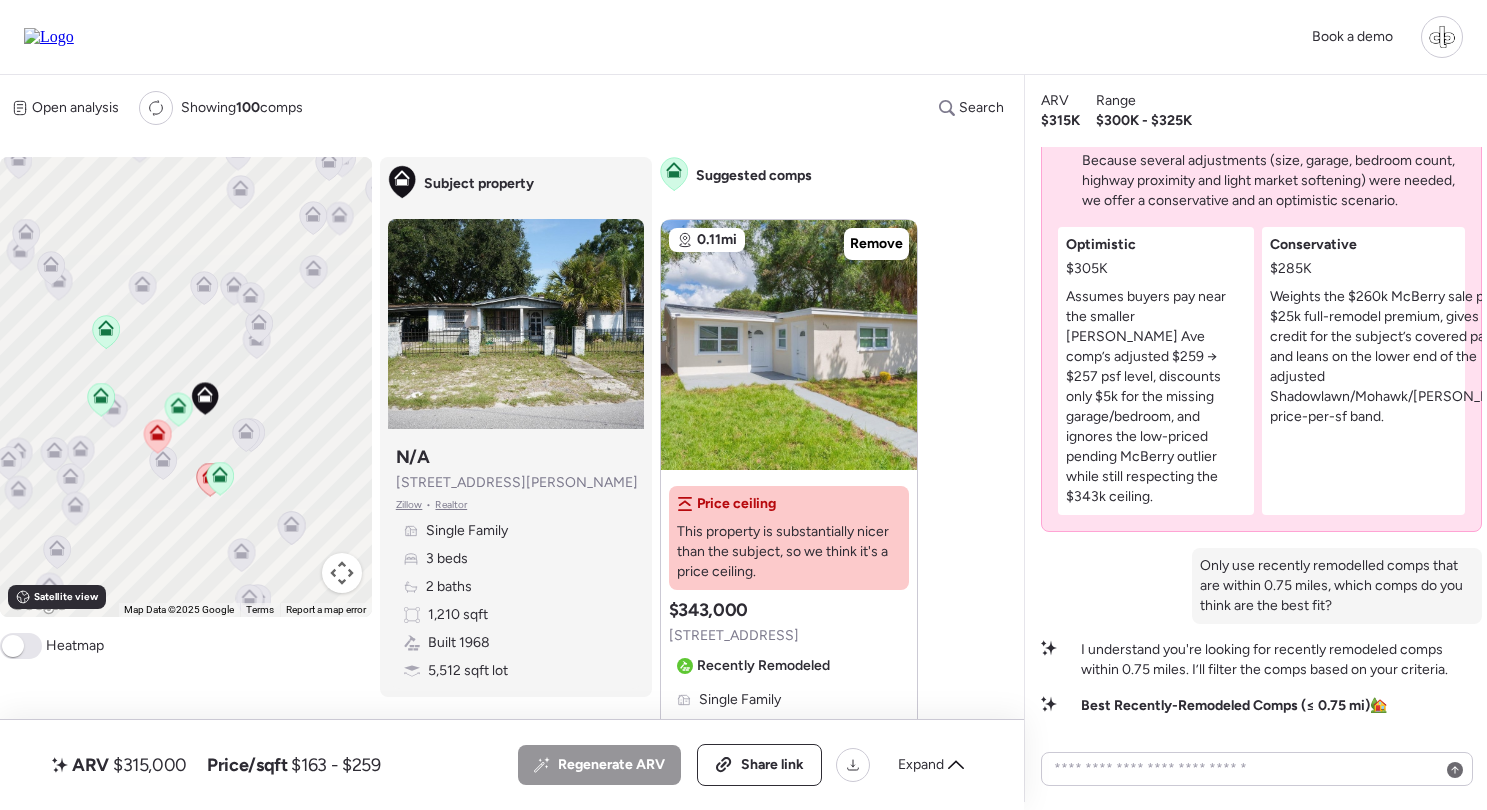 scroll, scrollTop: -1276, scrollLeft: 0, axis: vertical 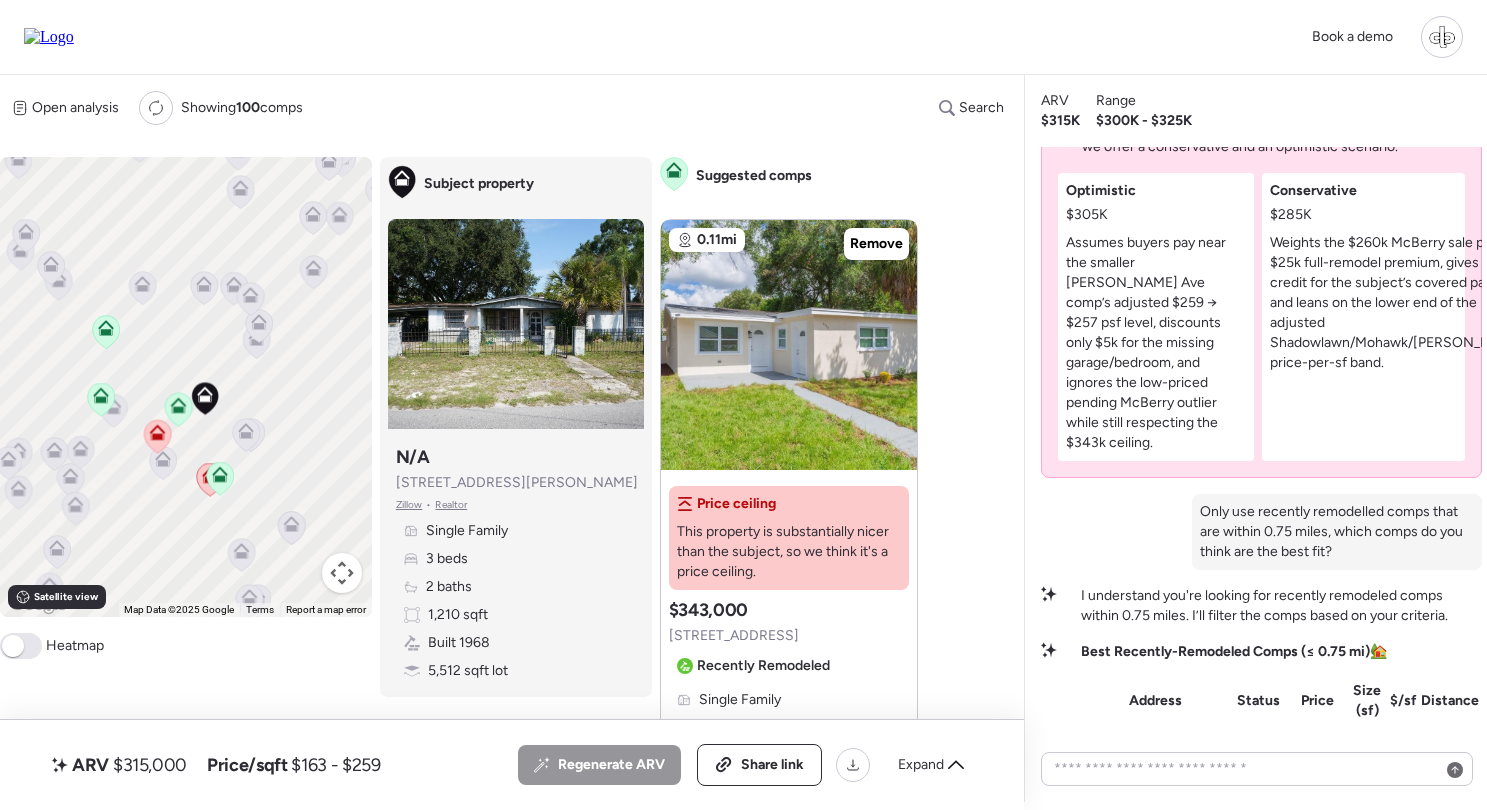 click on "$305K" at bounding box center (1087, 215) 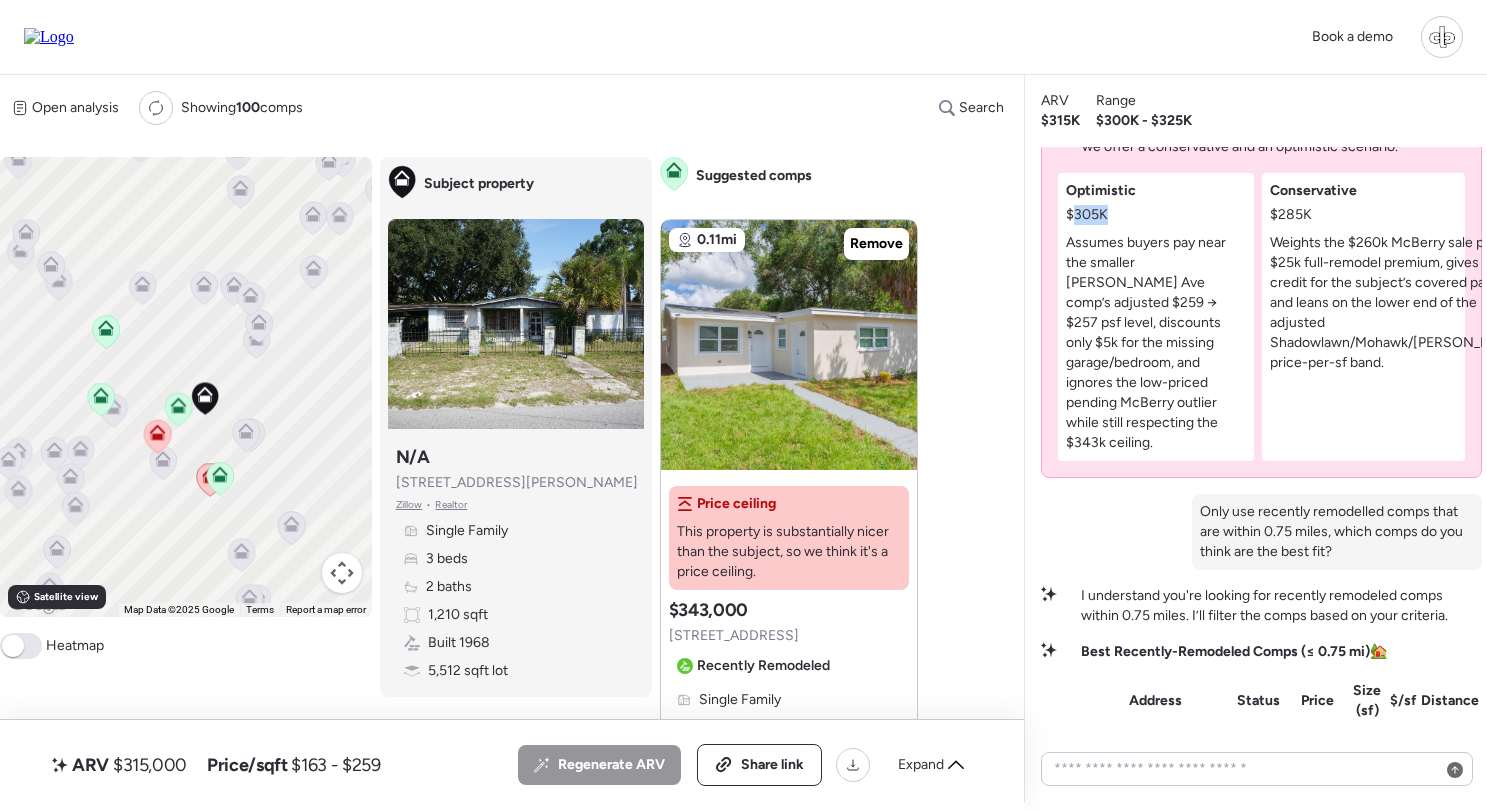 click on "$305K" at bounding box center (1087, 215) 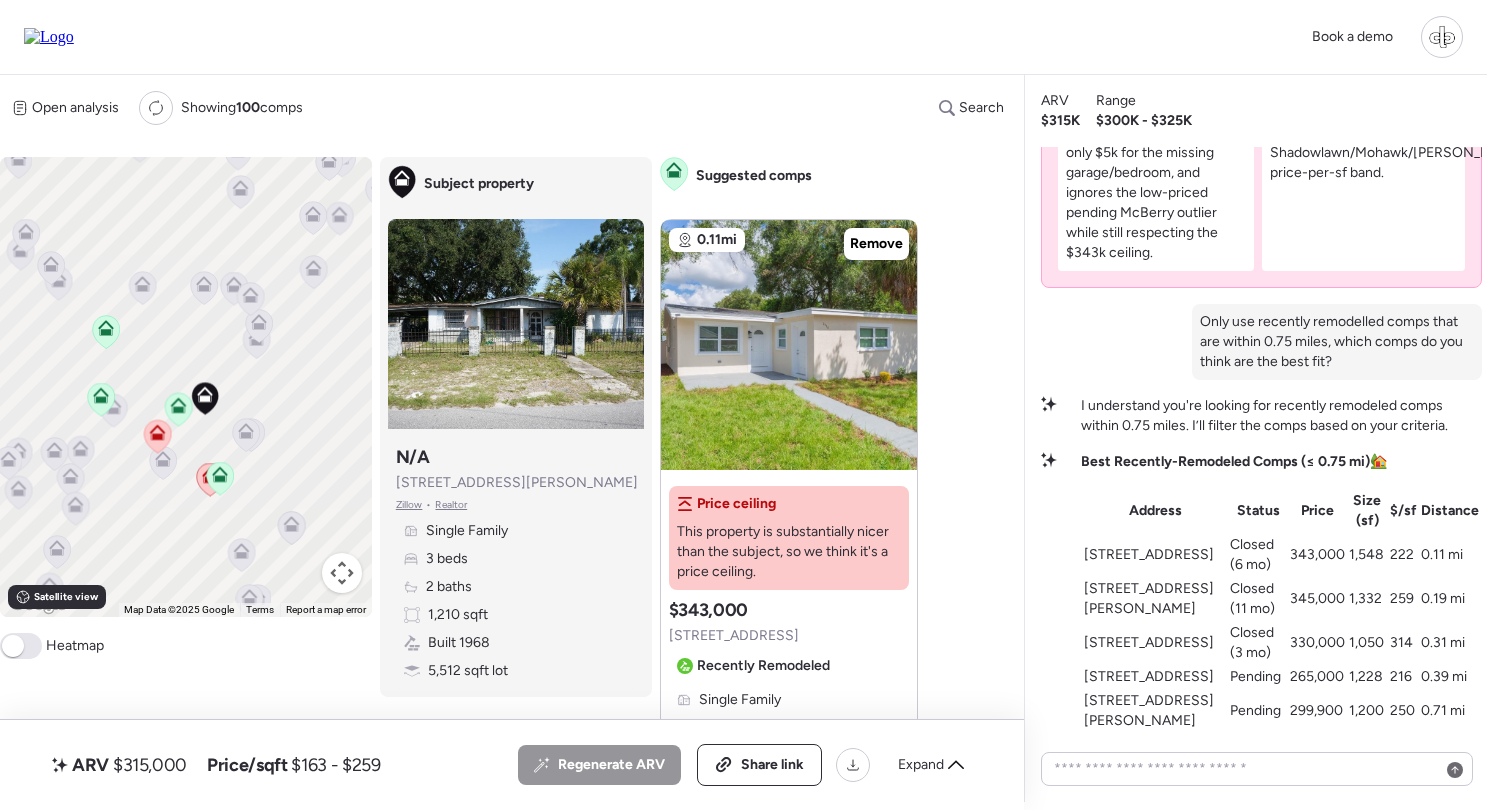 scroll, scrollTop: -1020, scrollLeft: 0, axis: vertical 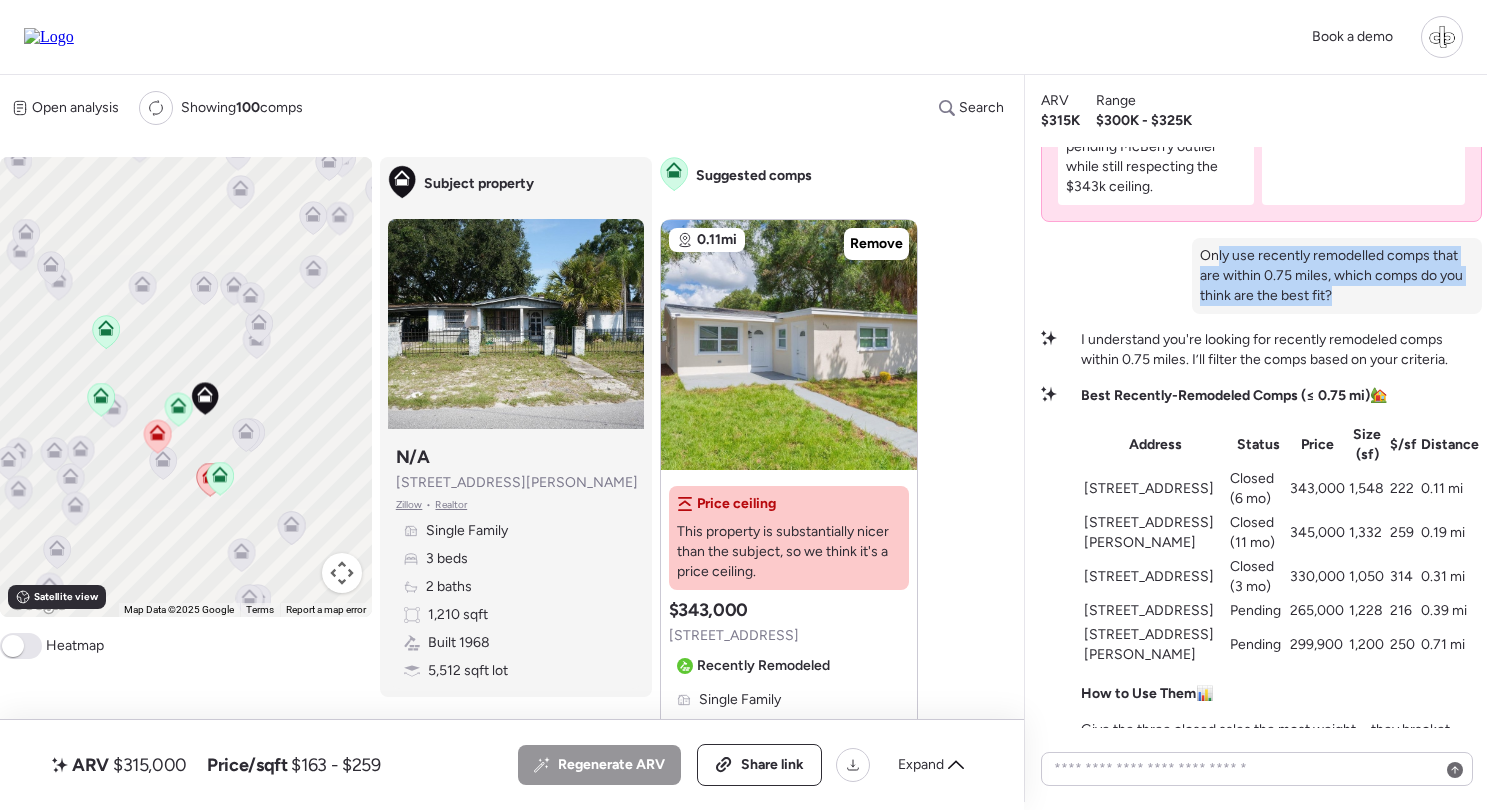 drag, startPoint x: 1208, startPoint y: 277, endPoint x: 1388, endPoint y: 328, distance: 187.08554 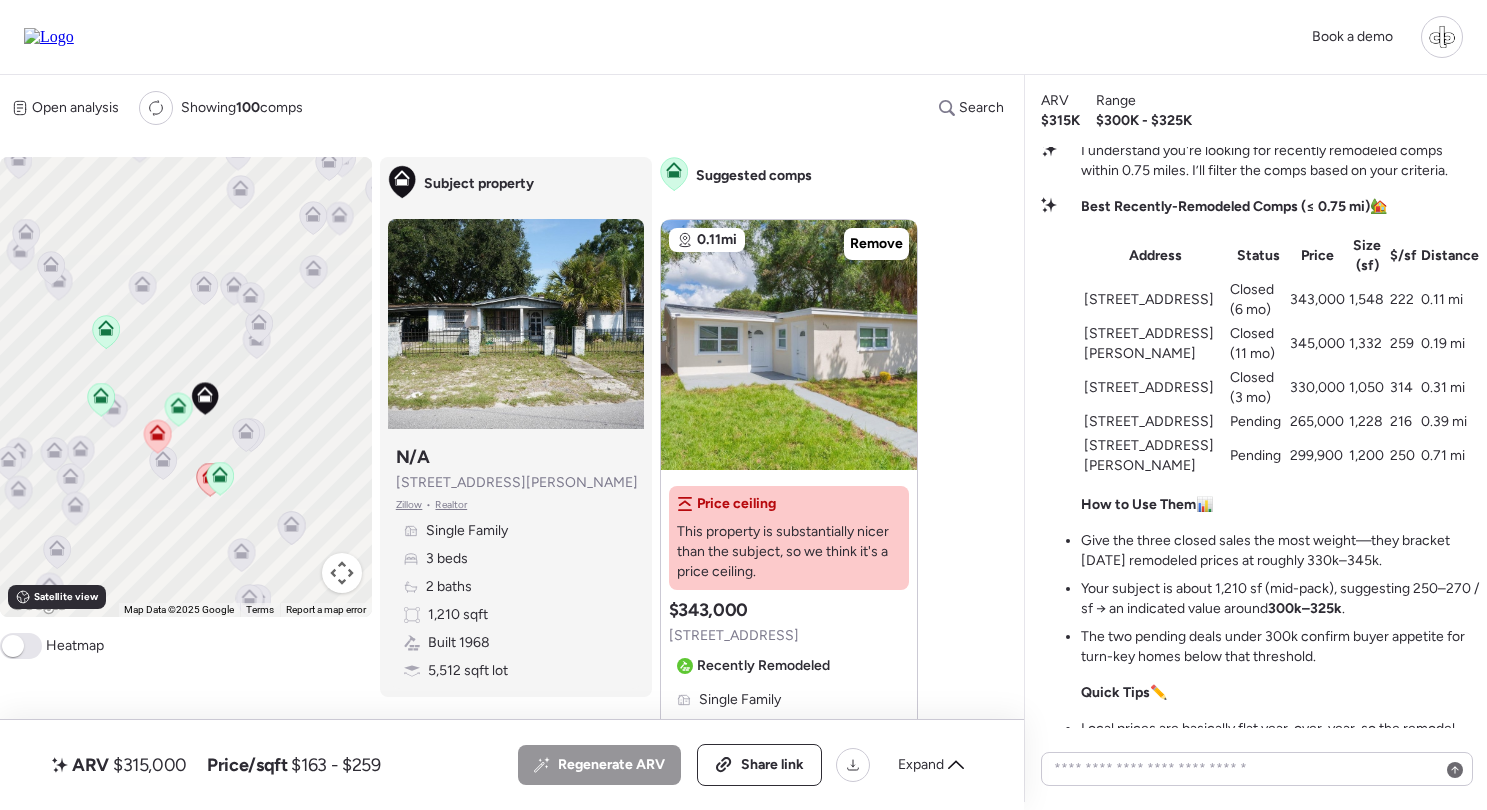 scroll, scrollTop: -829, scrollLeft: 0, axis: vertical 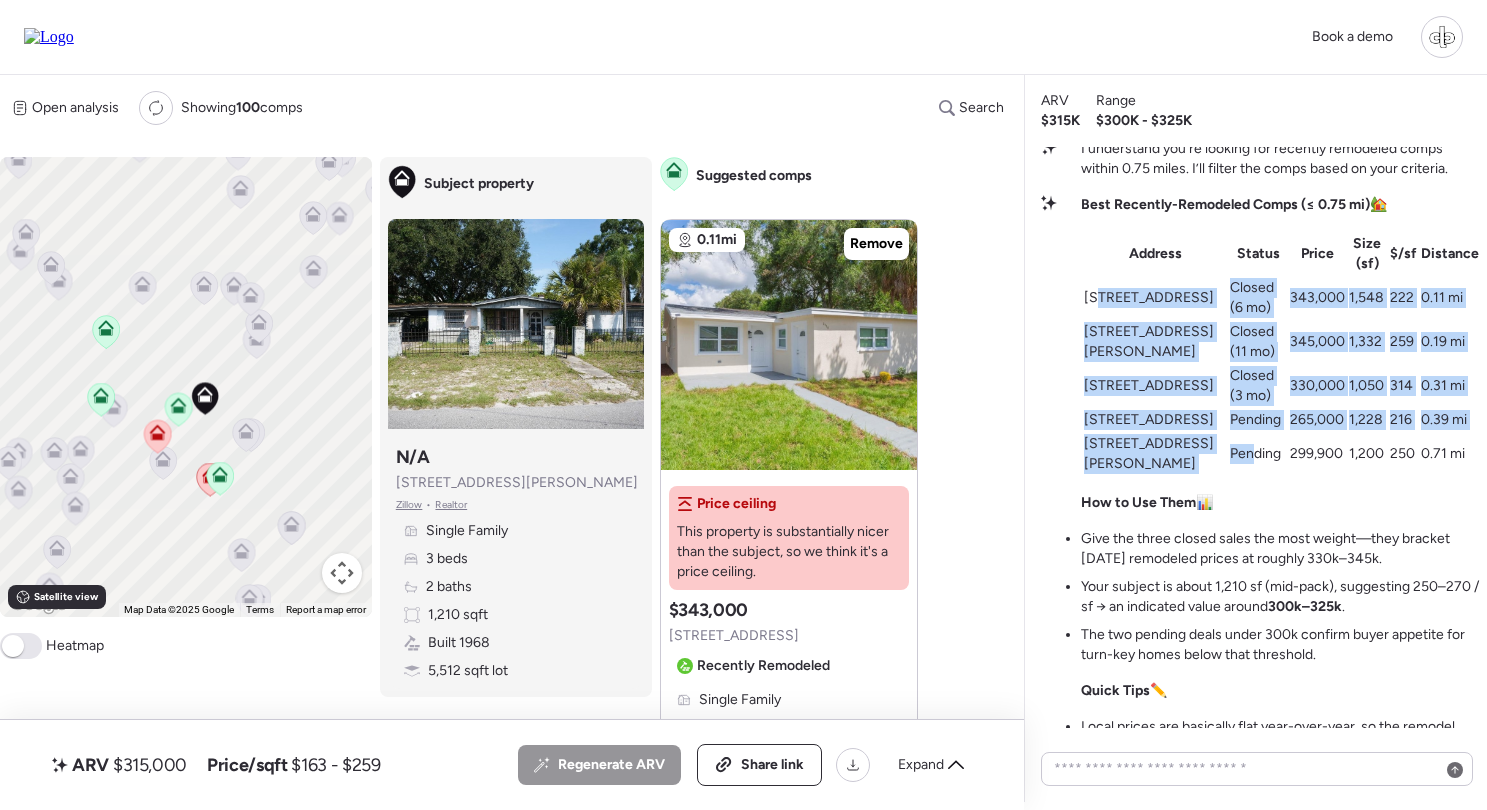 drag, startPoint x: 1096, startPoint y: 316, endPoint x: 1228, endPoint y: 455, distance: 191.68985 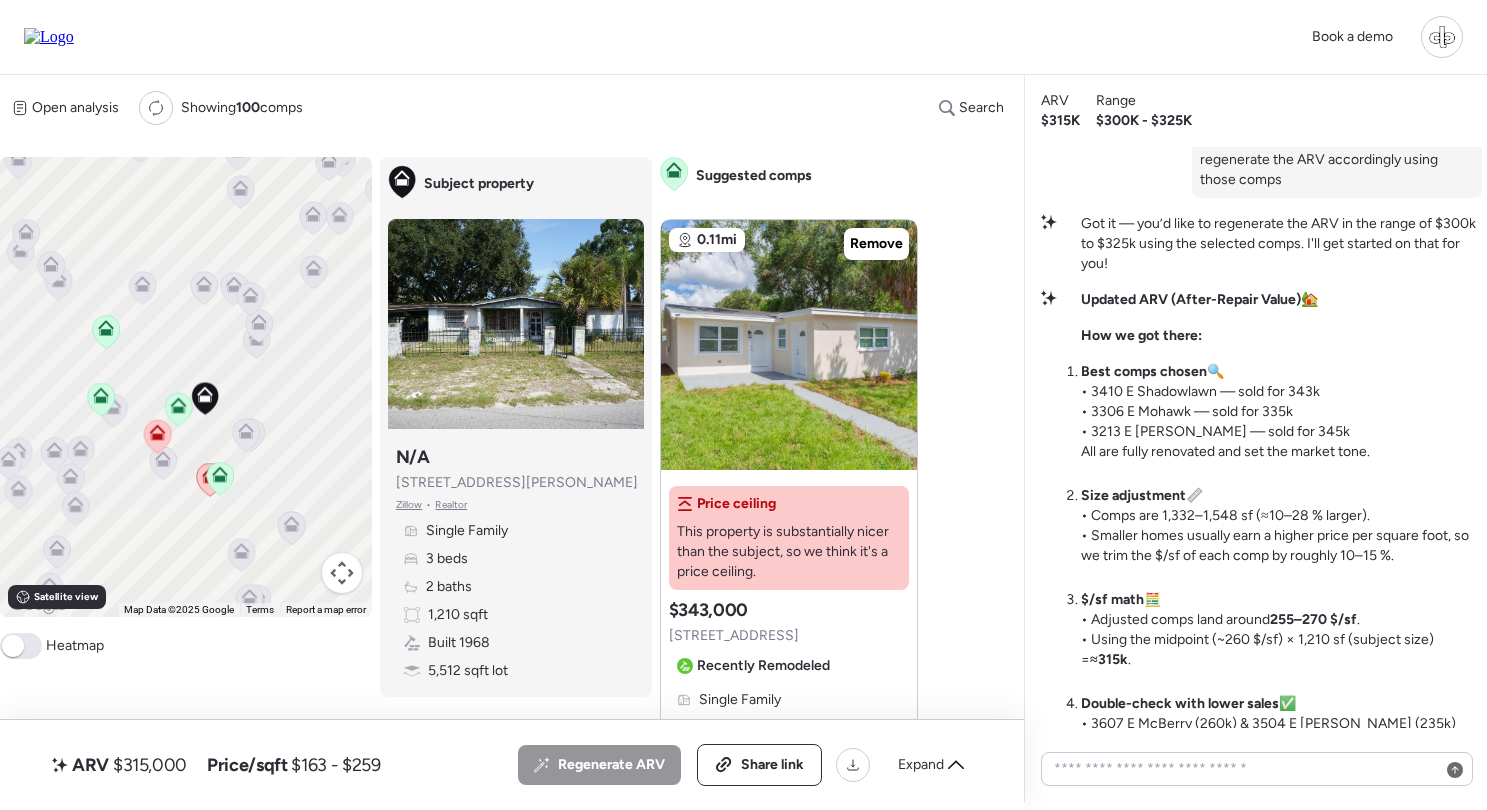 scroll, scrollTop: -106, scrollLeft: 0, axis: vertical 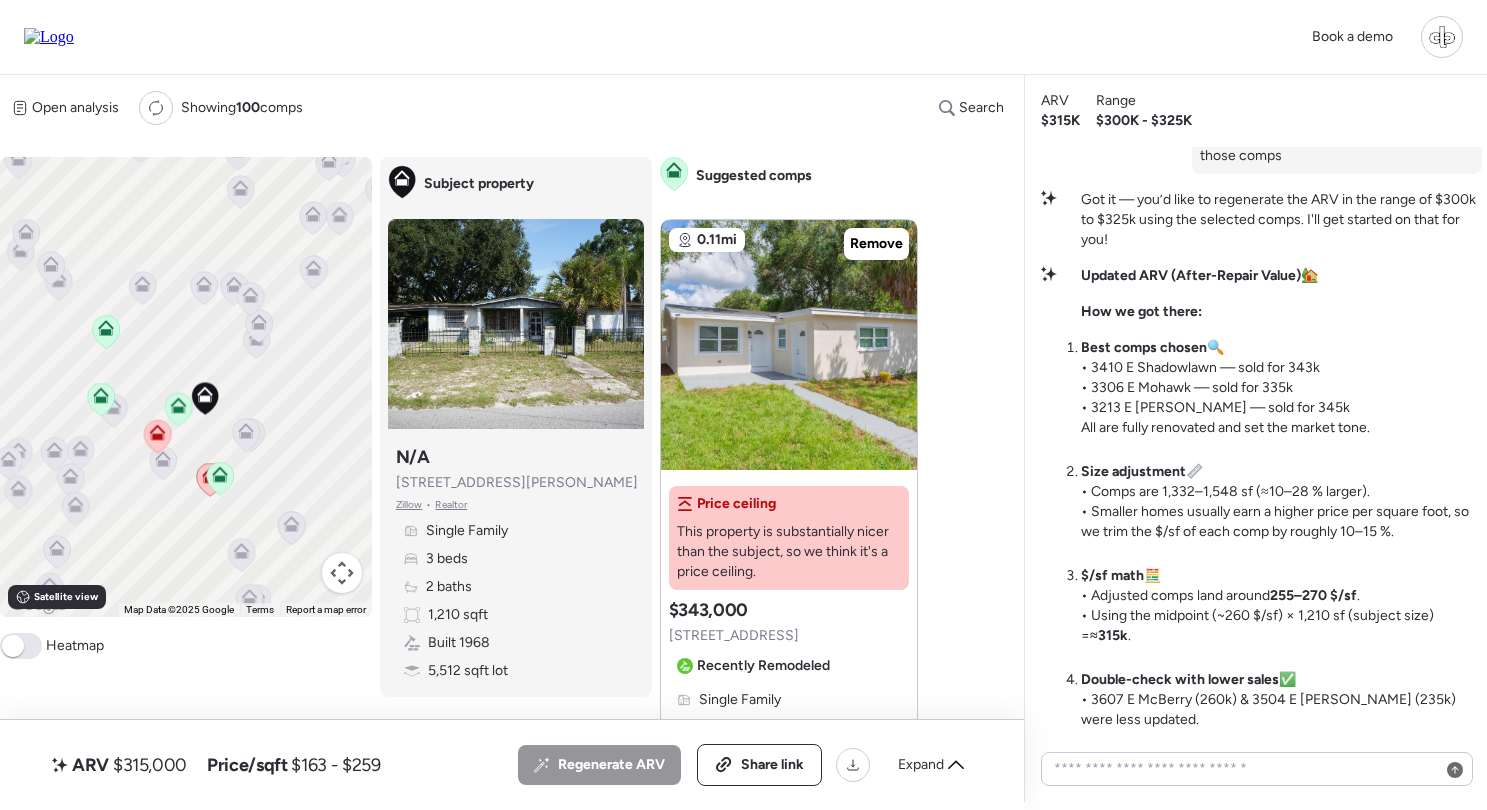 click on "$315,000" at bounding box center [150, 765] 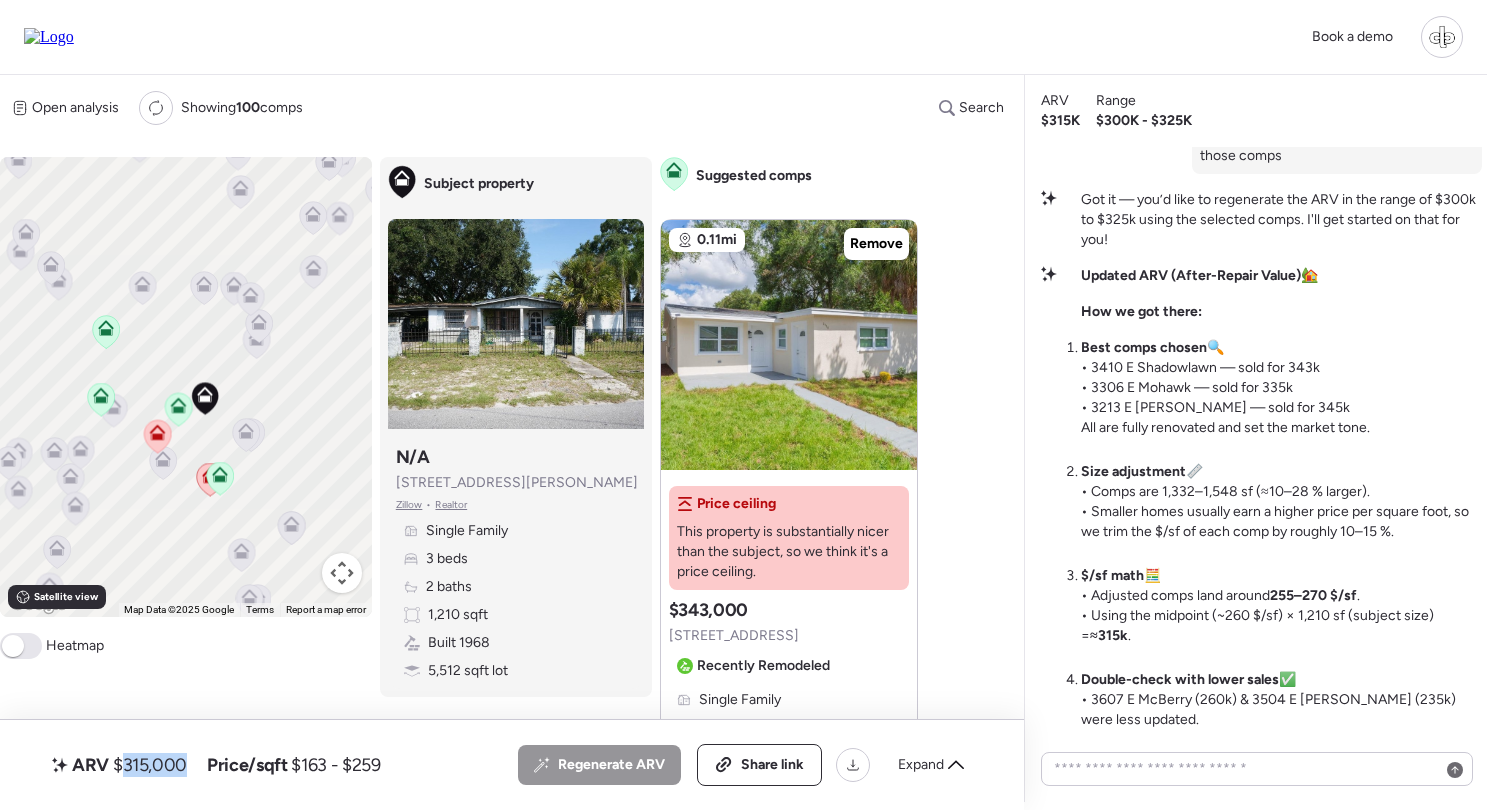 click on "$315,000" at bounding box center [150, 765] 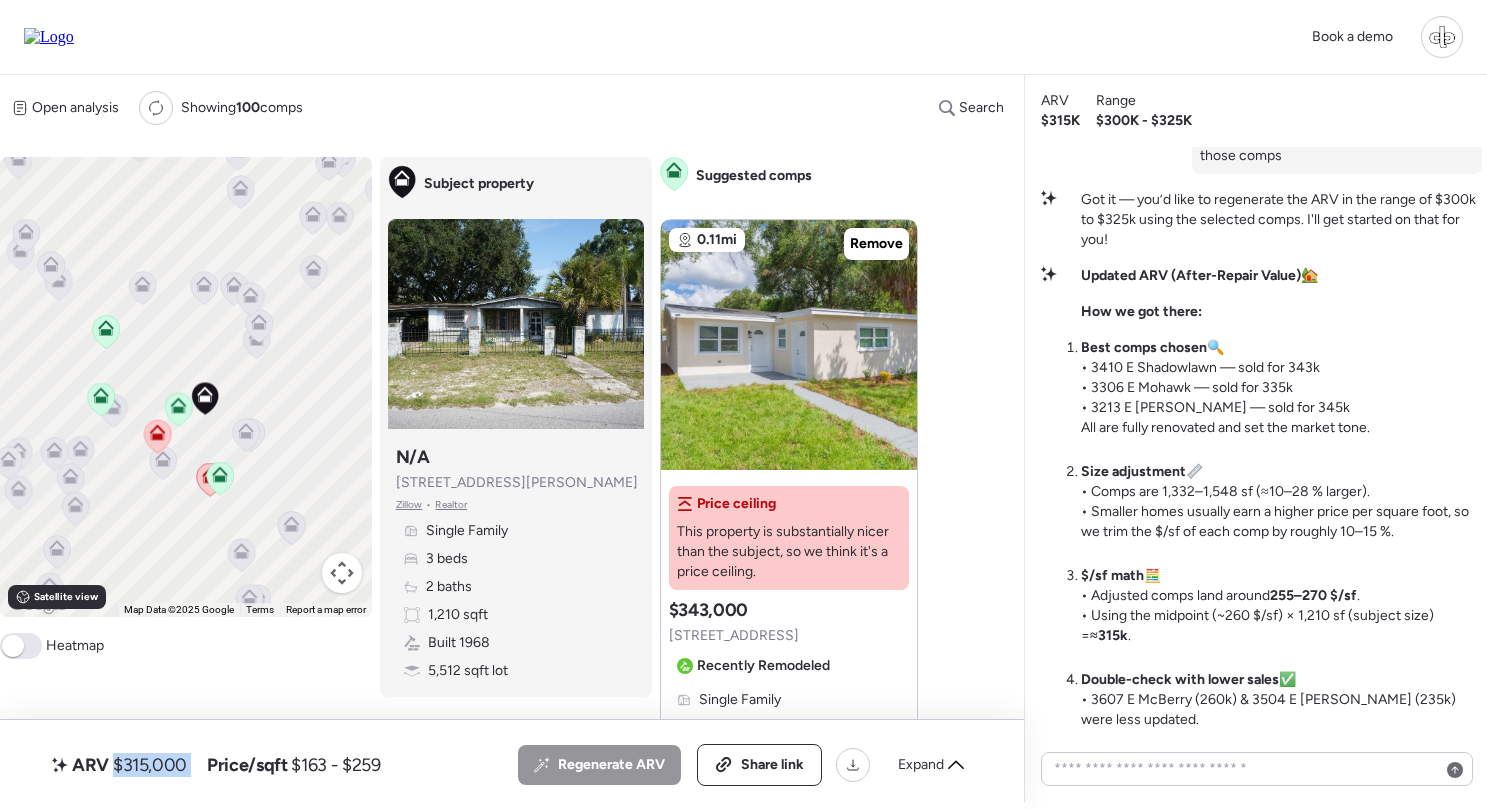 click on "$315,000" at bounding box center (150, 765) 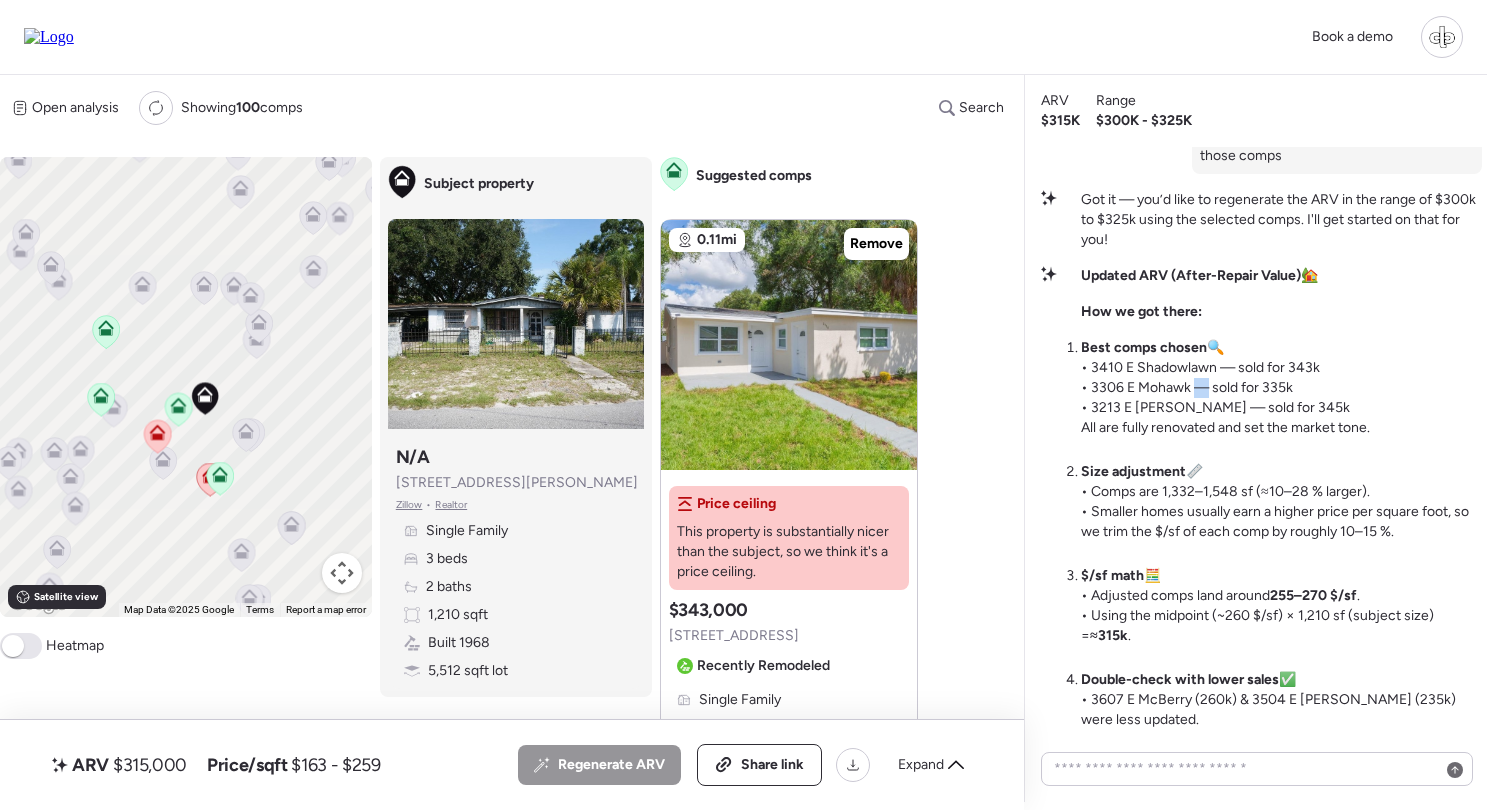 click on "Best comps chosen  🔍 • 3410 E Shadowlawn — sold for 343k • 3306 E Mohawk — sold for 335k • 3213 E Giddens — sold for 345k All are fully renovated and set the market tone." at bounding box center [1225, 388] 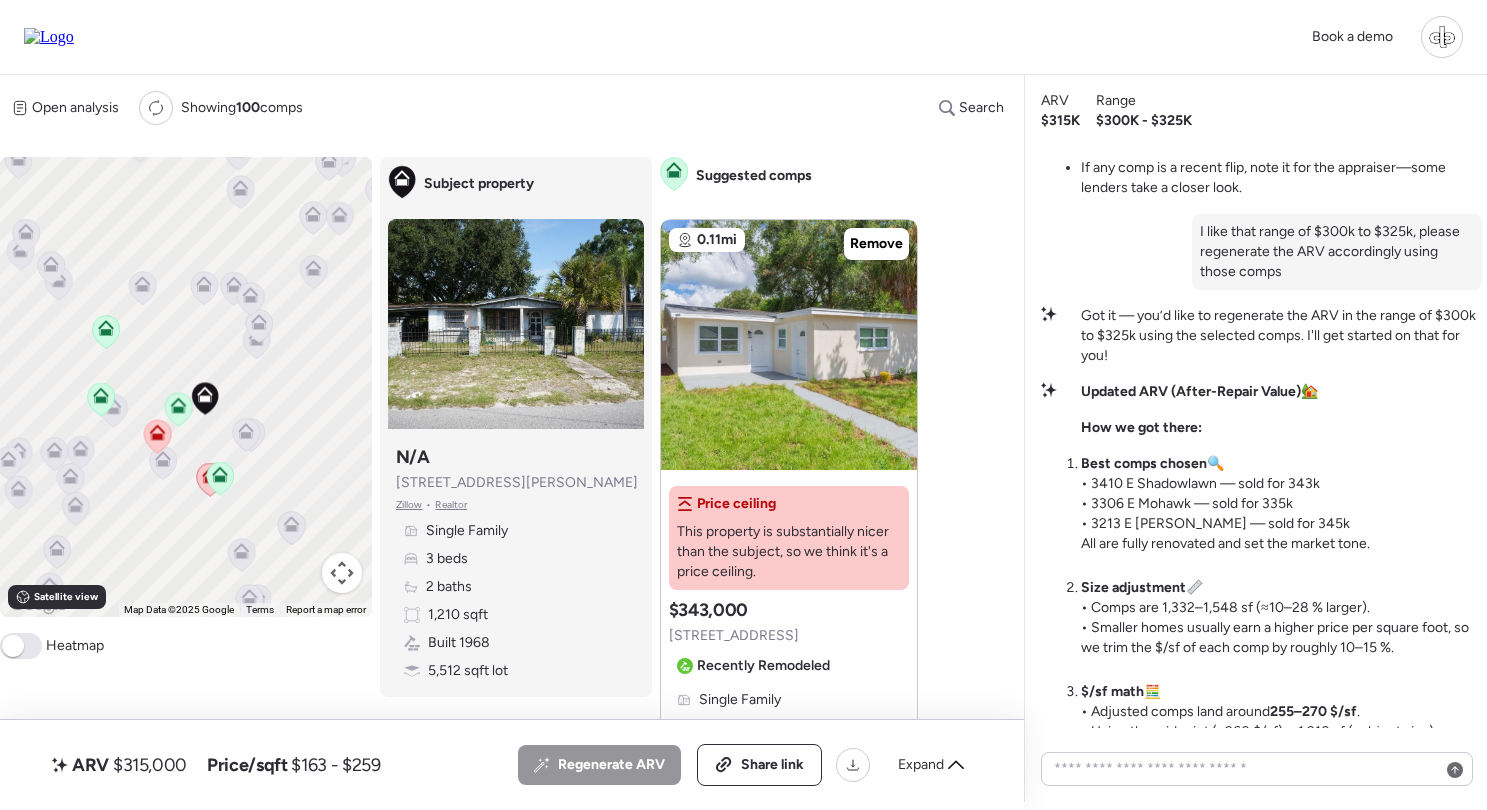 click on "Updated ARV (After-Repair Value)" at bounding box center (1191, 391) 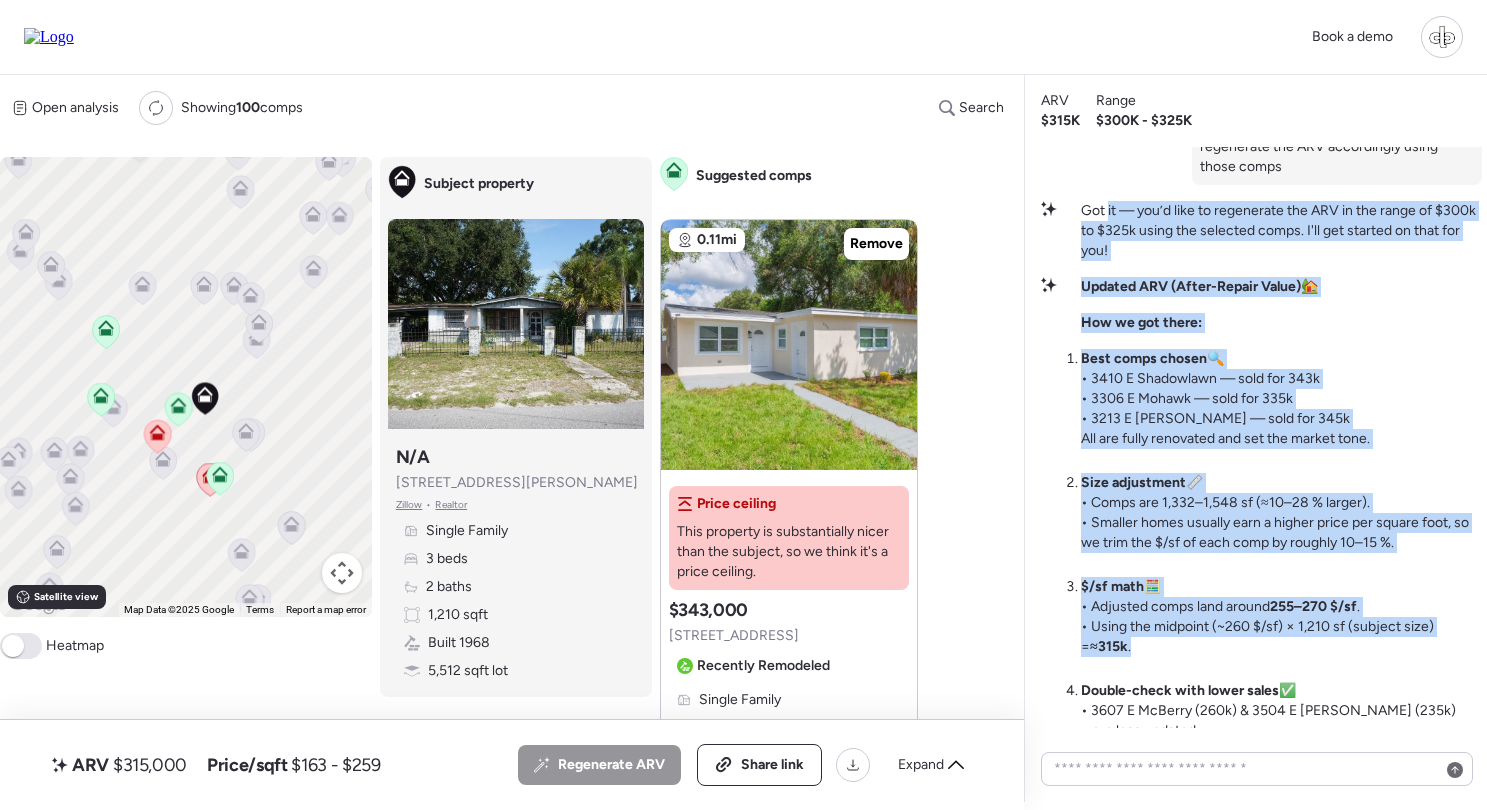 drag, startPoint x: 1109, startPoint y: 213, endPoint x: 1248, endPoint y: 664, distance: 471.93433 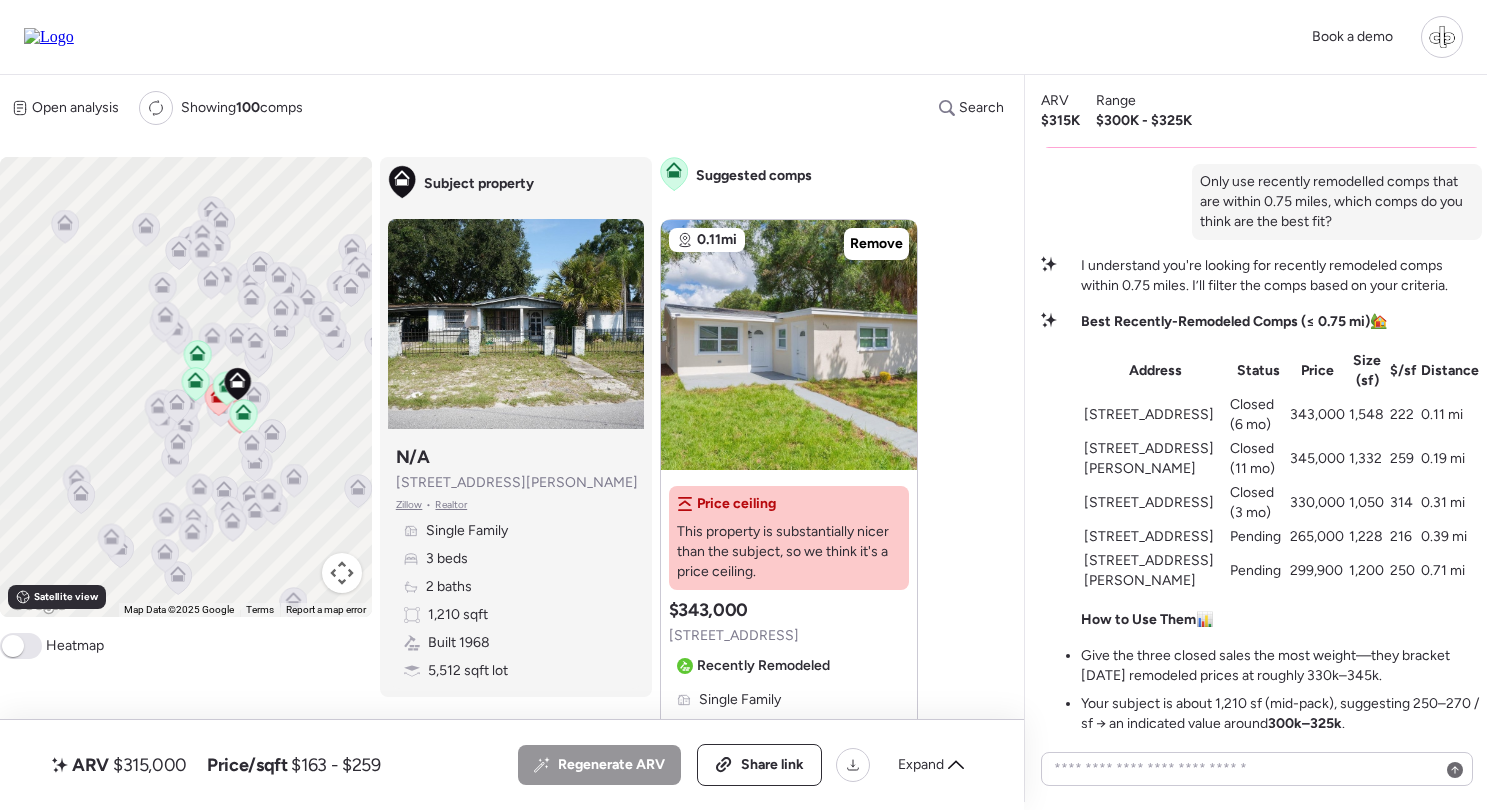 scroll, scrollTop: -805, scrollLeft: 0, axis: vertical 